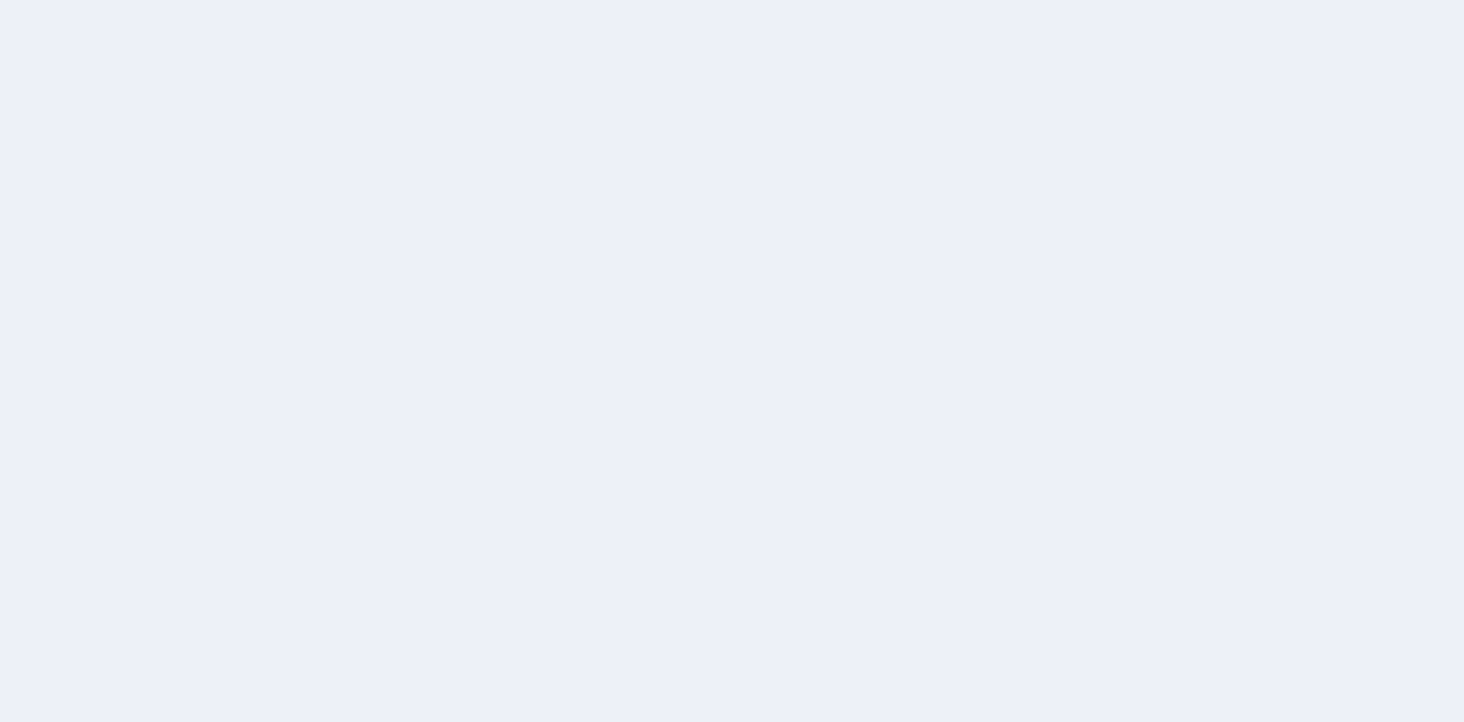 scroll, scrollTop: 0, scrollLeft: 0, axis: both 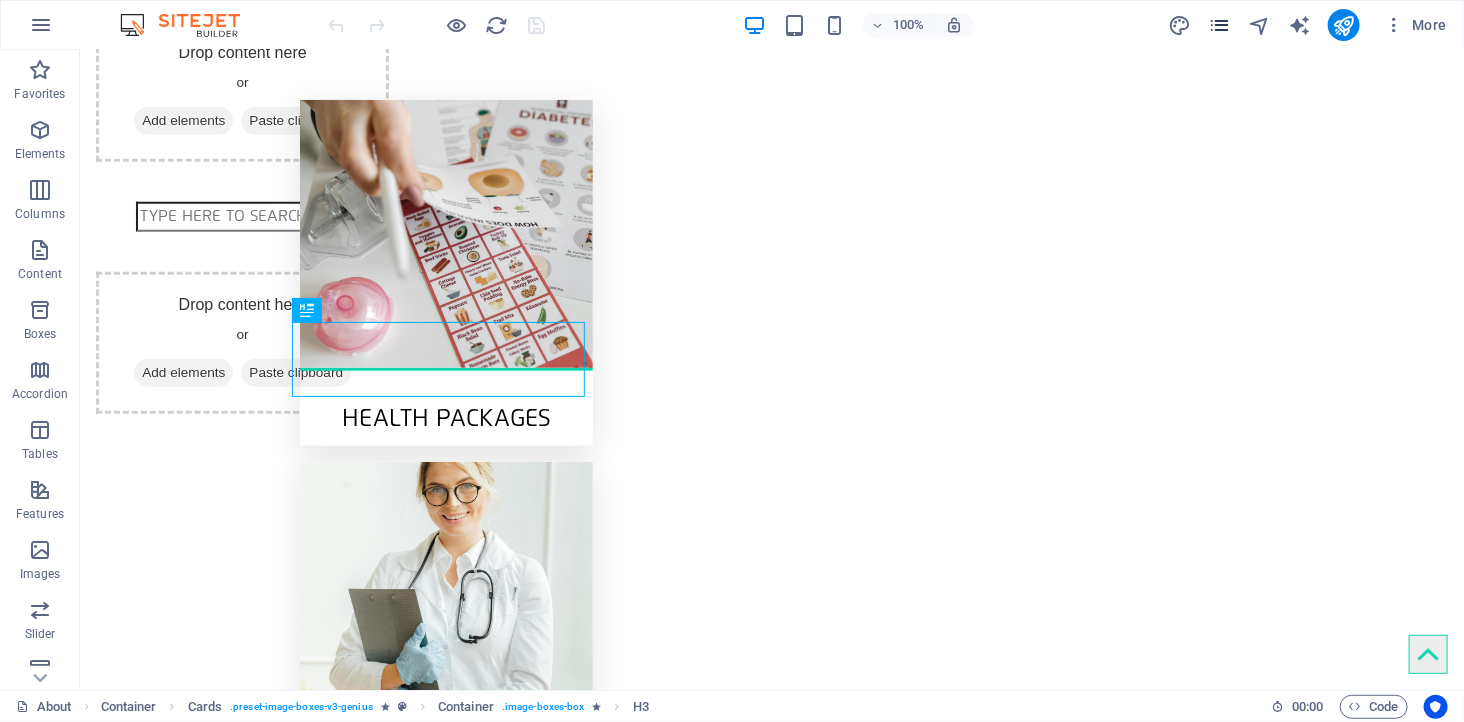 click at bounding box center (1219, 25) 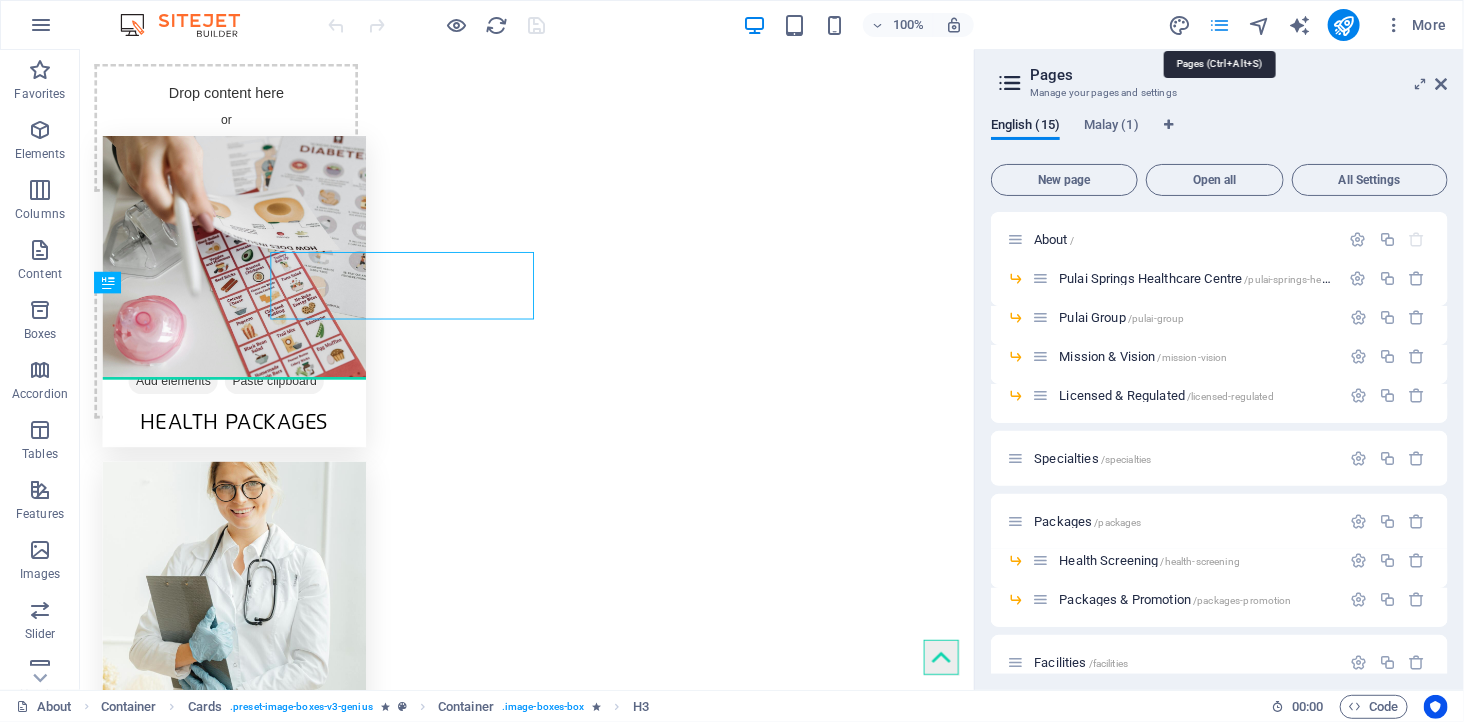 scroll, scrollTop: 740, scrollLeft: 0, axis: vertical 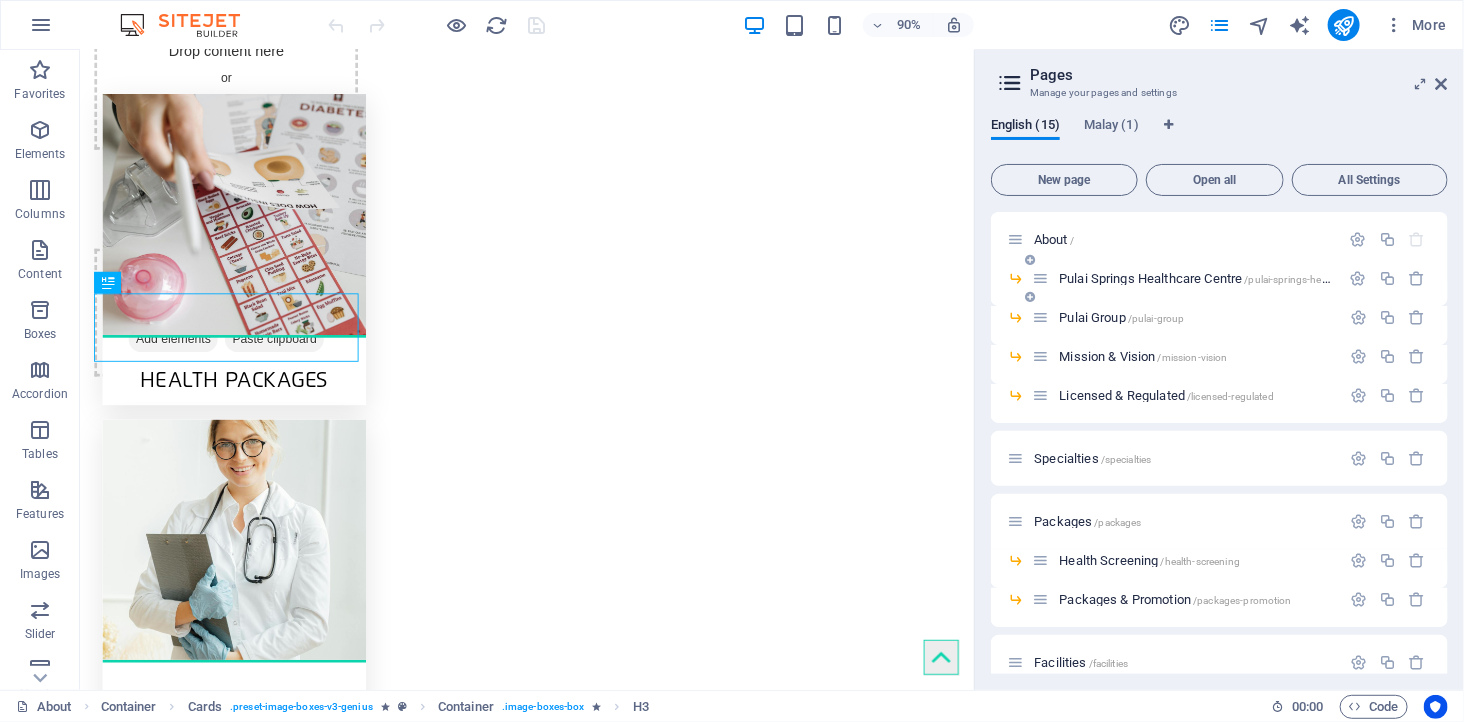 click on "Pulai Springs Healthcare Centre /pulai-springs-healthcare-centre" at bounding box center [1186, 278] 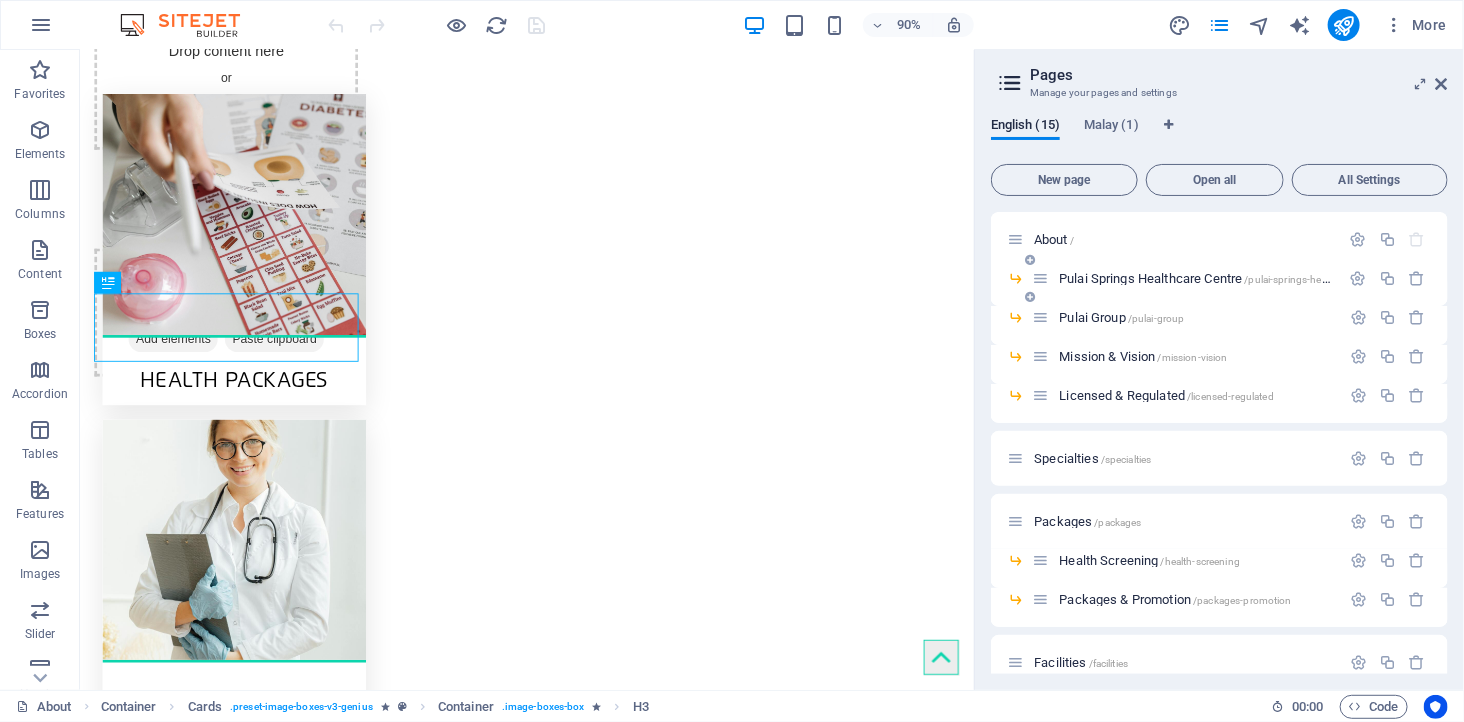click at bounding box center [1040, 278] 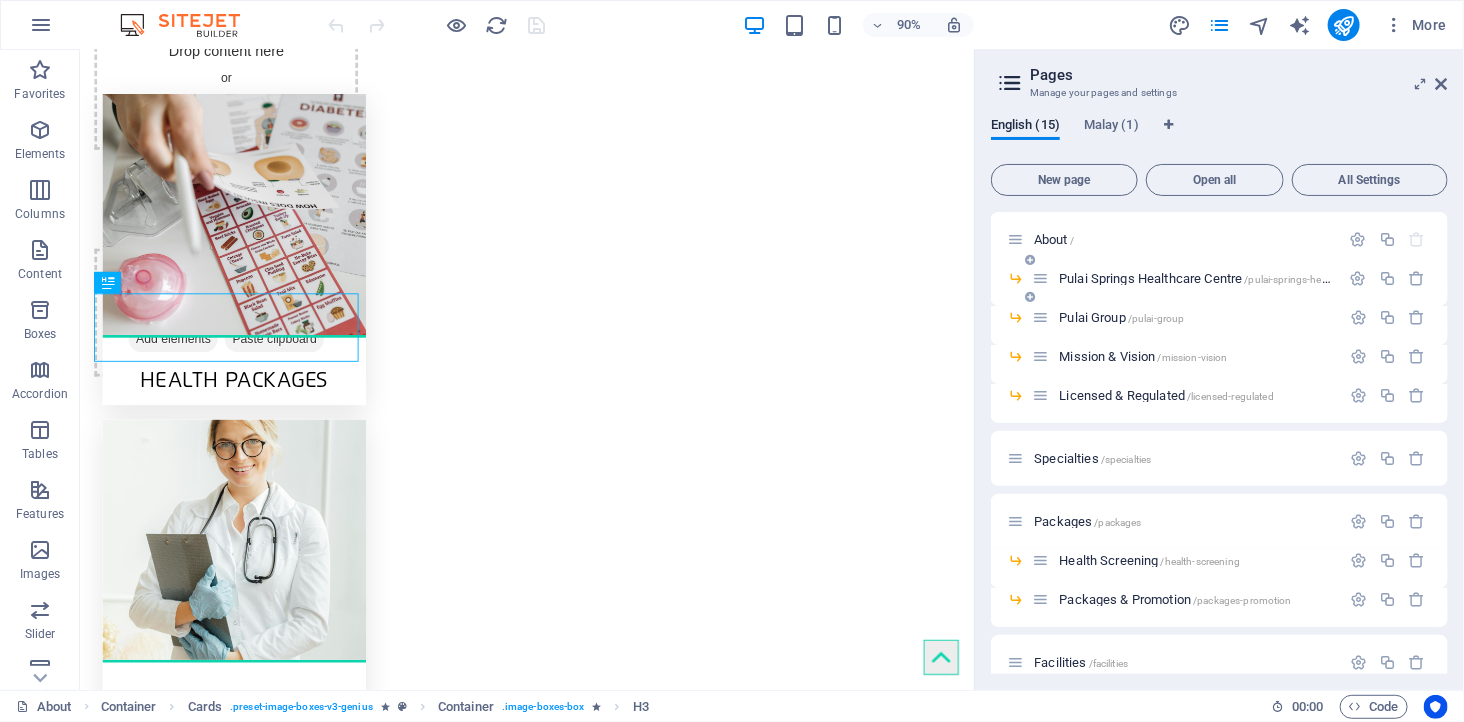 click on "Pulai Springs Healthcare Centre /pulai-springs-healthcare-centre" at bounding box center [1223, 278] 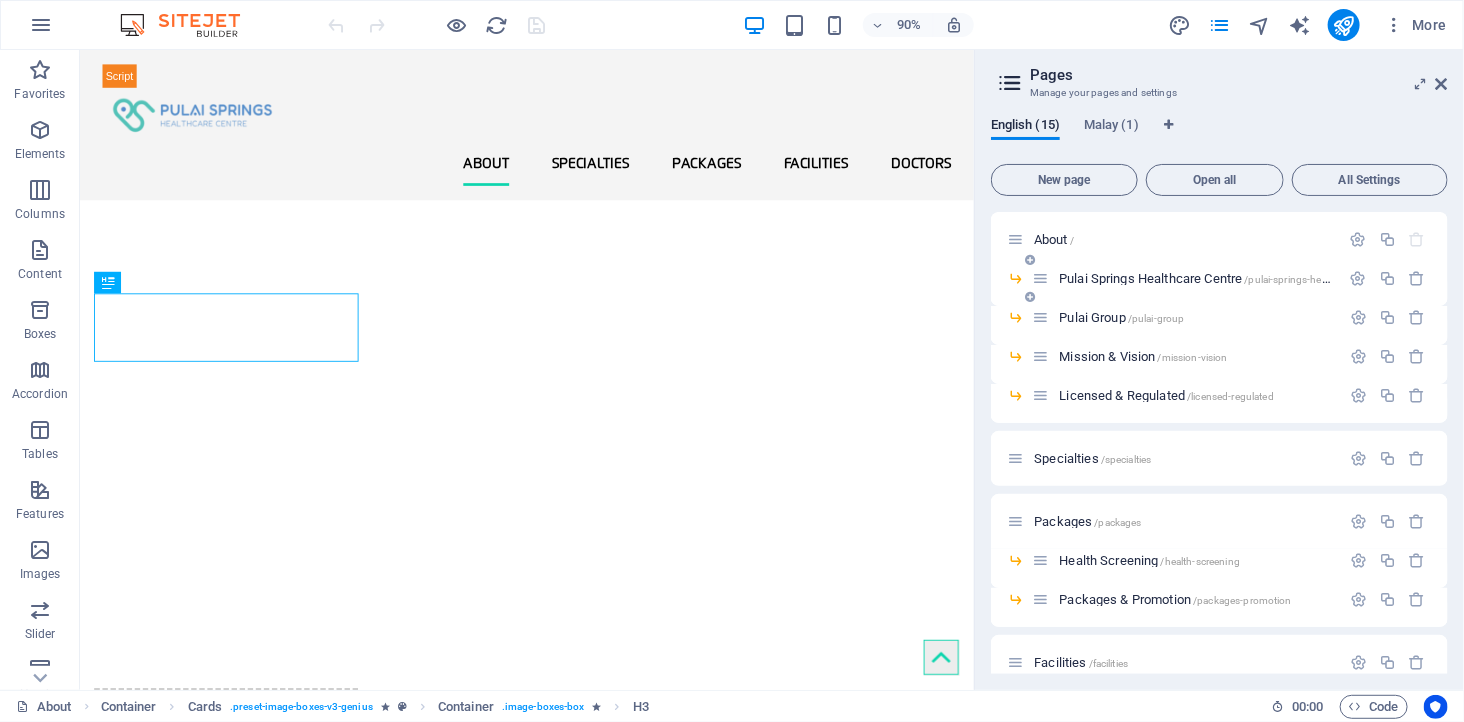 click on "Pulai Springs Healthcare Centre /pulai-springs-healthcare-centre" at bounding box center (1219, 286) 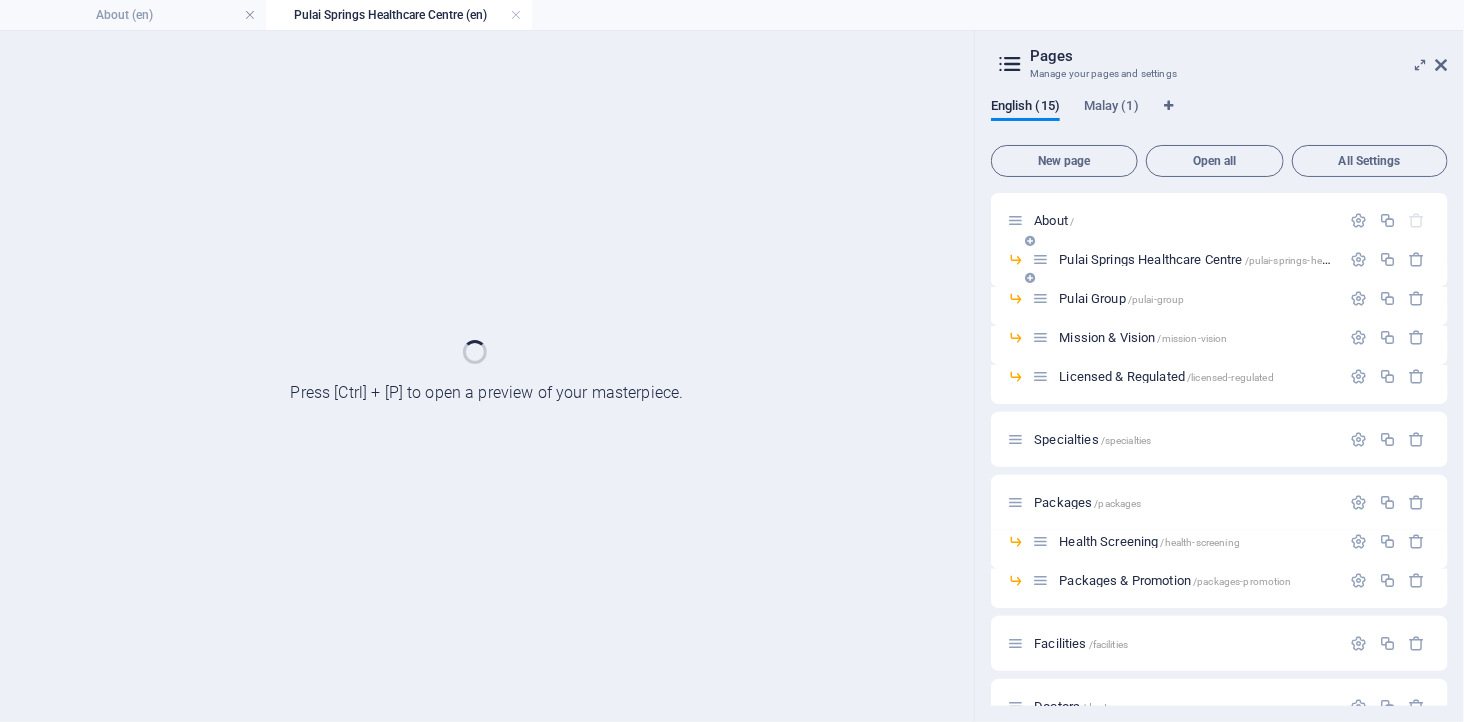 click on "Pulai Springs Healthcare Centre /pulai-springs-healthcare-centre" at bounding box center (1219, 267) 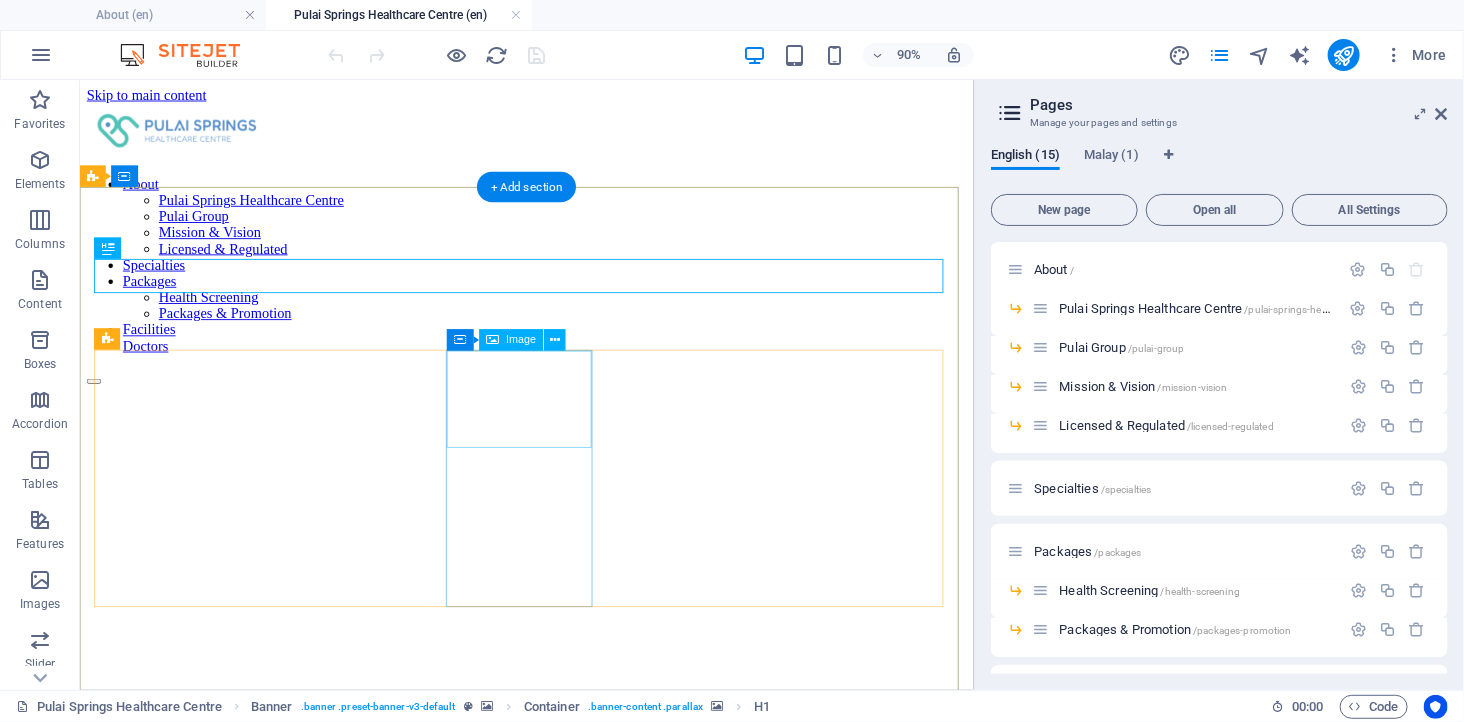scroll, scrollTop: 0, scrollLeft: 0, axis: both 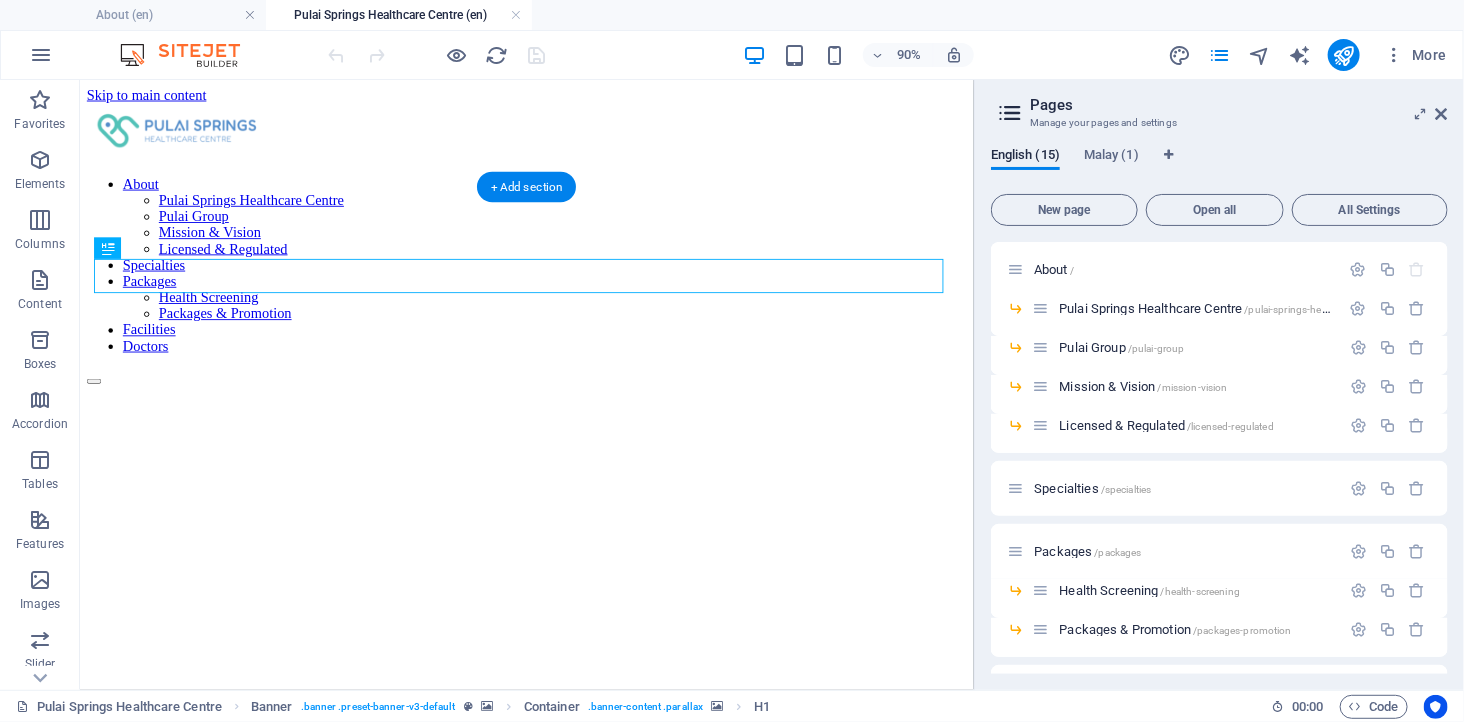 click at bounding box center [575, 1340] 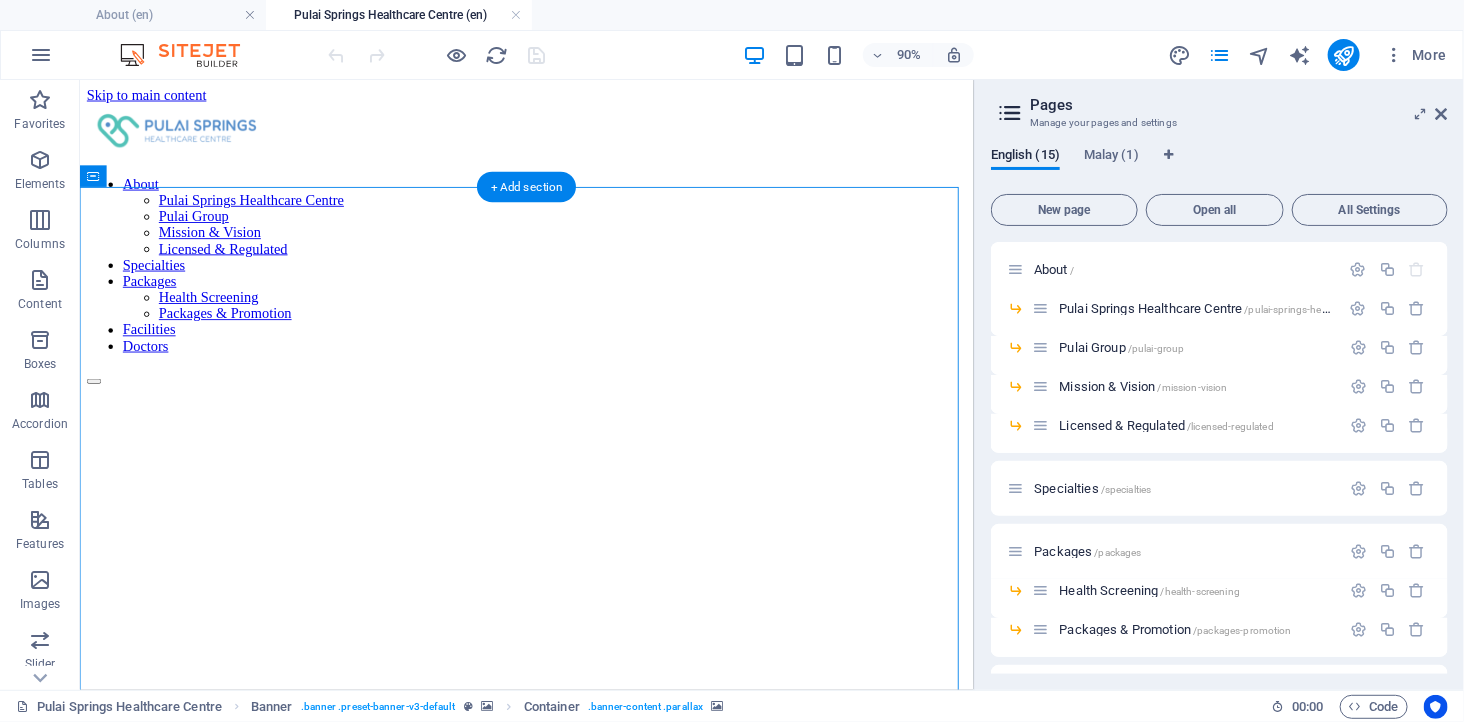 click at bounding box center (575, 1340) 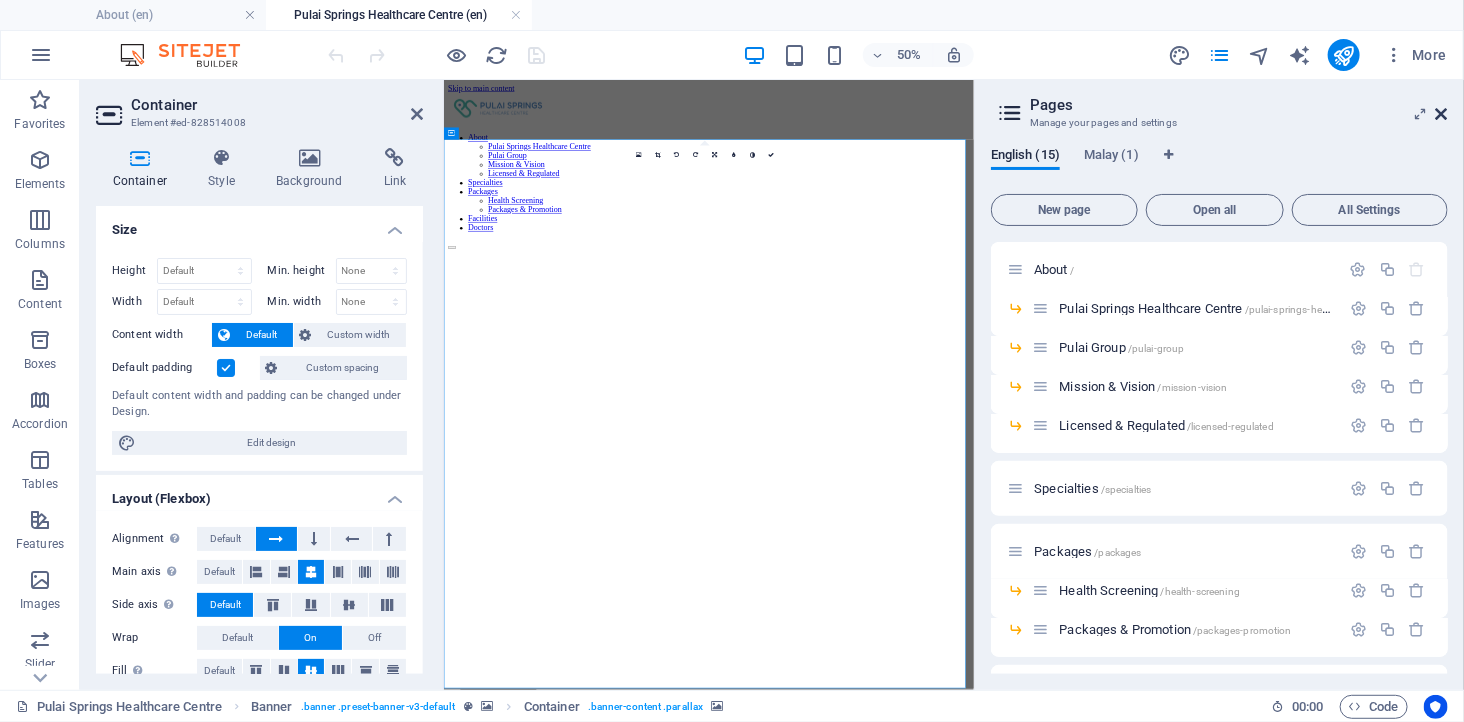click at bounding box center [1442, 114] 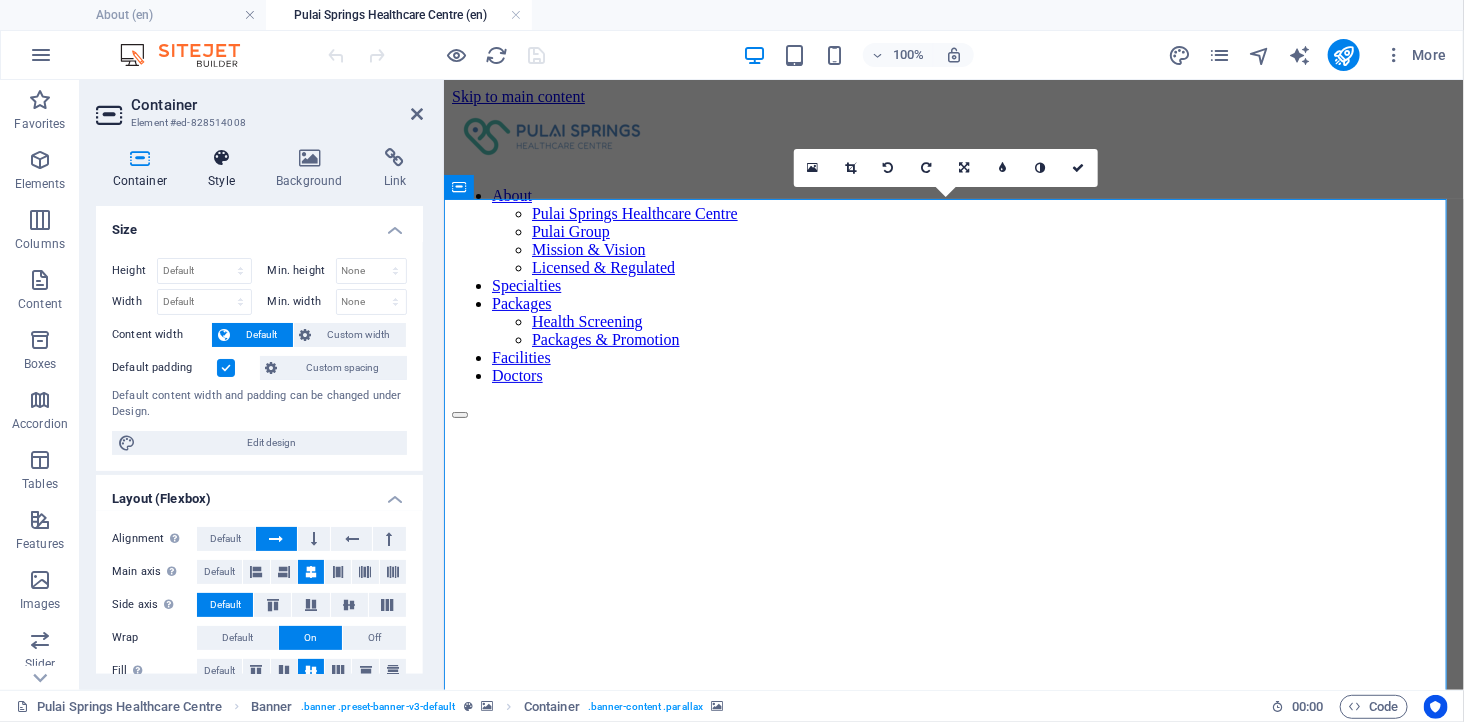 click on "Style" at bounding box center [226, 169] 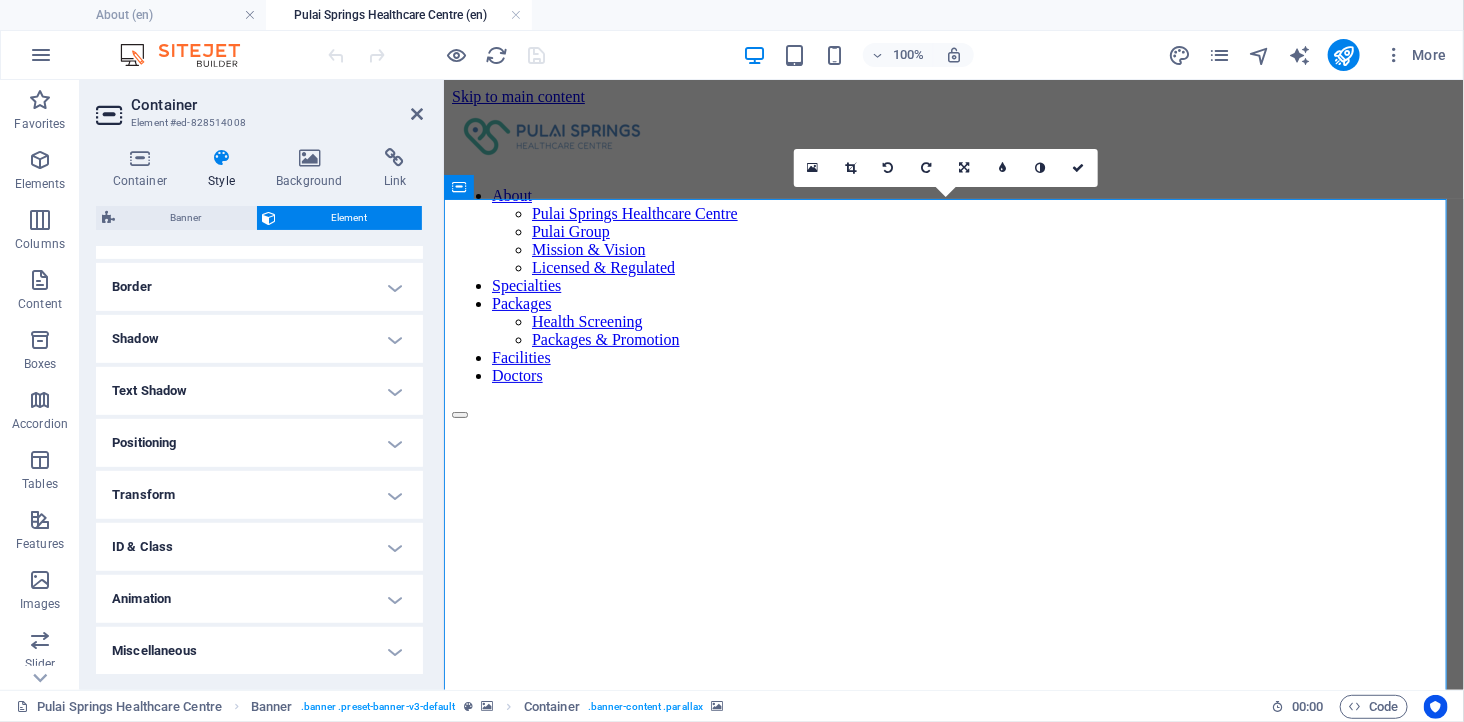 scroll, scrollTop: 0, scrollLeft: 0, axis: both 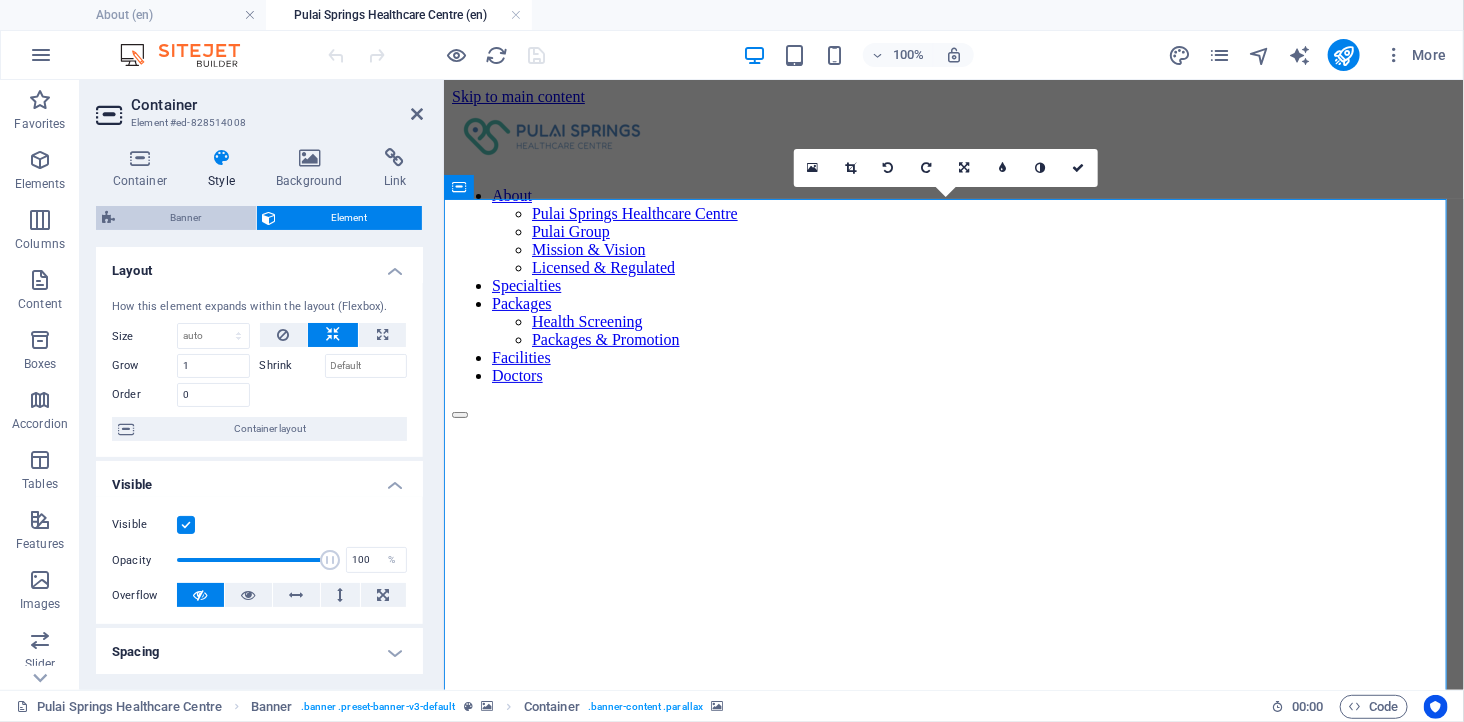 click on "Banner" at bounding box center [185, 218] 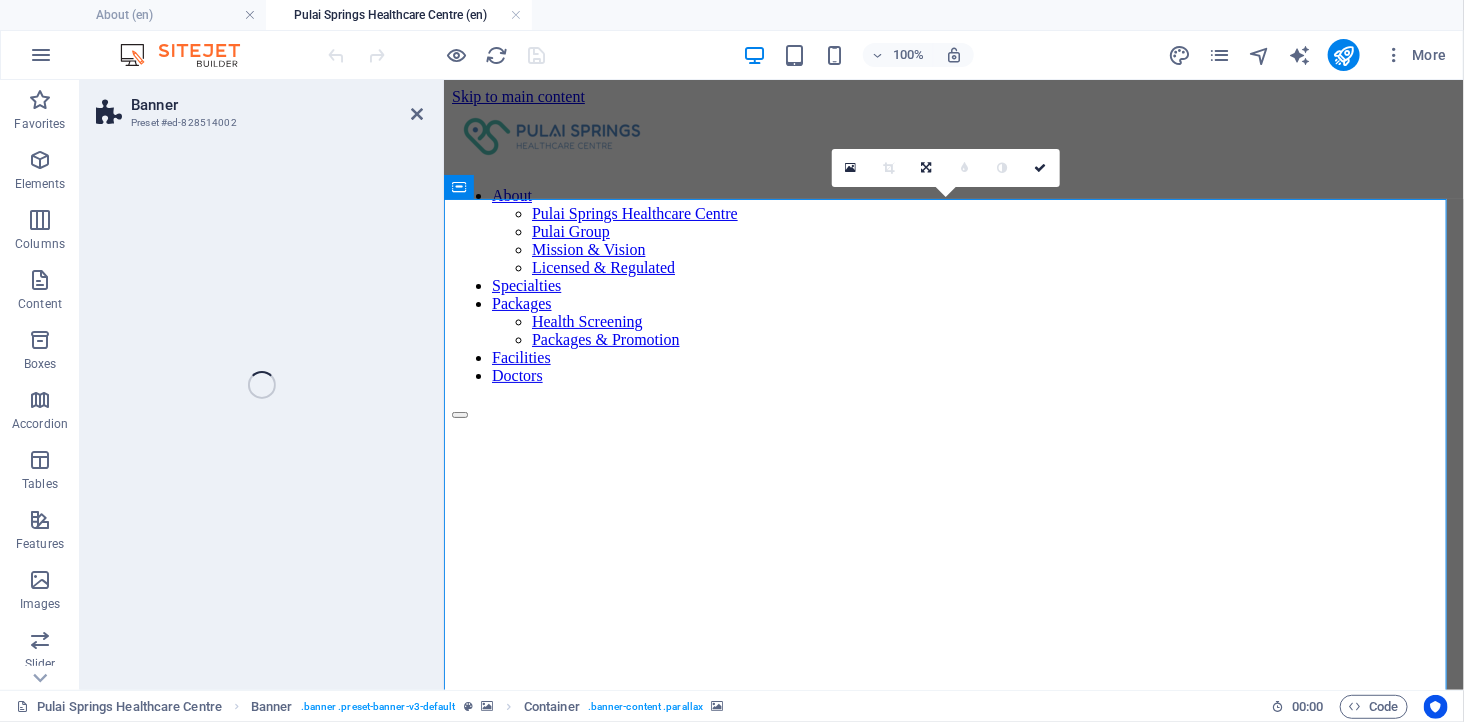 select on "preset-banner-v3-default" 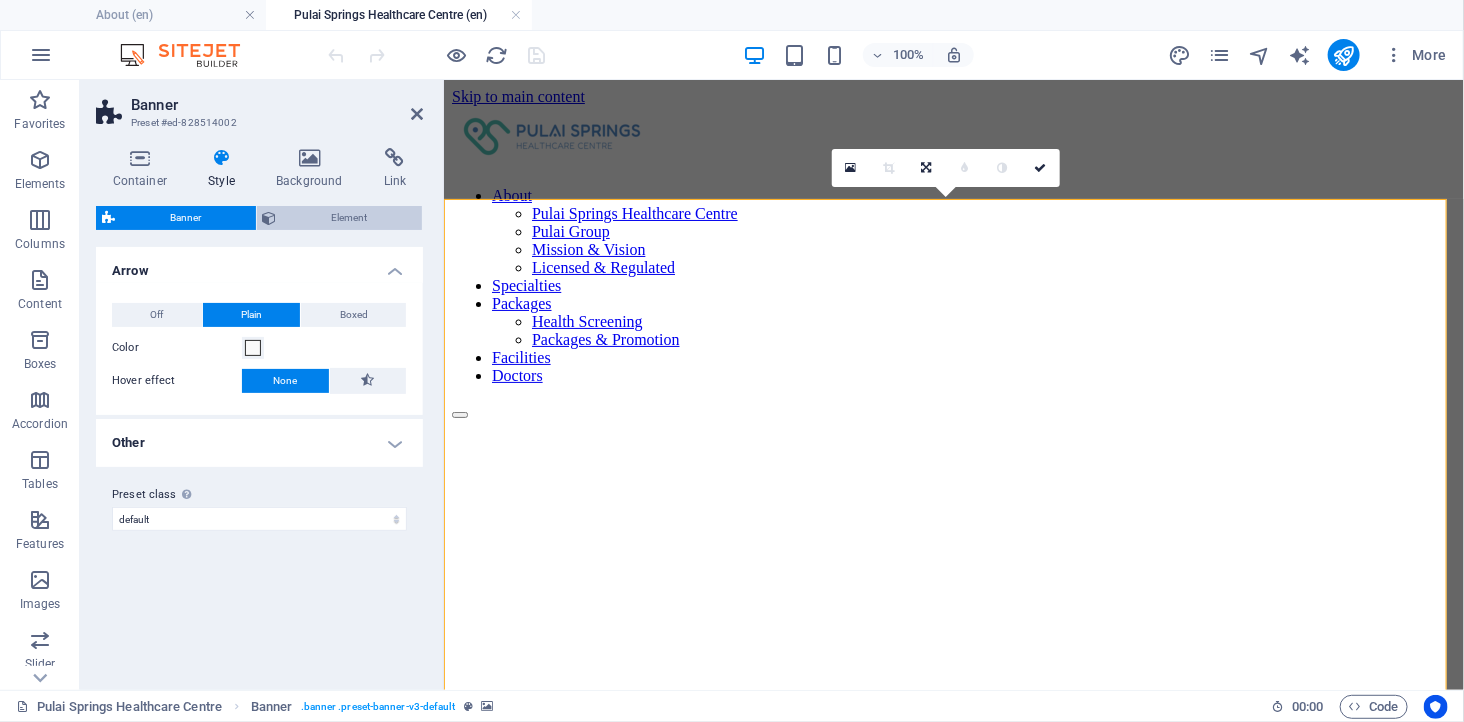 click on "Element" at bounding box center [350, 218] 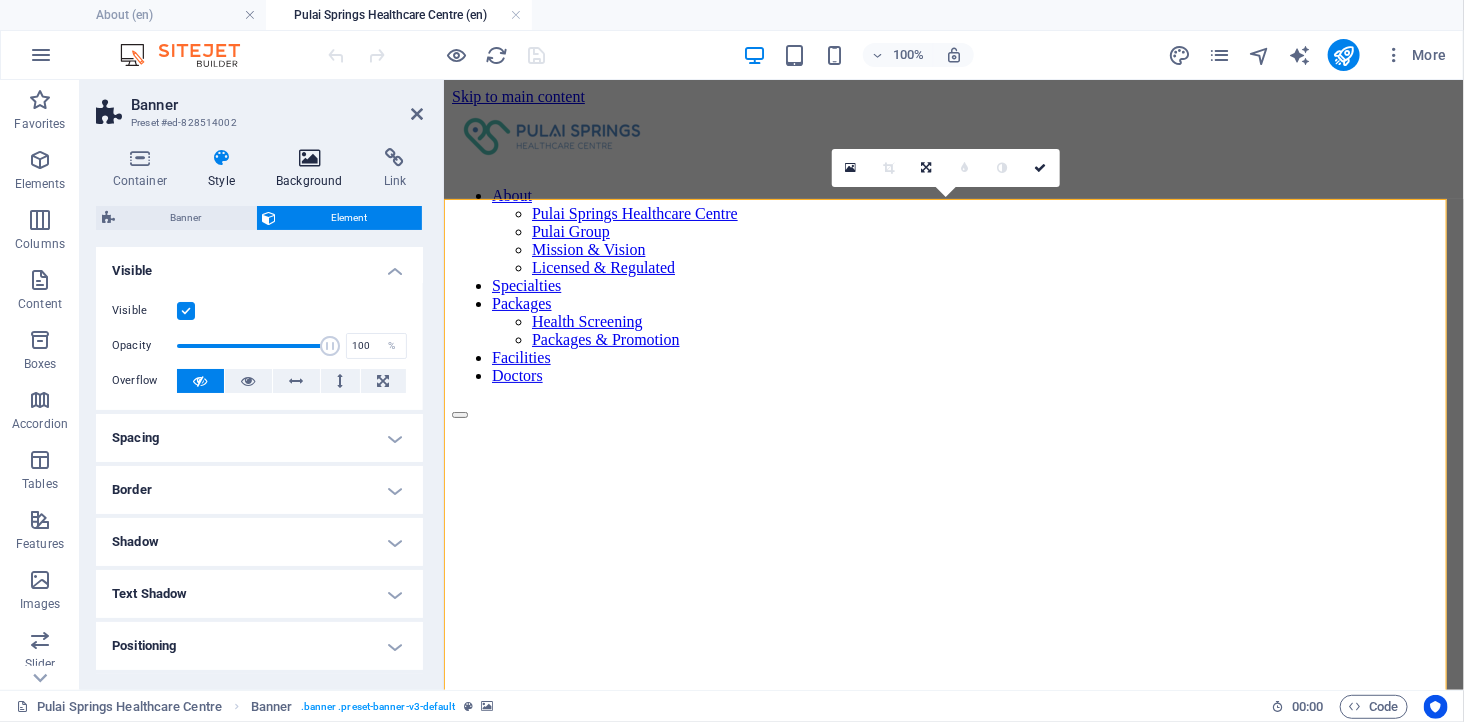 click on "Background" at bounding box center (314, 169) 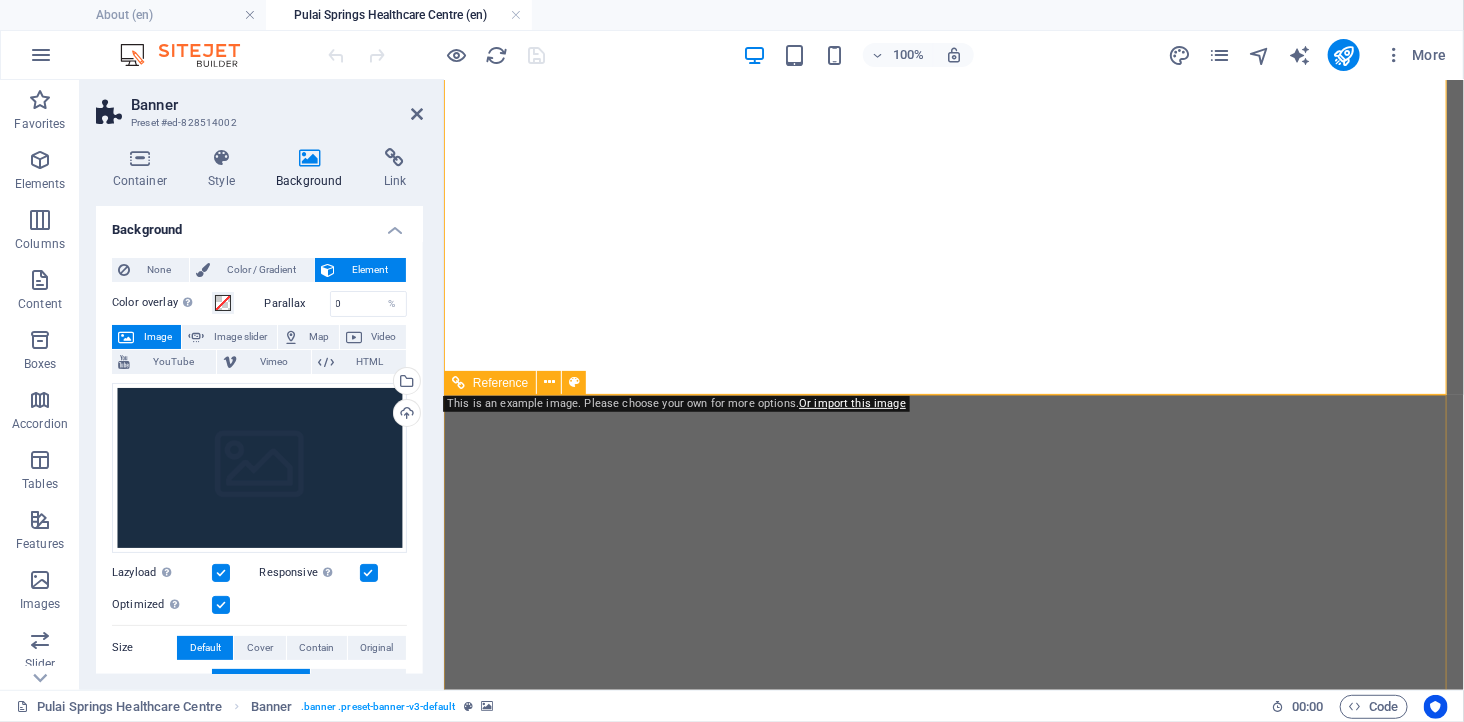 scroll, scrollTop: 777, scrollLeft: 0, axis: vertical 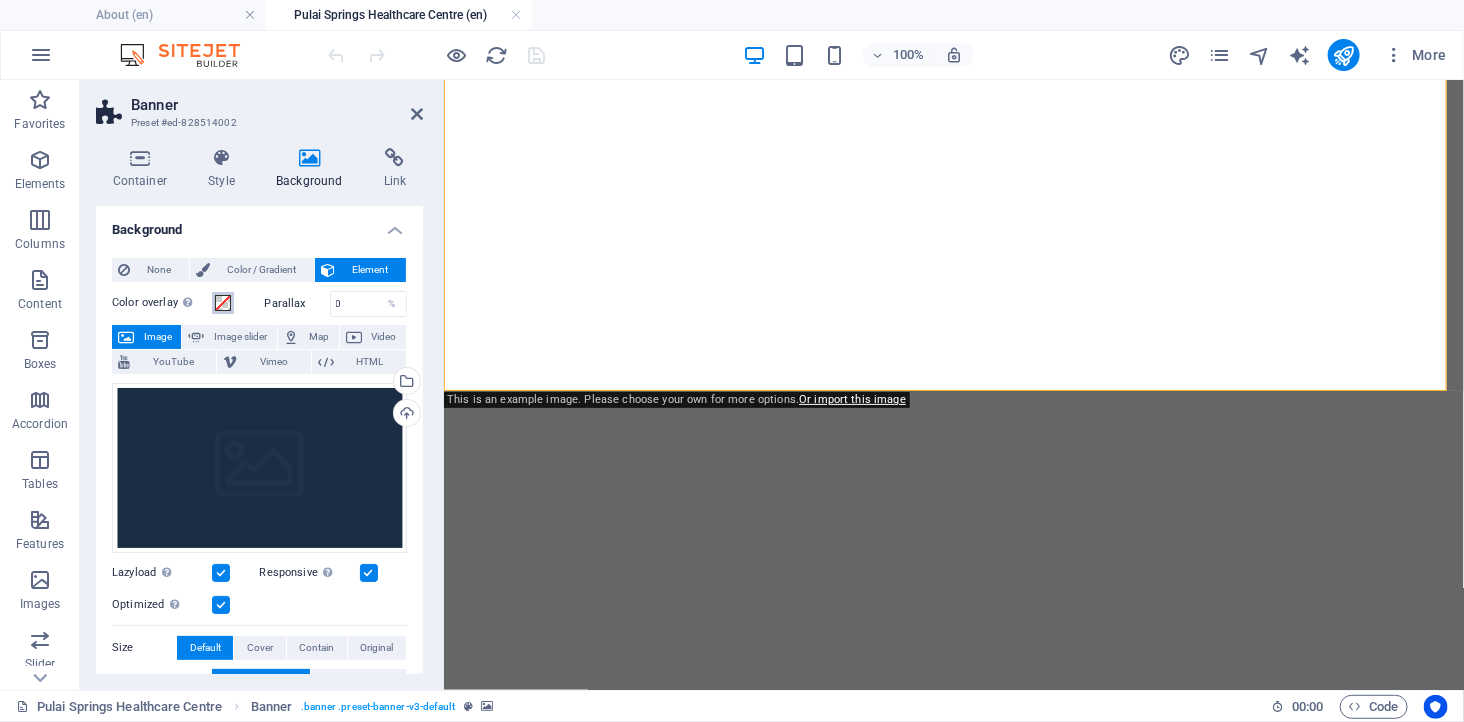 click at bounding box center (223, 303) 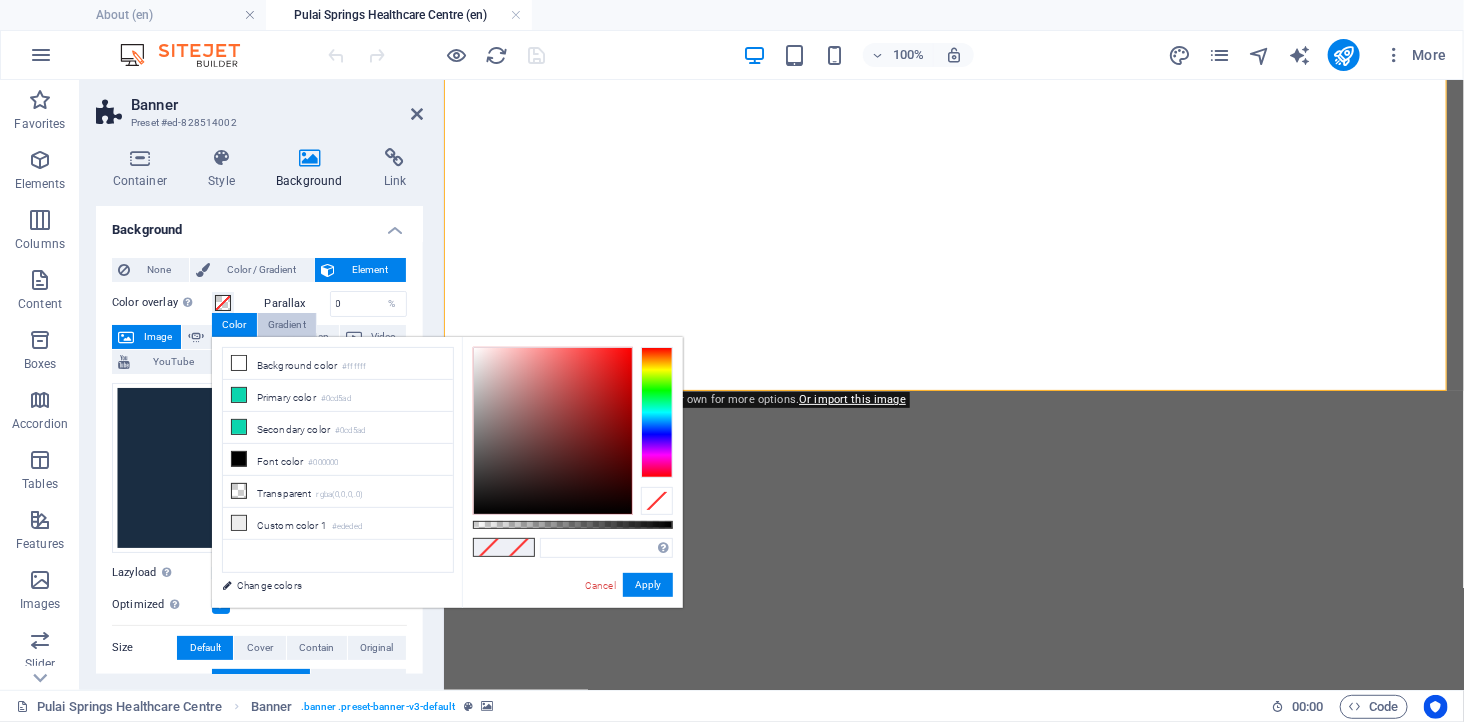 click on "Gradient" at bounding box center [287, 325] 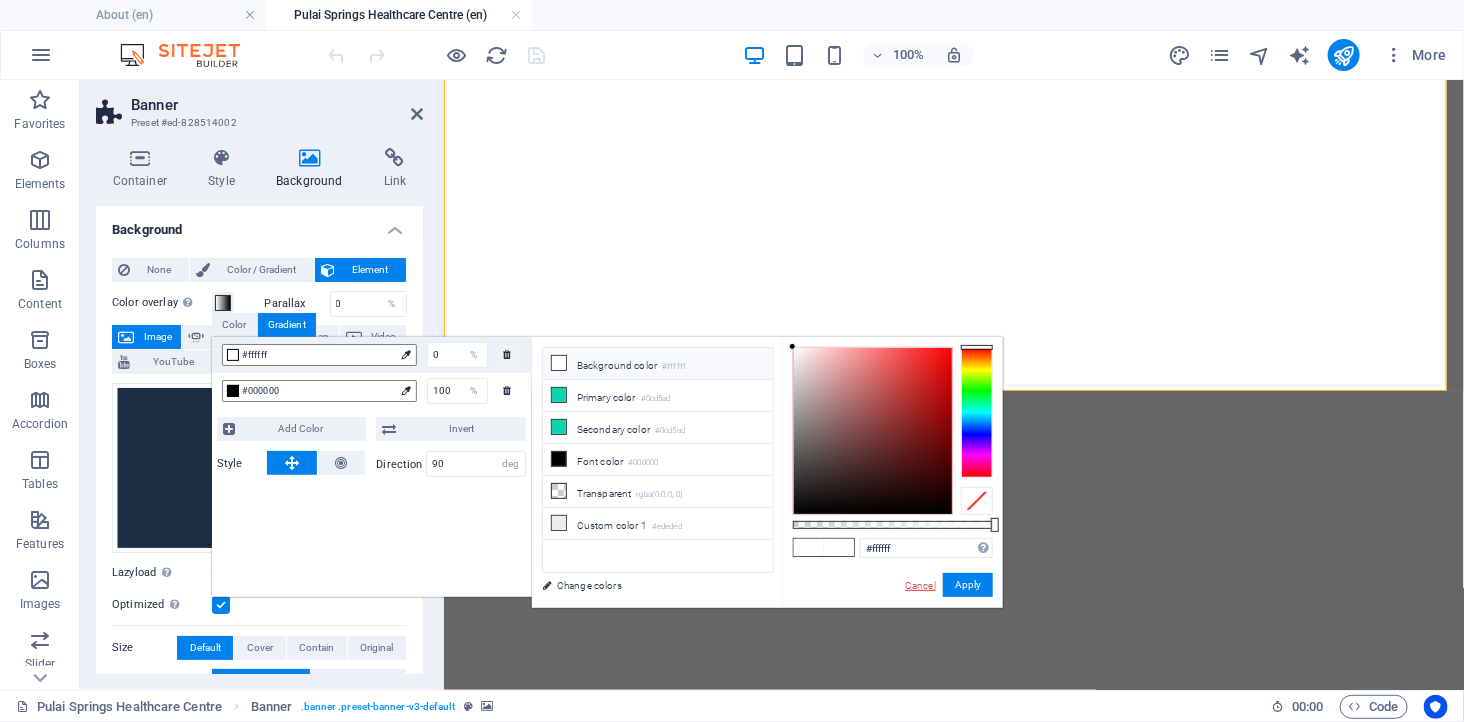 click on "Cancel" at bounding box center [920, 585] 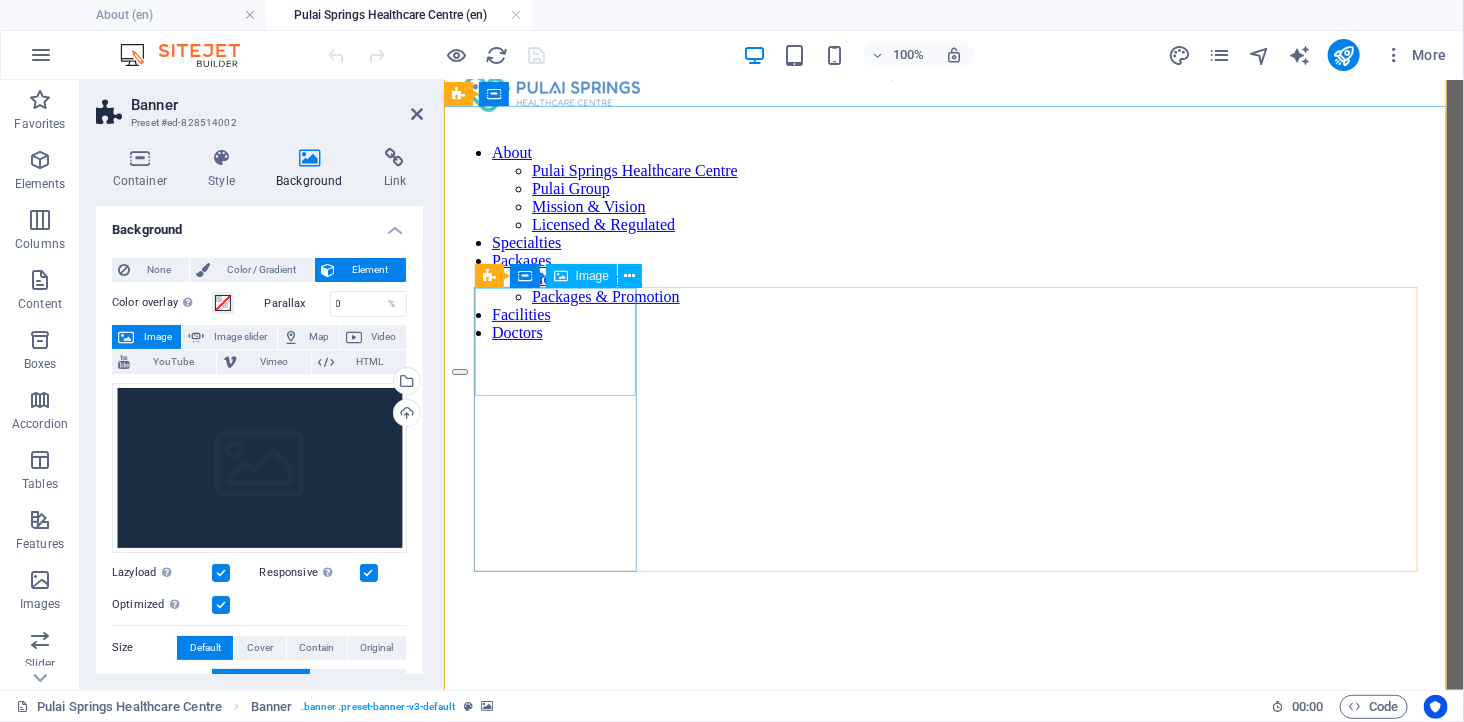 scroll, scrollTop: 0, scrollLeft: 0, axis: both 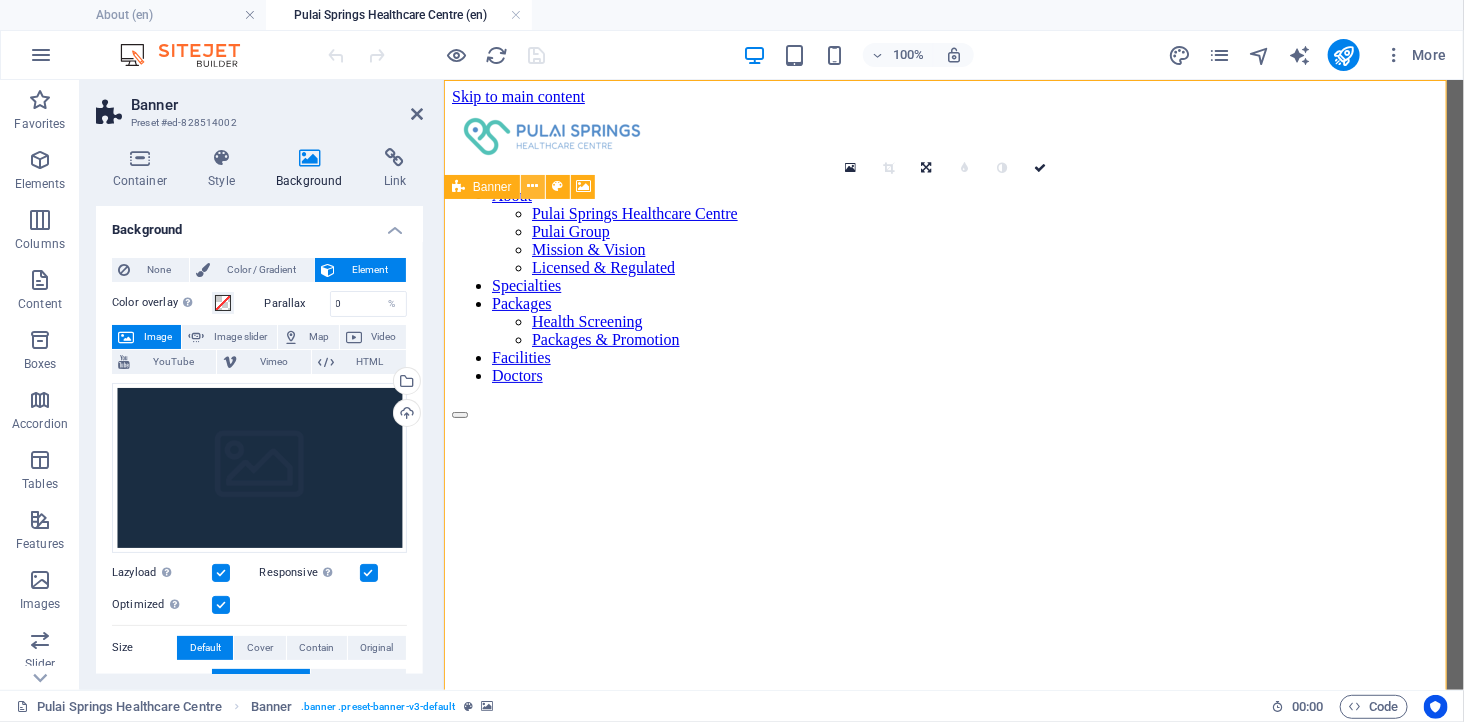 click at bounding box center [532, 186] 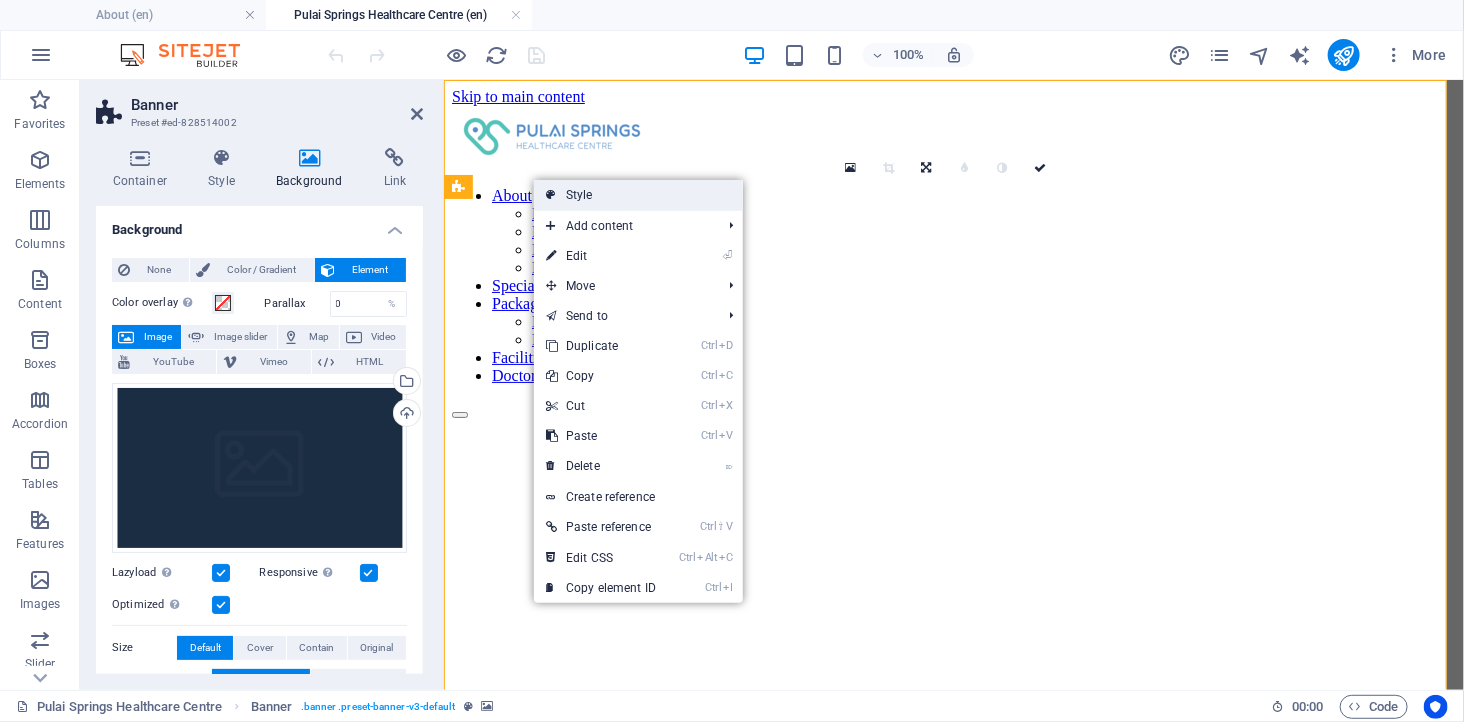 click on "Style" at bounding box center (638, 195) 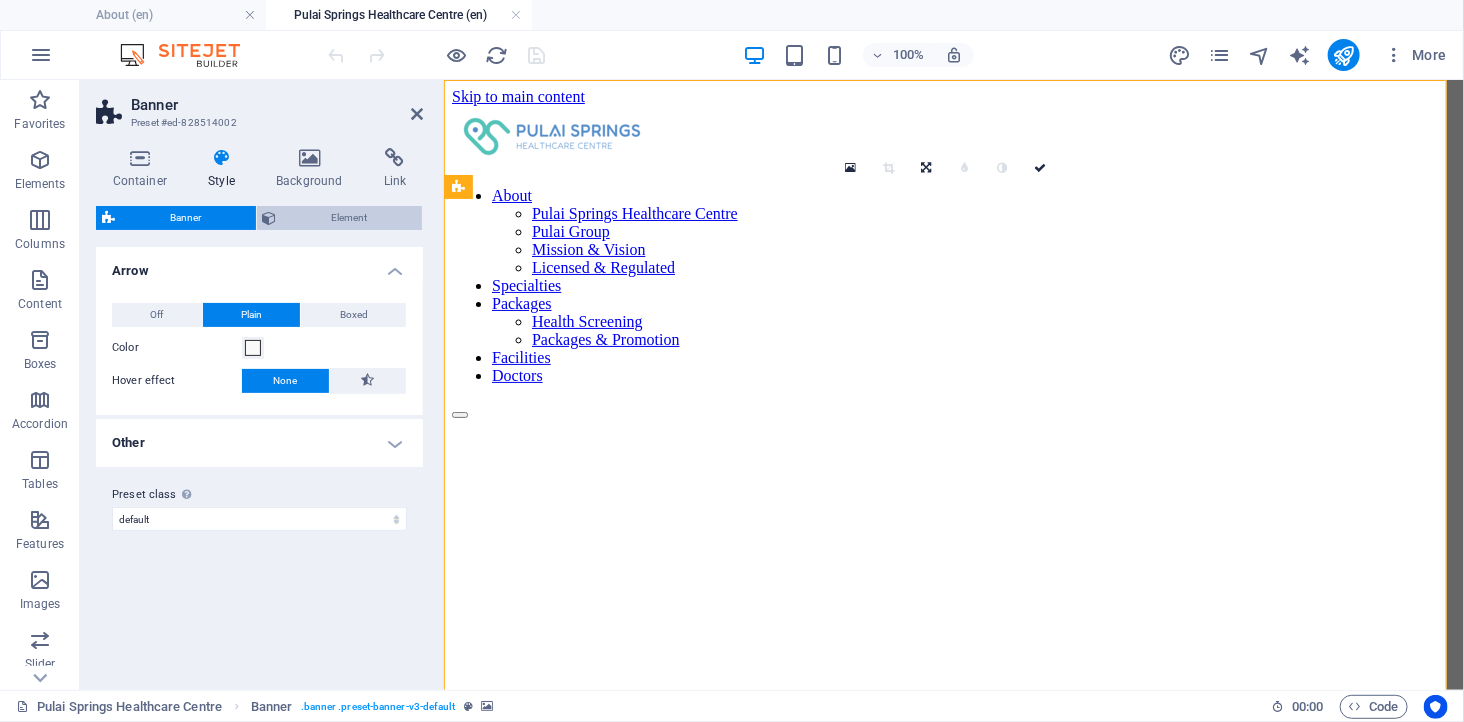 click on "Element" at bounding box center (350, 218) 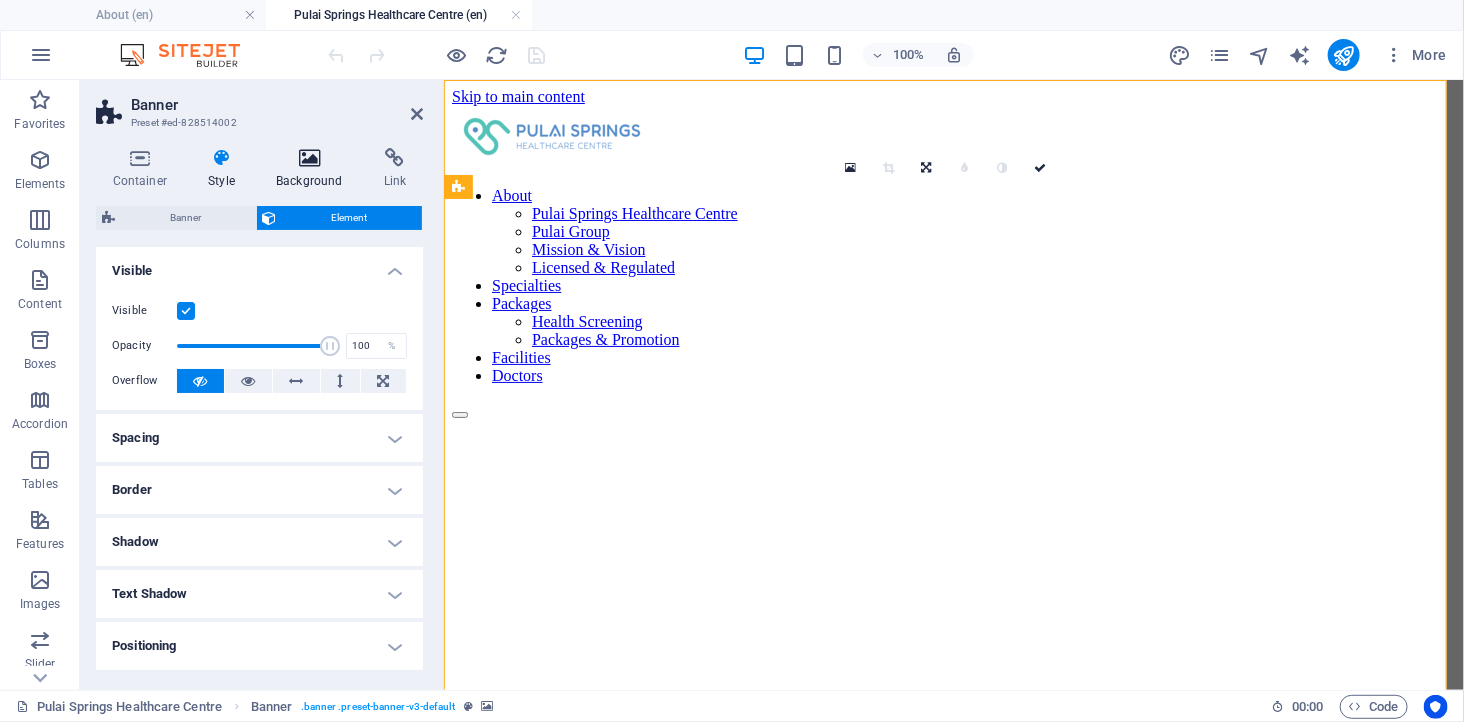 click on "Background" at bounding box center [314, 169] 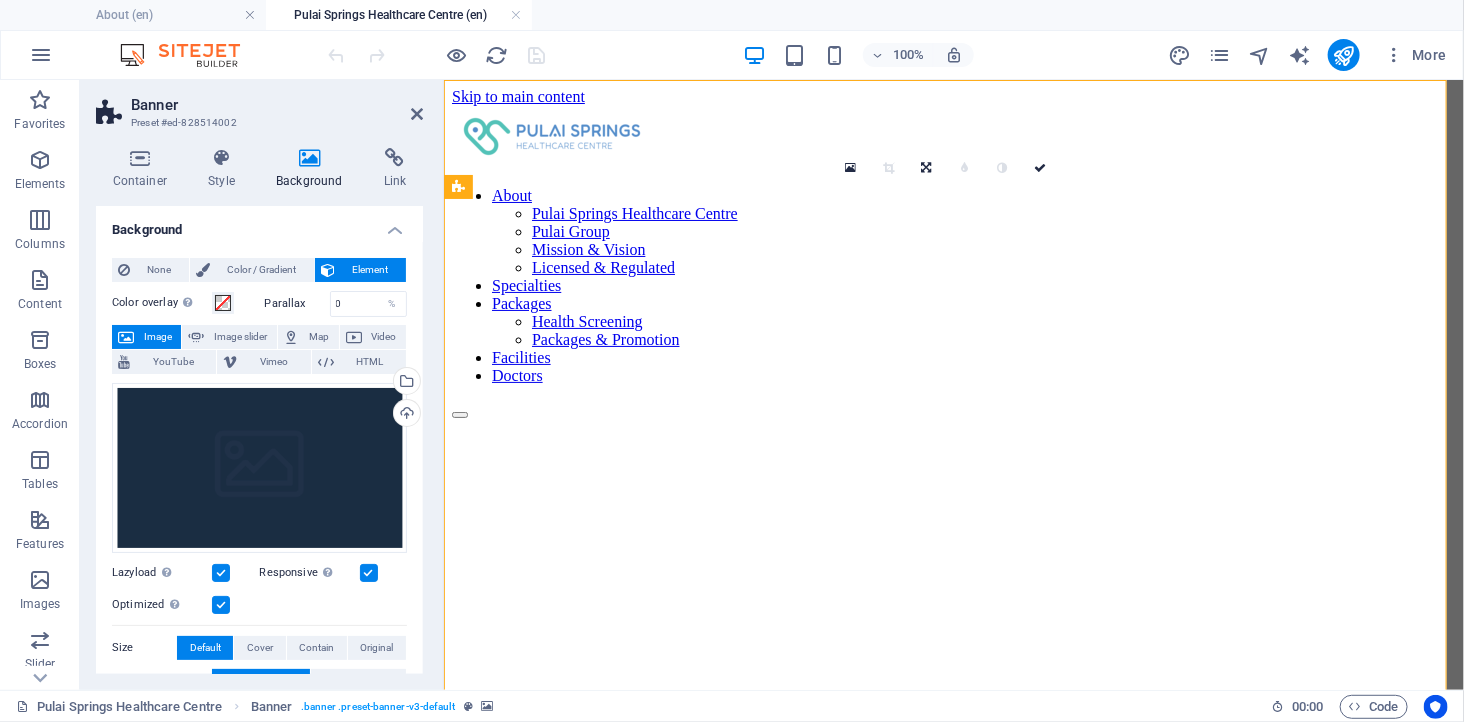 click at bounding box center (953, 1340) 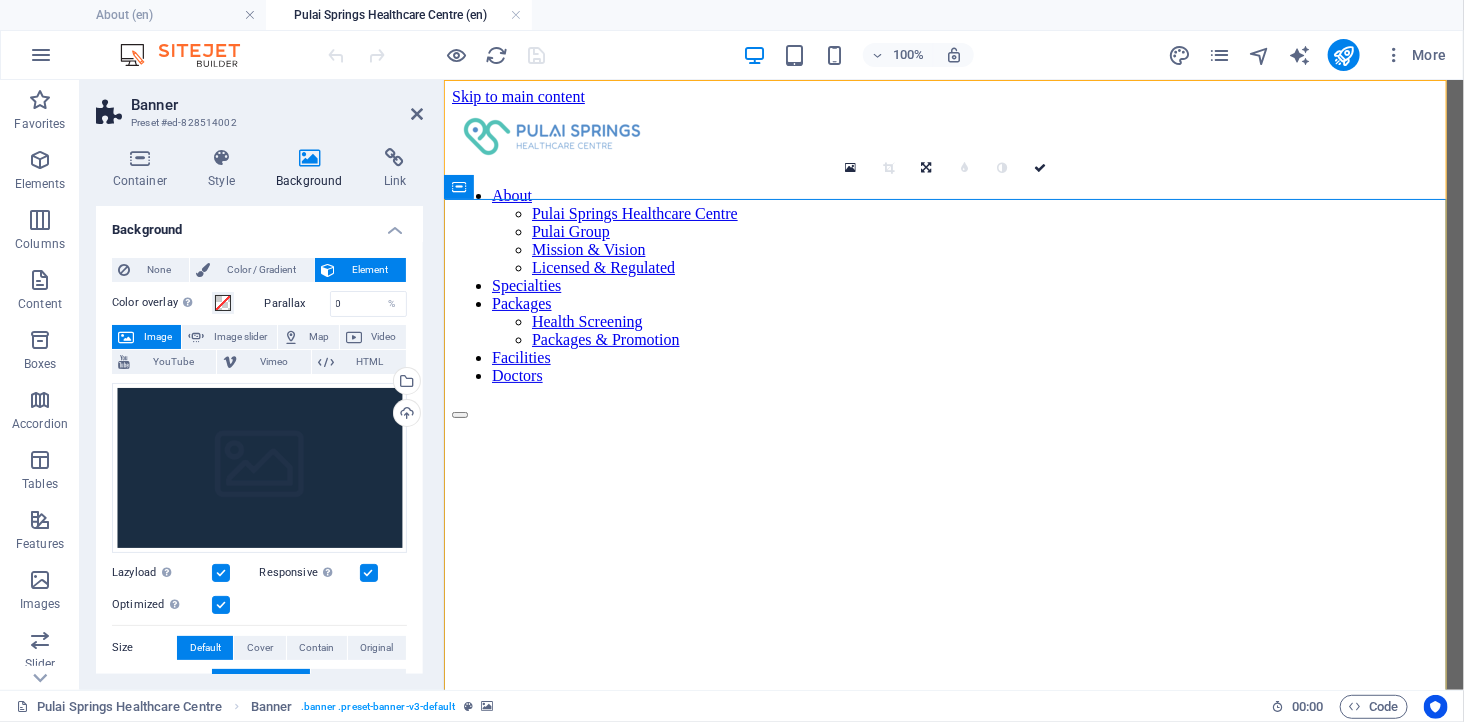 click at bounding box center [953, 1340] 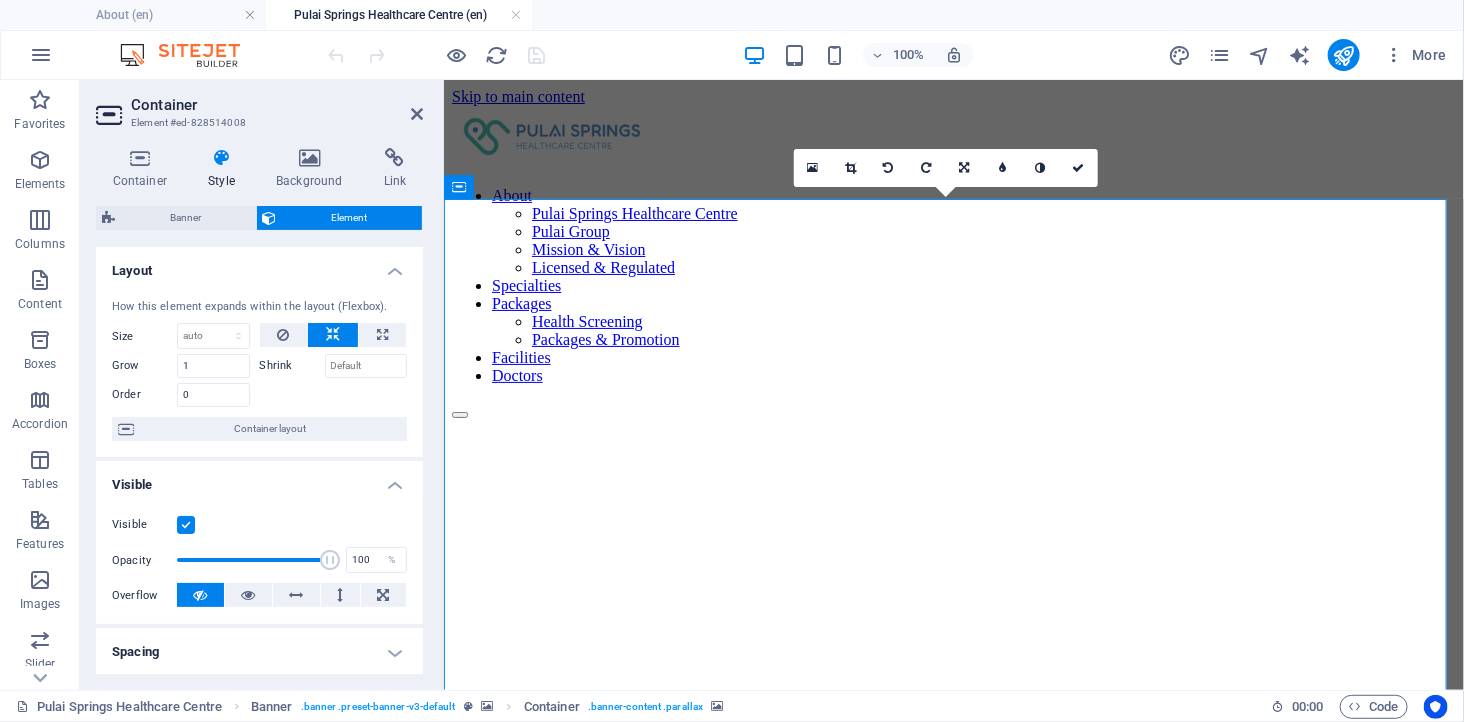click at bounding box center (953, 1340) 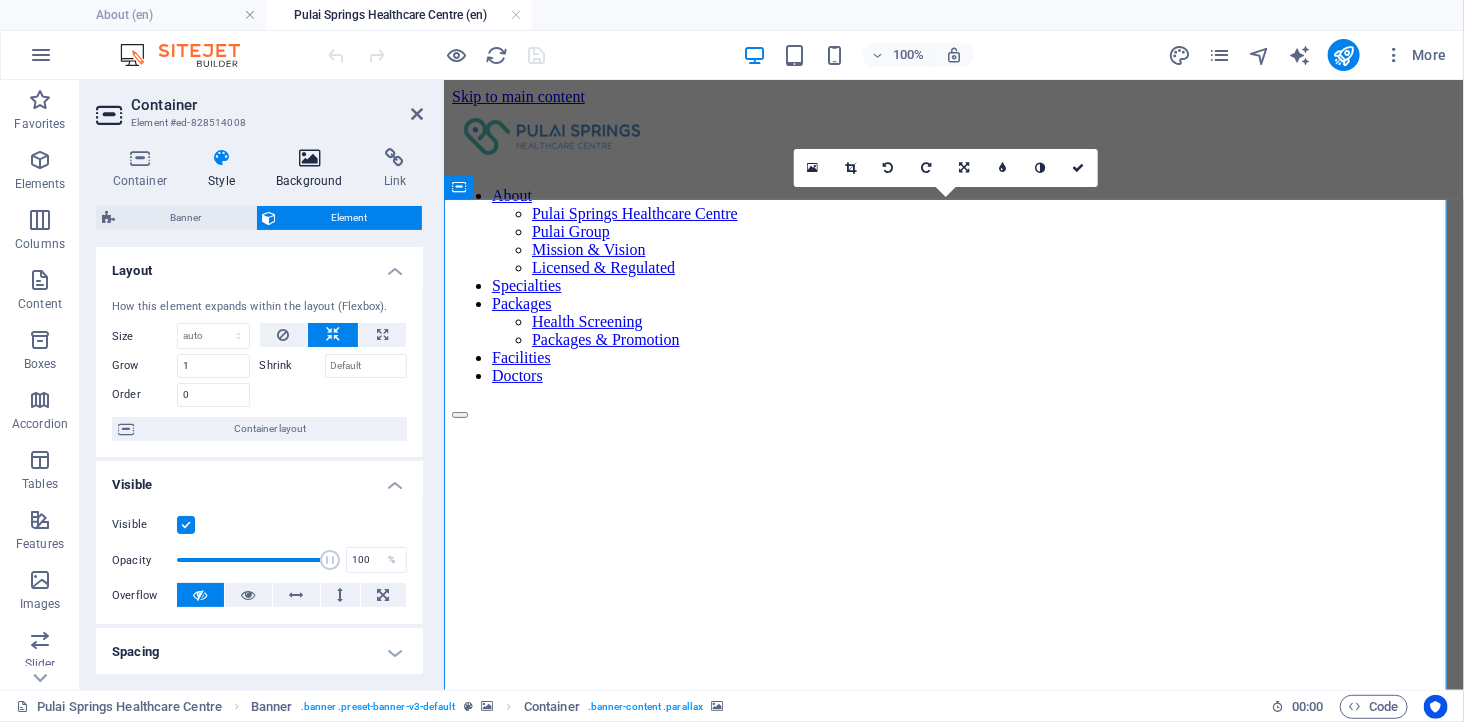 click on "Background" at bounding box center [314, 169] 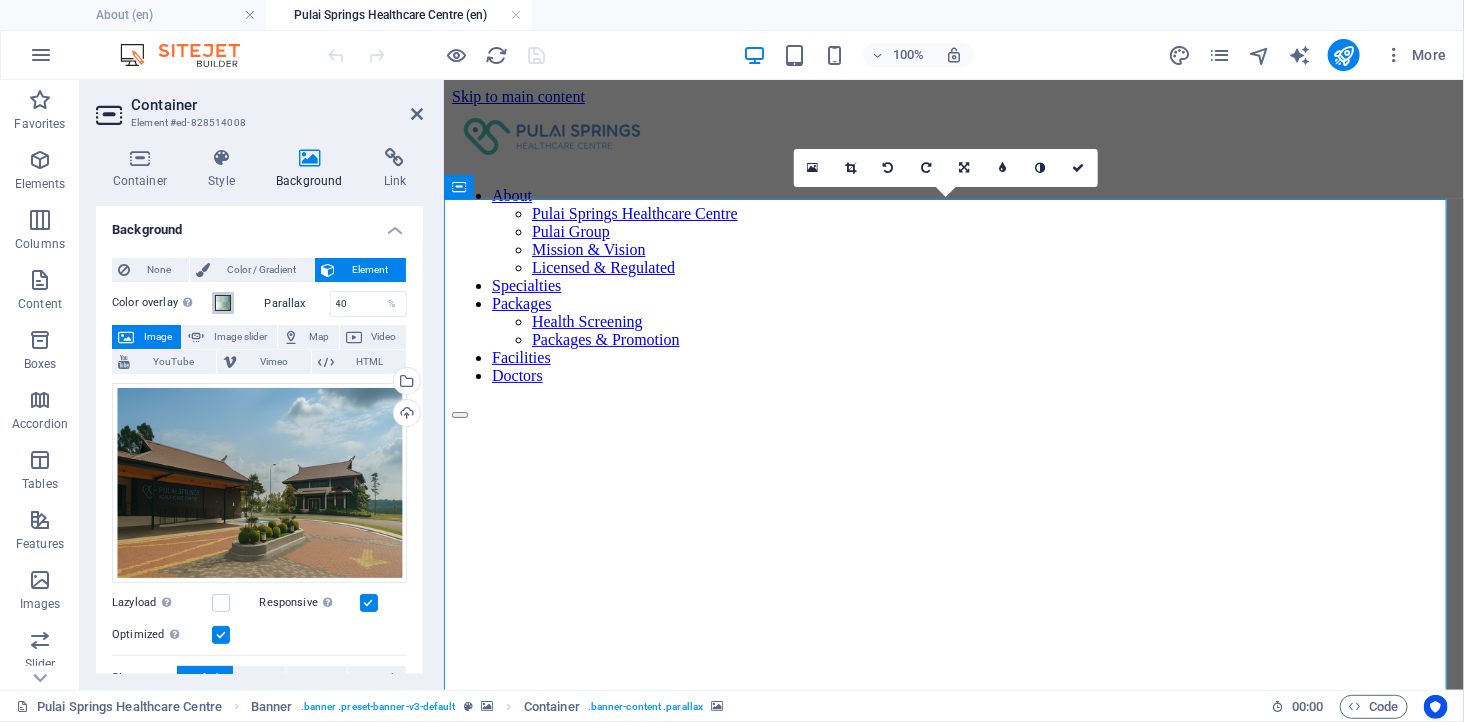 click at bounding box center (223, 303) 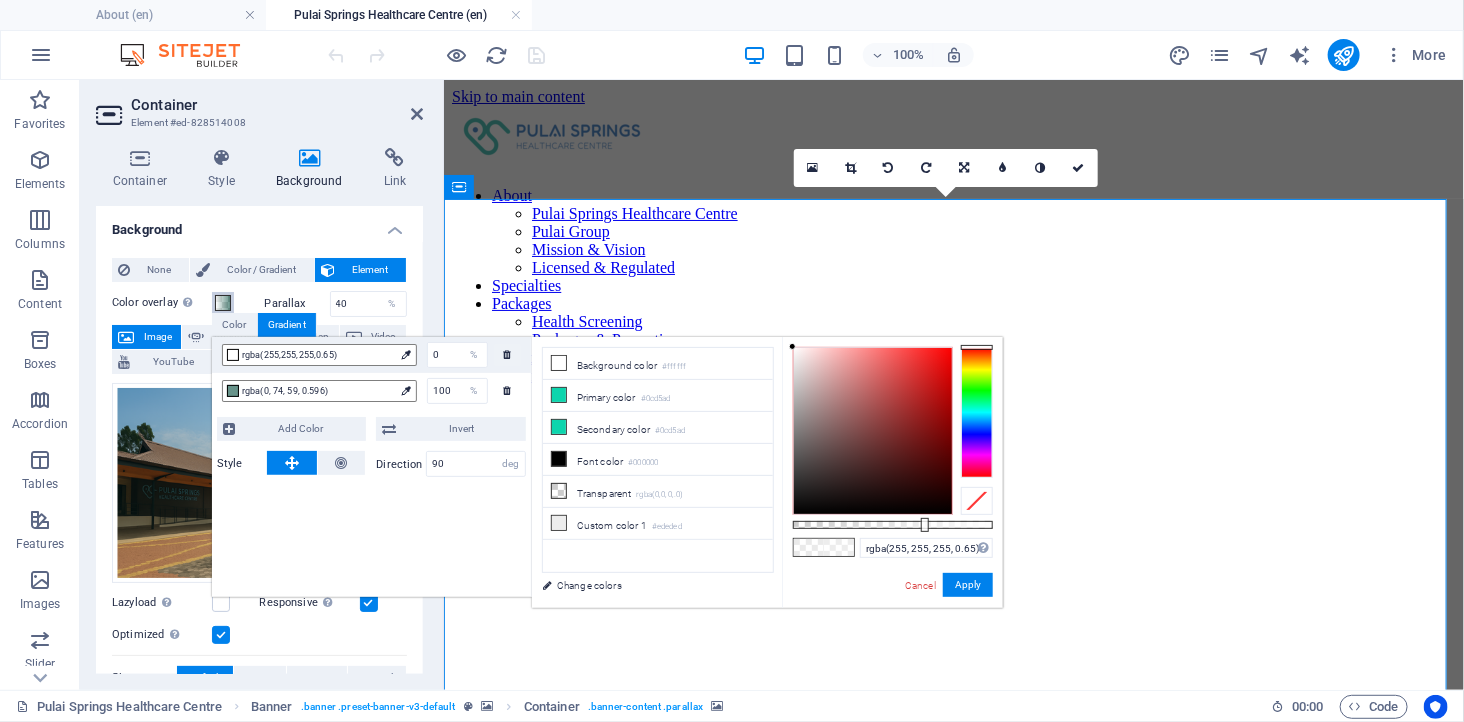 click at bounding box center (925, 525) 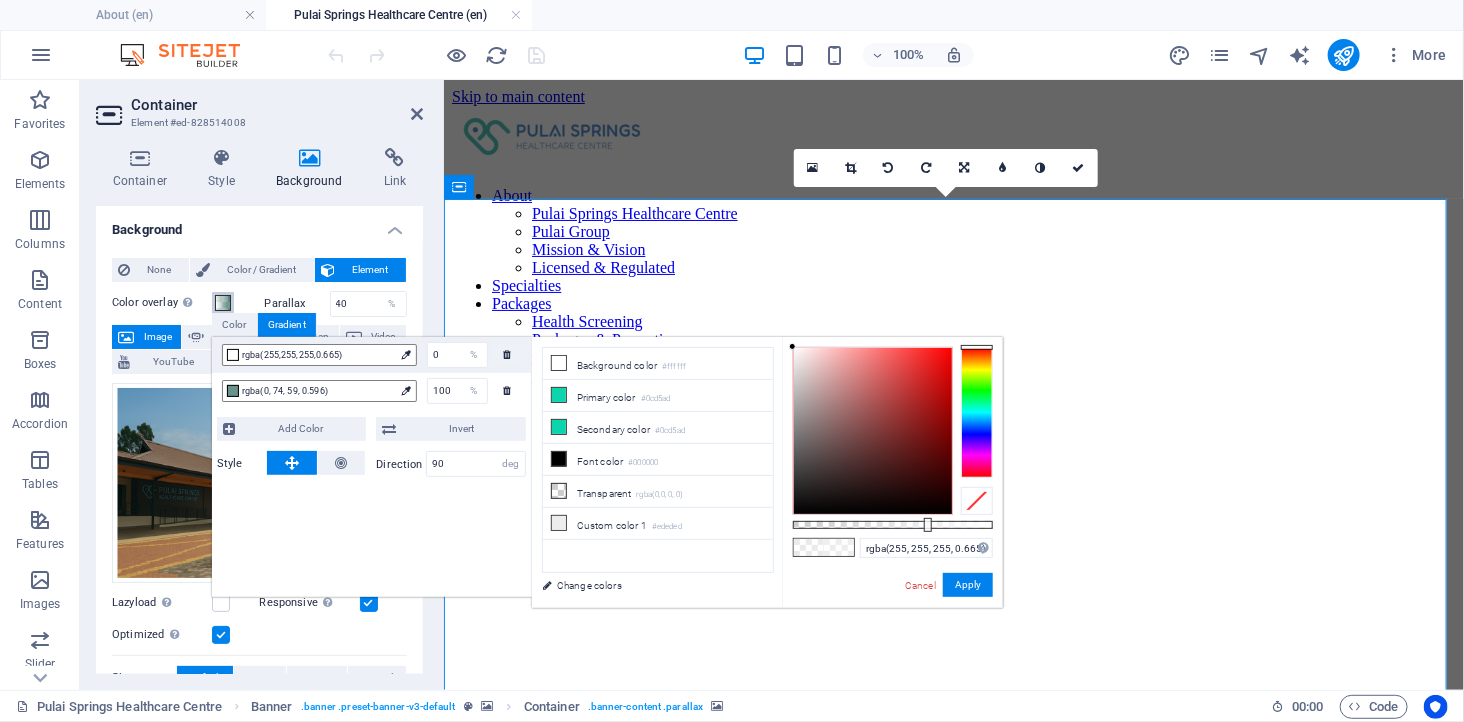 type on "rgba(255, 255, 255, 0.67)" 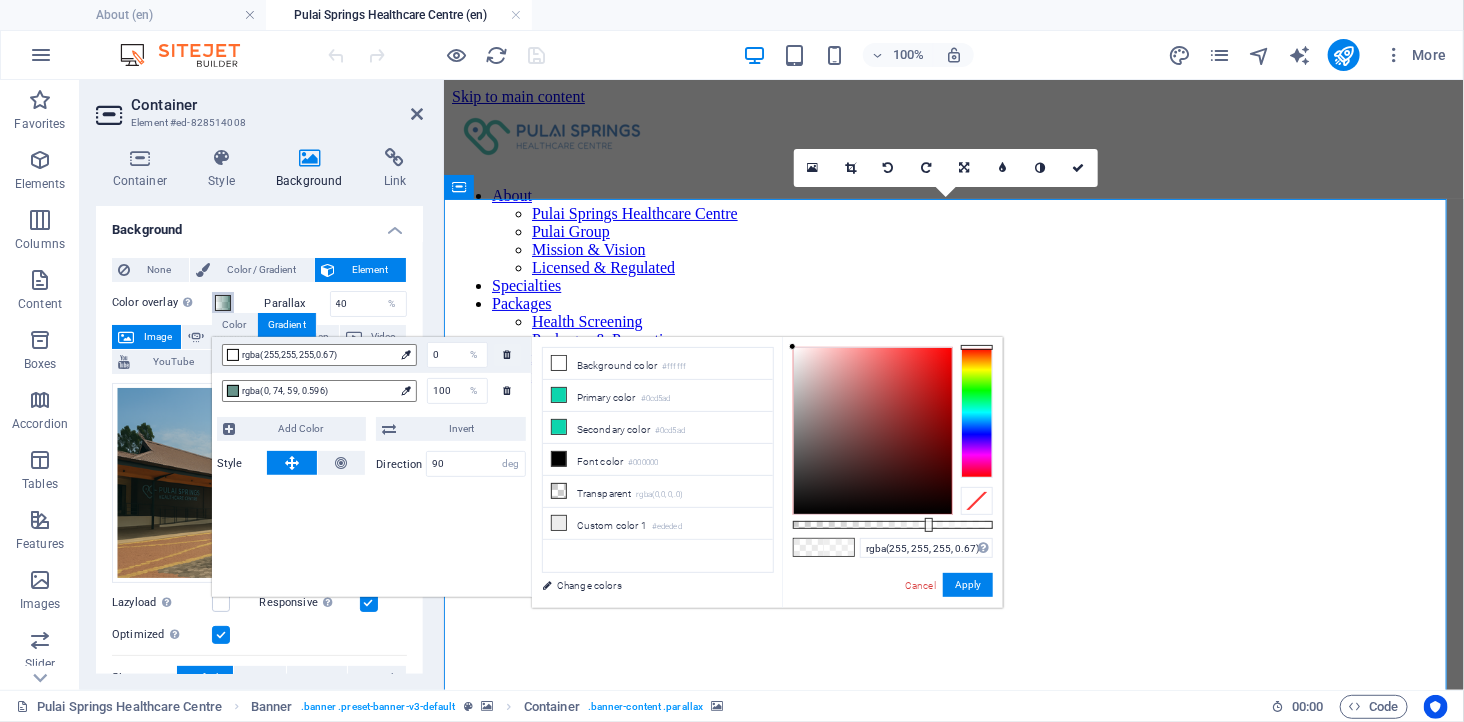 click at bounding box center (929, 525) 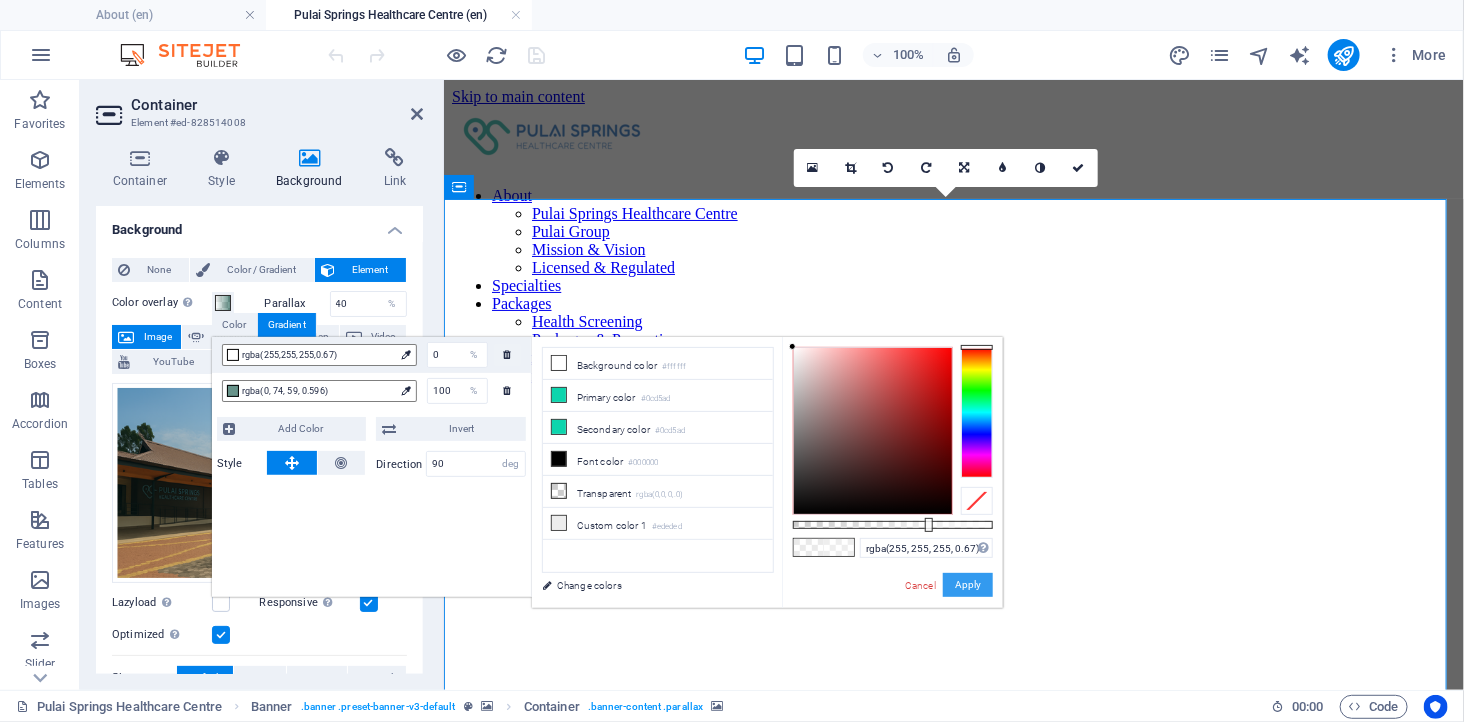 click on "Apply" at bounding box center (968, 585) 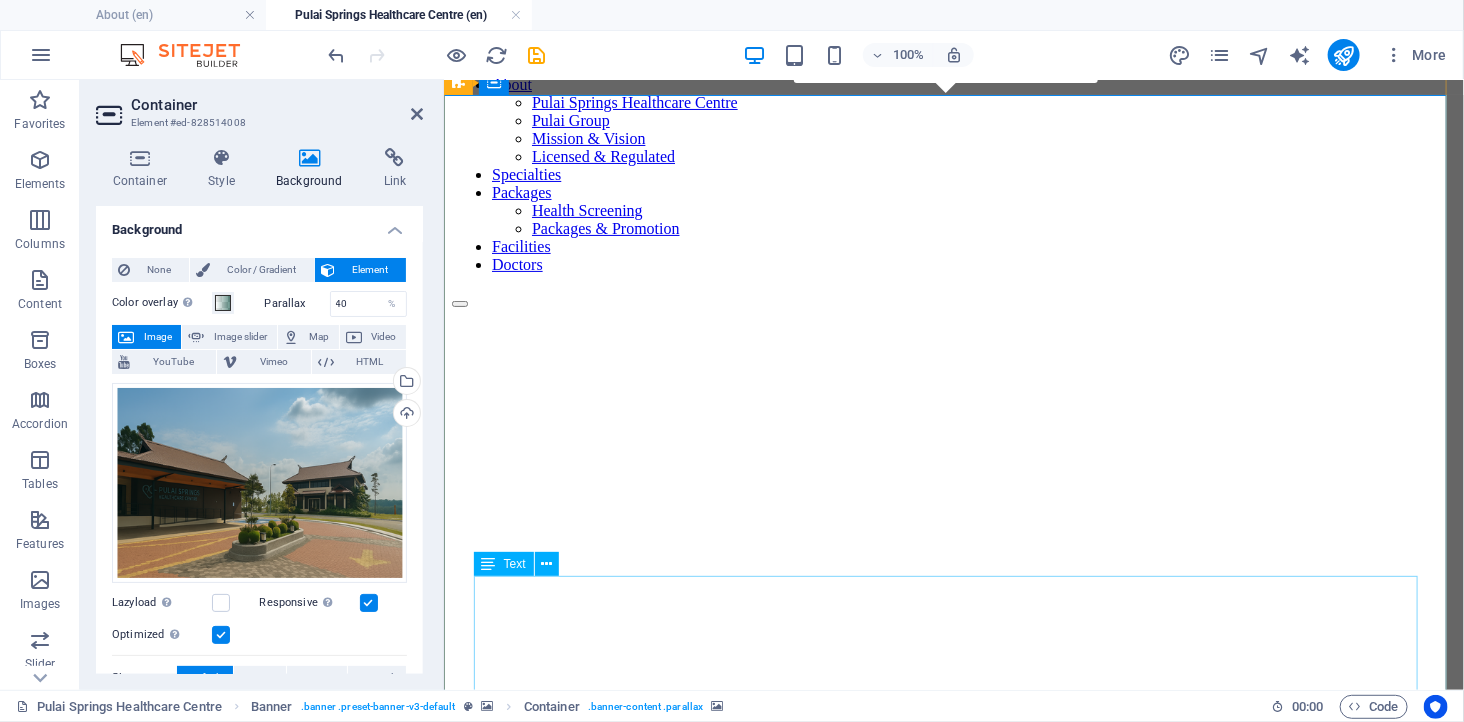 scroll, scrollTop: 0, scrollLeft: 0, axis: both 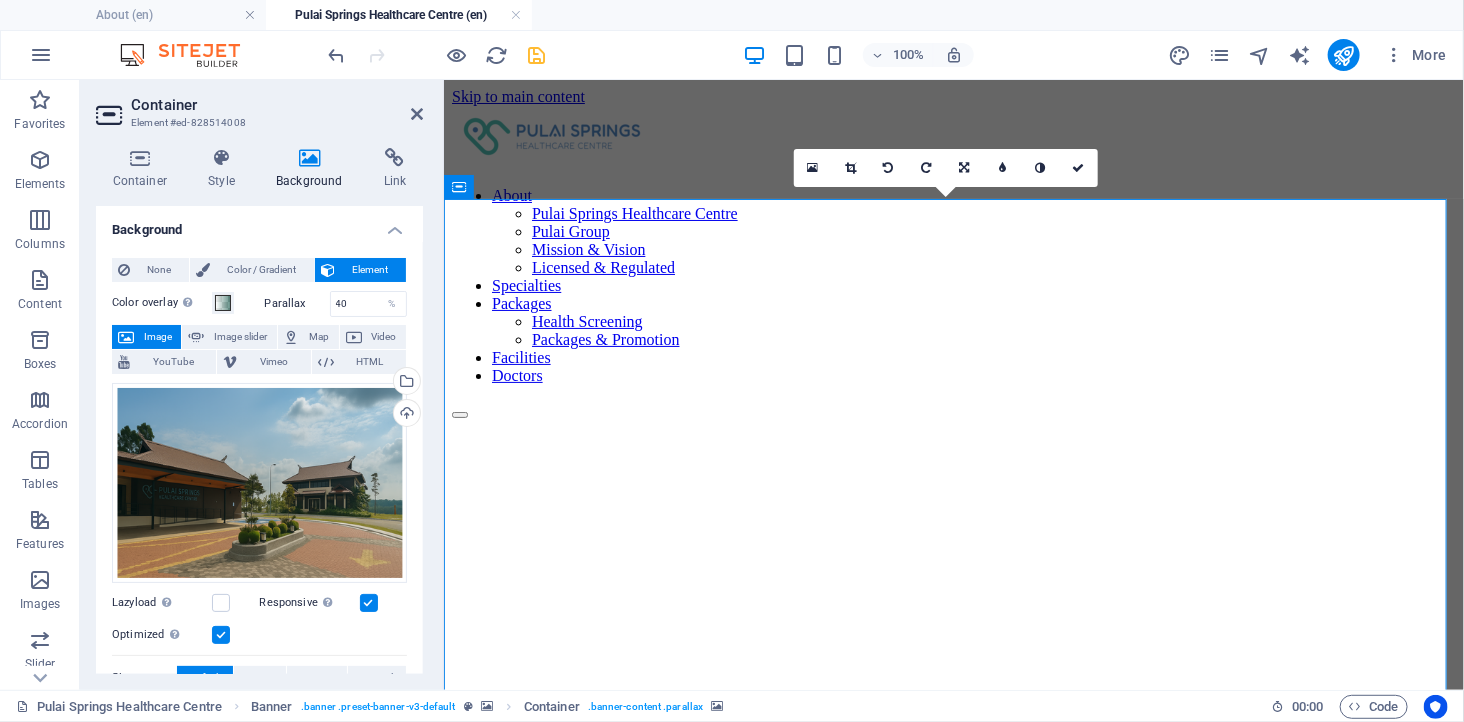 click at bounding box center (537, 55) 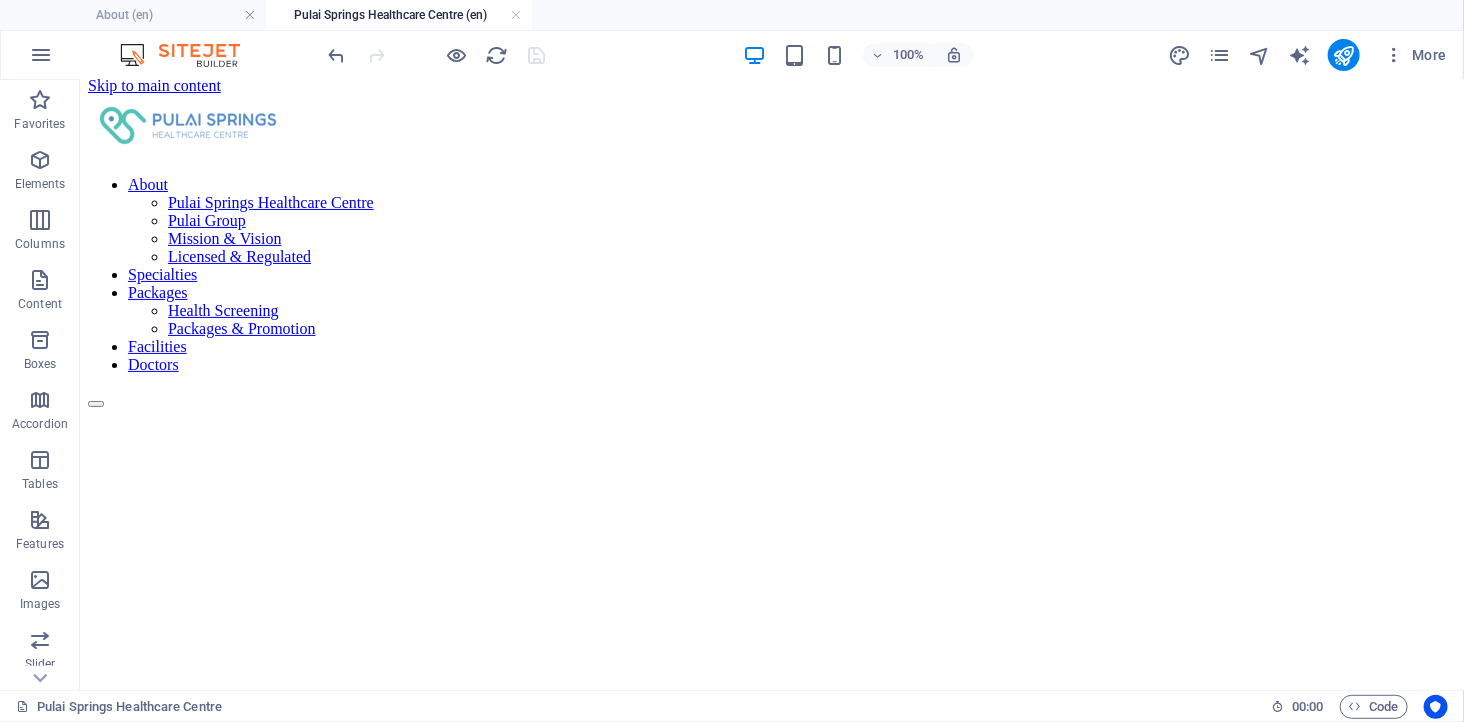 scroll, scrollTop: 0, scrollLeft: 0, axis: both 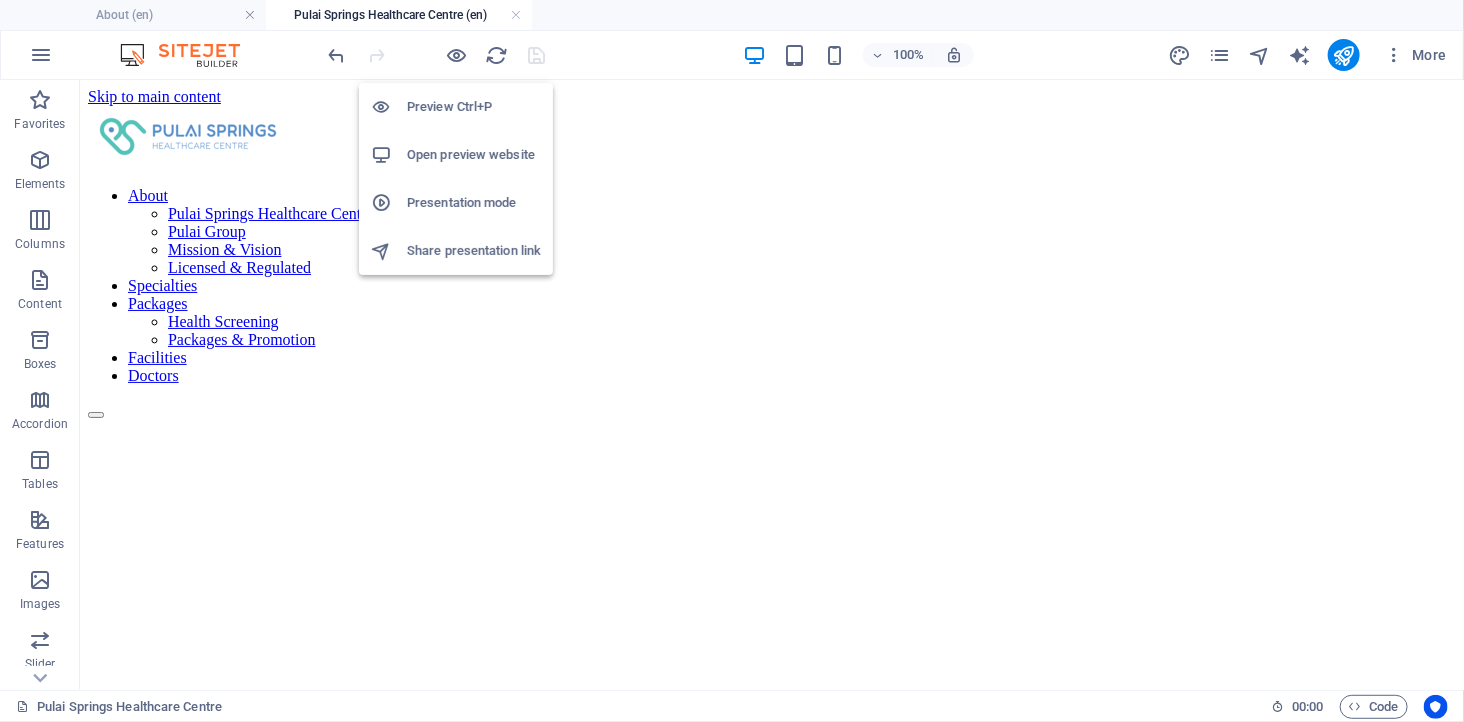 click on "Open preview website" at bounding box center (474, 155) 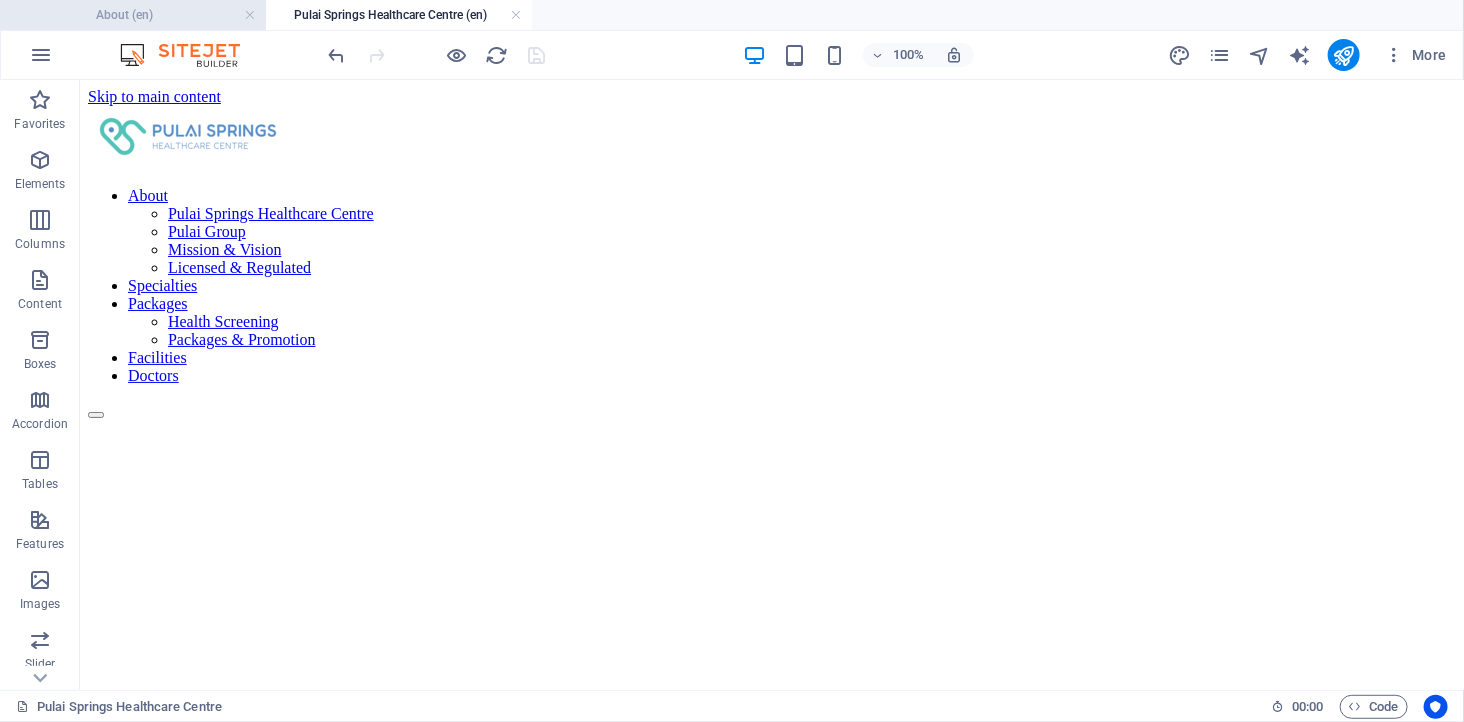click on "About (en)" at bounding box center (133, 15) 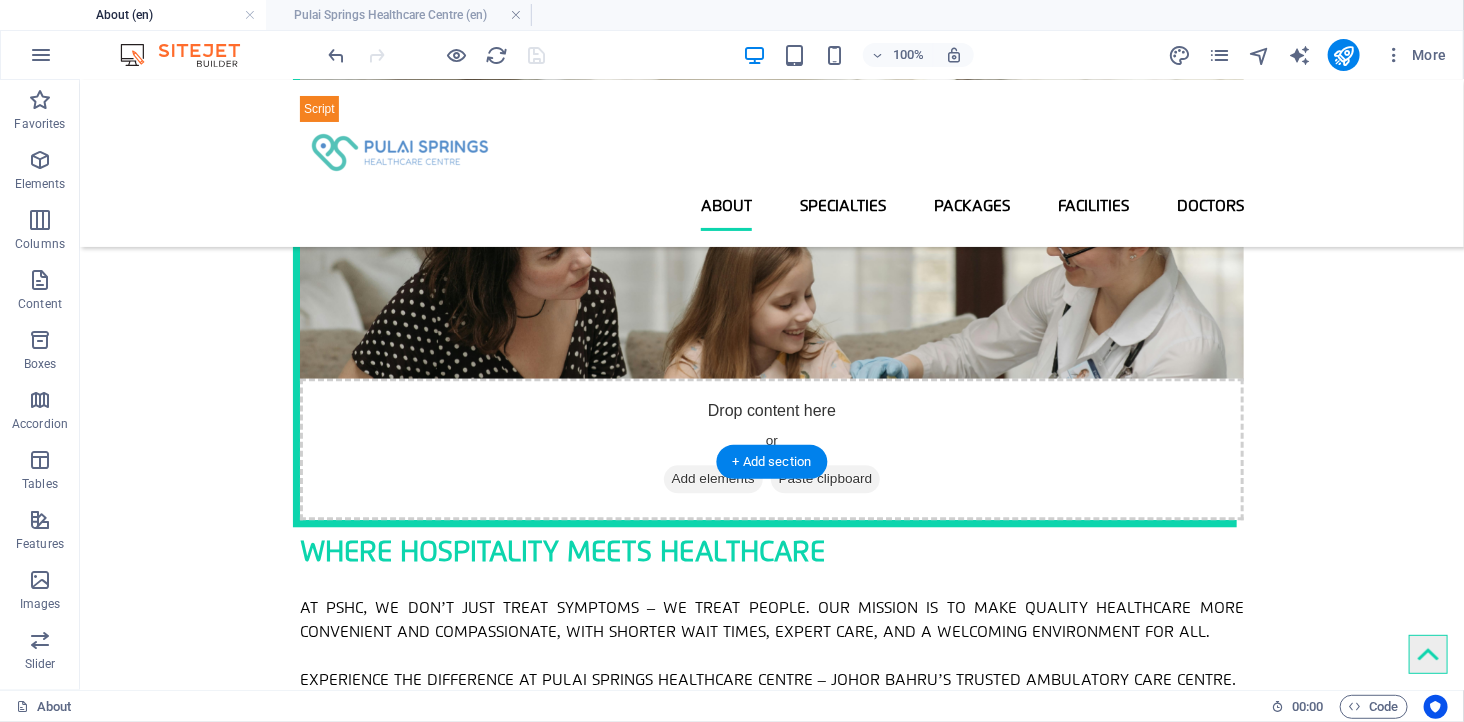 scroll, scrollTop: 1750, scrollLeft: 0, axis: vertical 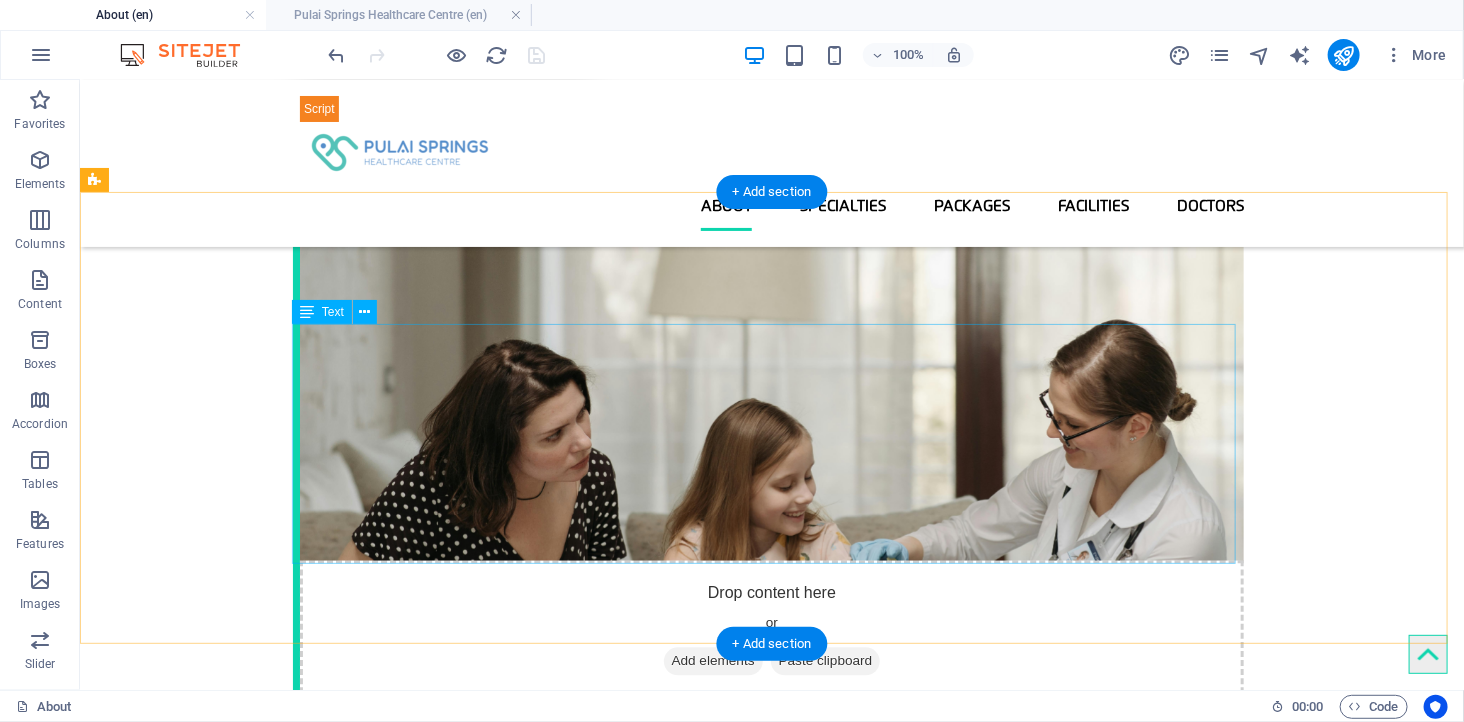 click on "Pulai Spring Resort Bhd 03-10,  Cinta Ayu Suites, Jln Persiaran Bkt Pulai 1 Pulai 81300 Kampung Kangkar Pulai [POSTAL_CODE] Accident & Emergency Room 24 hours Specialist Clinics 8am - 5pm (Mon - Fri) 8am - 12pm (Sat) Visiting Hours 9am - 9.30pm General Line: [PHONE] General Email: [EMAIL]" at bounding box center (771, 2924) 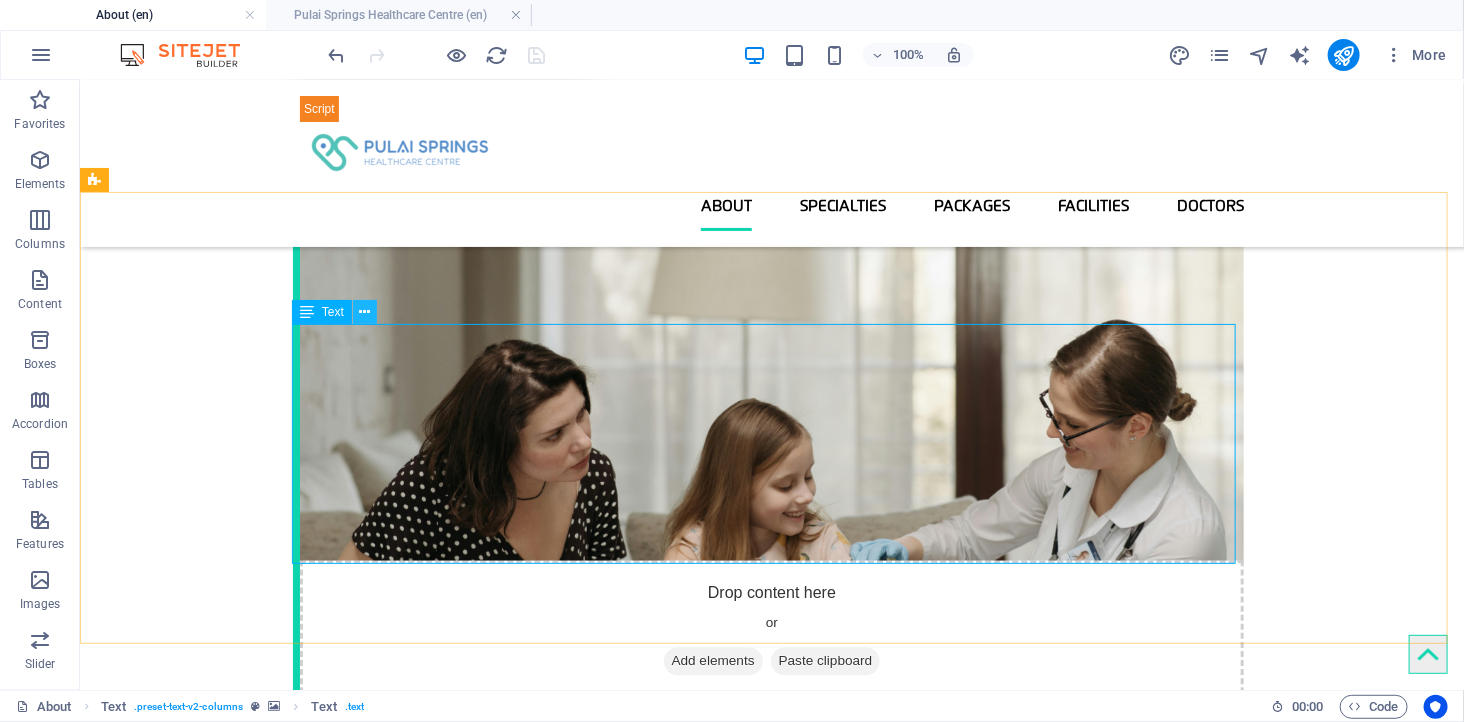 click at bounding box center (364, 312) 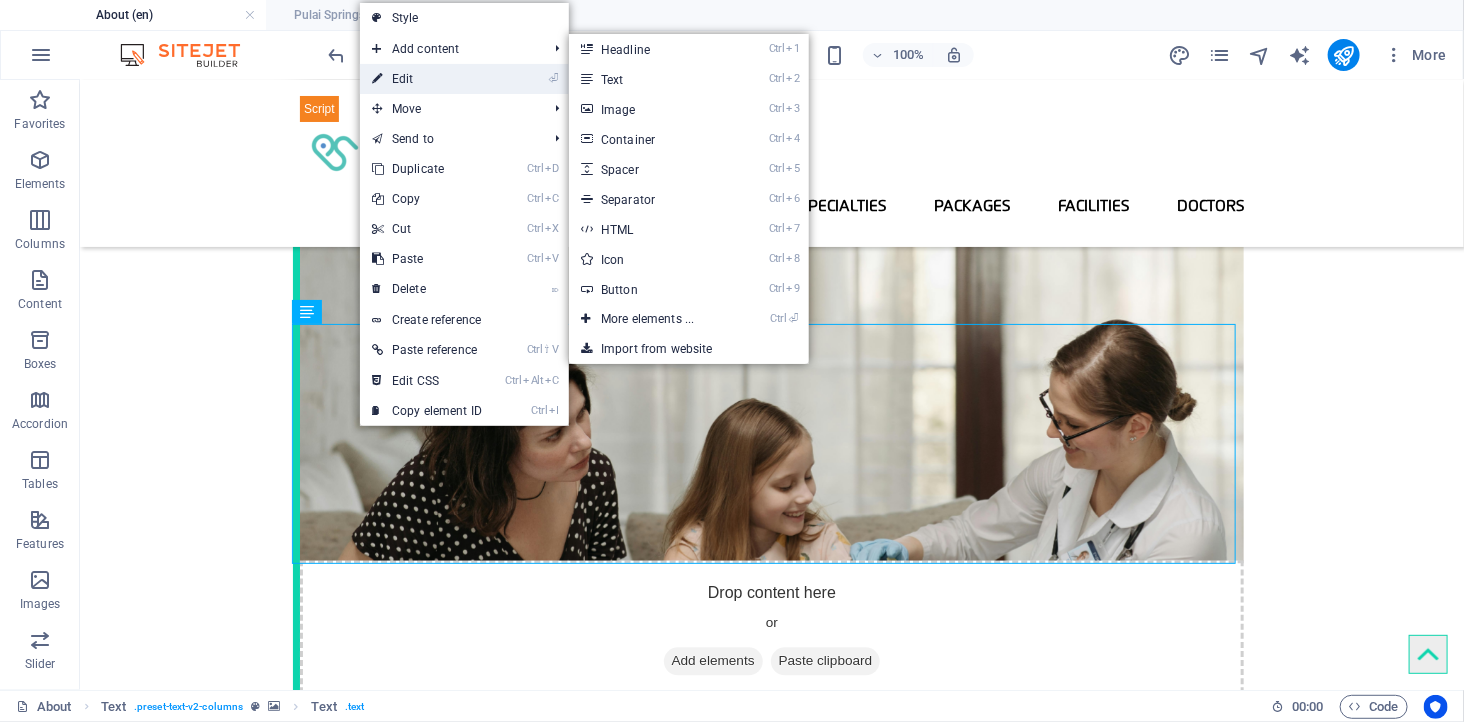 click on "⏎  Edit" at bounding box center (427, 79) 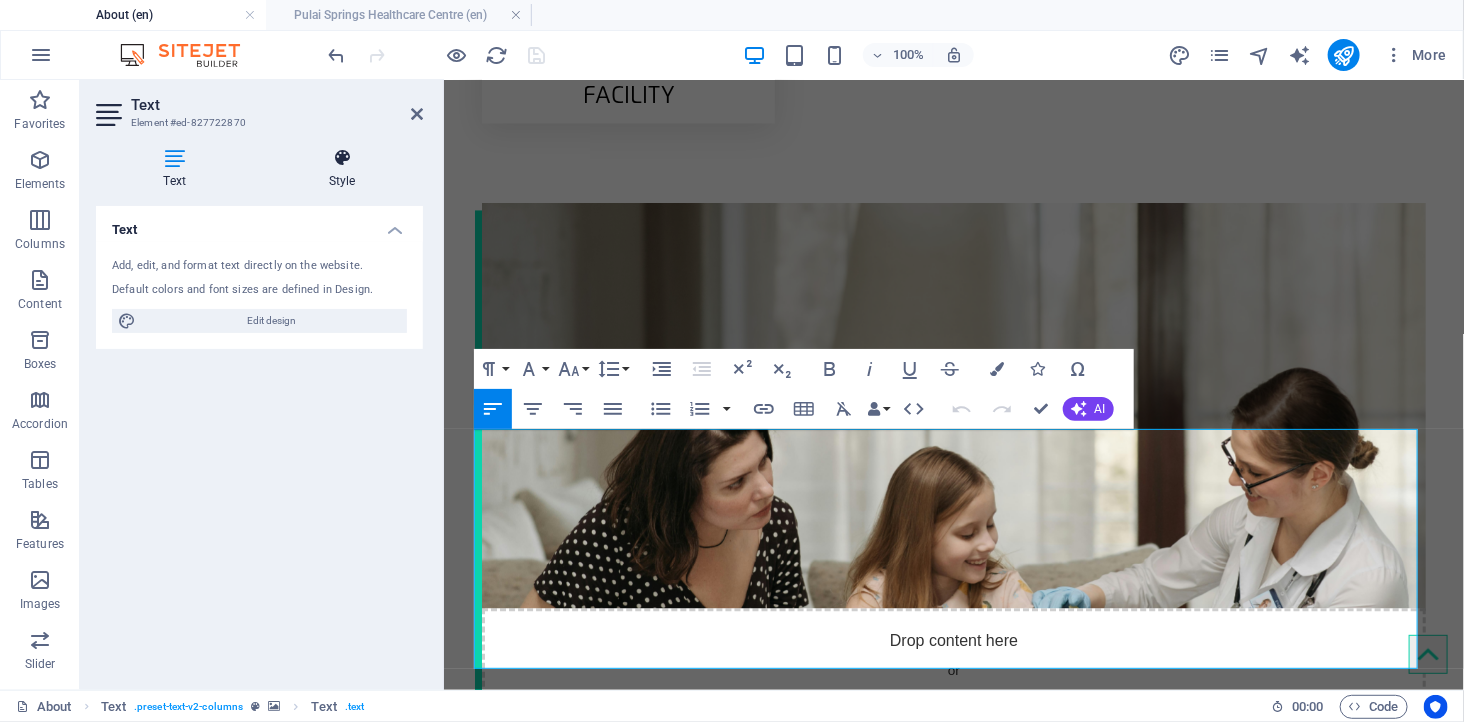click at bounding box center [342, 158] 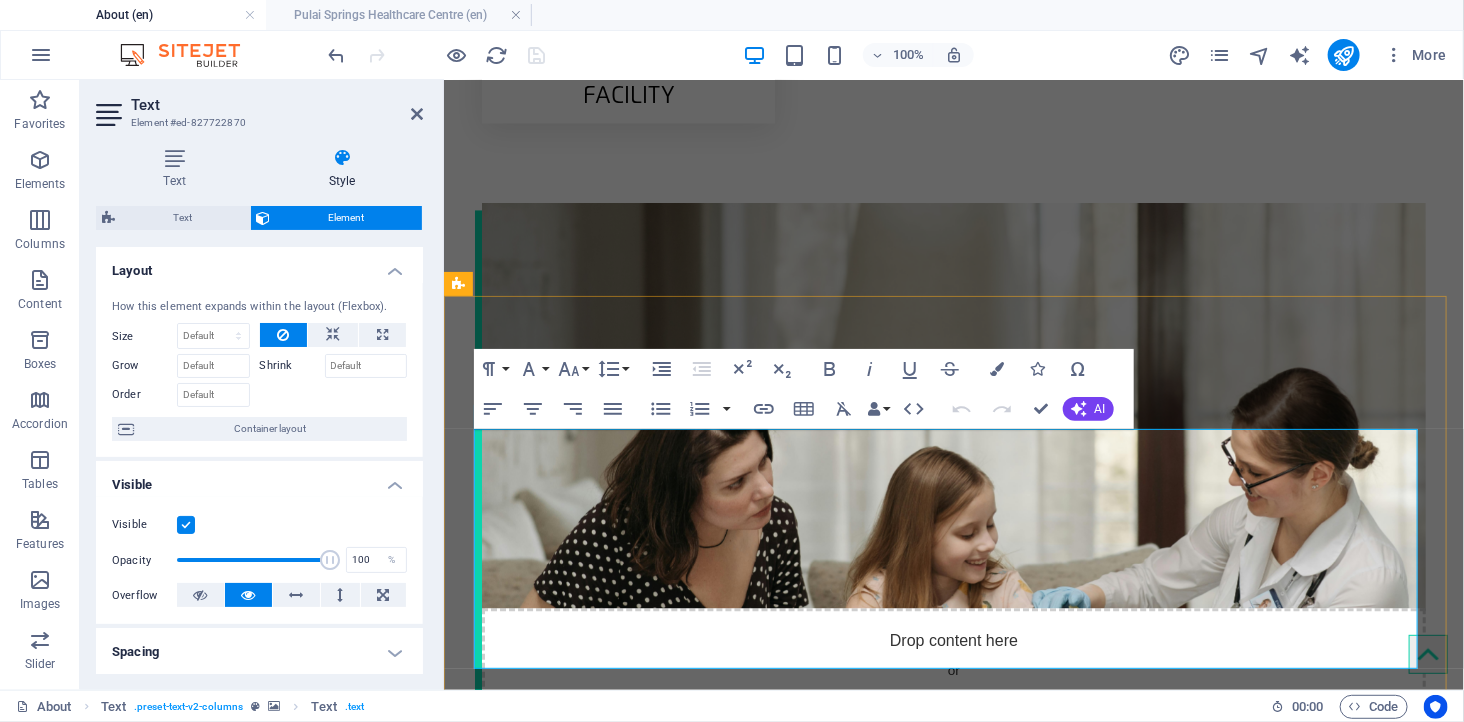 click on "Cinta Ayu Suites, Jln Persiaran Bkt Pulai 1 Pulai 81300 Kampung Kangkar Pulai" at bounding box center (702, 2886) 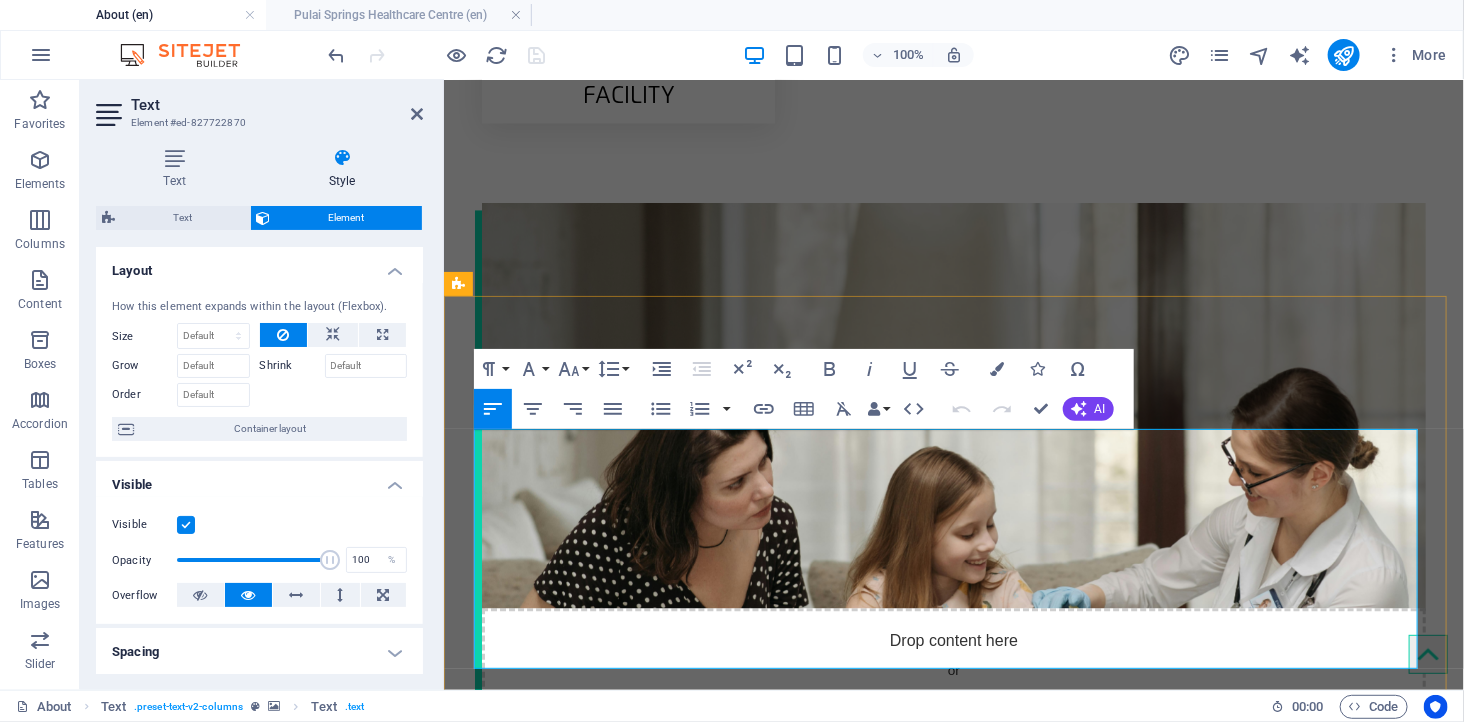 click on "Cinta Ayu Suites, Jln Persiaran Bkt Pulai 1 Pulai 81300 Kampung Kangkar Pulai" at bounding box center [702, 2886] 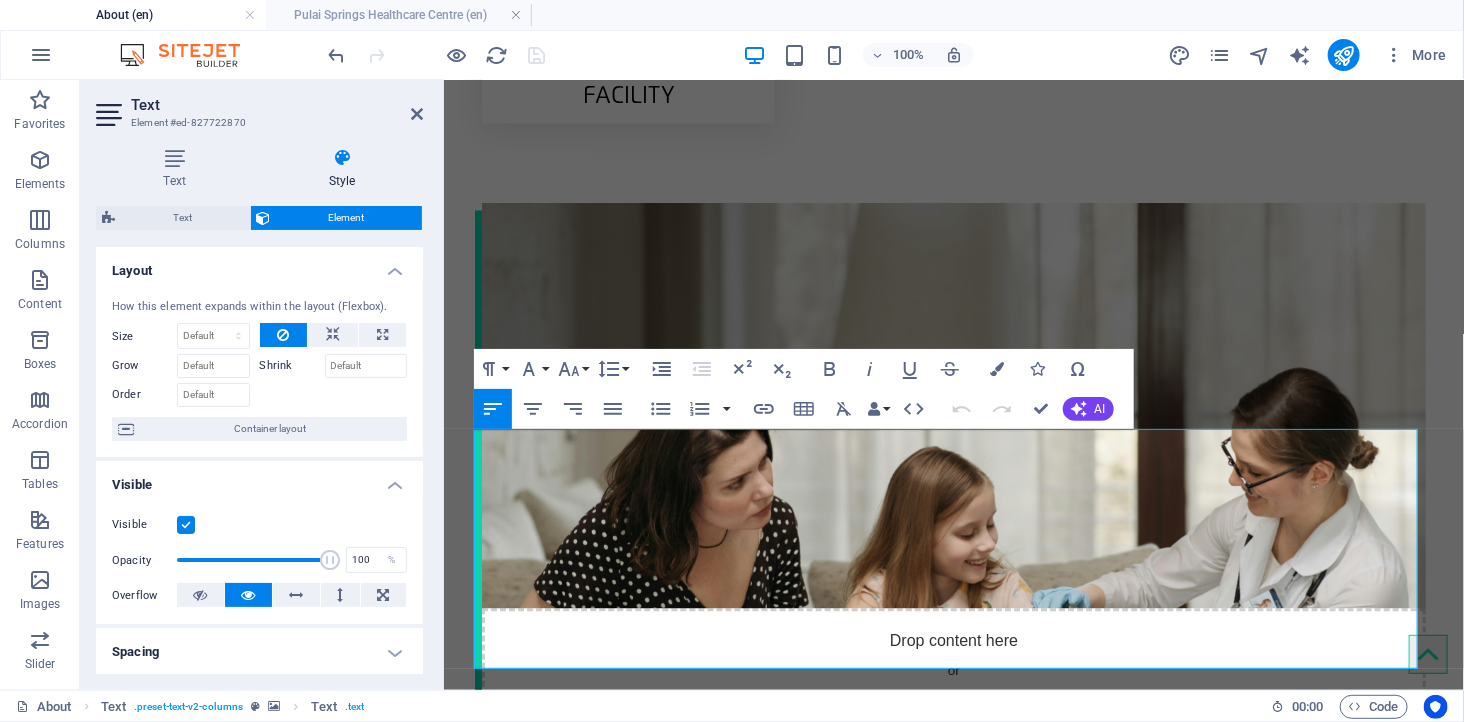click at bounding box center [953, 2480] 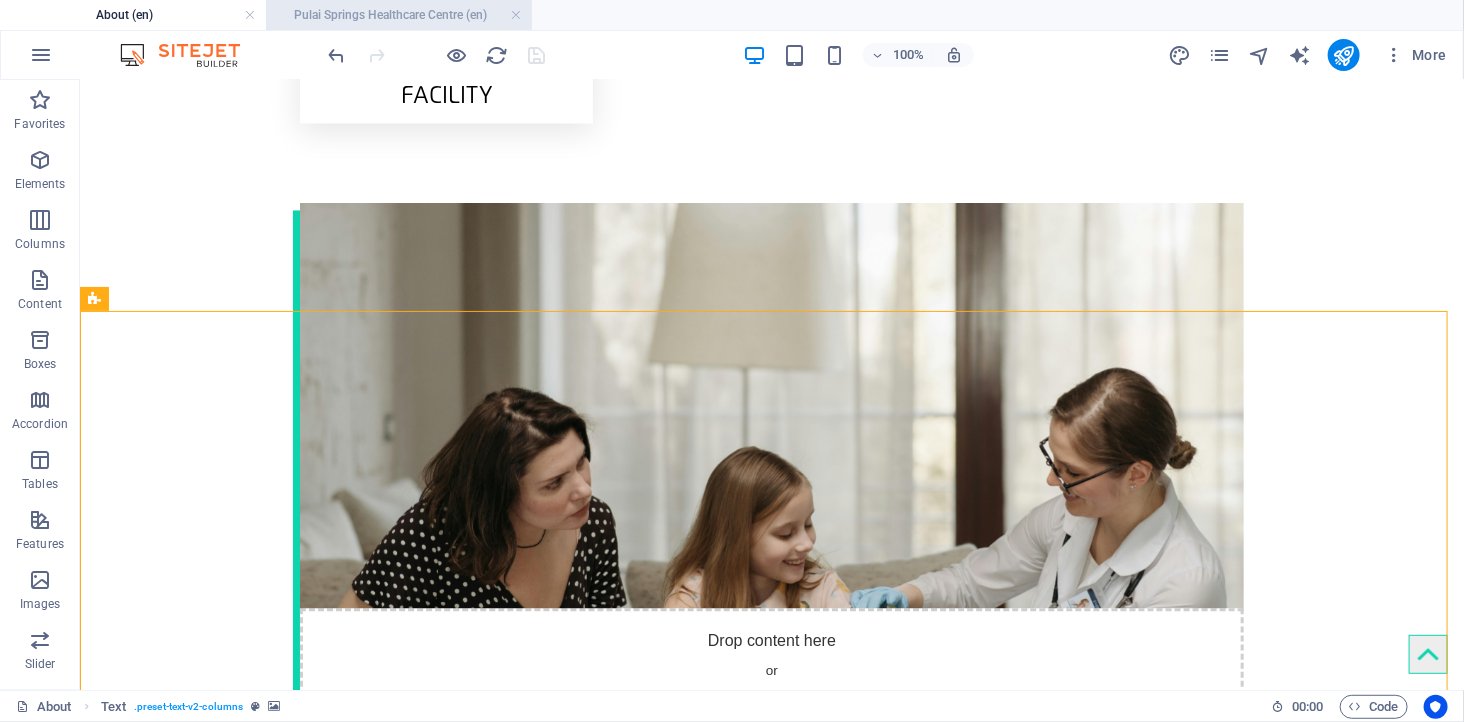 click on "Pulai Springs Healthcare Centre (en)" at bounding box center (399, 15) 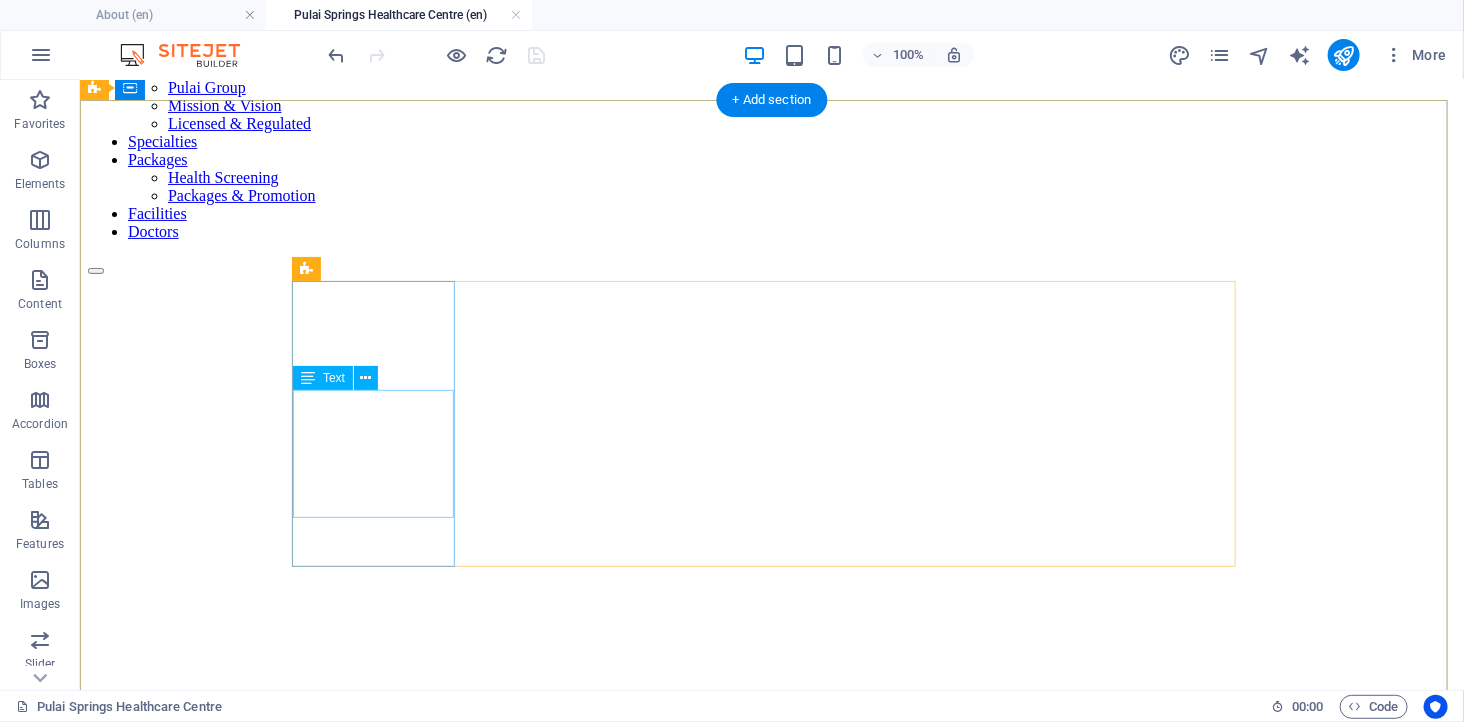 scroll, scrollTop: 333, scrollLeft: 0, axis: vertical 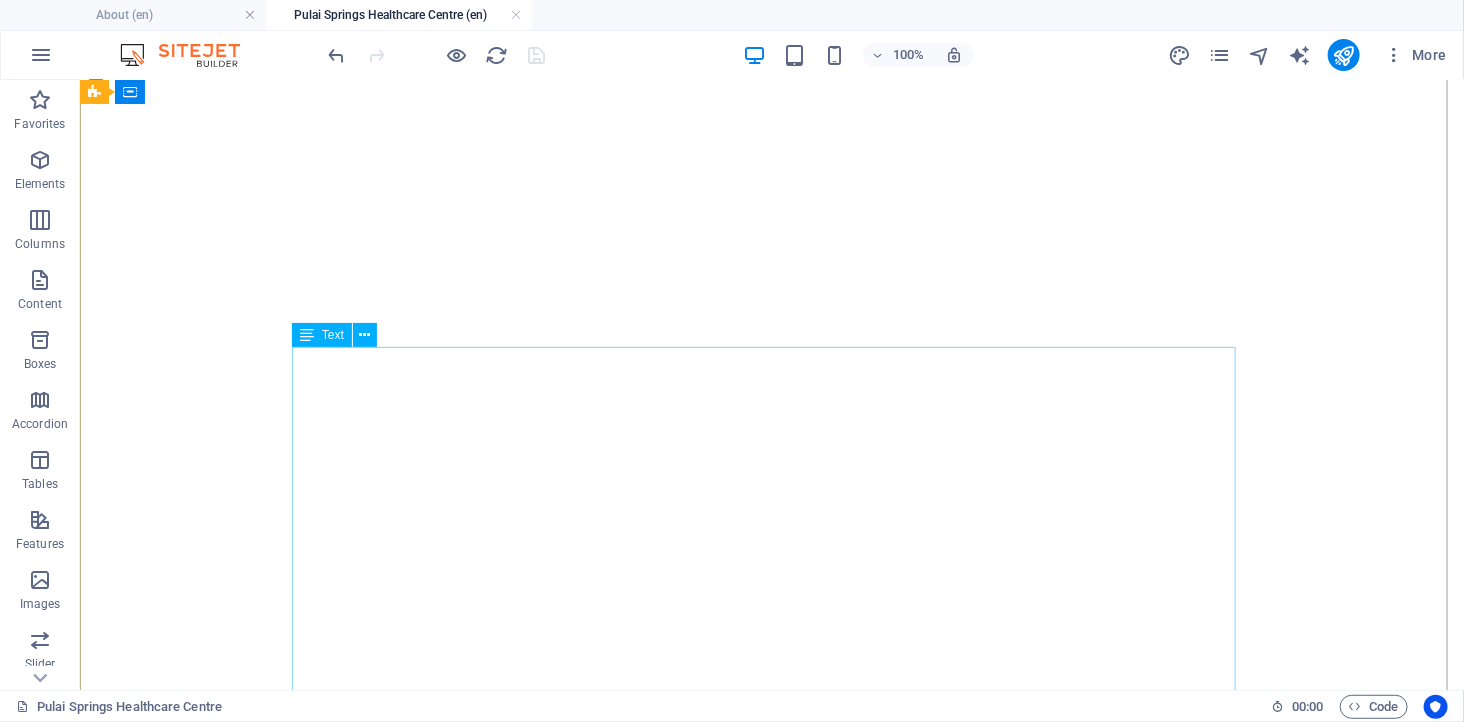click on "Your Trusted Ambulatory Care Centre in Johor Bahru Strategically located within the serene Pulai Springs Resort township, PSHC offers a modern and patient-centred approach to outpatient care. Our 24,000 sq. ft. purpose-built facility is designed to deliver clinical excellence with the comfort and convenience you deserve. Comprehensive Outpatient Services At PSHC, we specialize in ambulatory care, providing a wide range of medical services without the need for hospital admission. From health screenings and diagnostics to minor surgeries and wellness programs, we offer a one-stop solution for your healthcare needs. In Collaboration with Qualitas Medical Group To ensure the highest standards of care, PSHC operates in partnership with Qualitas Medical Group—a leading primary healthcare provider in Malaysia and the Asia-Pacific region. This collaboration brings together experienced professionals, trusted clinical protocols, and robust operational systems to serve individuals and families with confidence." at bounding box center [771, 5627] 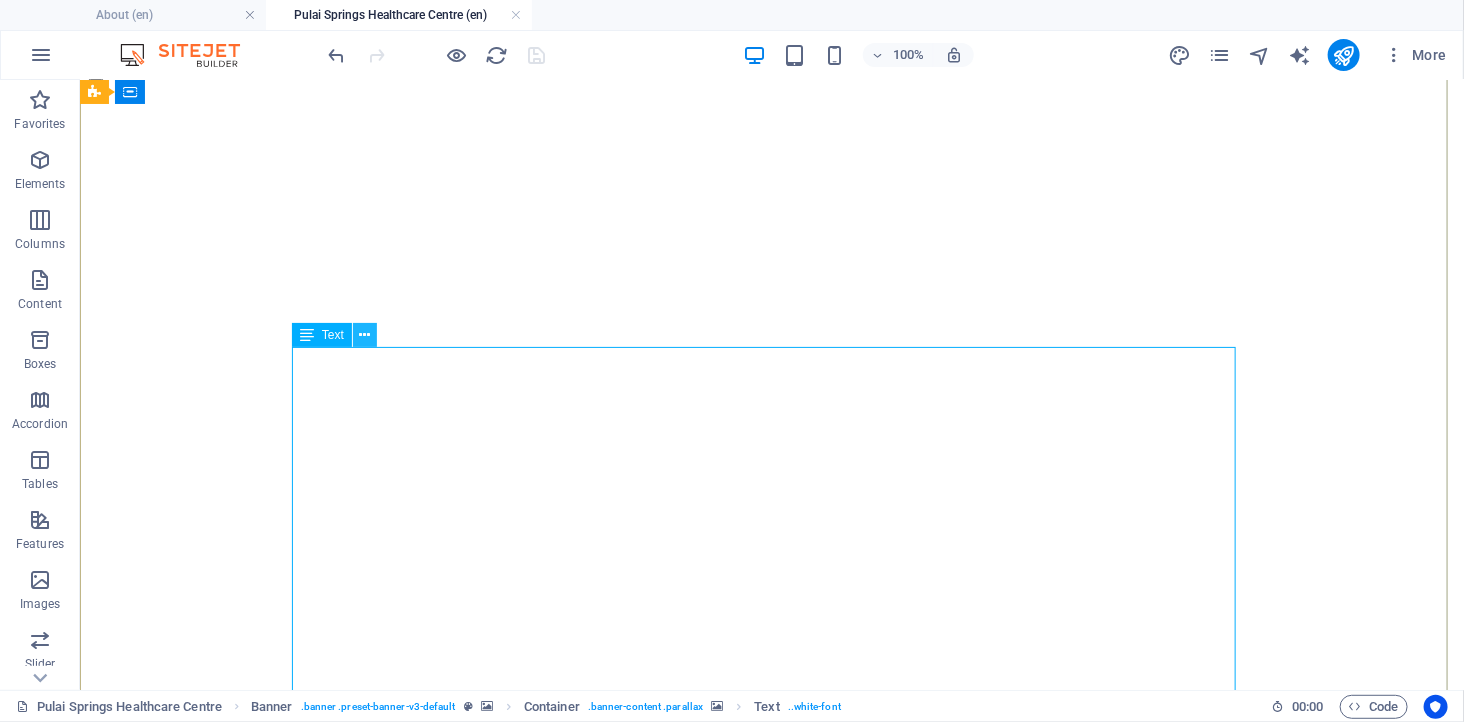 click at bounding box center [365, 335] 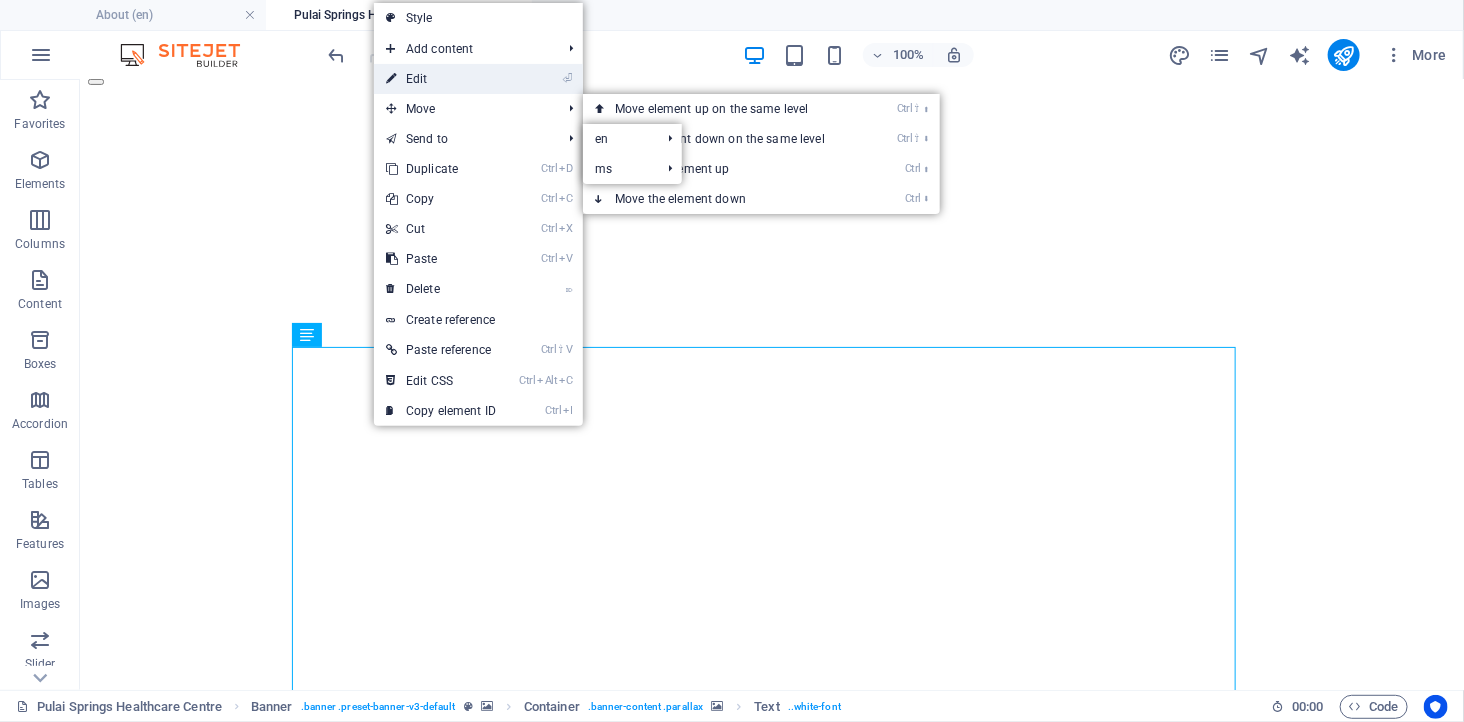click on "⏎  Edit" at bounding box center (441, 79) 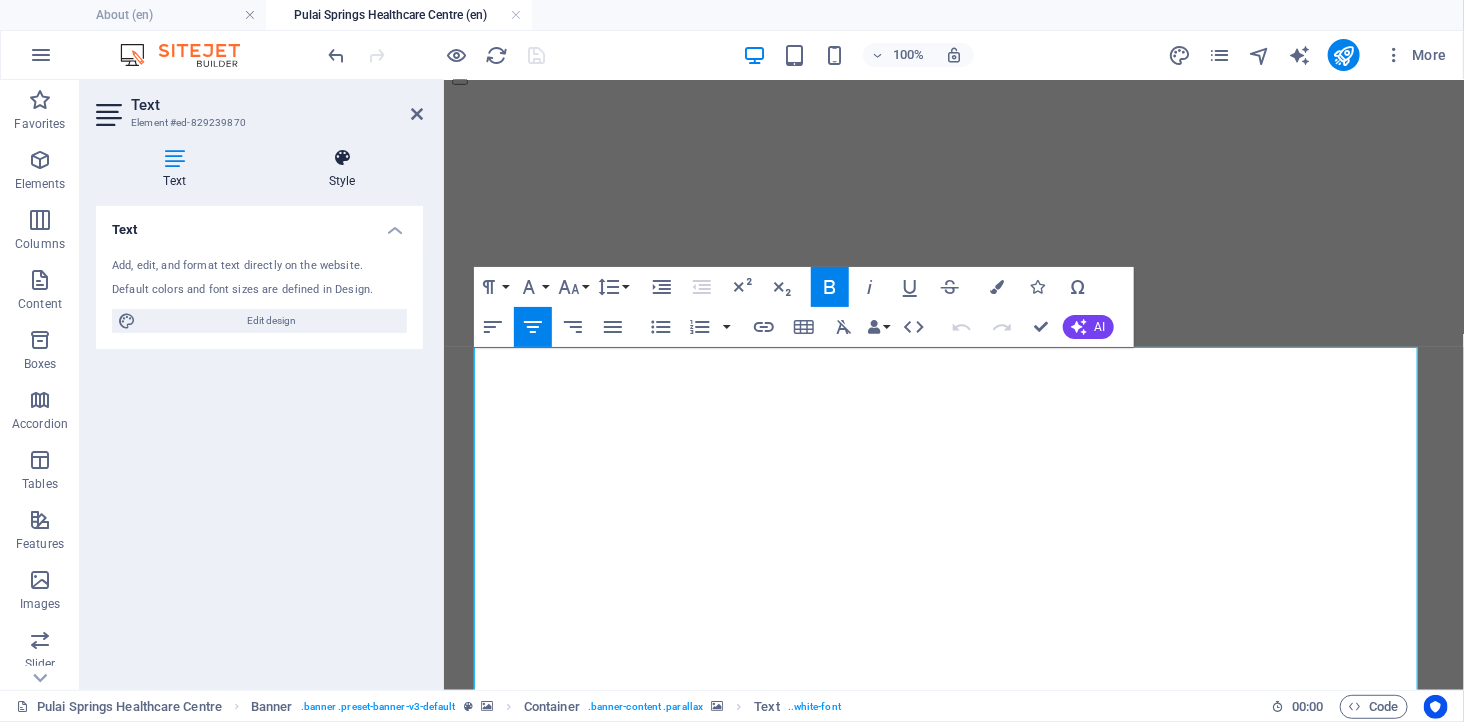 click on "Style" at bounding box center (342, 169) 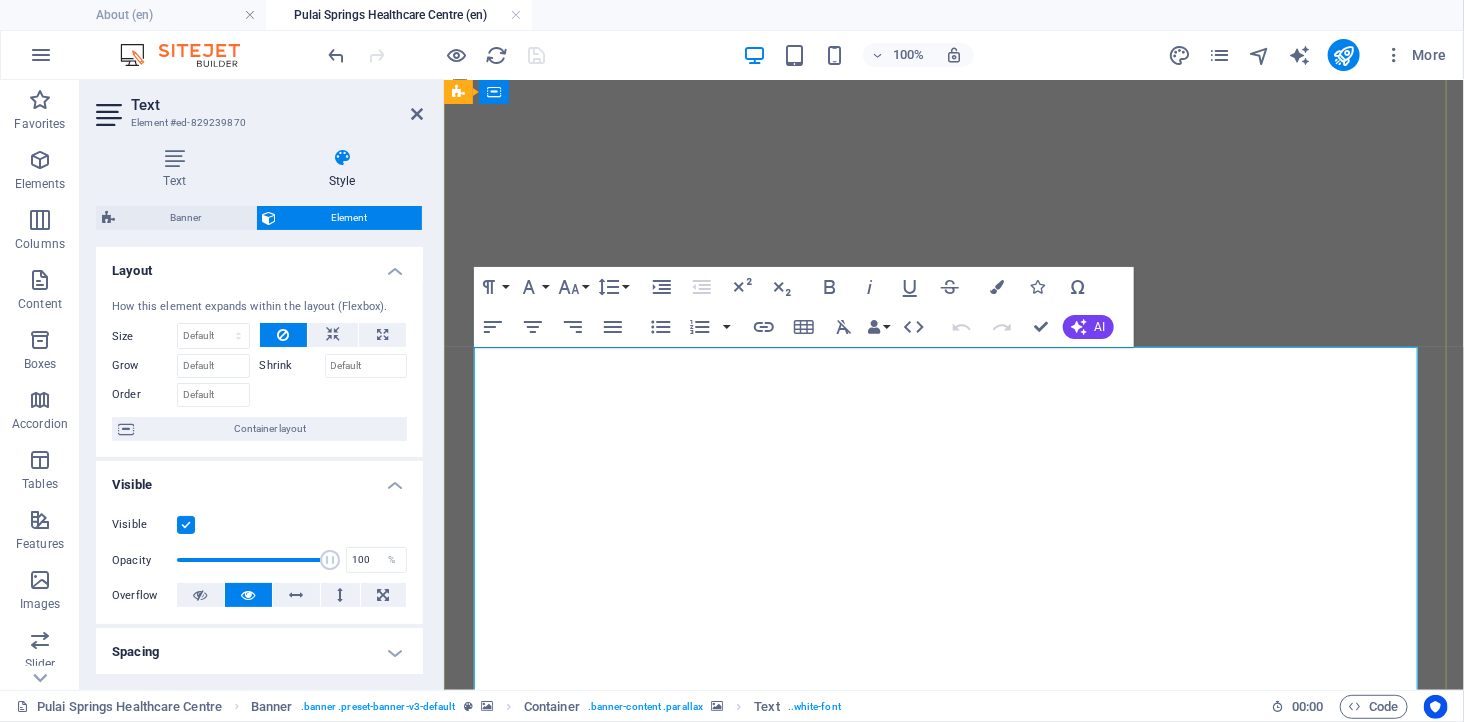 click on "Strategically located within the serene Pulai Springs Resort township, PSHC offers a modern and patient-centred approach to outpatient care. Our 24,000 sq. ft. purpose-built facility is designed to deliver clinical excellence with the comfort and convenience you deserve." at bounding box center (953, 4763) 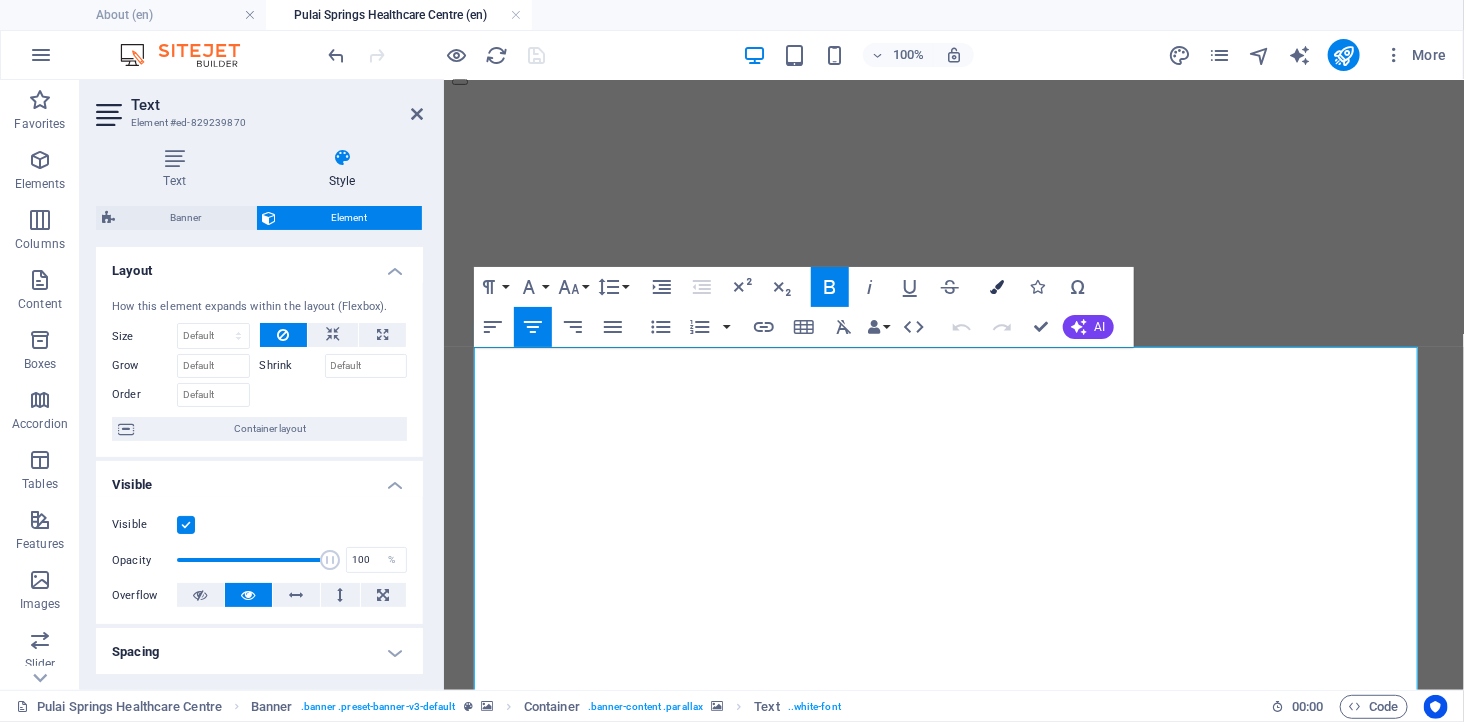 click at bounding box center (998, 287) 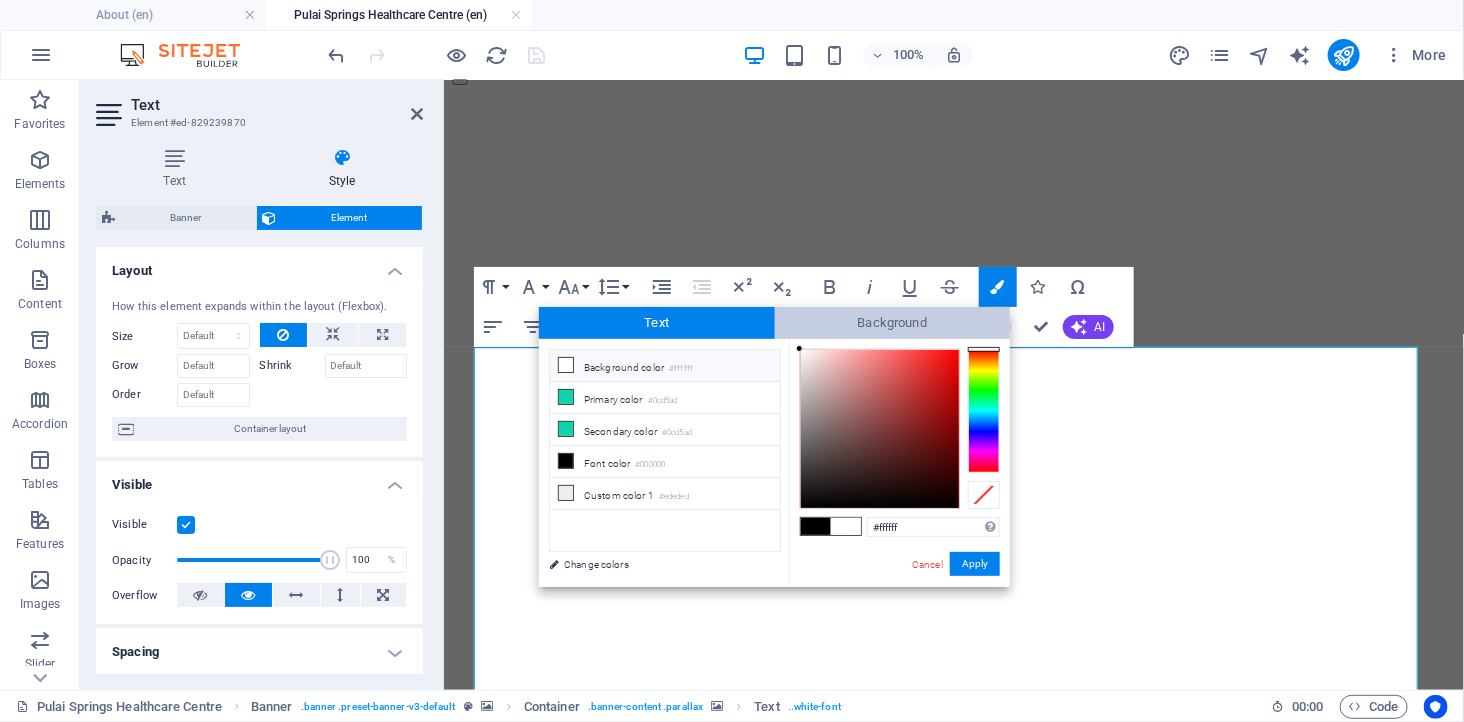 drag, startPoint x: 831, startPoint y: 398, endPoint x: 787, endPoint y: 325, distance: 85.23497 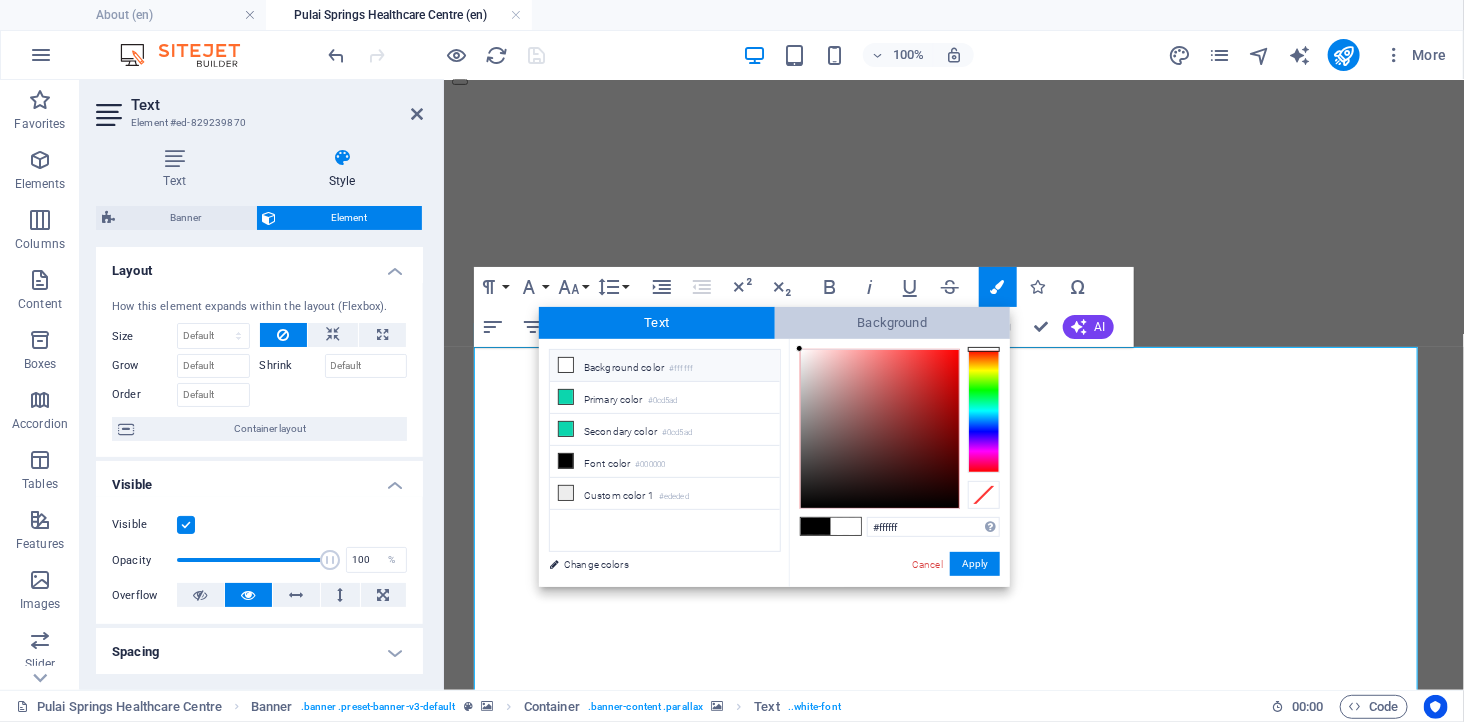 click on "Text
Background
less
Background color
#ffffff
Primary color
#0cd5ad
Secondary color
Change colors #ffffff" at bounding box center (774, 447) 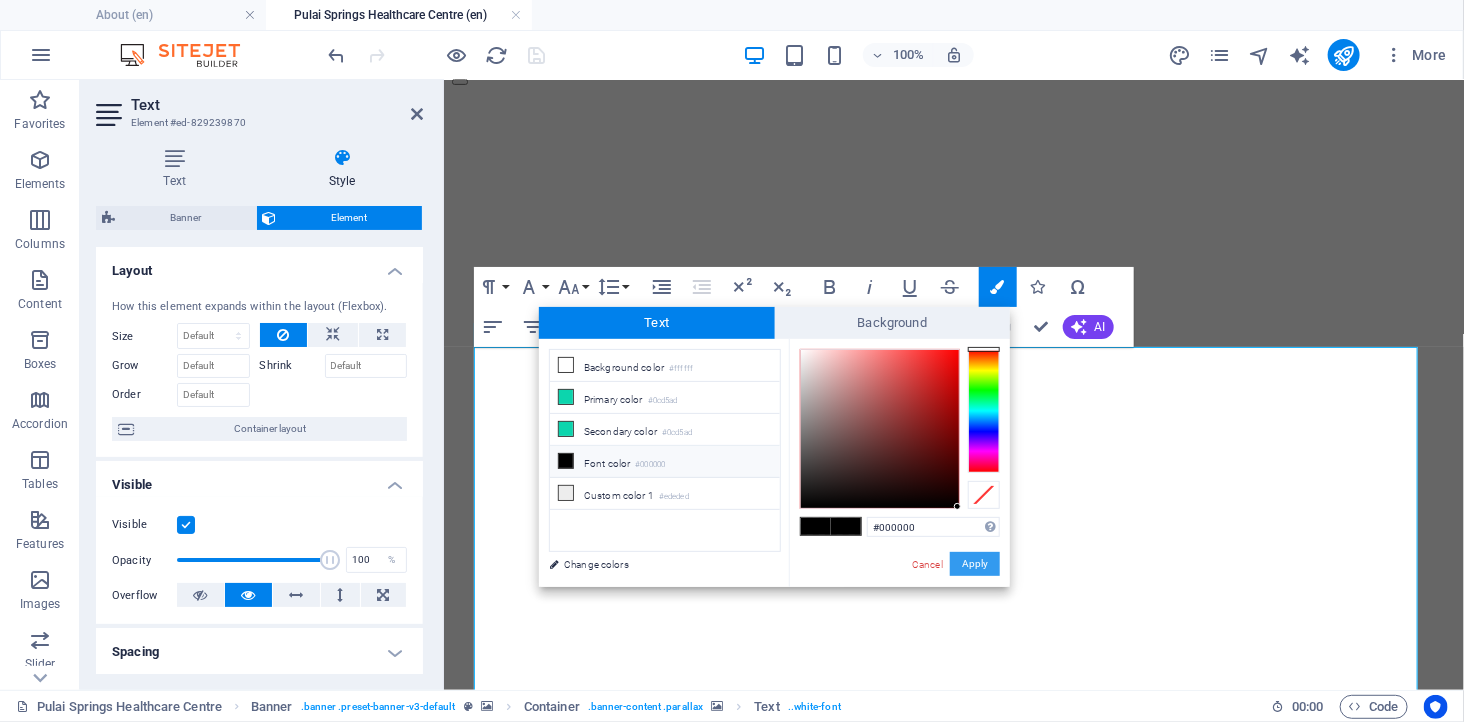 click on "Apply" at bounding box center [975, 564] 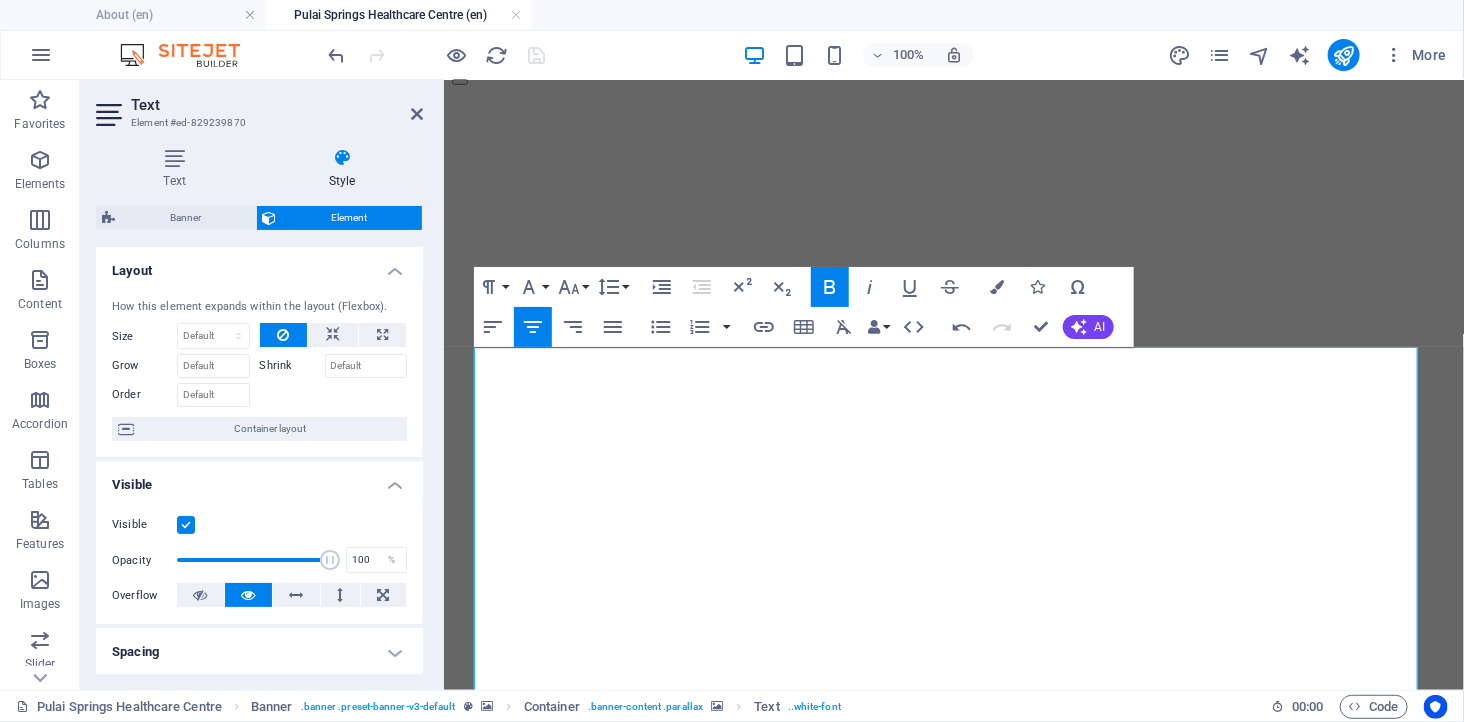 click on "Drag here to replace the existing content. Press “Ctrl” if you want to create a new element.
H1   Banner   Banner   Container   Text   Cards   Container   Container   Image   Container   Image   Container   Container   Image   Container   Text   Spacer   Reference   Cards   Image   Cards   Container   Text   Text   Reference   Spacer   Text   Text   Text   Container   Image Paragraph Format Normal Heading 1 Heading 2 Heading 3 Heading 4 Heading 5 Heading 6 Code Font Family Arial Georgia Impact Tahoma Times New Roman Verdana Flexo CapsDEMO webfont GqCtlbYRKC3Z1DRZ6wmuXQ Flexo CapsDEMO webfont HsHd1glTVg35jN kNqPhvA Open Sans Roboto Font Size 8 9 10 11 12 14 18 24 30 36 48 60 72 96 Line Height Default Single 1.15 1.5 Double Increase Indent Decrease Indent Superscript Subscript Bold Italic Underline Strikethrough Colors Icons Special Characters Align Left Align Center Align Right Align Justify Unordered List   Default Circle Disc Square    Ordered List   Default Lower Alpha Lower Greek" at bounding box center (954, 385) 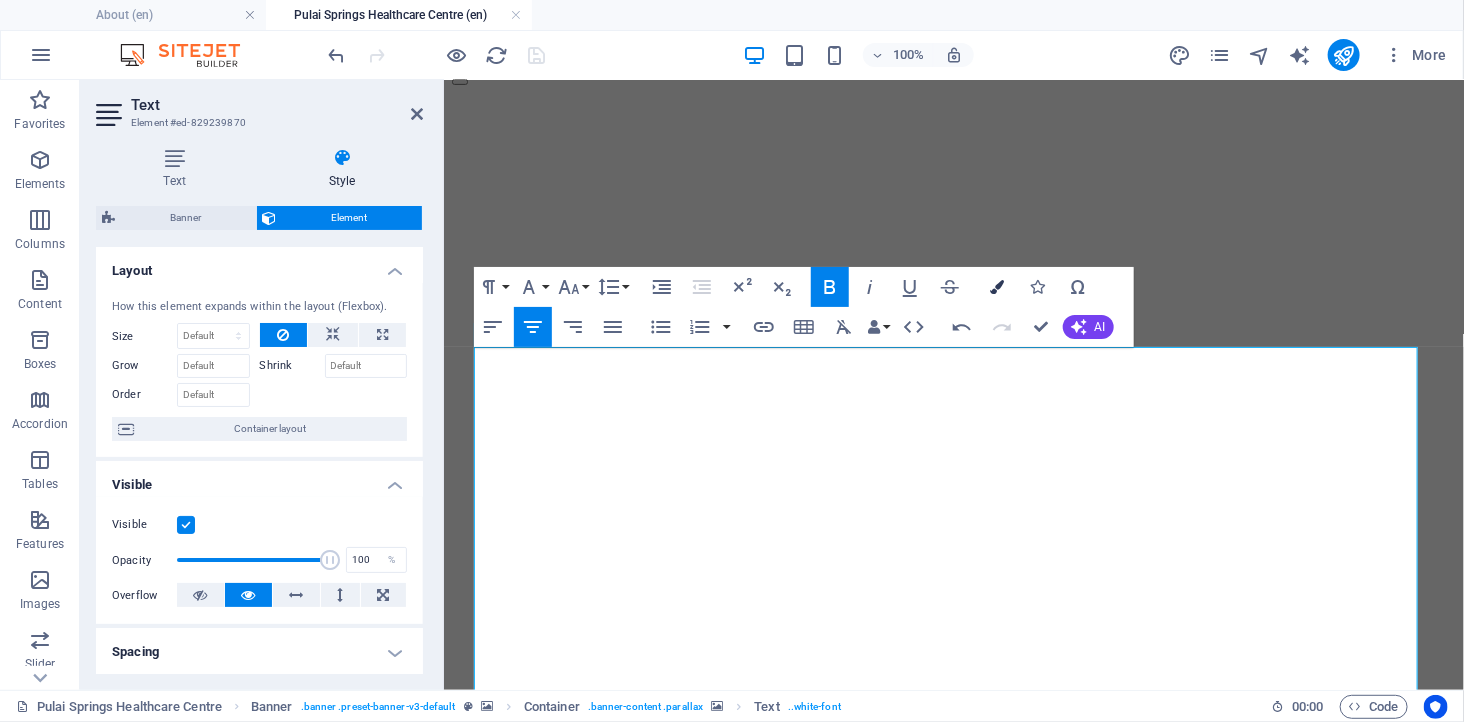 click on "Colors" at bounding box center (998, 287) 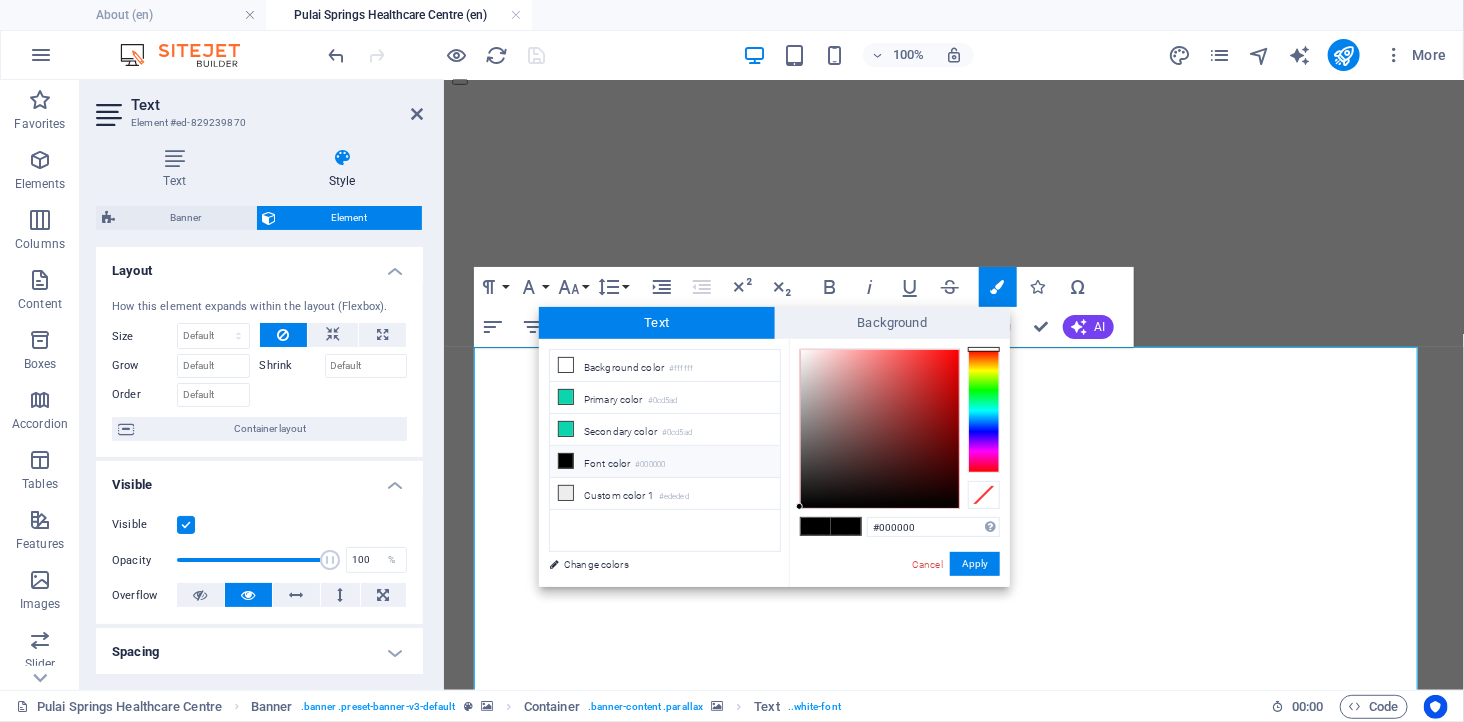 click on "Font color
#000000" at bounding box center (665, 462) 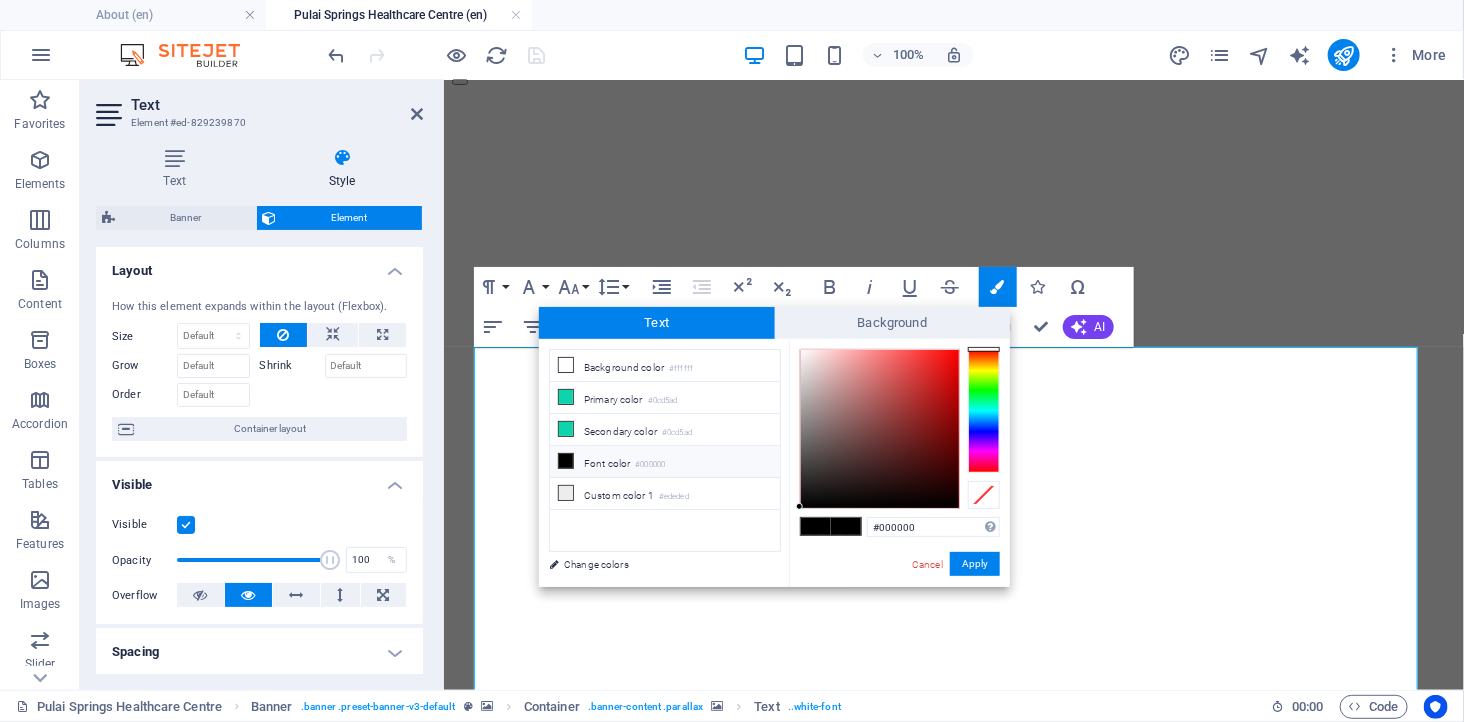 click on "Font color
#000000" at bounding box center (665, 462) 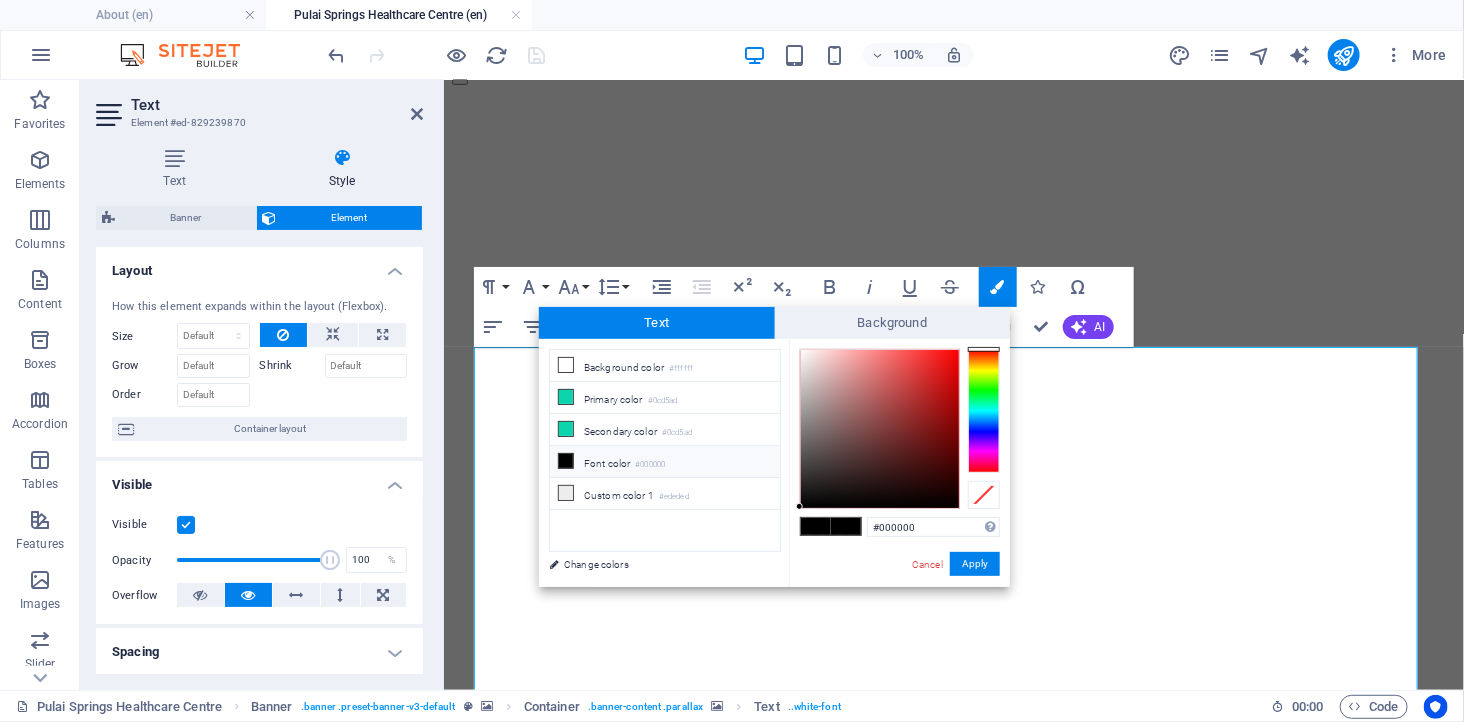 click on "Font color
#000000" at bounding box center (665, 462) 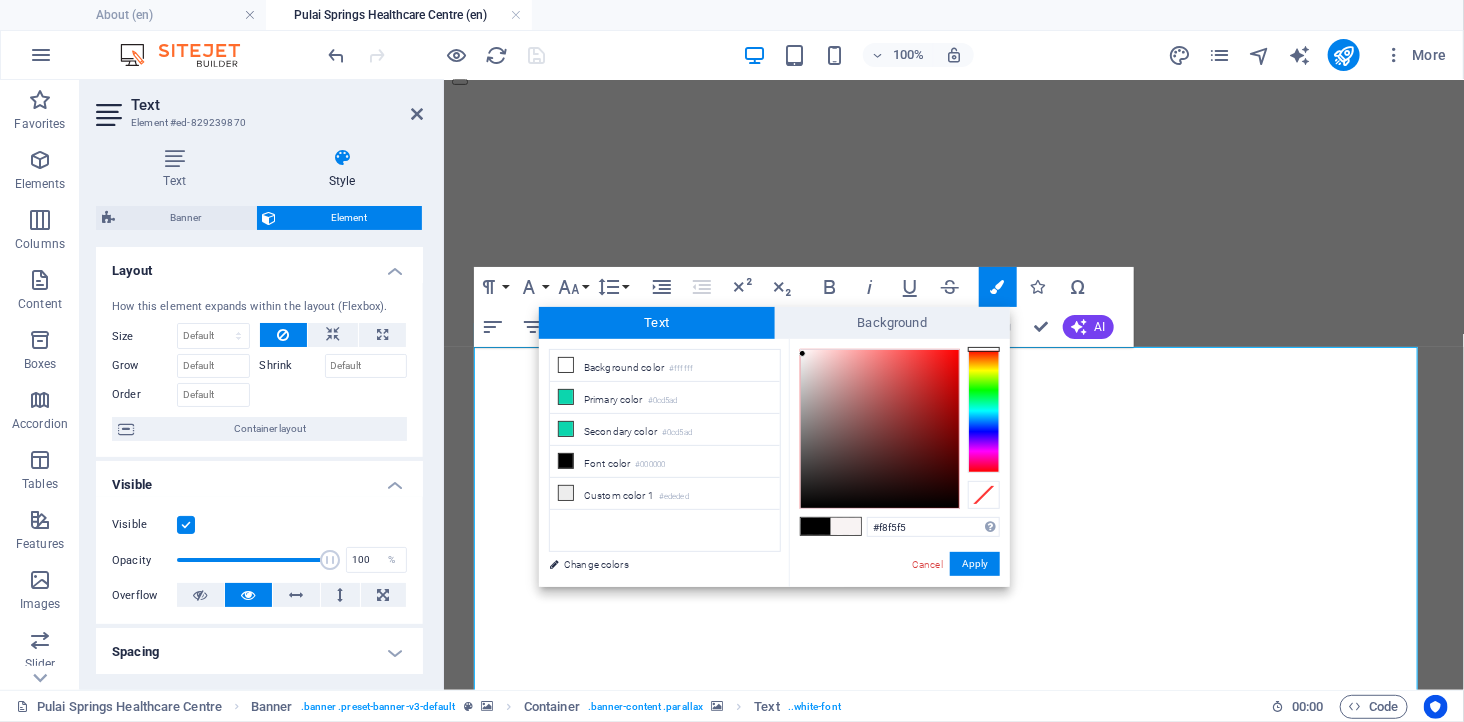type on "#f8f6f6" 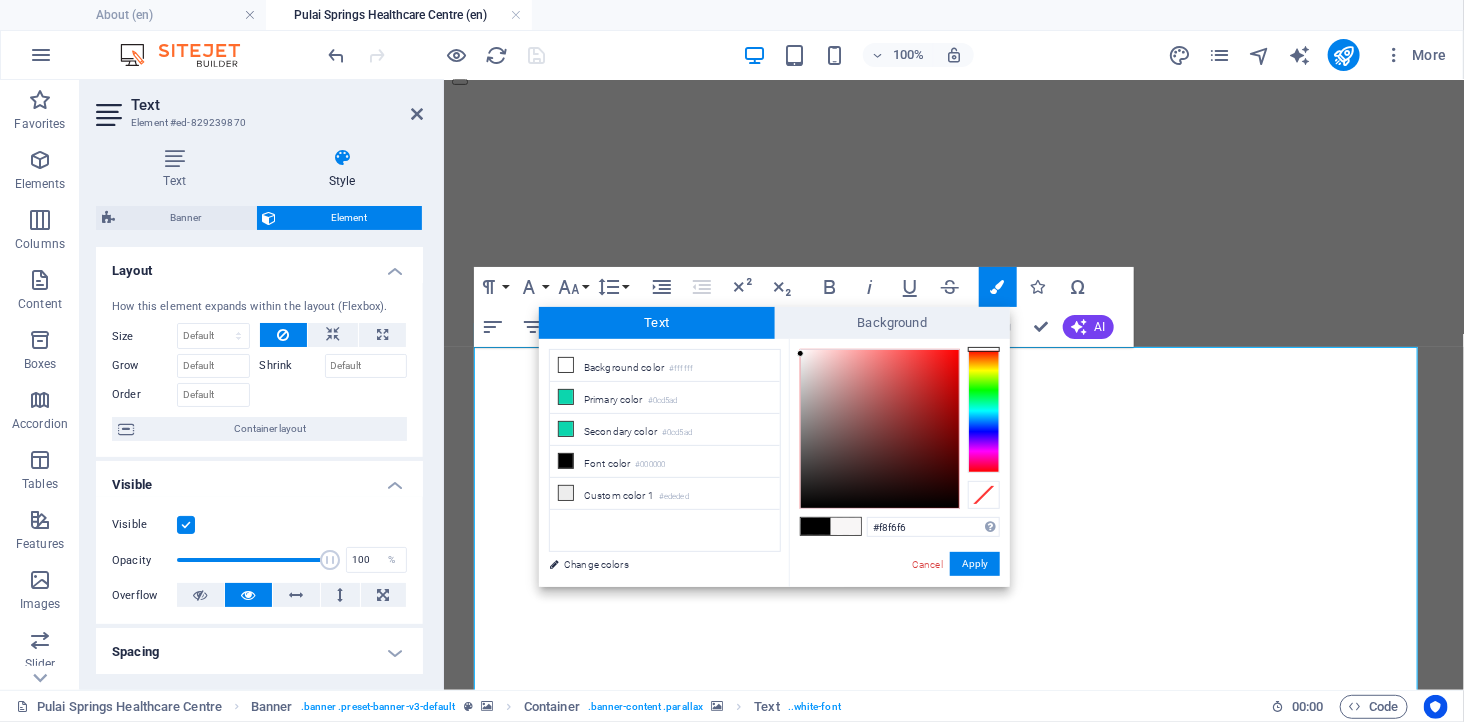 drag, startPoint x: 818, startPoint y: 406, endPoint x: 801, endPoint y: 354, distance: 54.708317 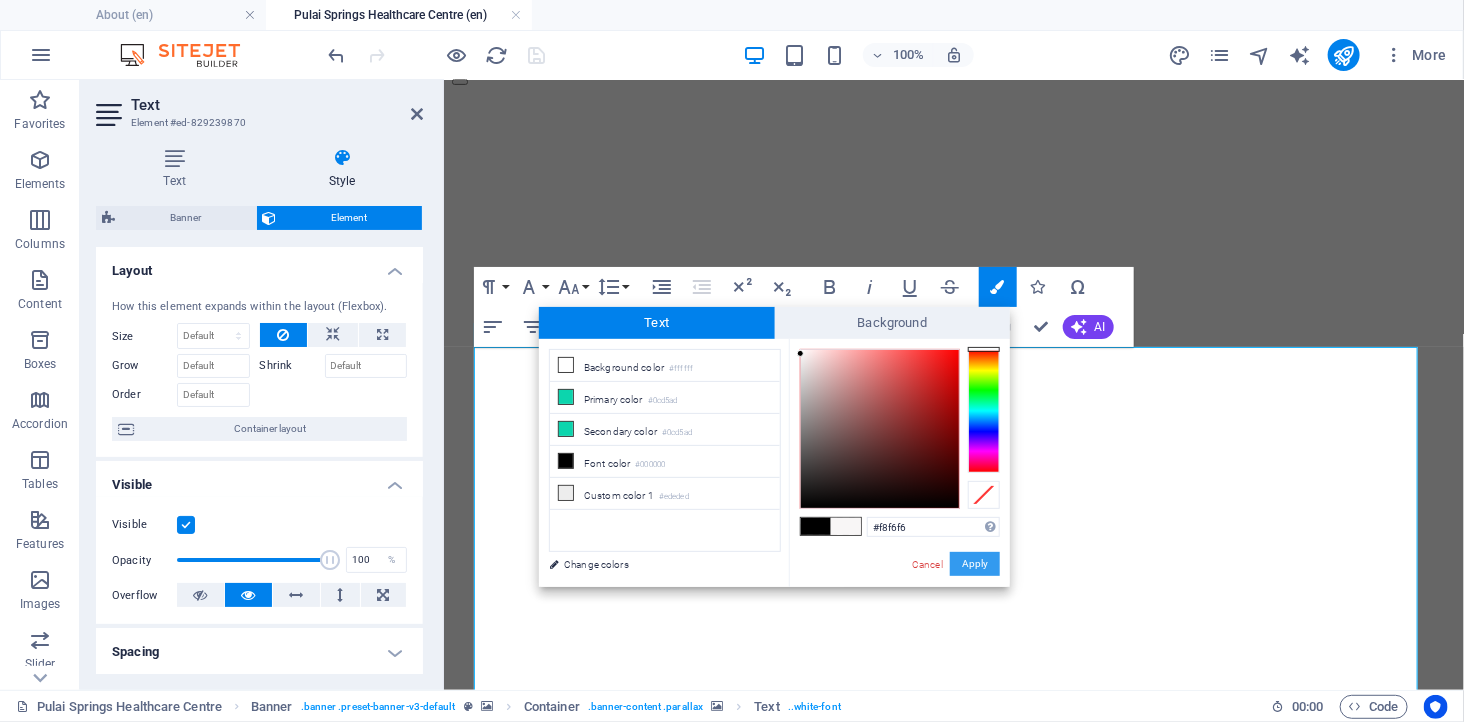 click on "Apply" at bounding box center [975, 564] 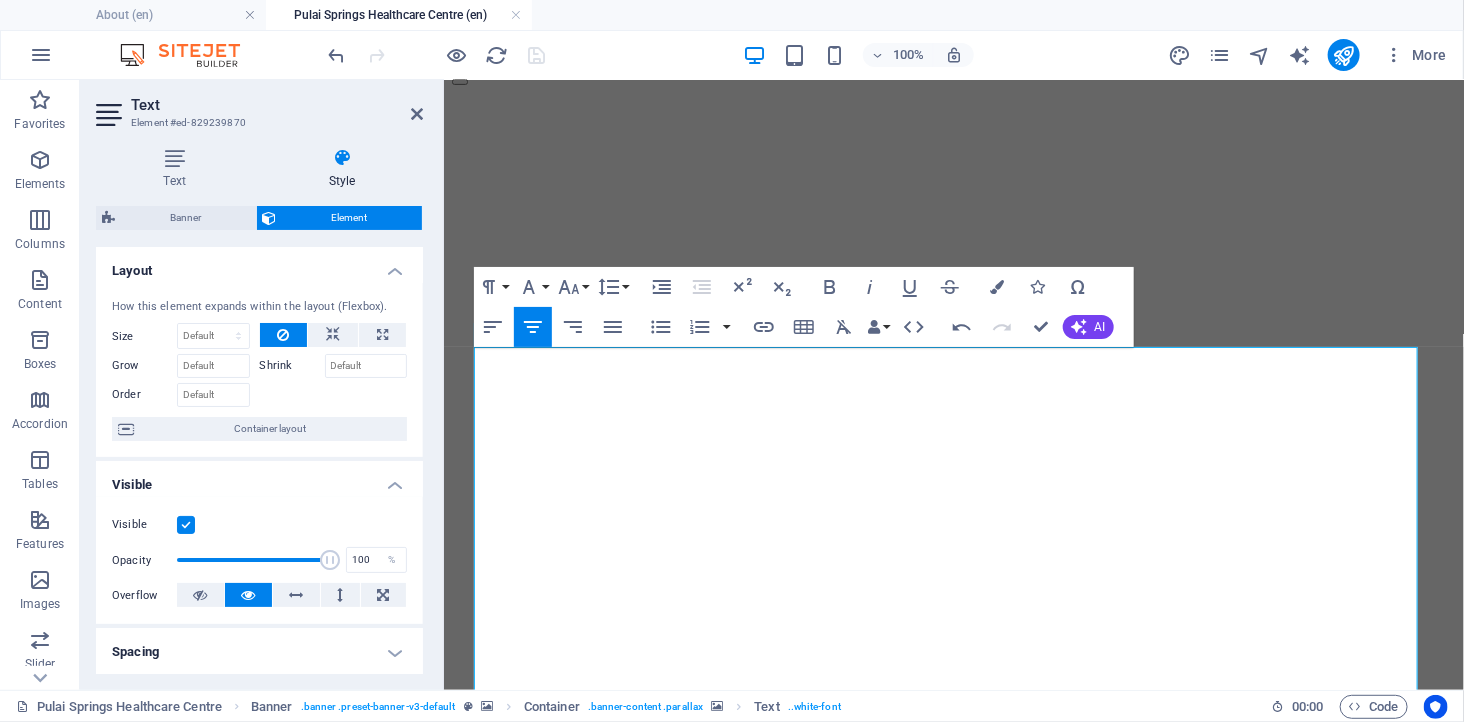 click at bounding box center [953, 1165] 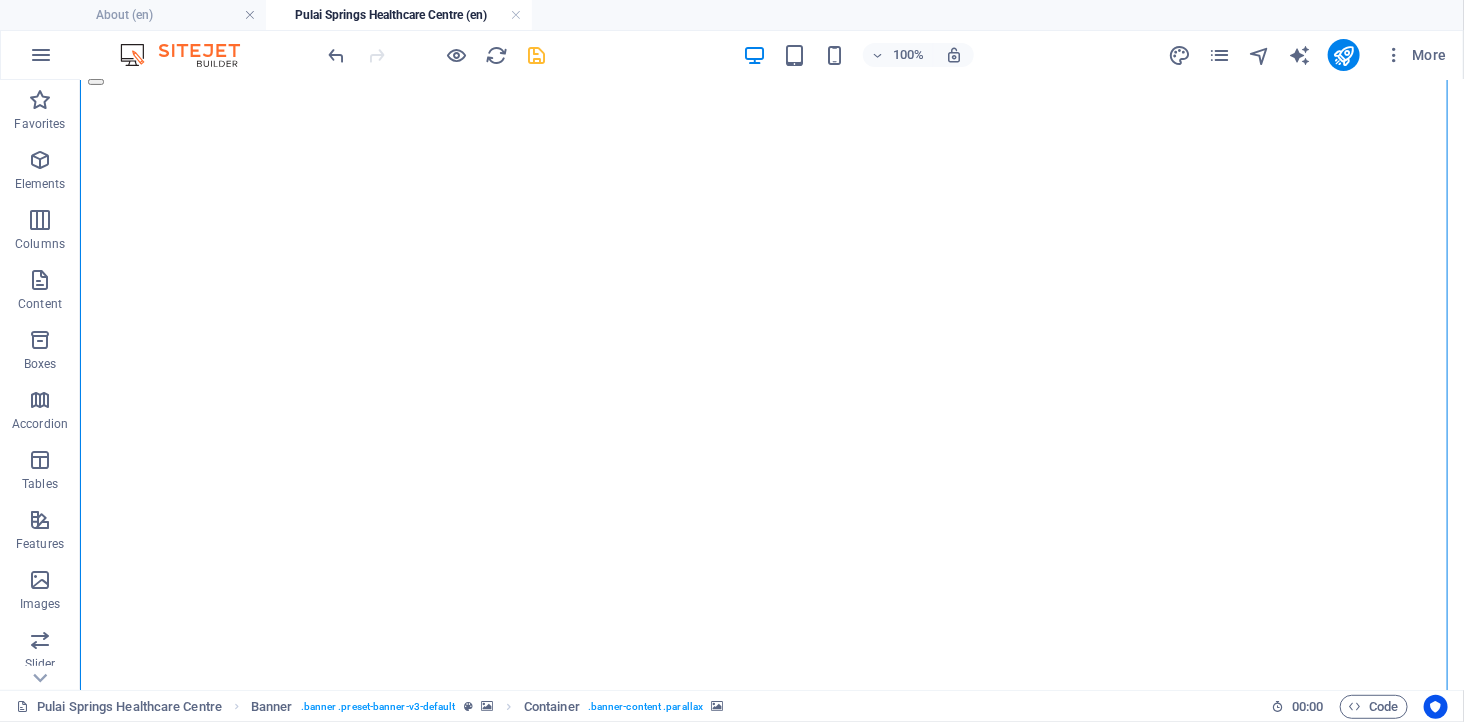 click at bounding box center (771, 1165) 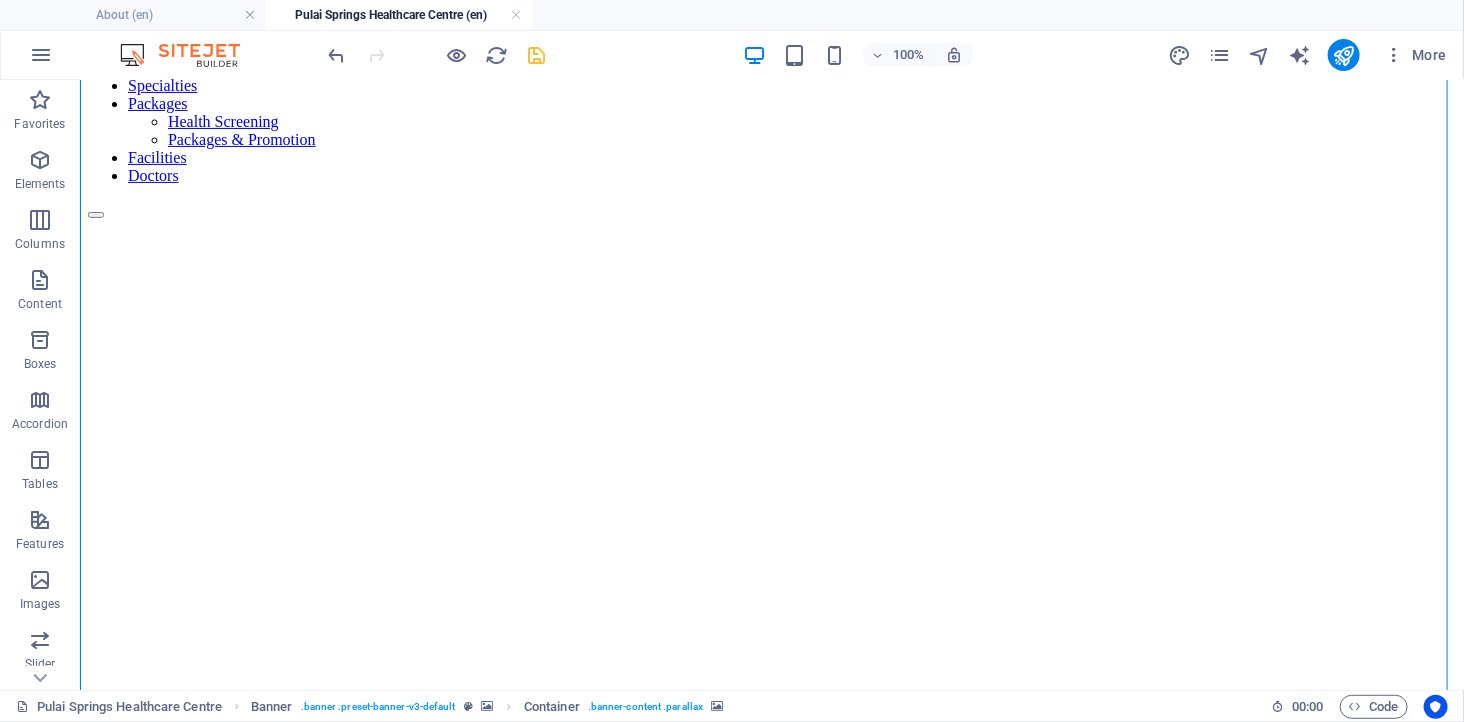 scroll, scrollTop: 0, scrollLeft: 0, axis: both 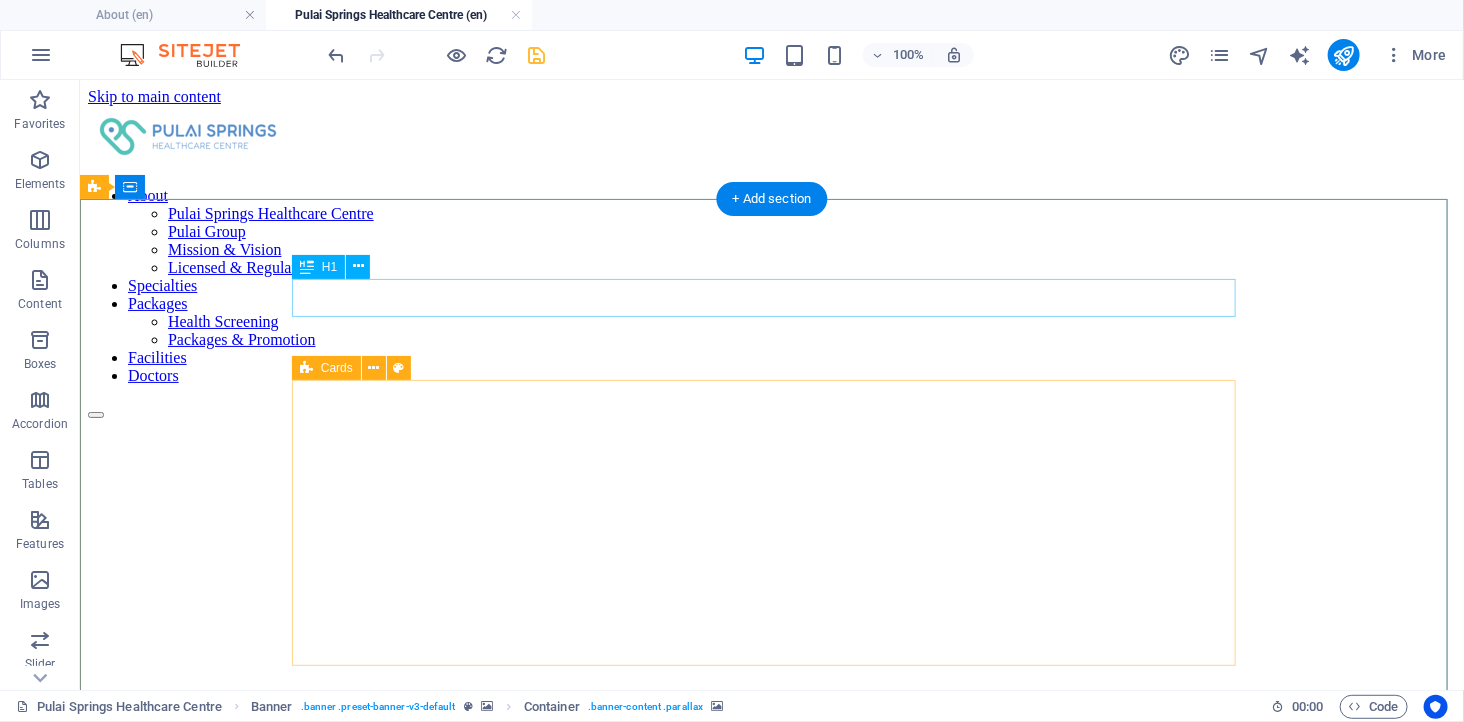 click on "Welcome to Pulai Springs Healthcare Centre (PSHC)" at bounding box center (771, 2253) 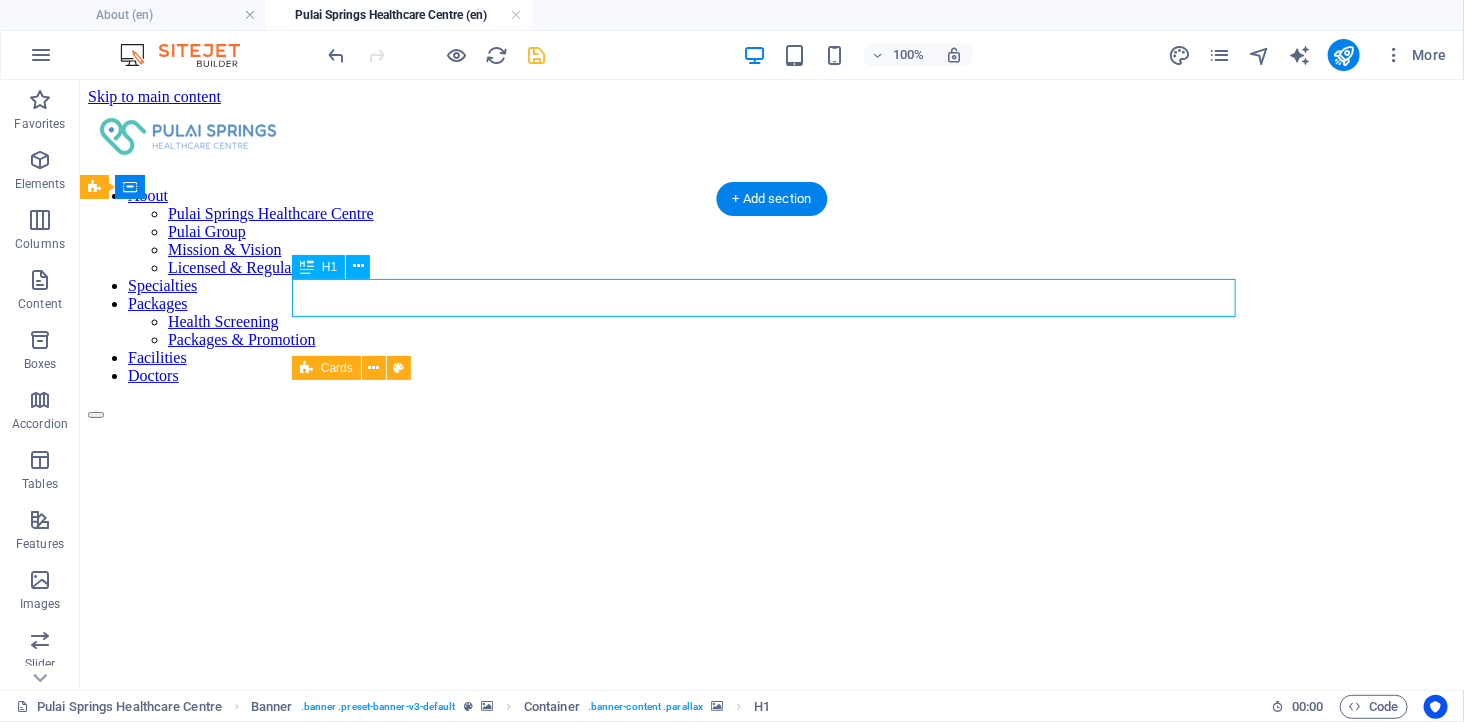 click on "Welcome to Pulai Springs Healthcare Centre (PSHC)" at bounding box center (771, 2253) 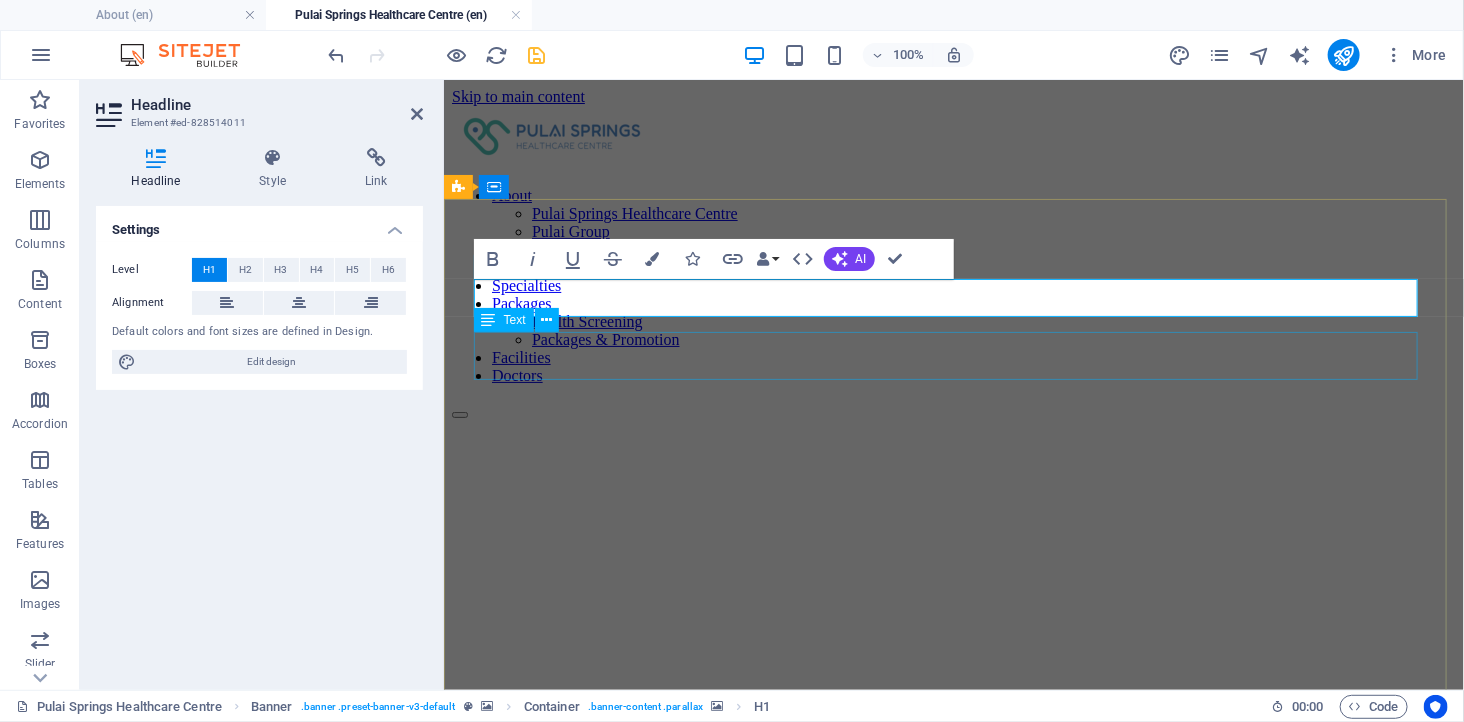 click on "Why Choose Pulai Springs Healthcare Centre?" at bounding box center (953, 2351) 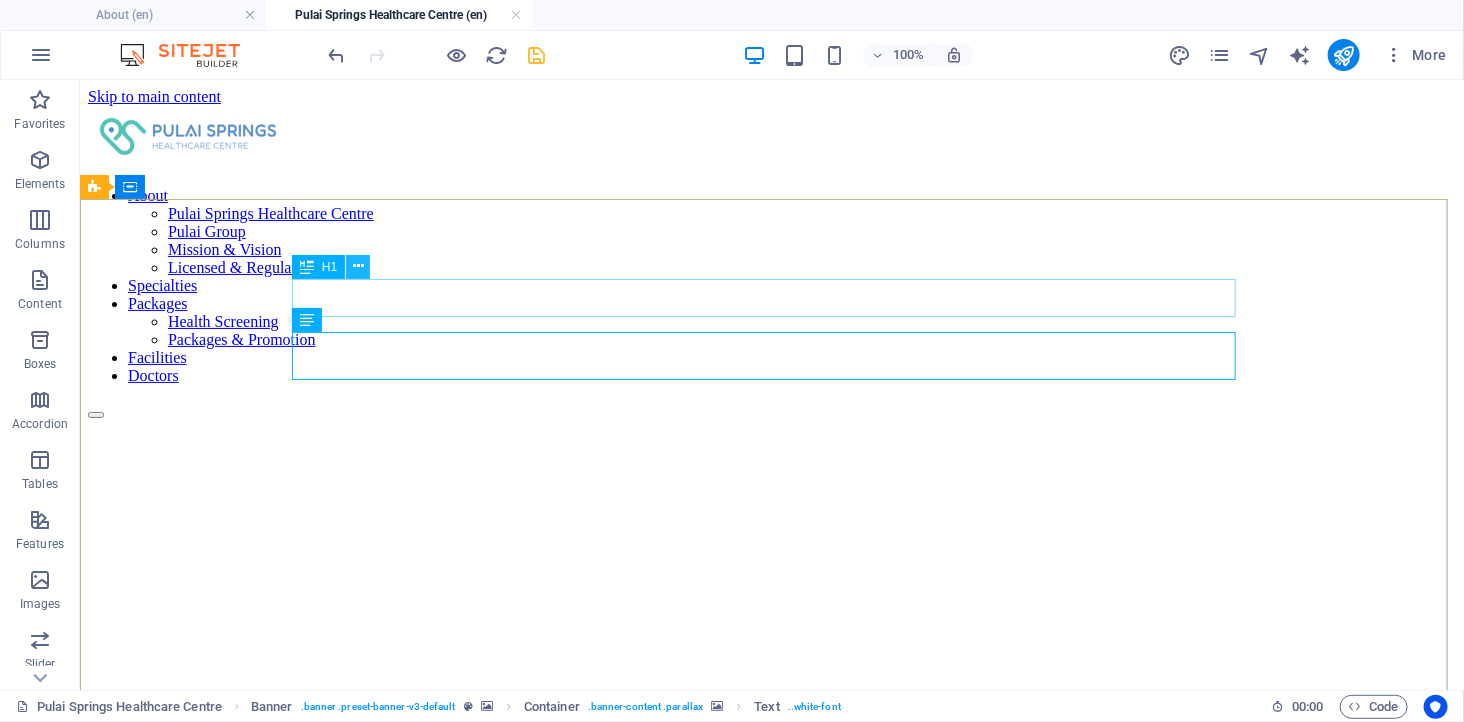 click at bounding box center (358, 266) 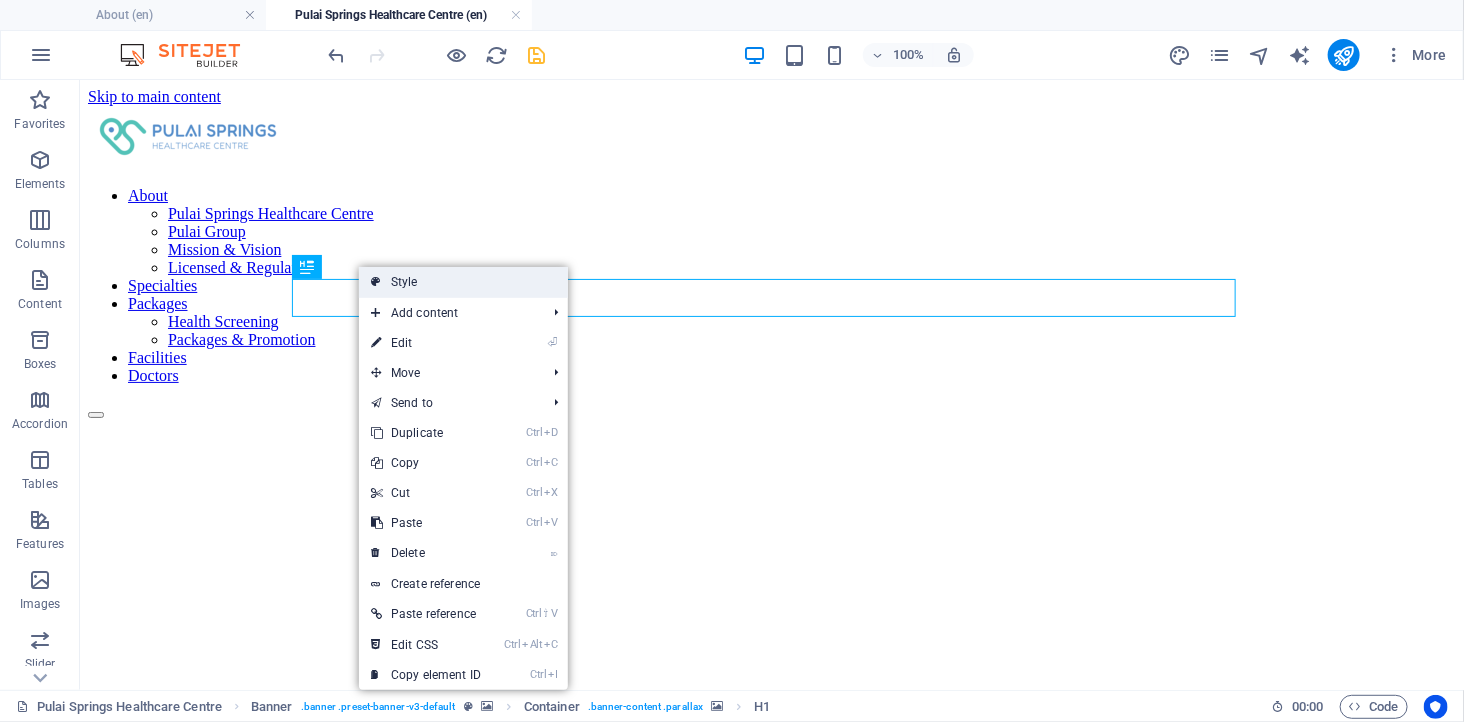 click on "Style" at bounding box center [463, 282] 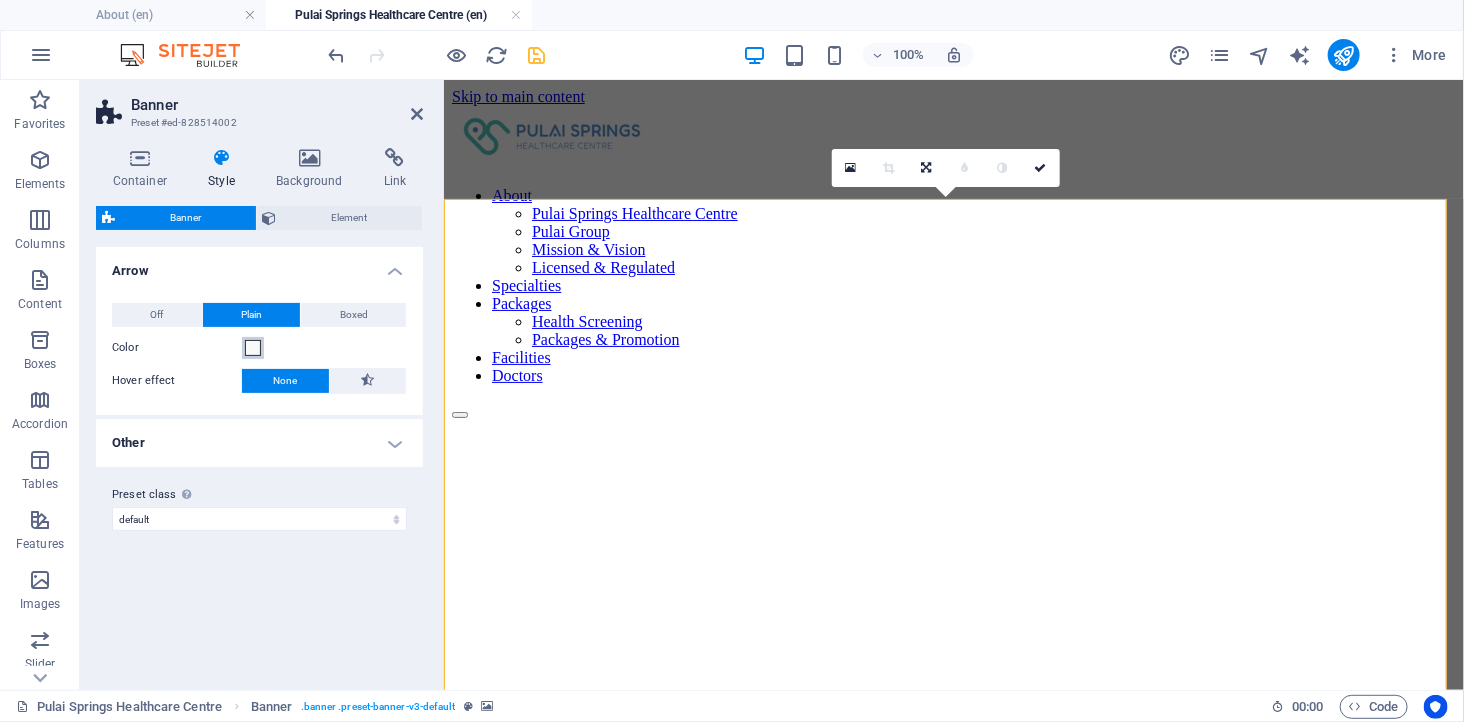 click at bounding box center [253, 348] 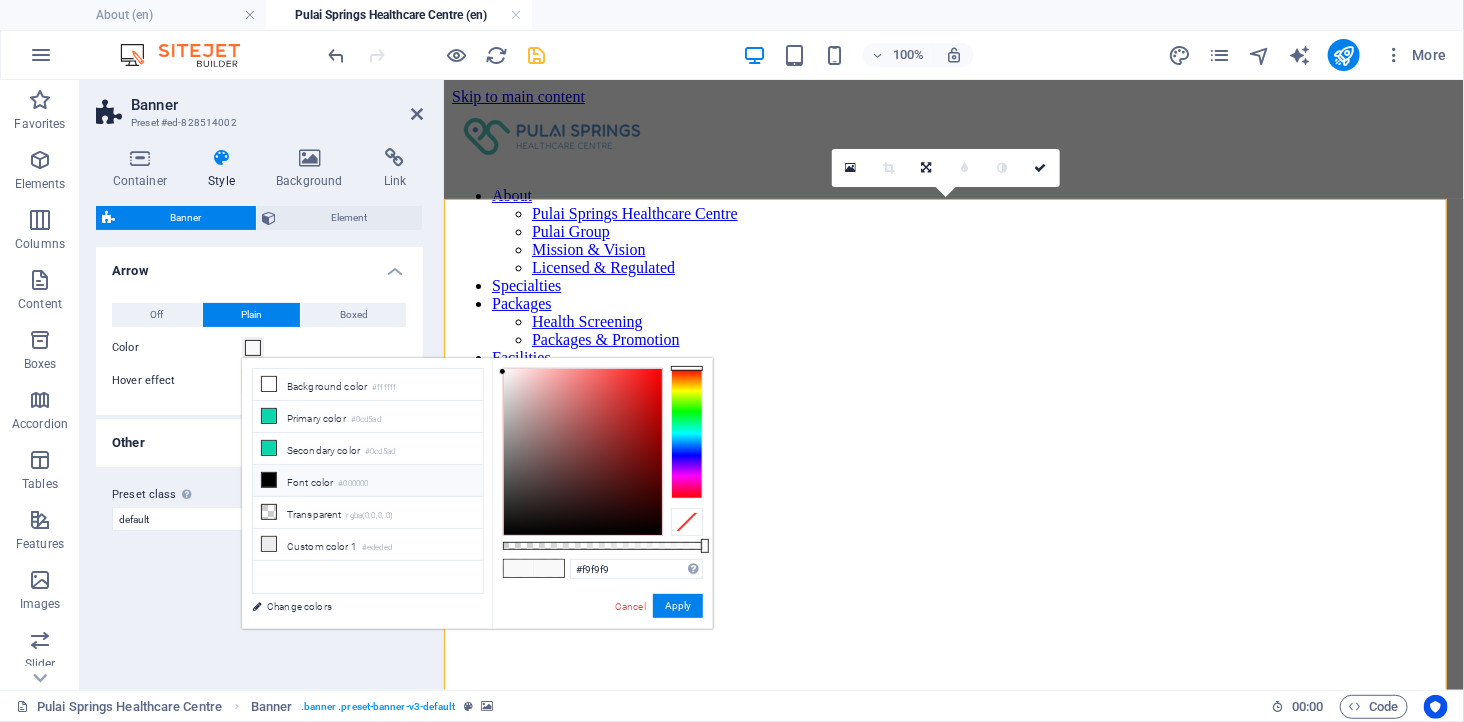 click on "Font color
#000000" at bounding box center [368, 481] 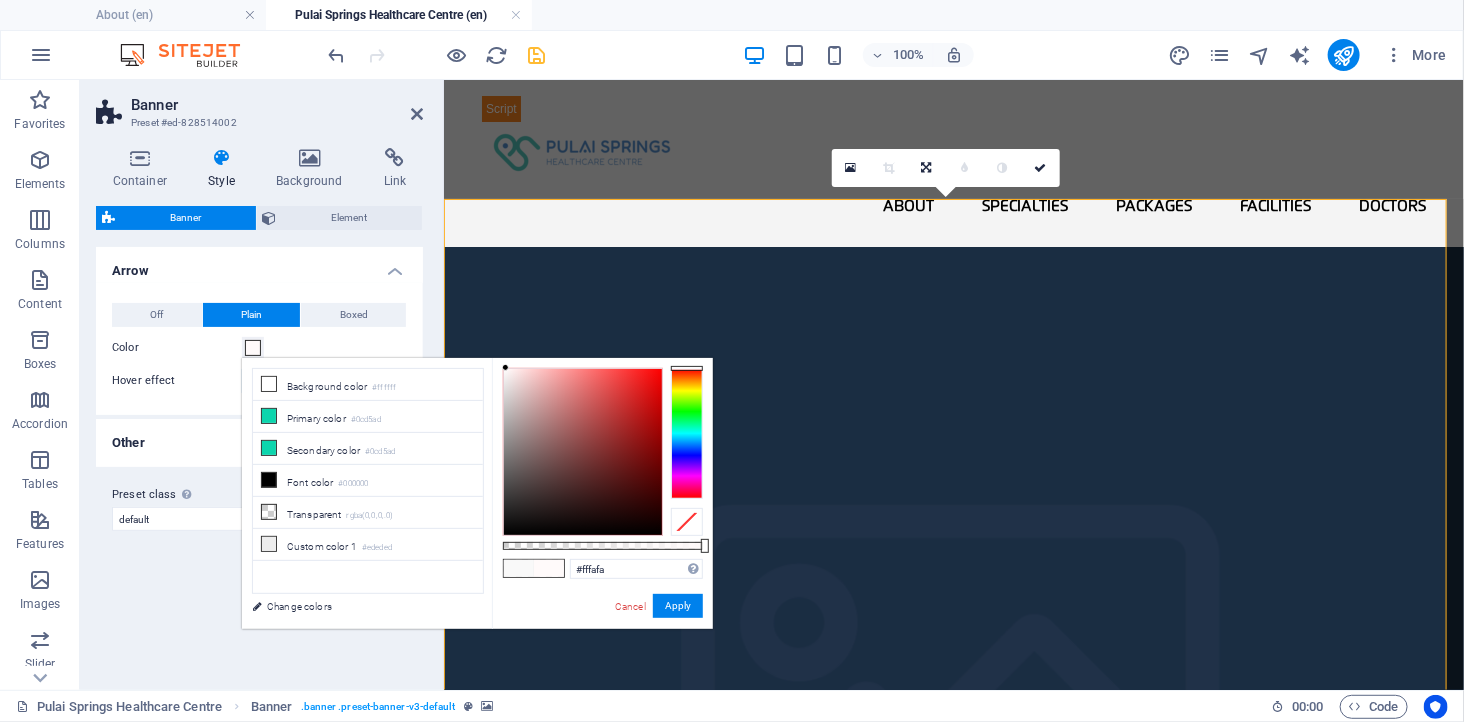 type on "#fffcfc" 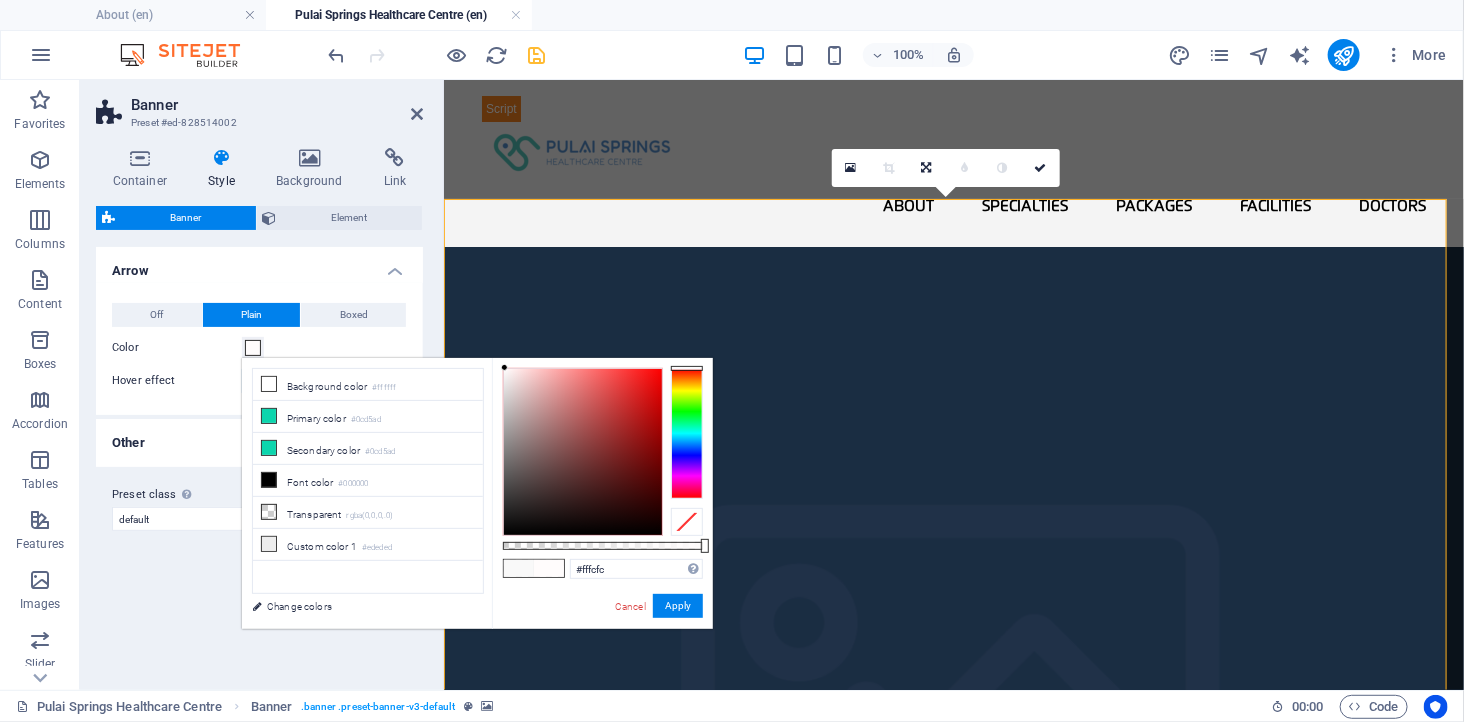 drag, startPoint x: 534, startPoint y: 466, endPoint x: 505, endPoint y: 368, distance: 102.20078 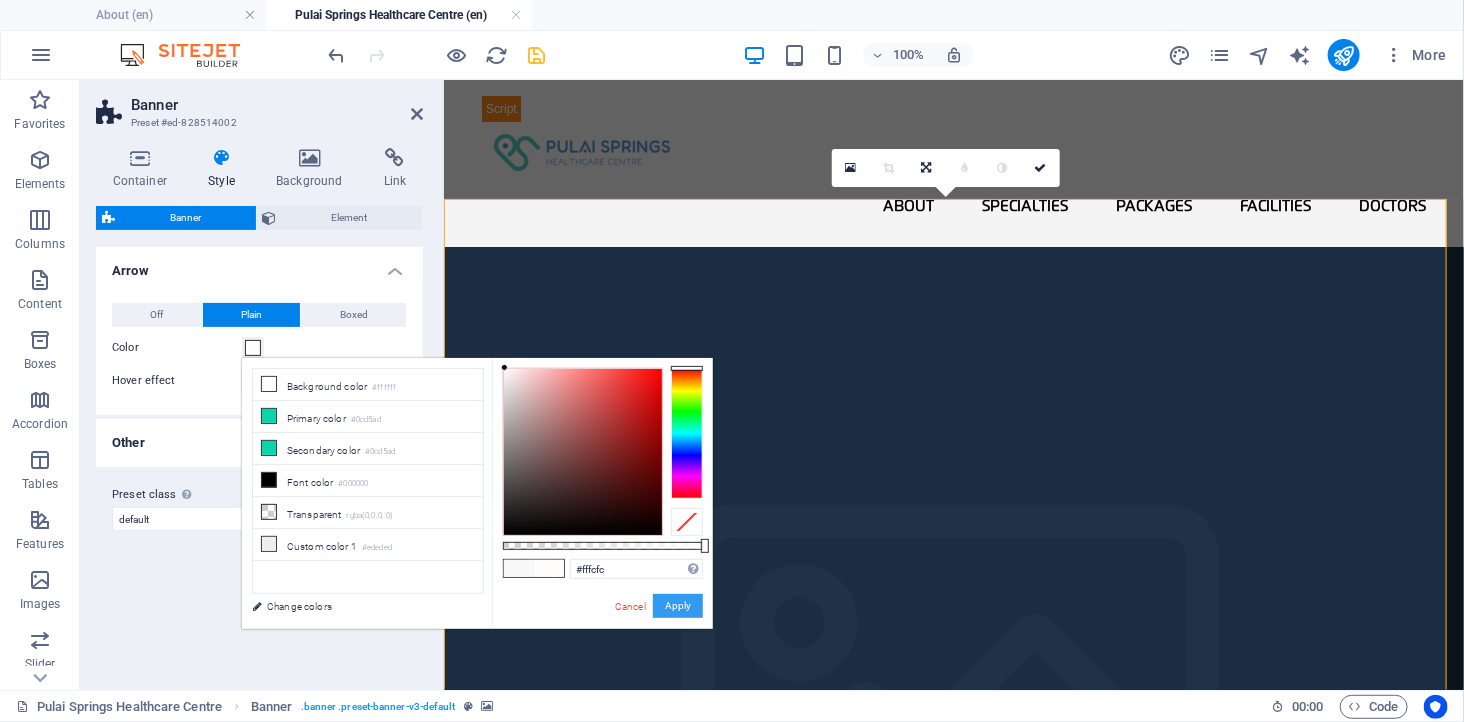 drag, startPoint x: 675, startPoint y: 610, endPoint x: 223, endPoint y: 525, distance: 459.92282 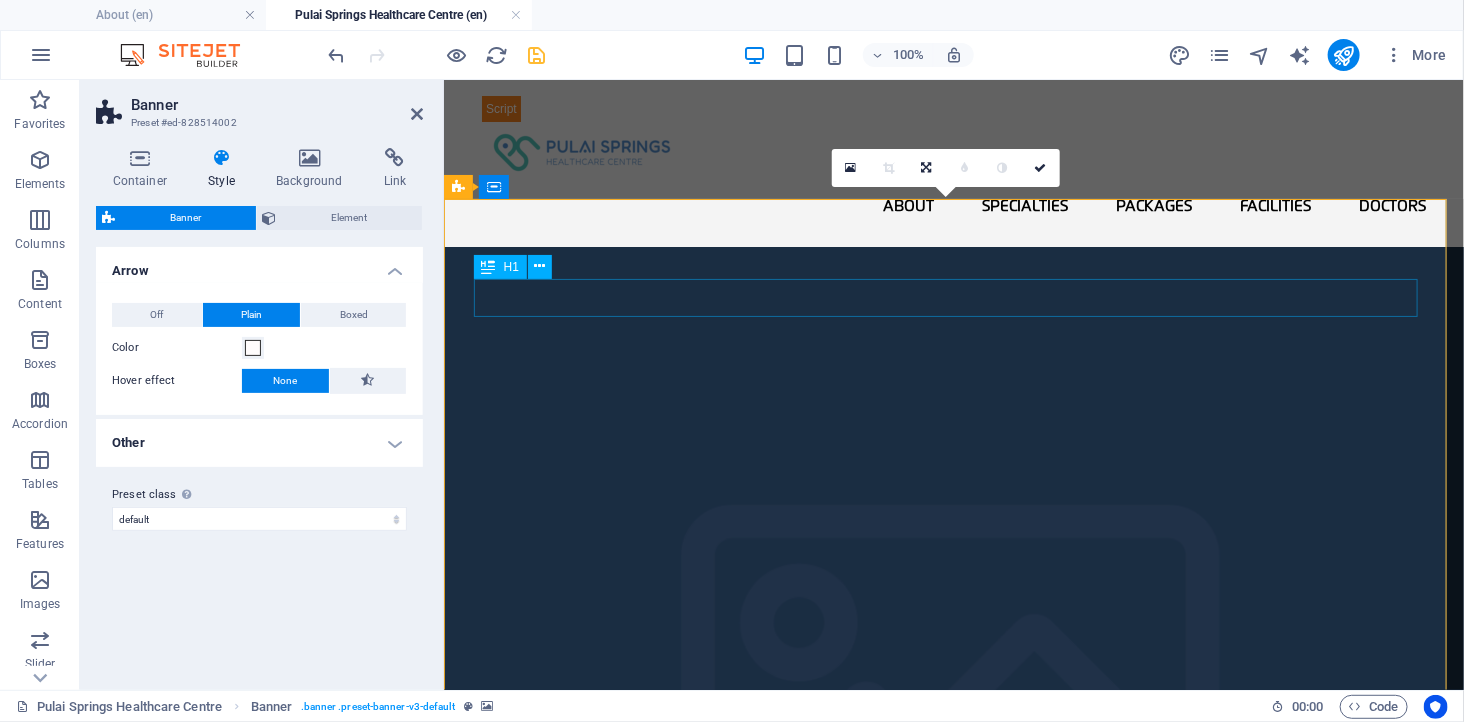 click on "Welcome to Pulai Springs Healthcare Centre (PSHC)" at bounding box center (953, 2141) 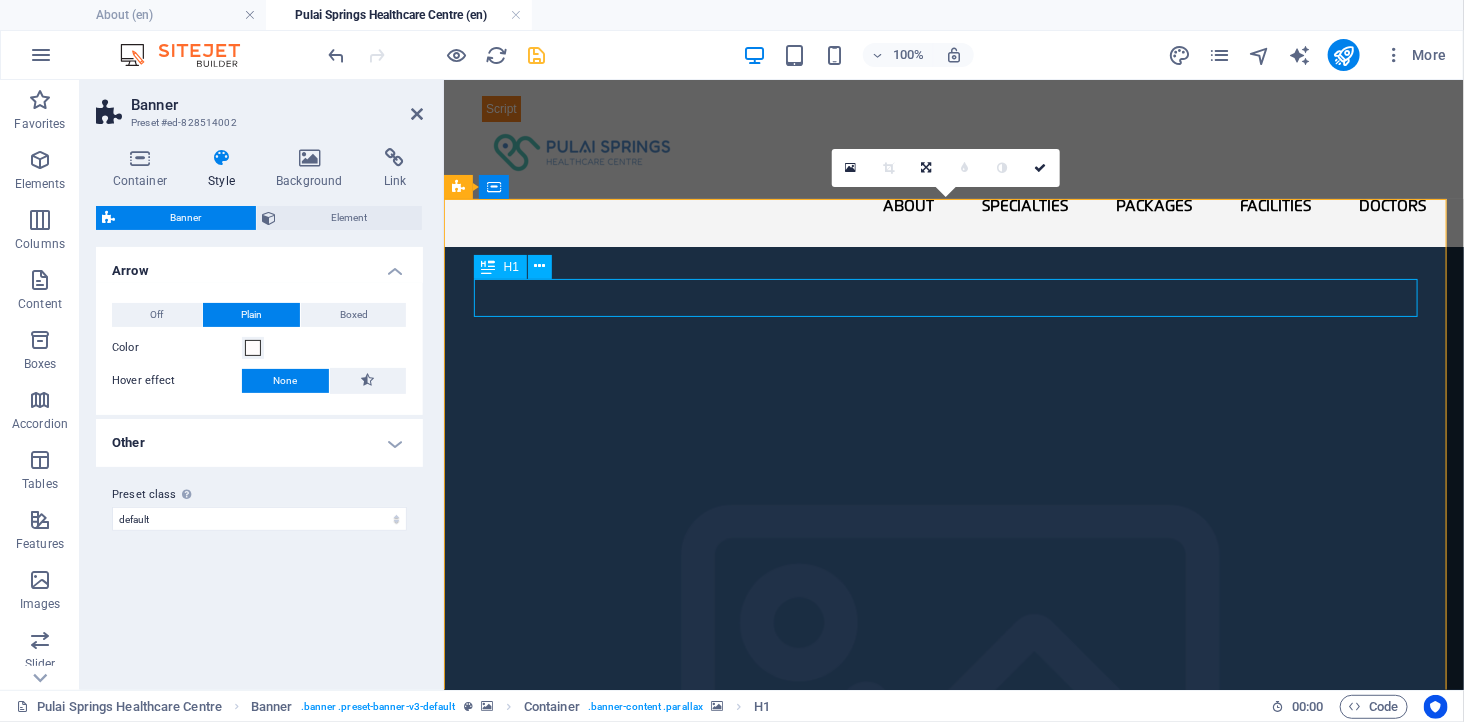 click on "Welcome to Pulai Springs Healthcare Centre (PSHC)" at bounding box center [953, 2141] 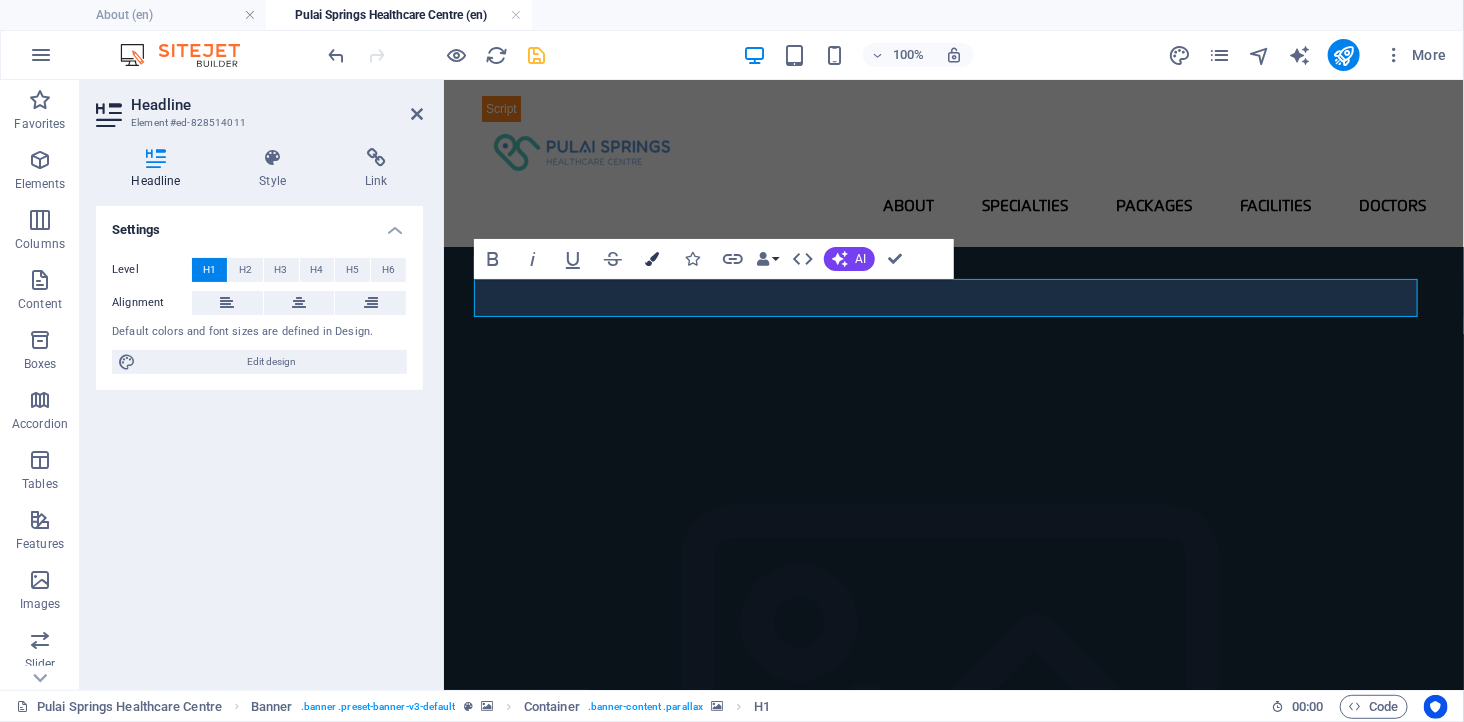 click at bounding box center [653, 259] 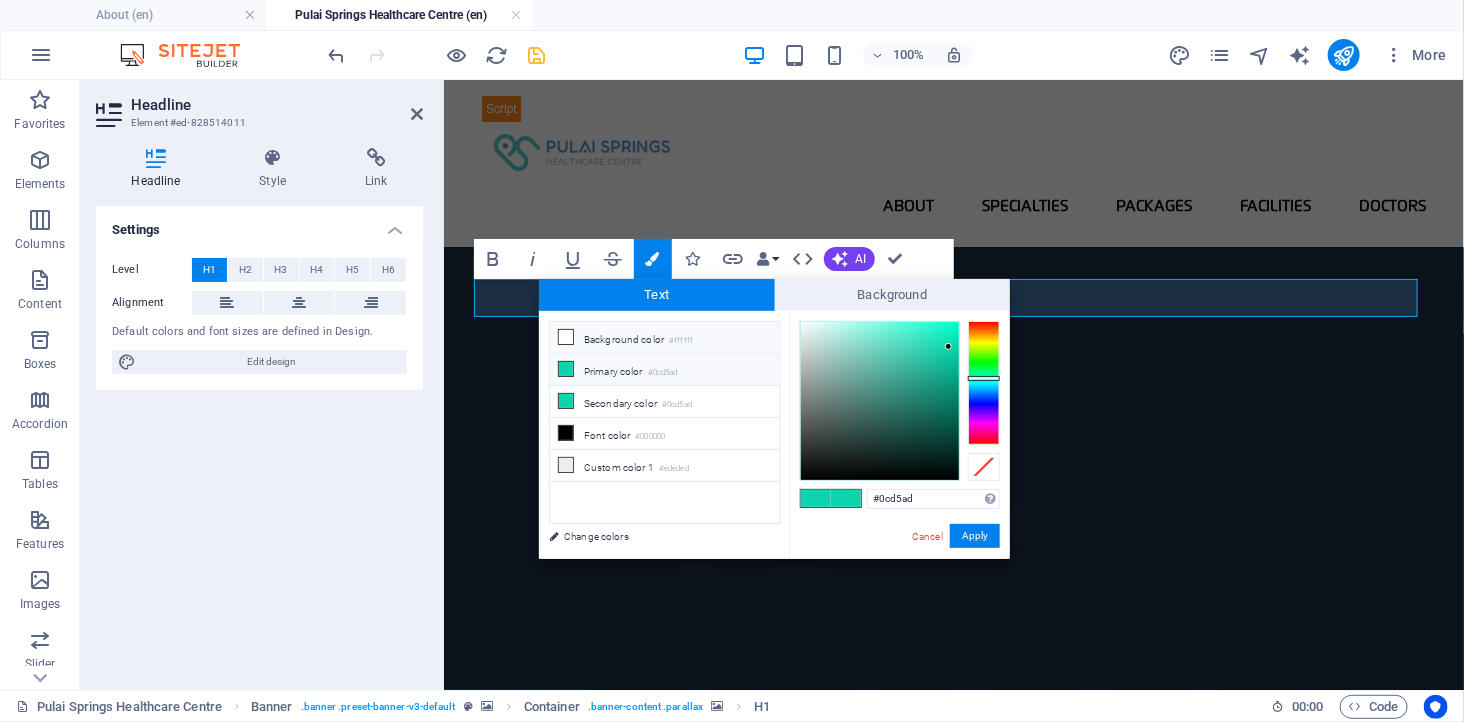 click at bounding box center (566, 337) 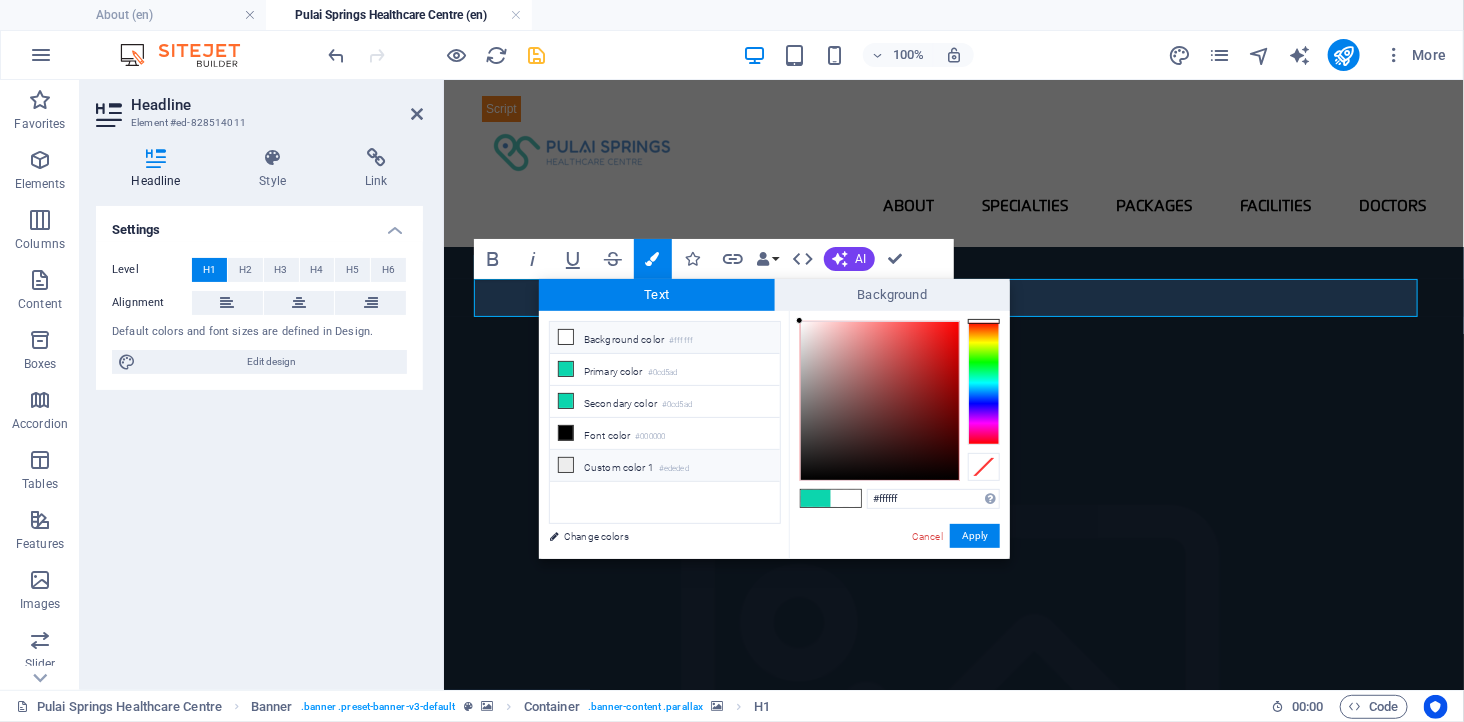 click on "Custom color 1
#ededed" at bounding box center (665, 466) 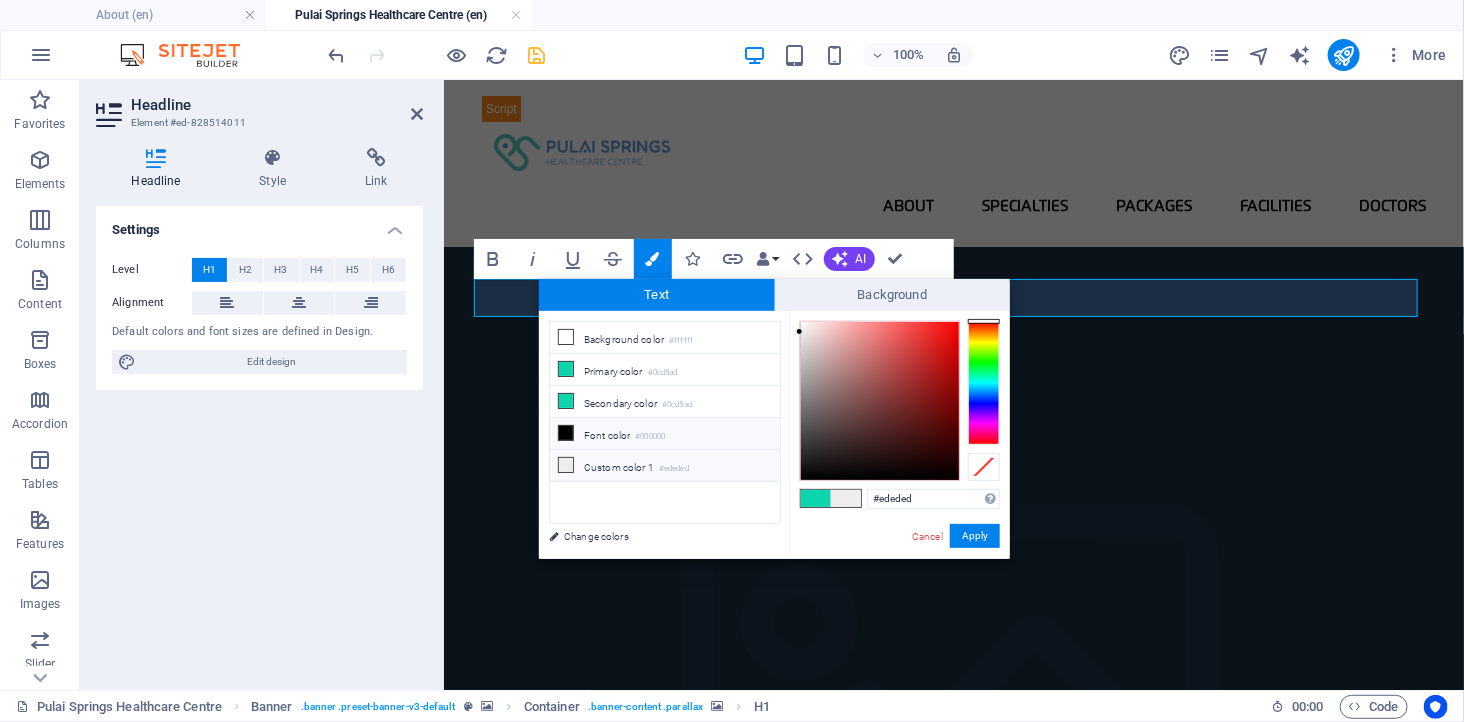 click on "Font color
#000000" at bounding box center (665, 434) 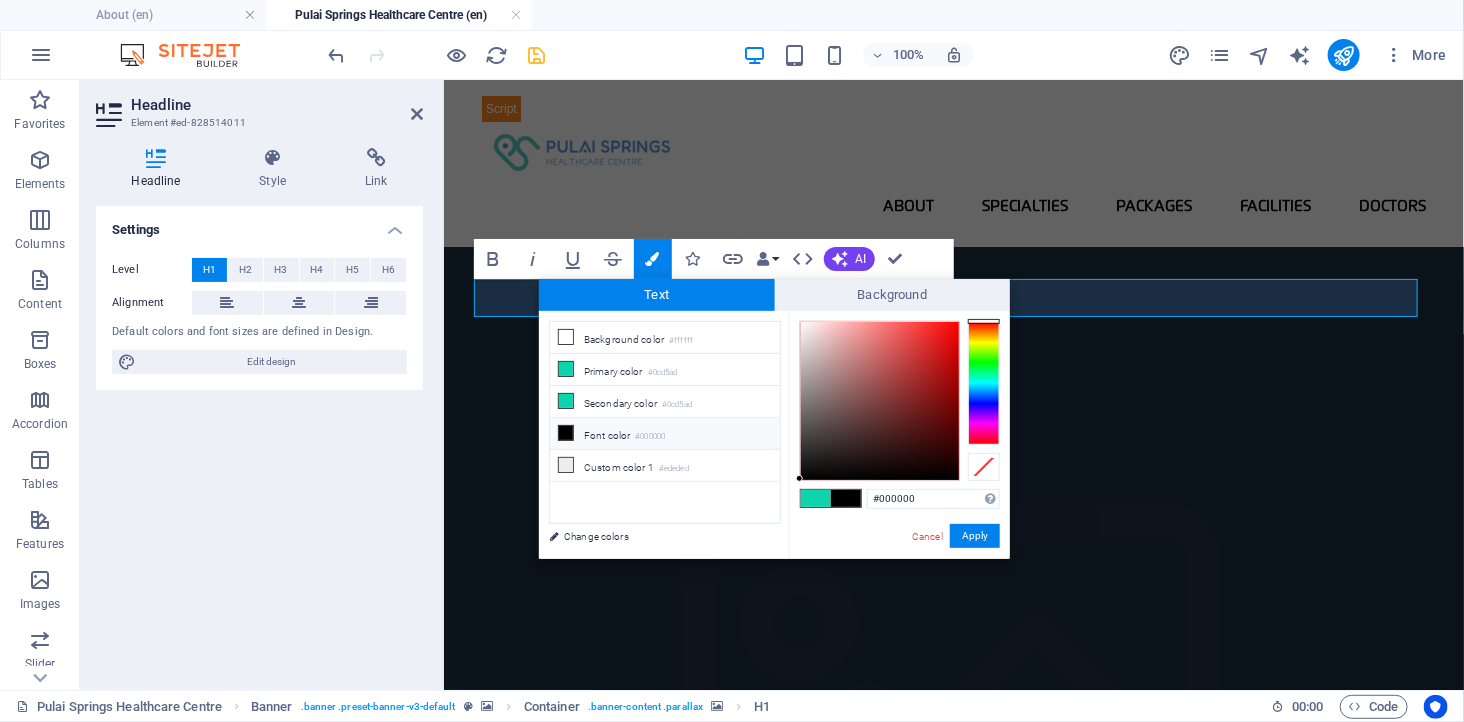 click on "Font color
#000000" at bounding box center (665, 434) 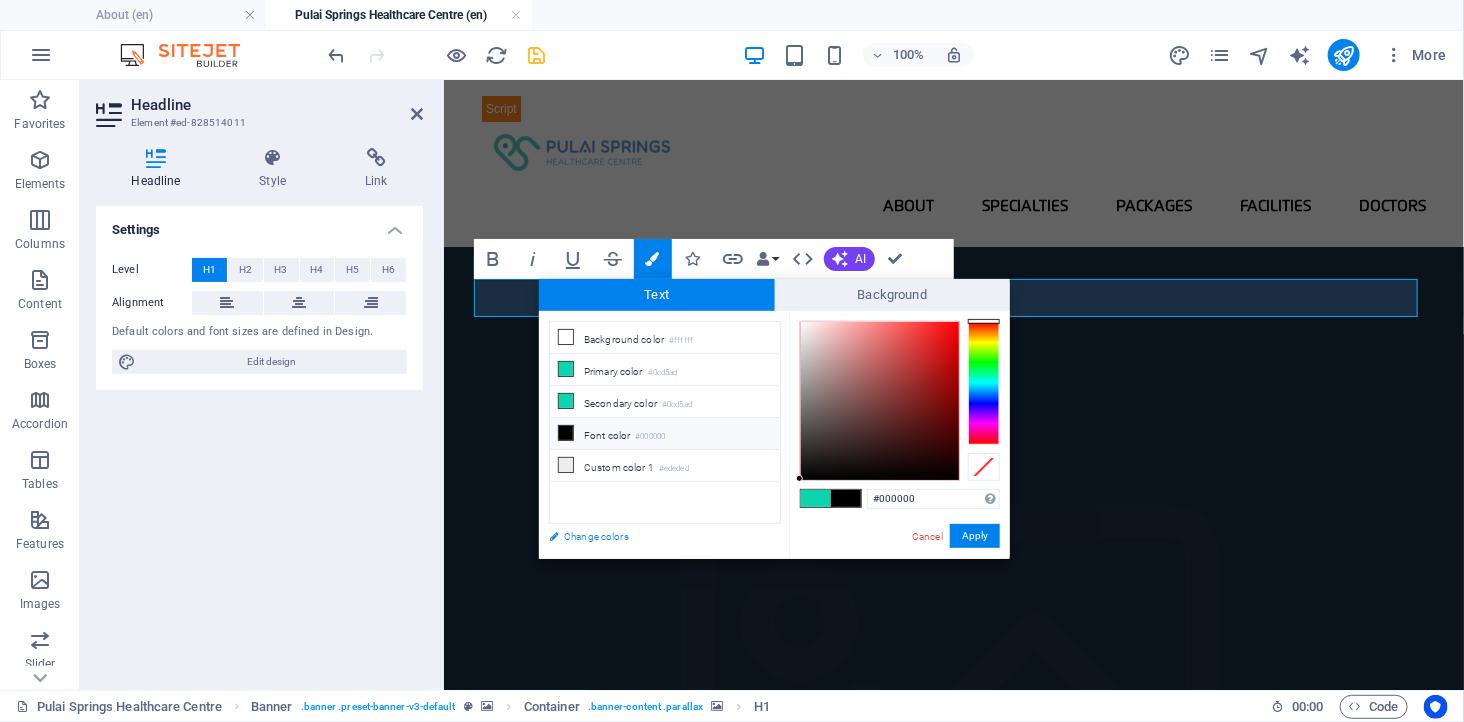 click on "Change colors" at bounding box center [655, 536] 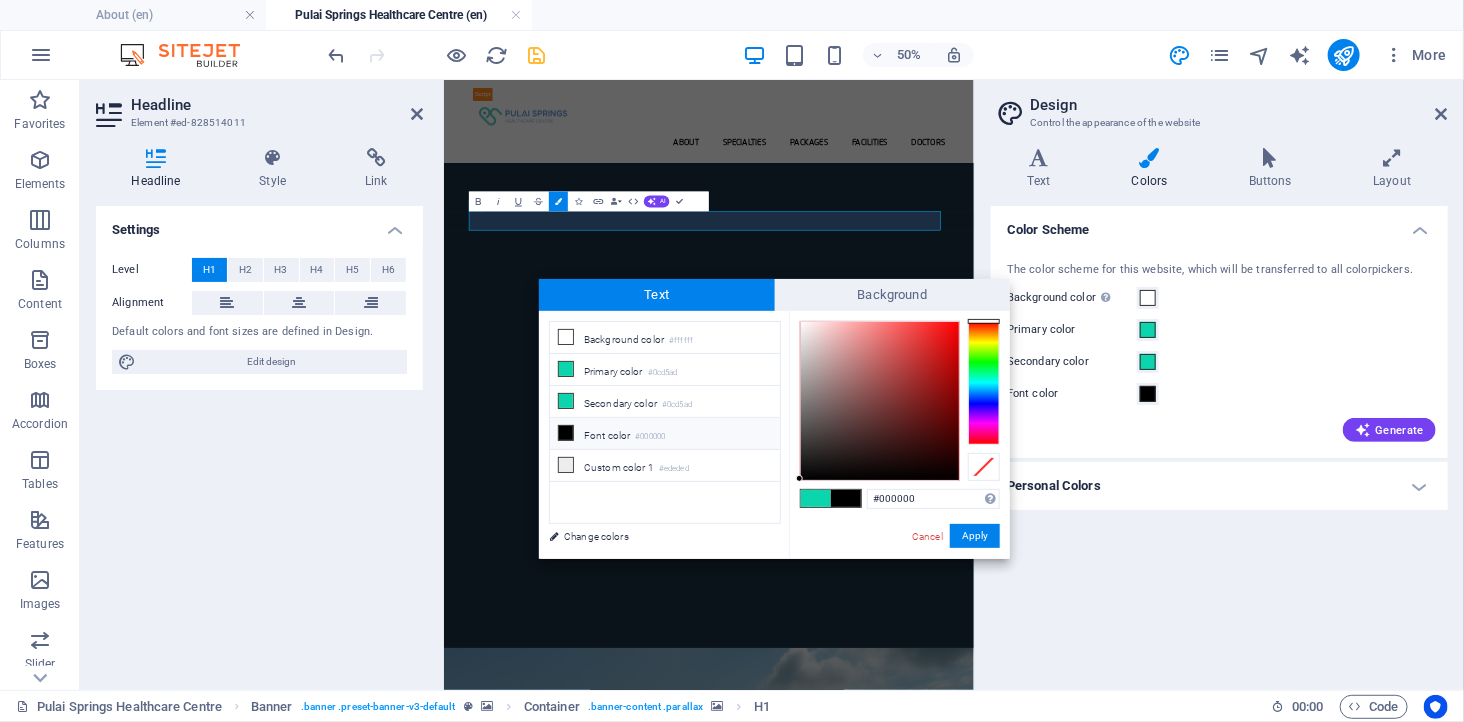 click on "Personal Colors" at bounding box center (1219, 486) 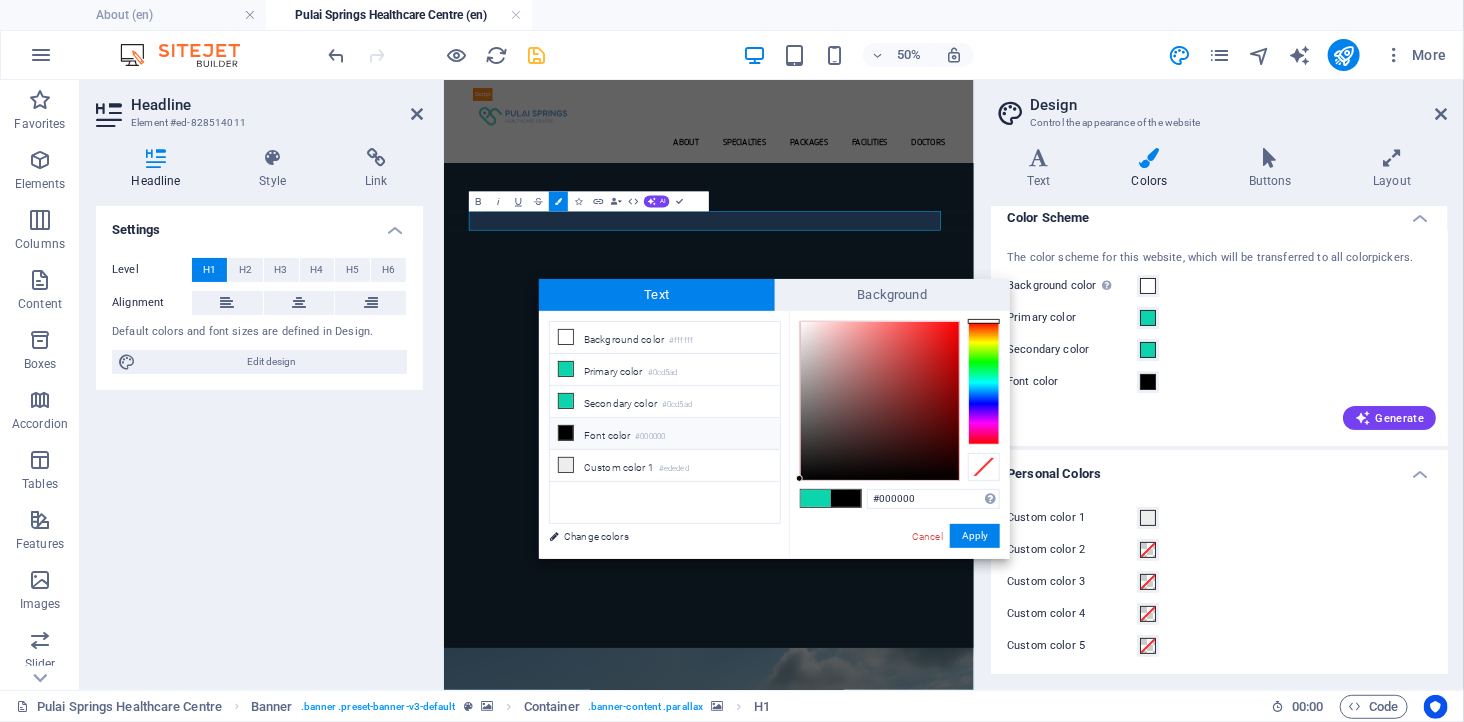 scroll, scrollTop: 15, scrollLeft: 0, axis: vertical 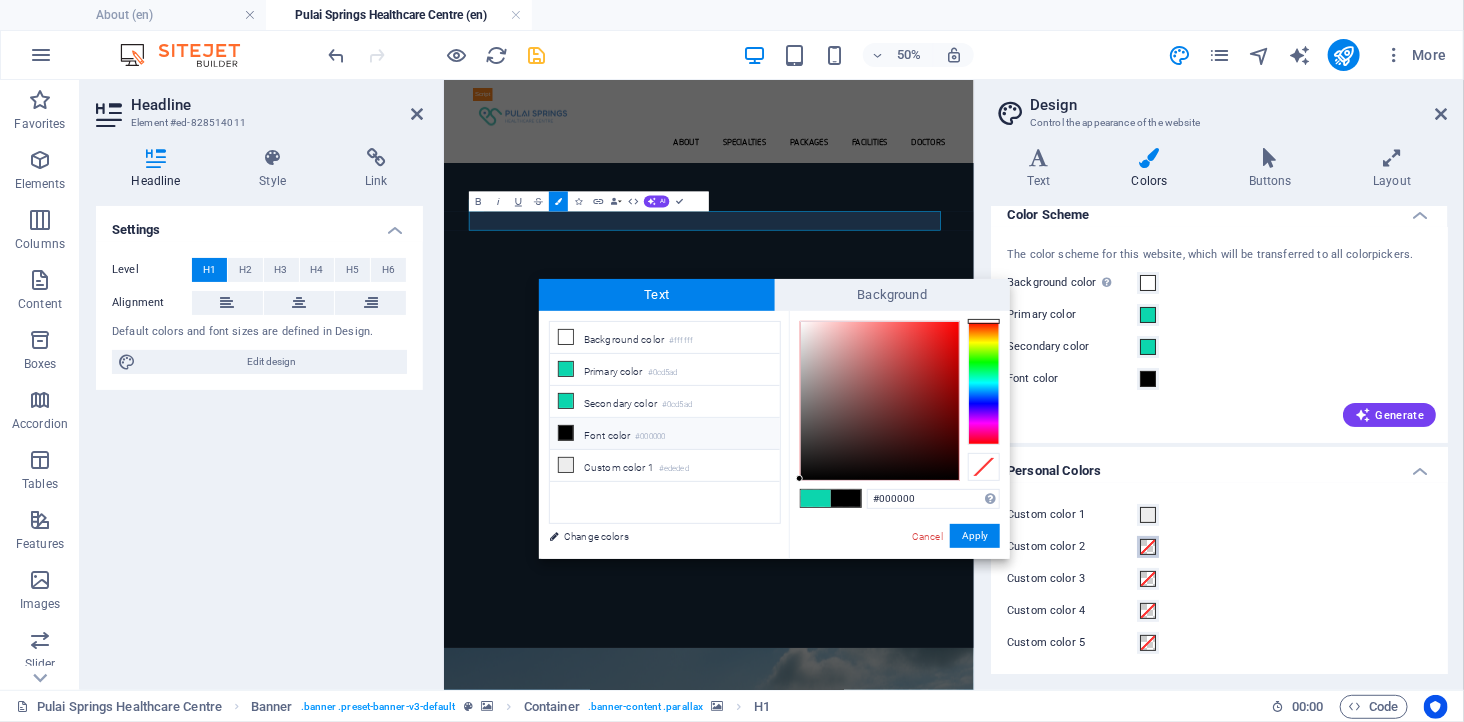 click at bounding box center [1148, 547] 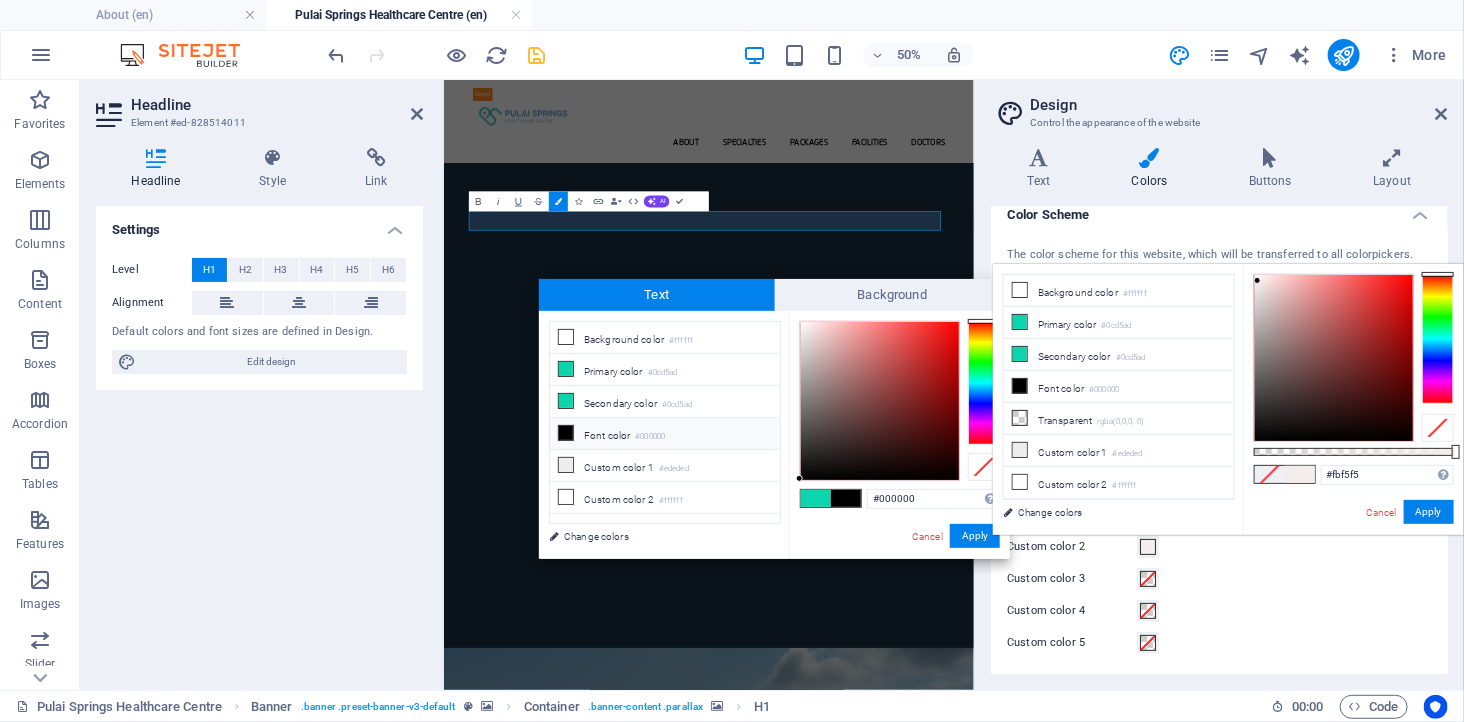 type on "#fdf8f8" 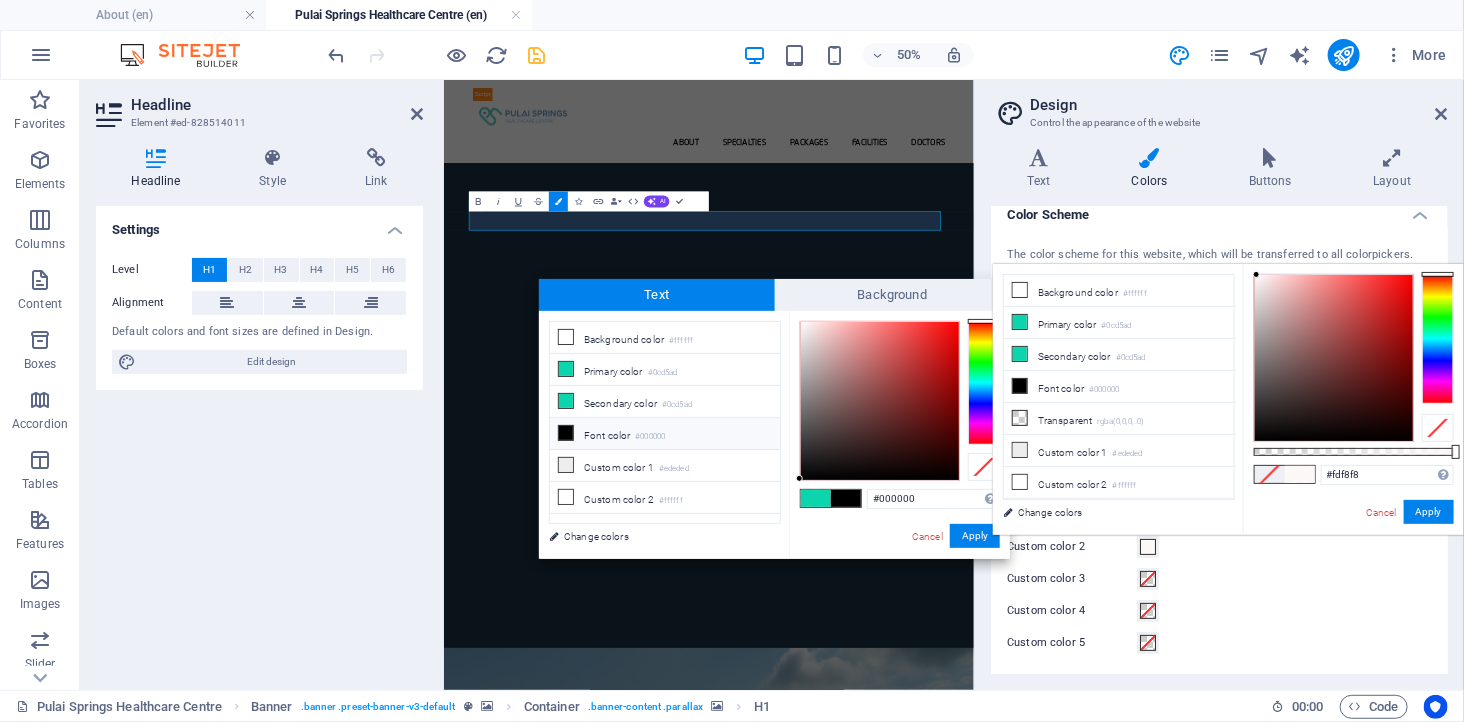 drag, startPoint x: 1341, startPoint y: 330, endPoint x: 1257, endPoint y: 275, distance: 100.40418 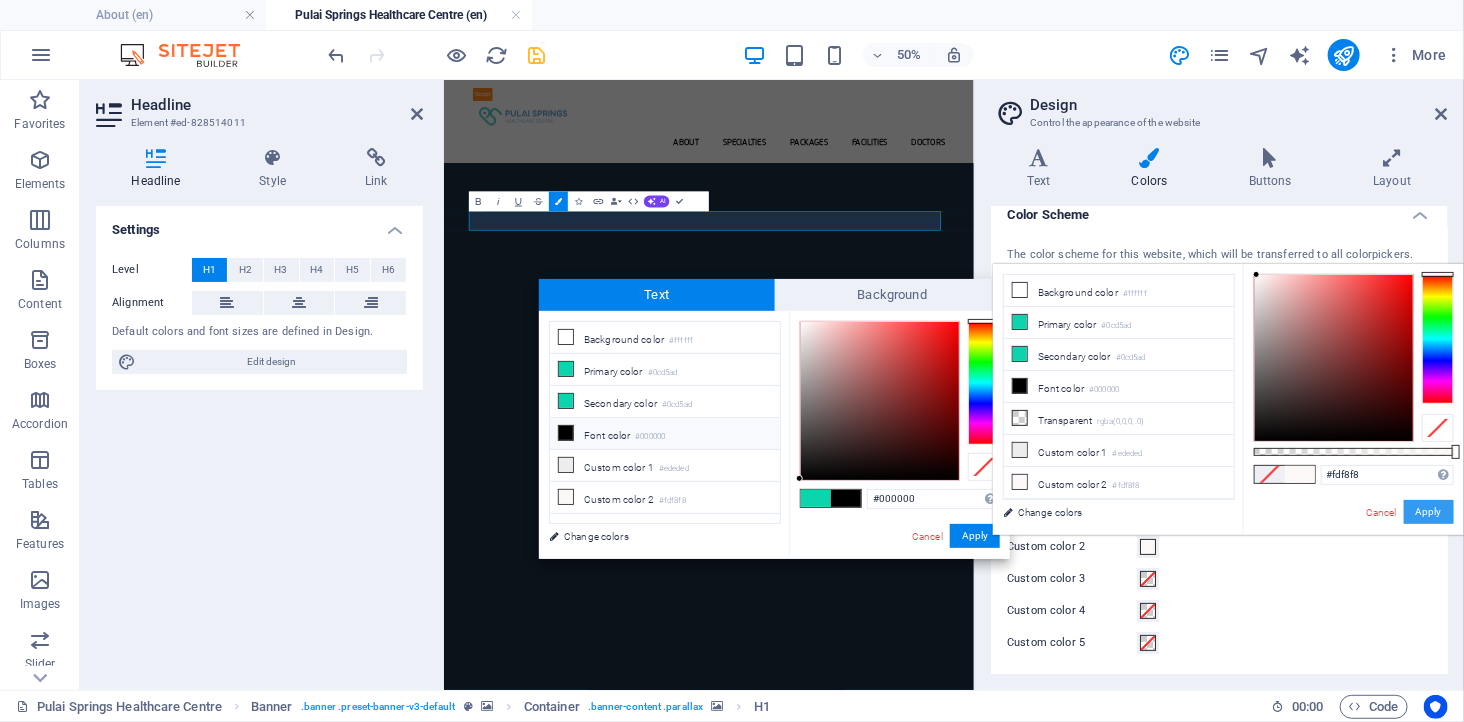 click on "Apply" at bounding box center [1429, 512] 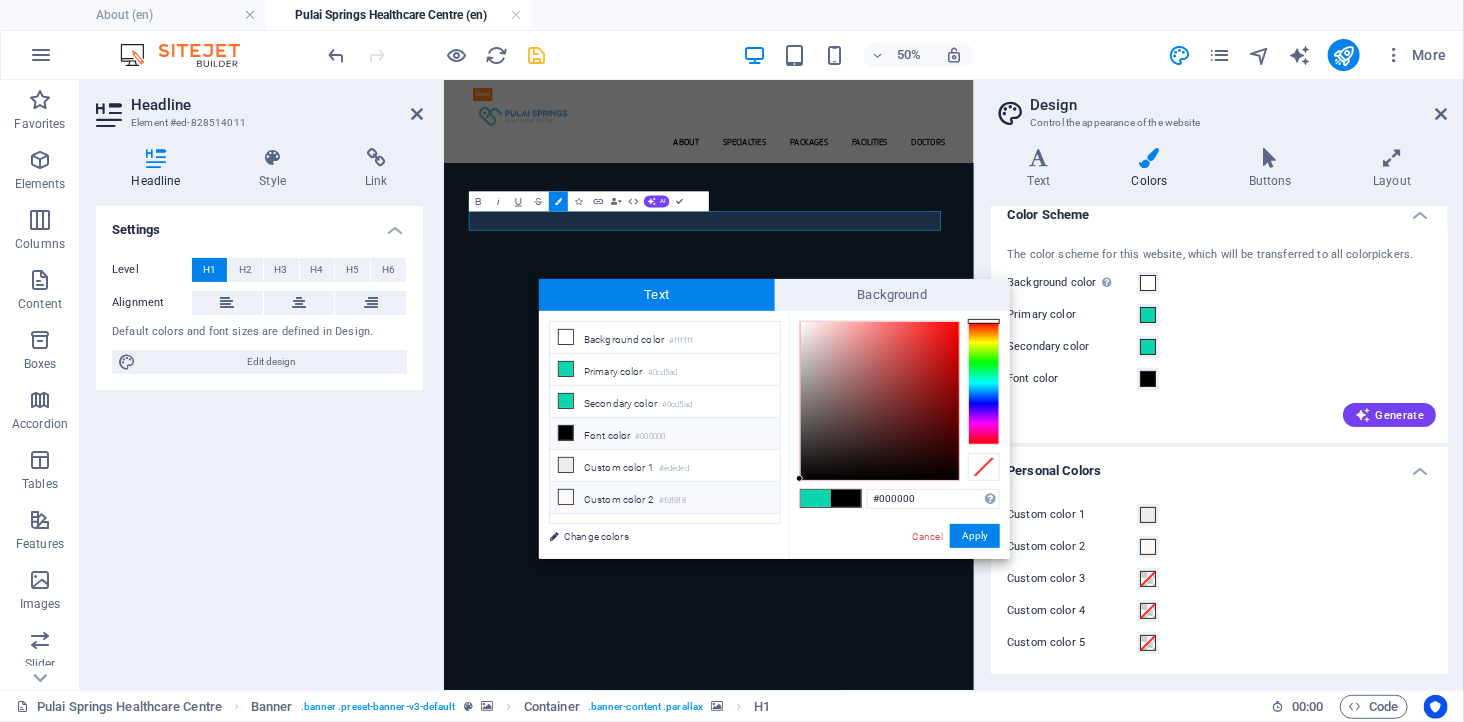 click on "Custom color 2
#fdf8f8" at bounding box center (665, 498) 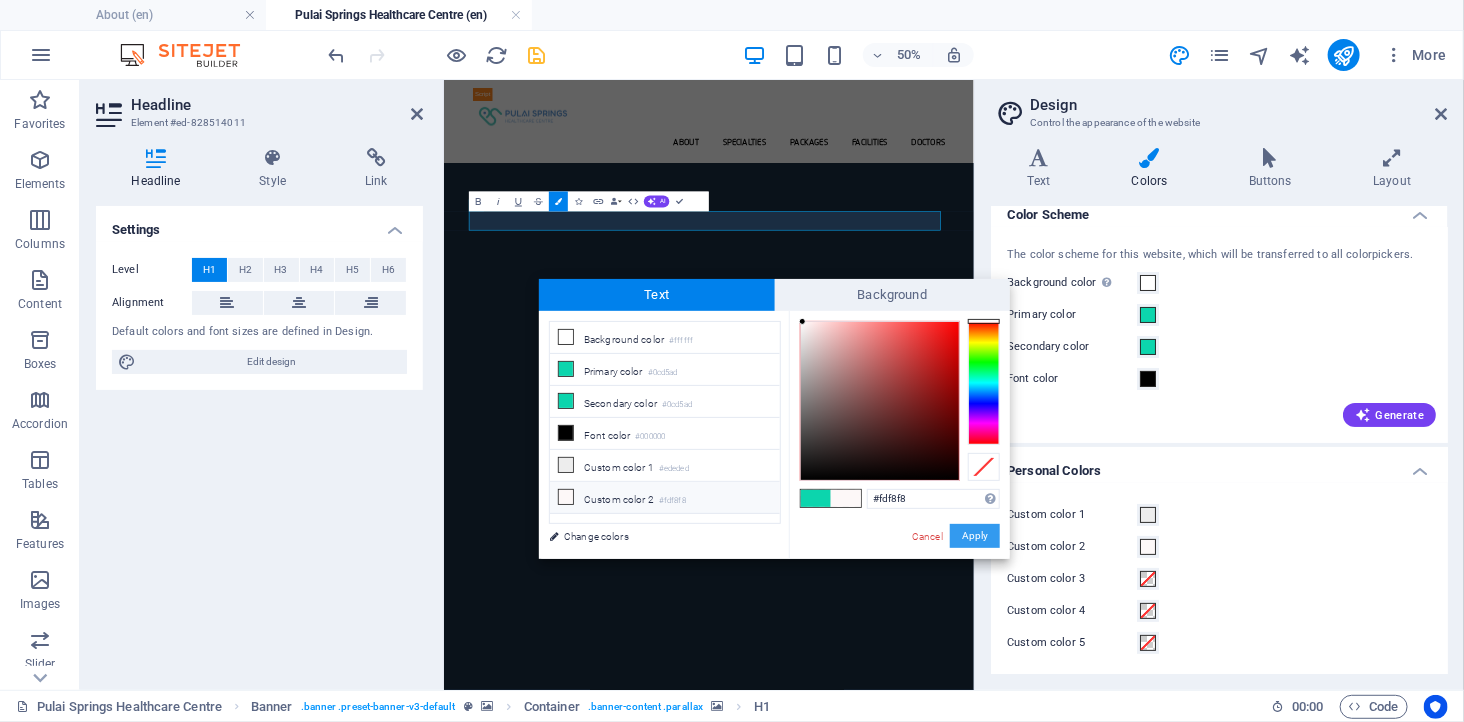click on "Apply" at bounding box center [975, 536] 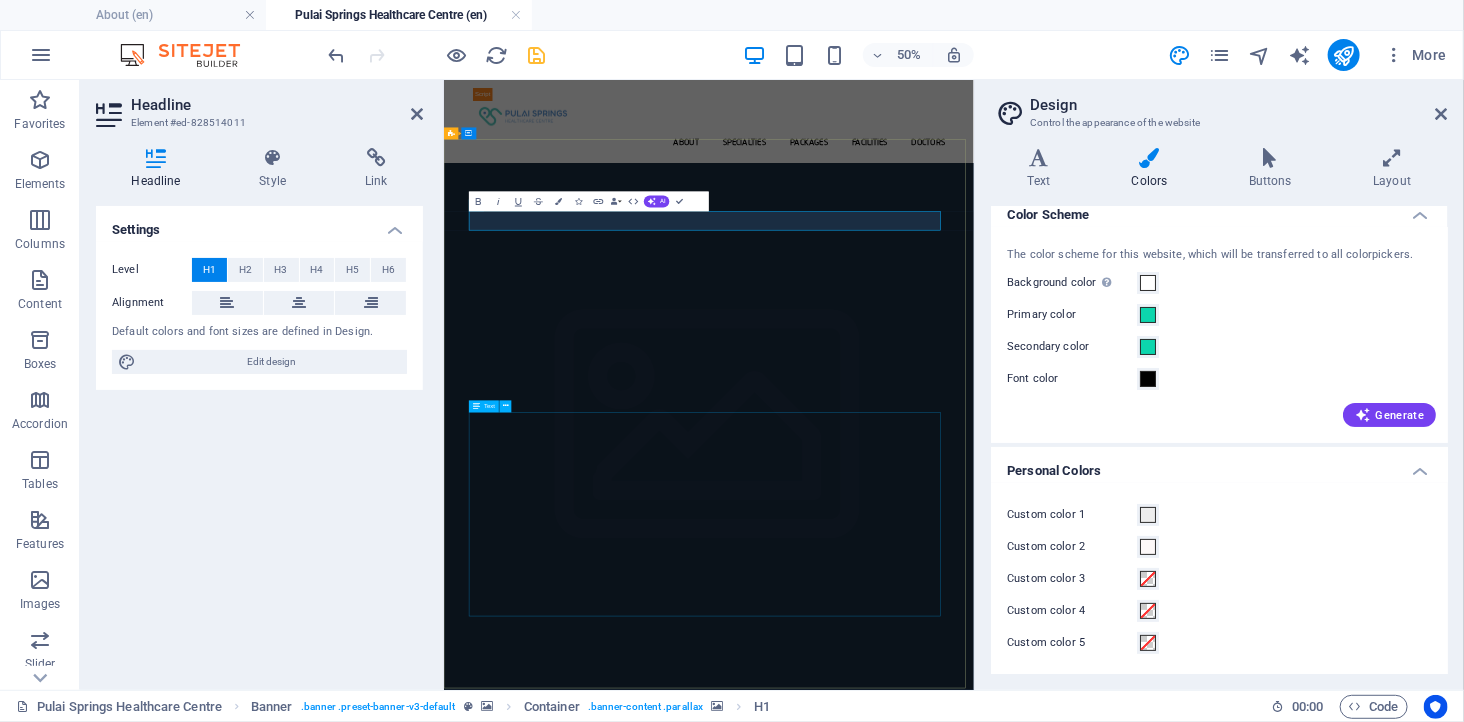 click on "Your Trusted Ambulatory Care Centre in Johor Bahru Strategically located within the serene Pulai Springs Resort township, PSHC offers a modern and patient-centred approach to outpatient care. Our 24,000 sq. ft. purpose-built facility is designed to deliver clinical excellence with the comfort and convenience you deserve. Comprehensive Outpatient Services At PSHC, we specialize in ambulatory care, providing a wide range of medical services without the need for hospital admission. From health screenings and diagnostics to minor surgeries and wellness programs, we offer a one-stop solution for your healthcare needs. In Collaboration with Qualitas Medical Group To ensure the highest standards of care, PSHC operates in partnership with Qualitas Medical Group—a leading primary healthcare provider in Malaysia and the Asia-Pacific region. This collaboration brings together experienced professionals, trusted clinical protocols, and robust operational systems to serve individuals and families with confidence." at bounding box center (973, 4397) 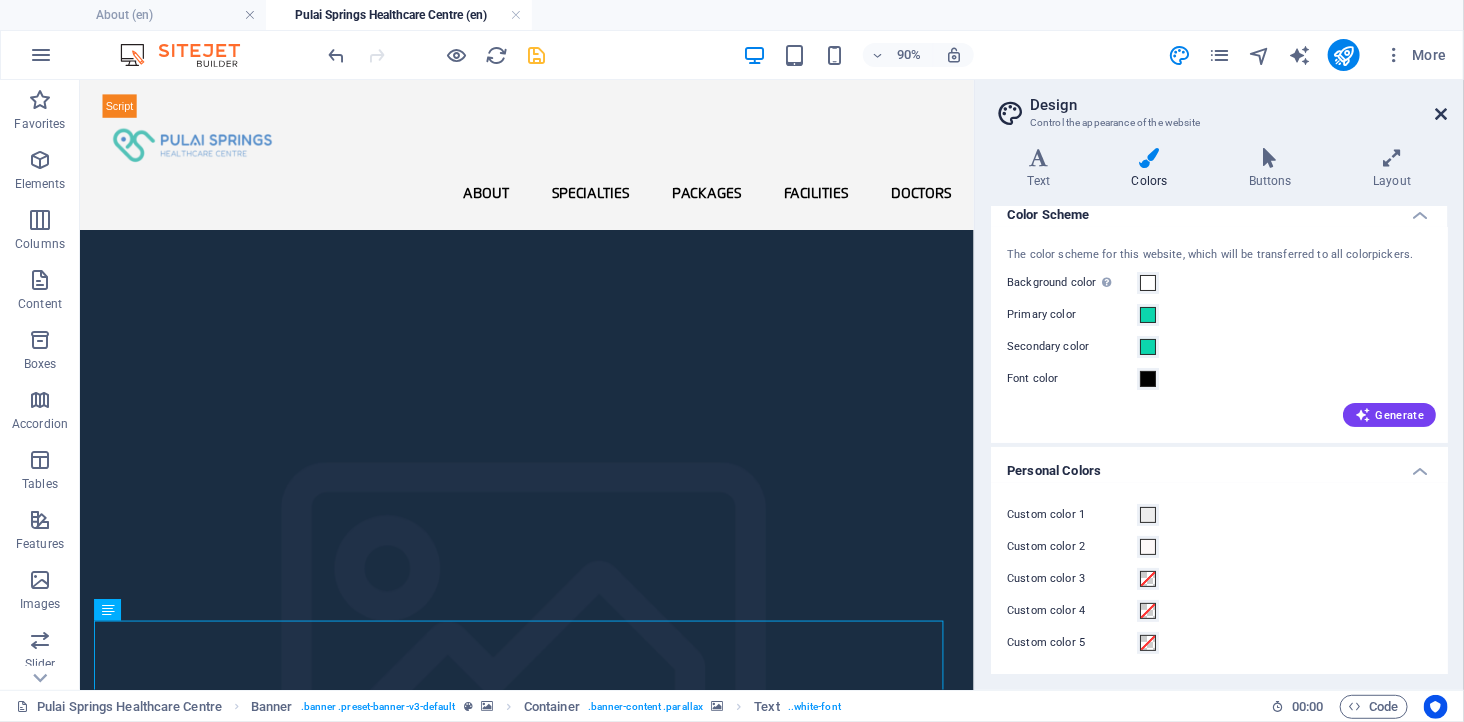 click at bounding box center (1442, 114) 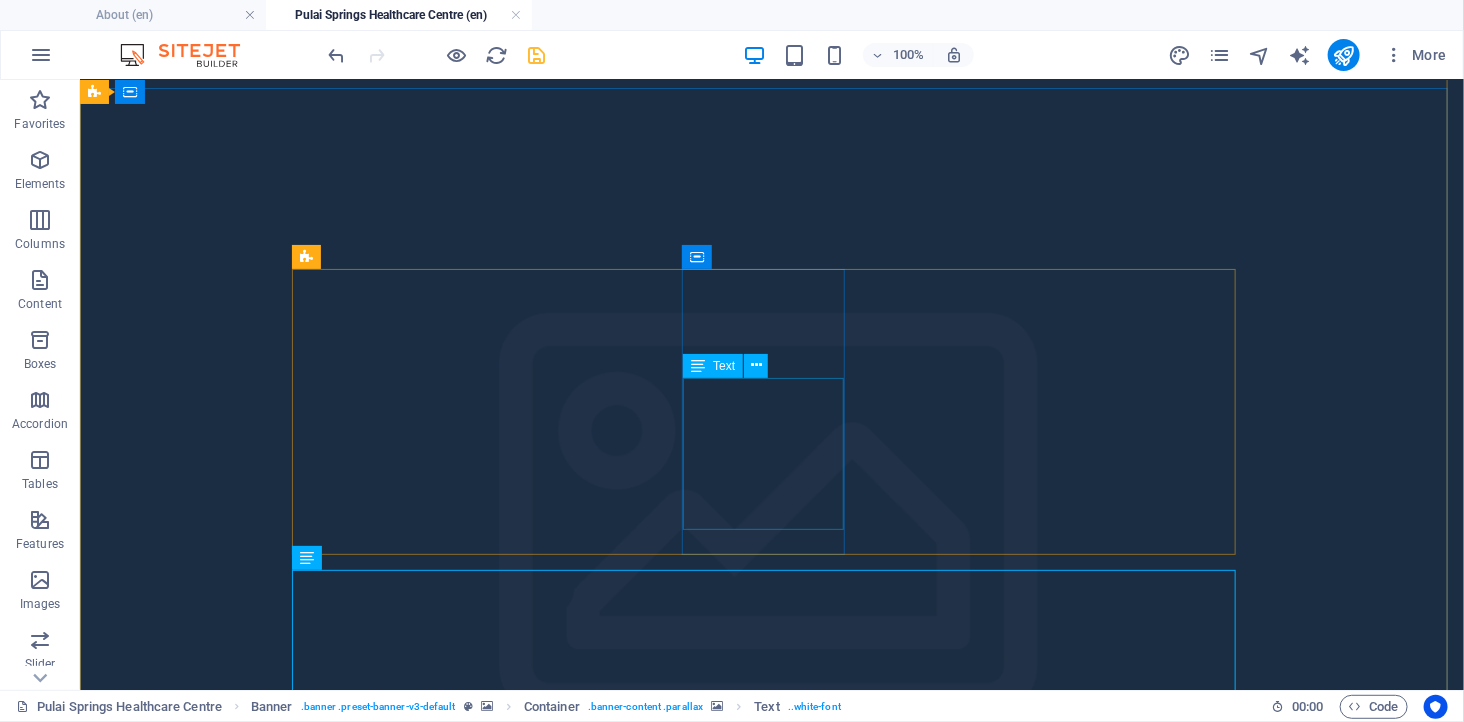 scroll, scrollTop: 111, scrollLeft: 0, axis: vertical 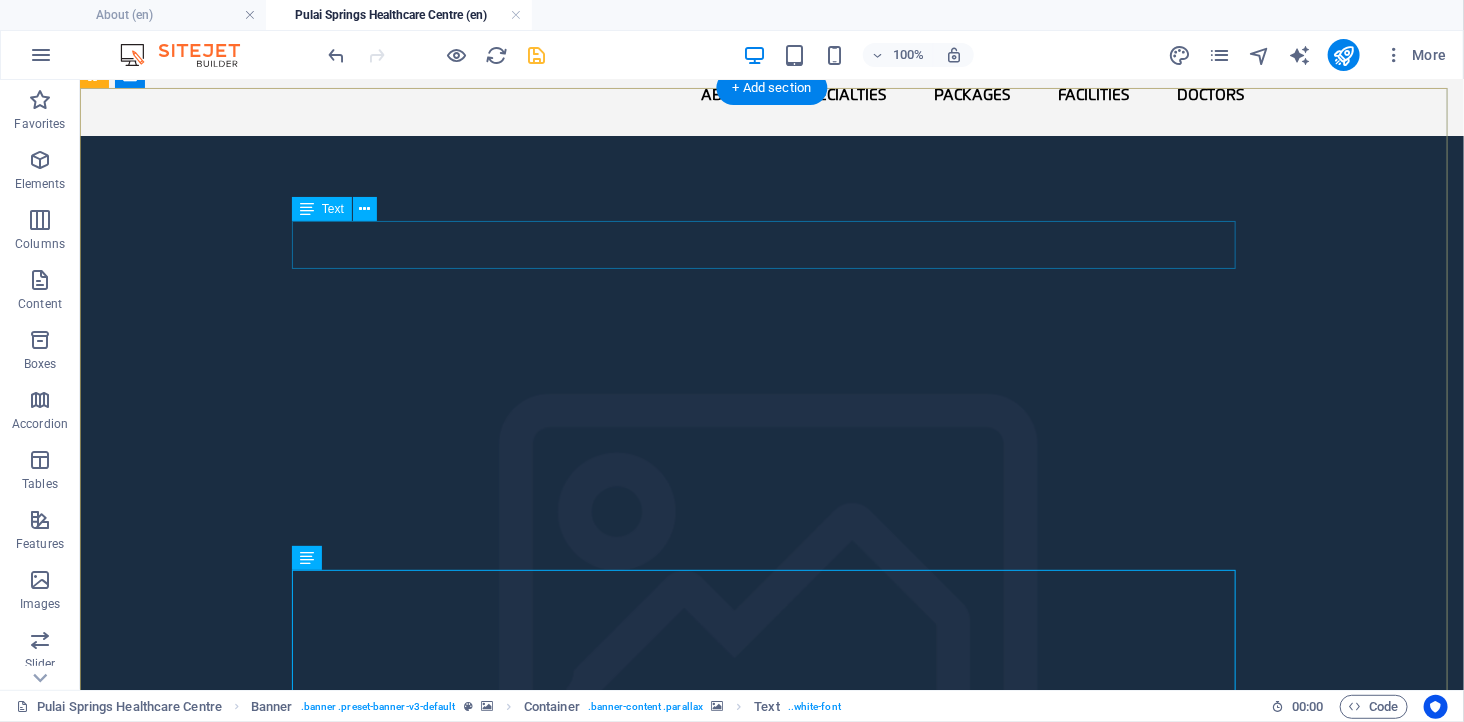 click on "Why Choose Pulai Springs Healthcare Centre?" at bounding box center [771, 2088] 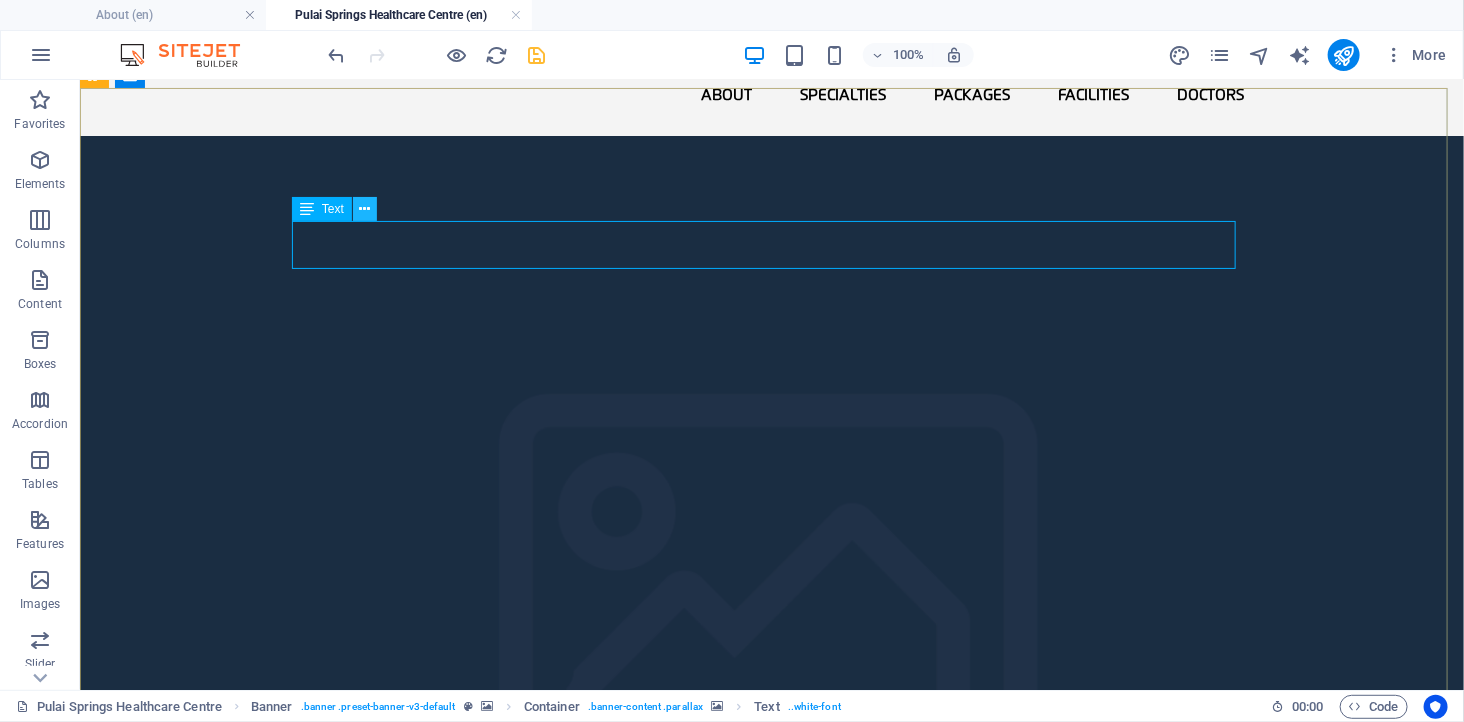 click at bounding box center [364, 209] 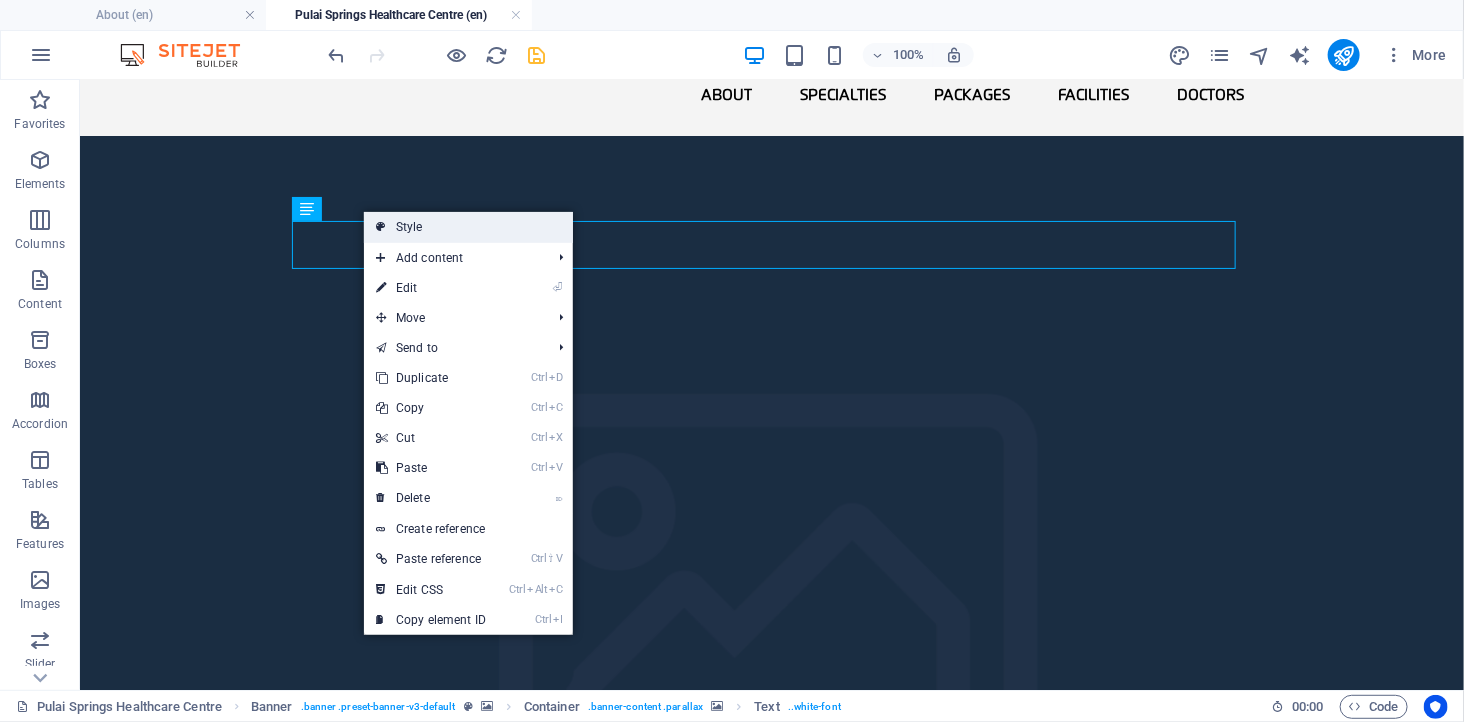 click on "Style" at bounding box center (468, 227) 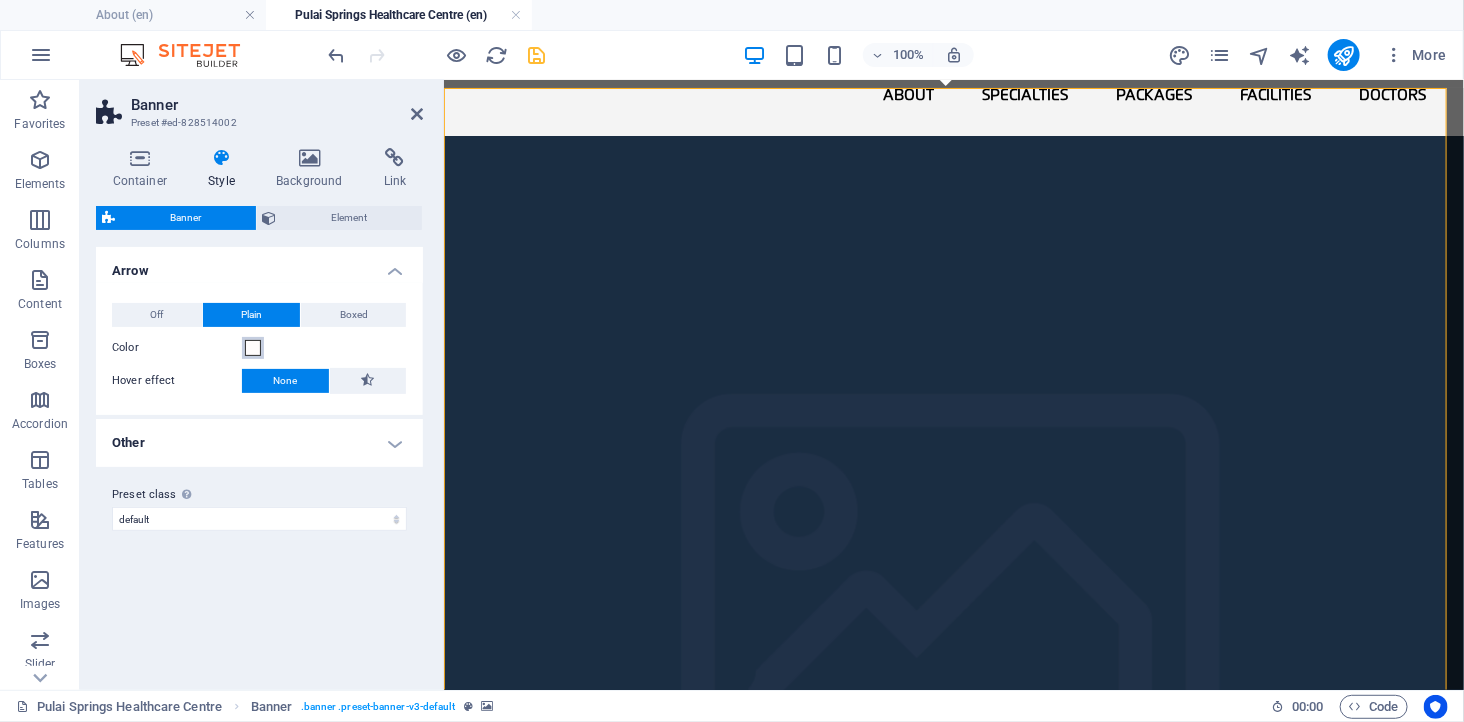 click at bounding box center (253, 348) 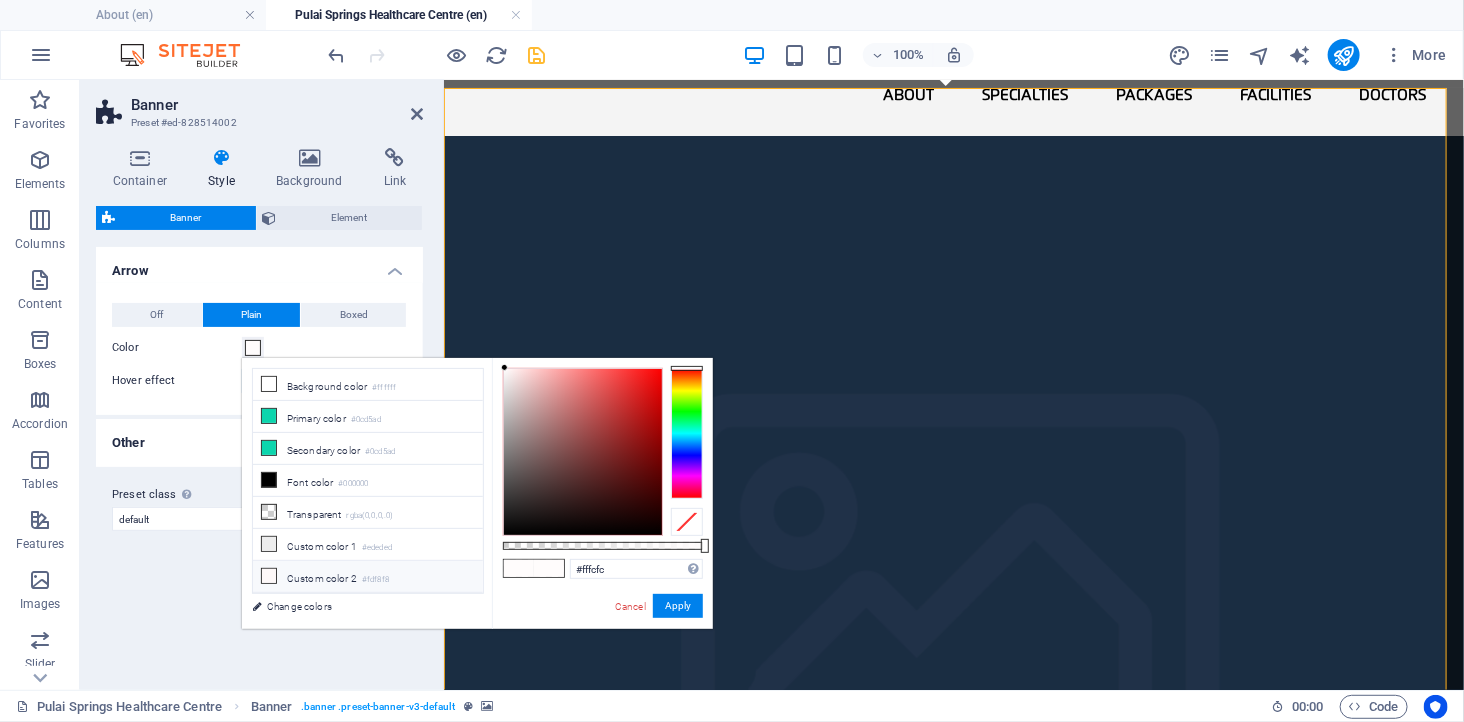 click on "Custom color 2
#fdf8f8" at bounding box center [368, 577] 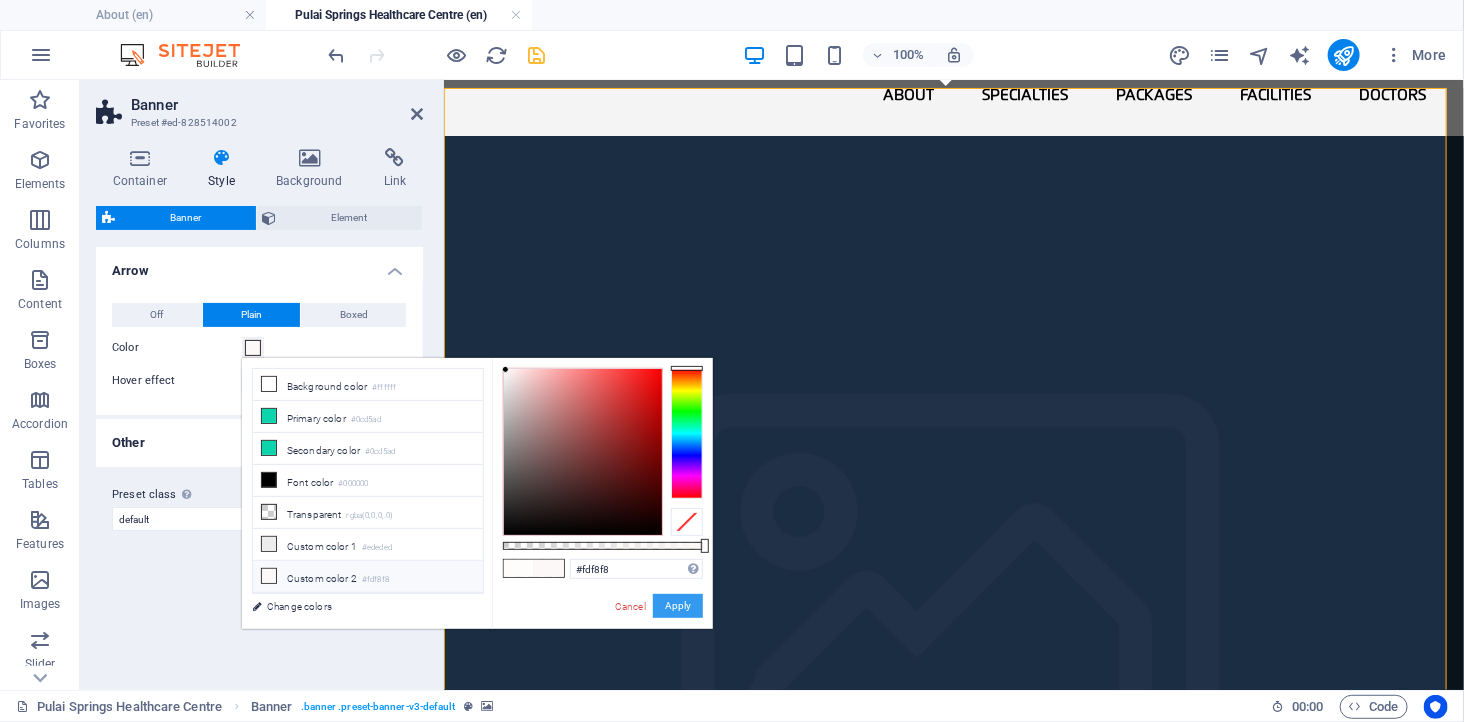 click on "Apply" at bounding box center [678, 606] 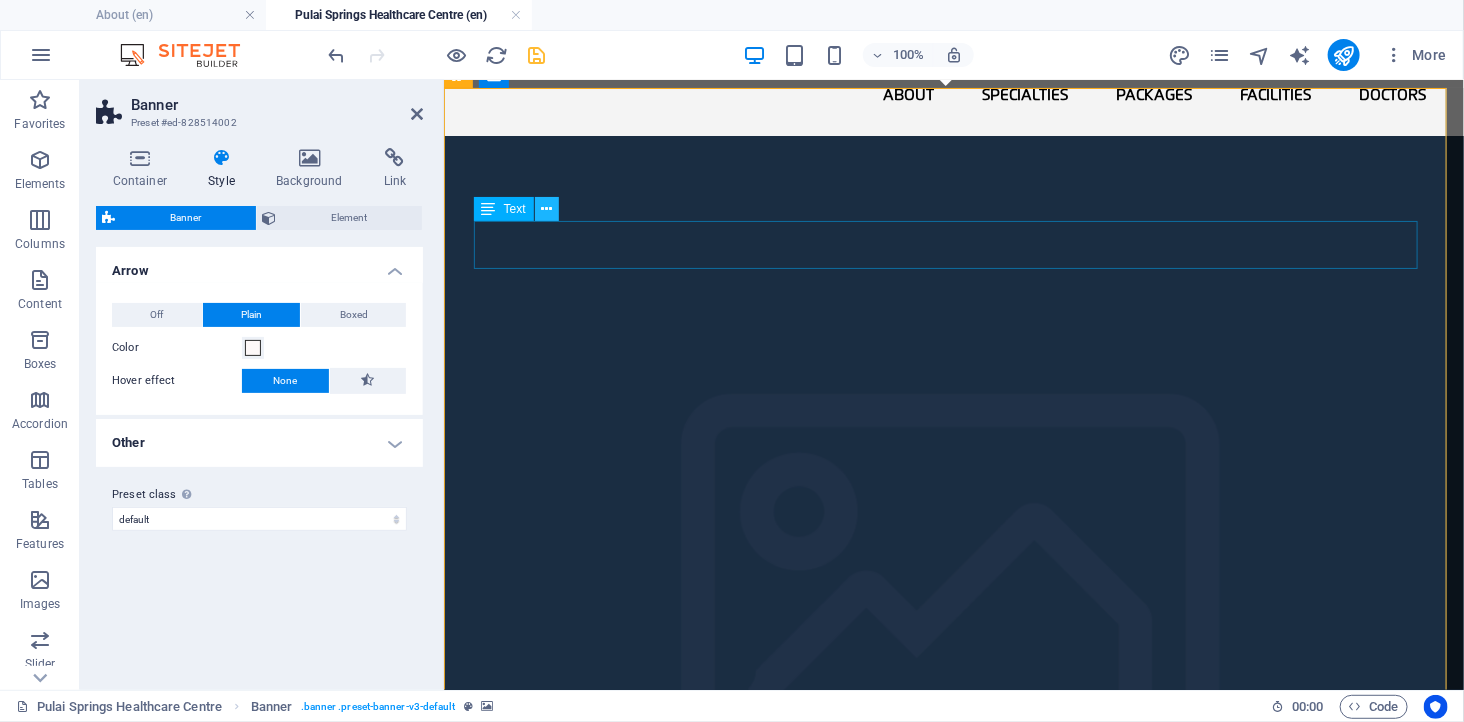 click at bounding box center (546, 209) 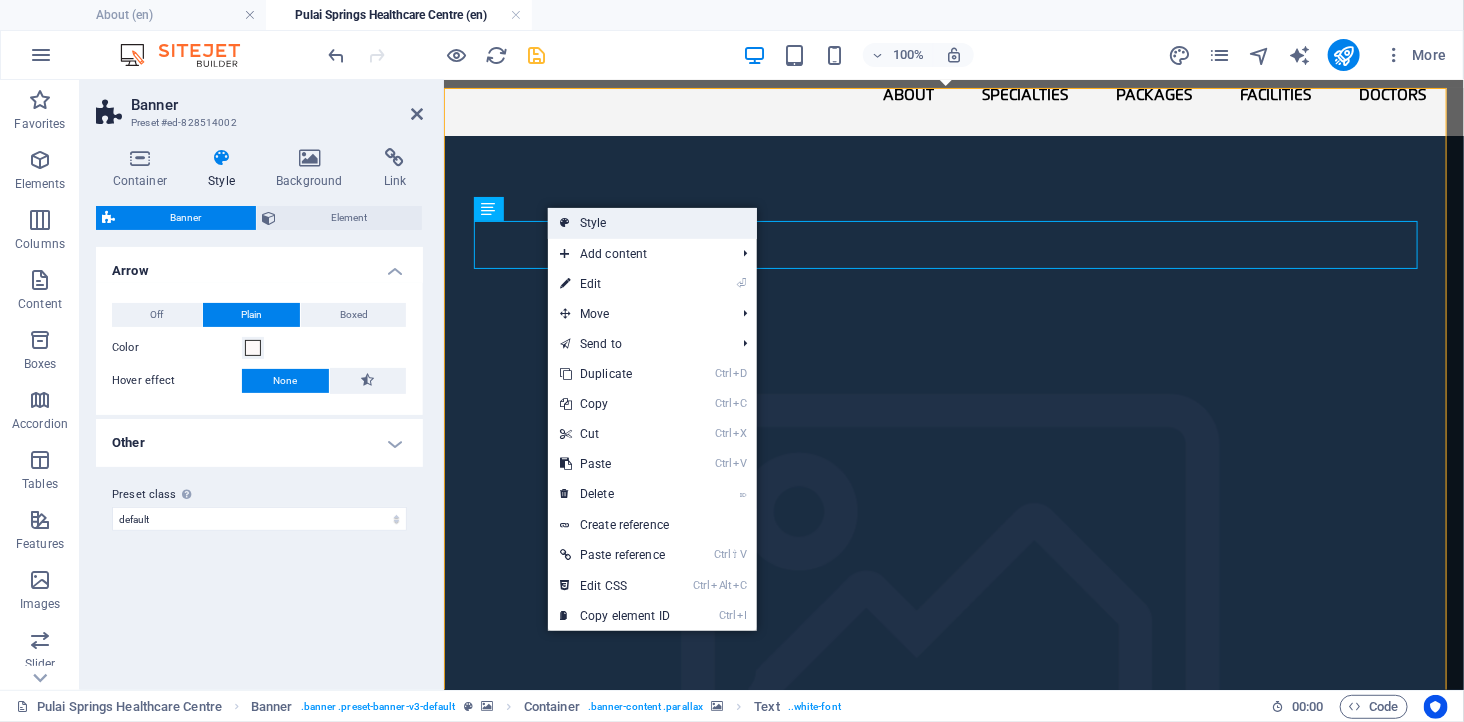 click on "Style" at bounding box center [652, 223] 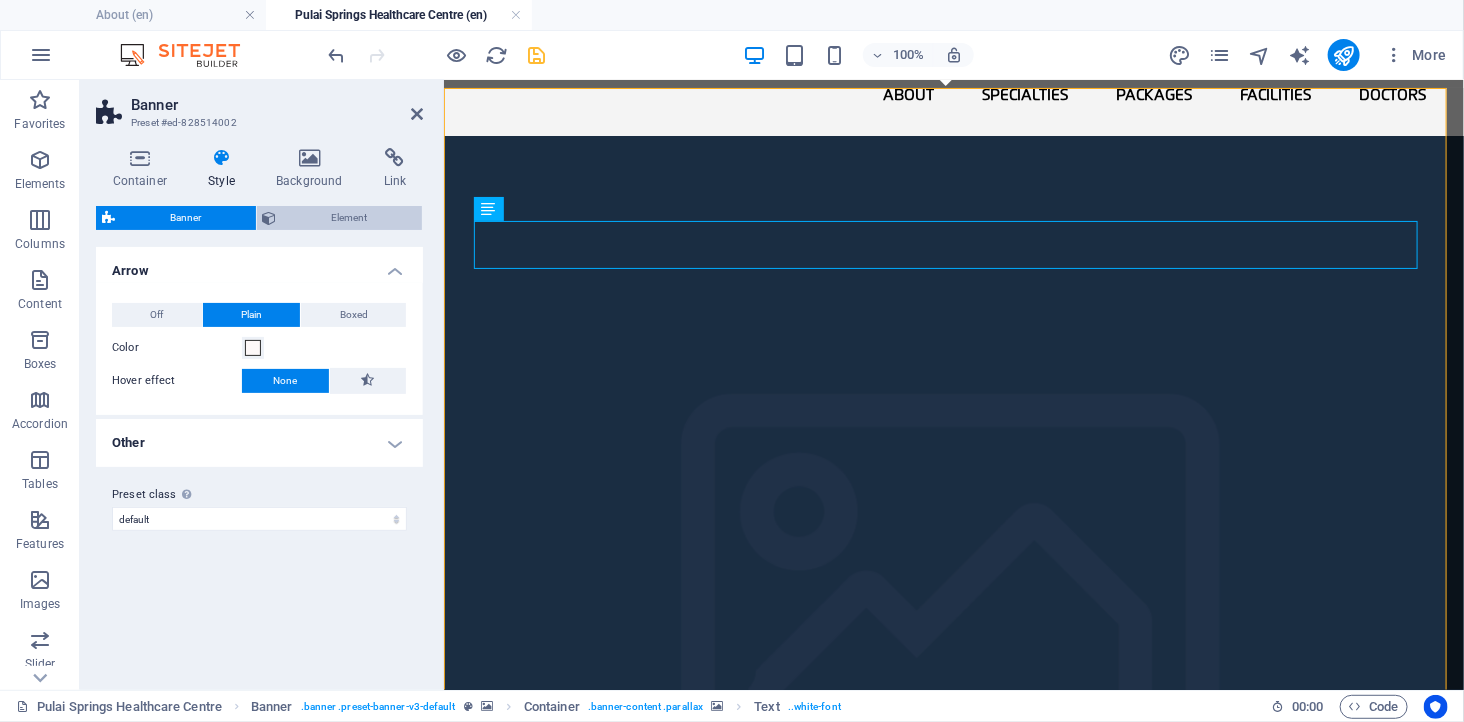 click on "Element" at bounding box center (350, 218) 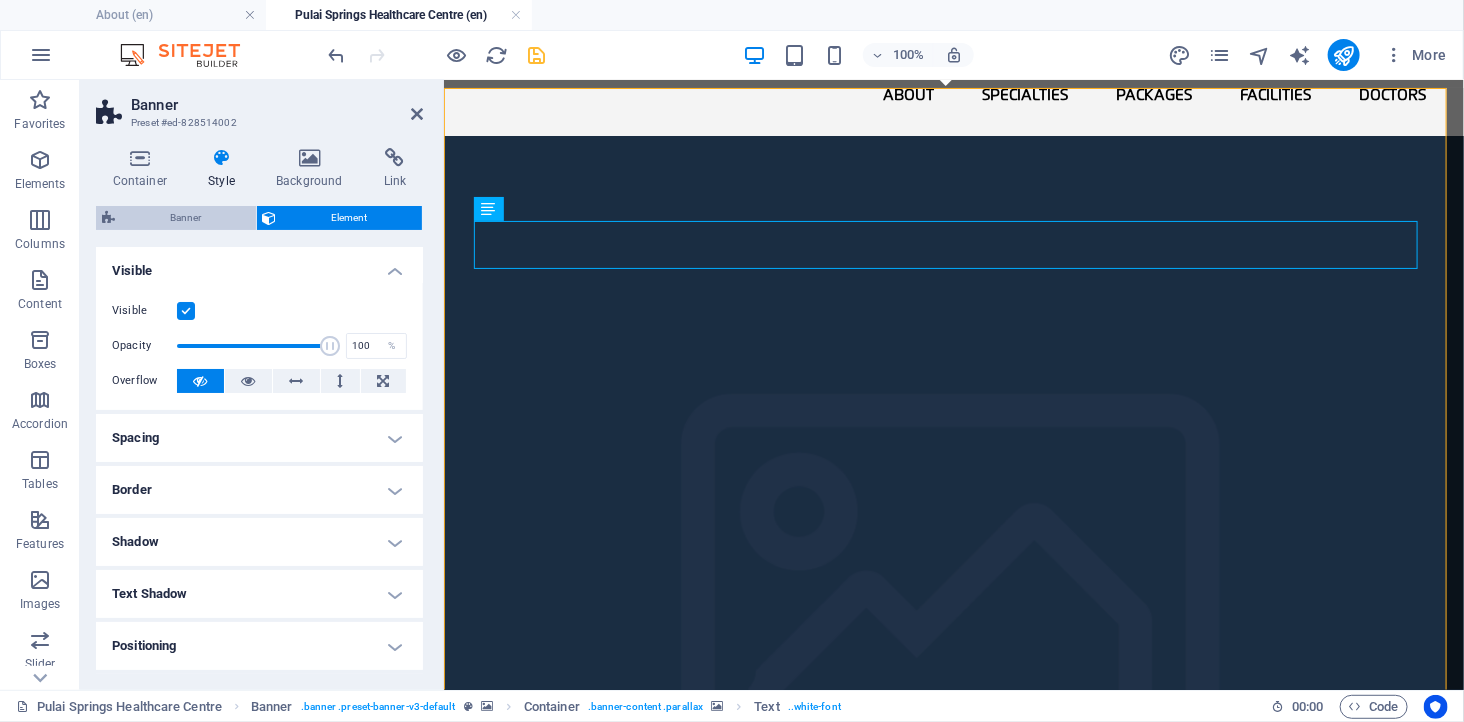 click on "Banner" at bounding box center (185, 218) 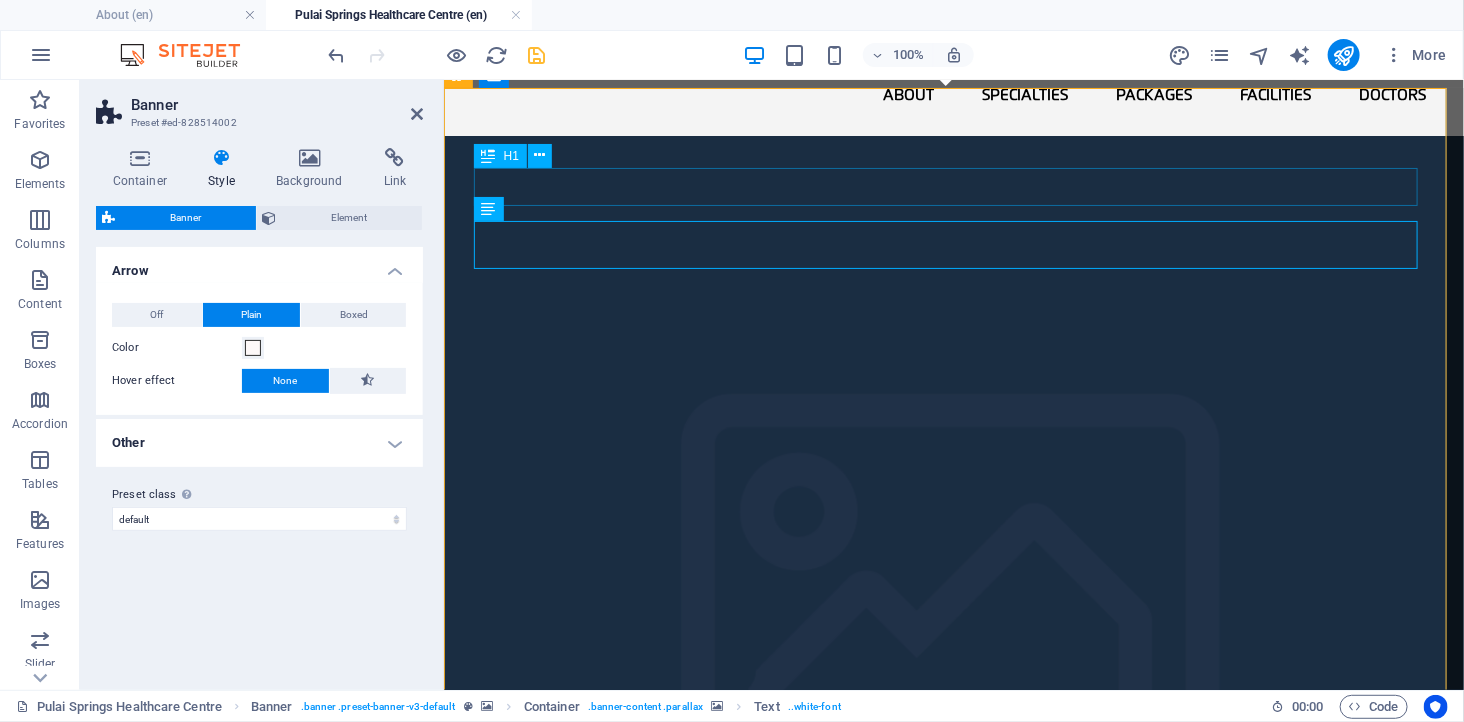 click on "Welcome to Pulai Springs Healthcare Centre (PSHC)" at bounding box center [953, 2030] 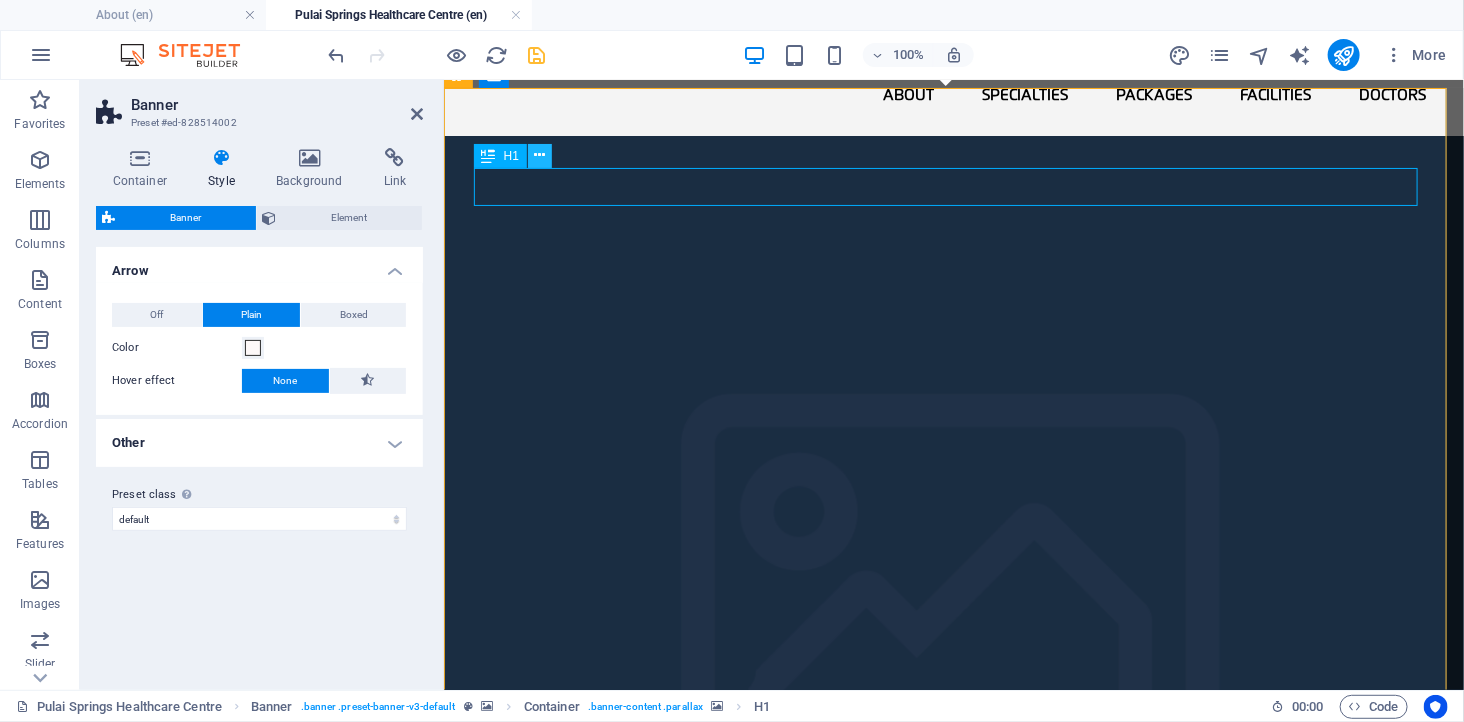 click at bounding box center [539, 155] 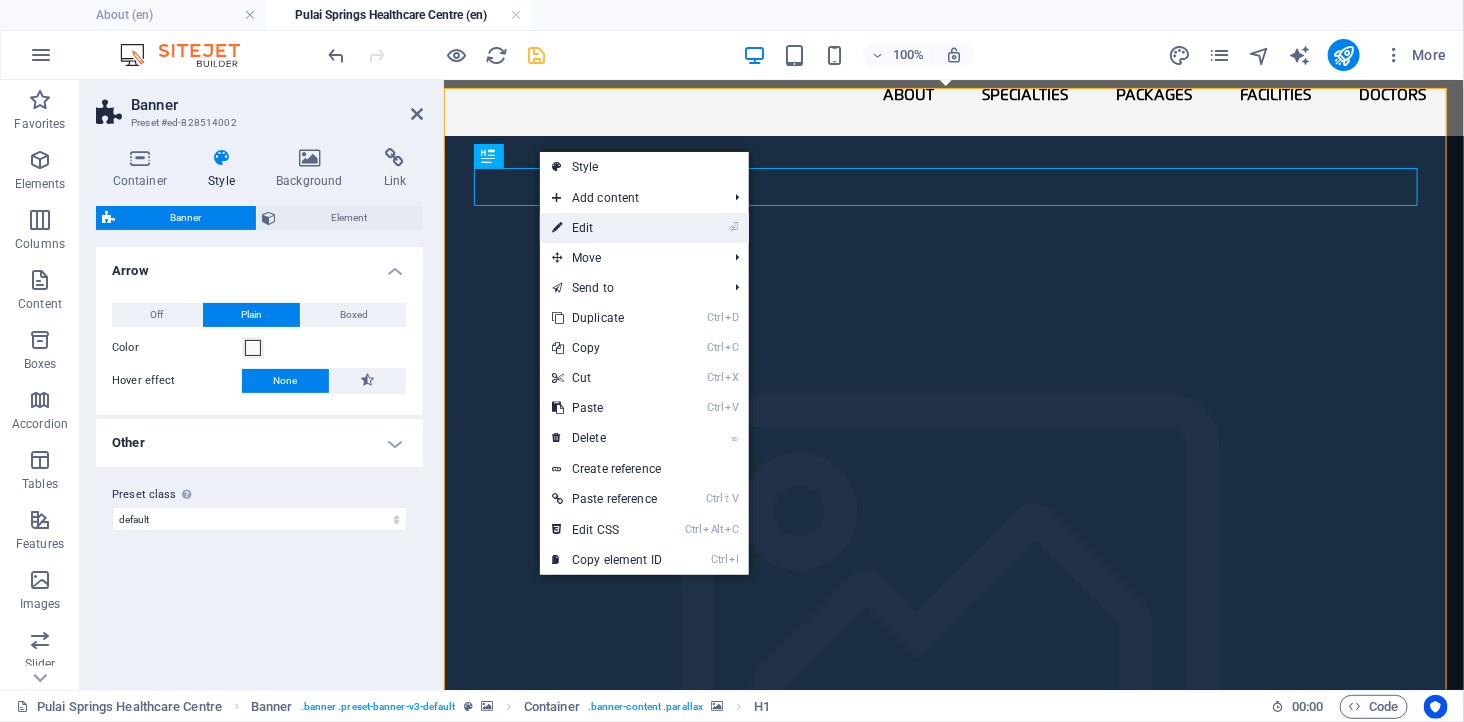 click on "⏎  Edit" at bounding box center (607, 228) 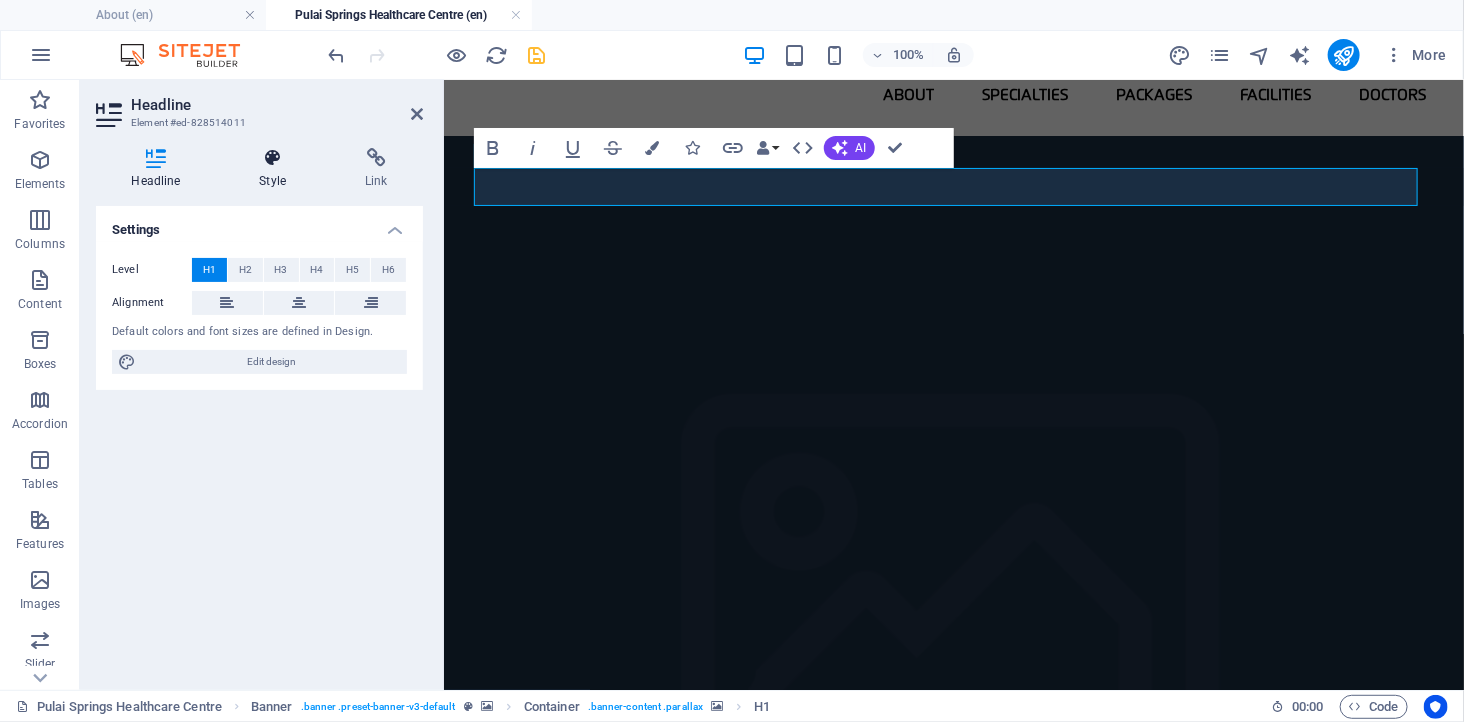 click at bounding box center (273, 158) 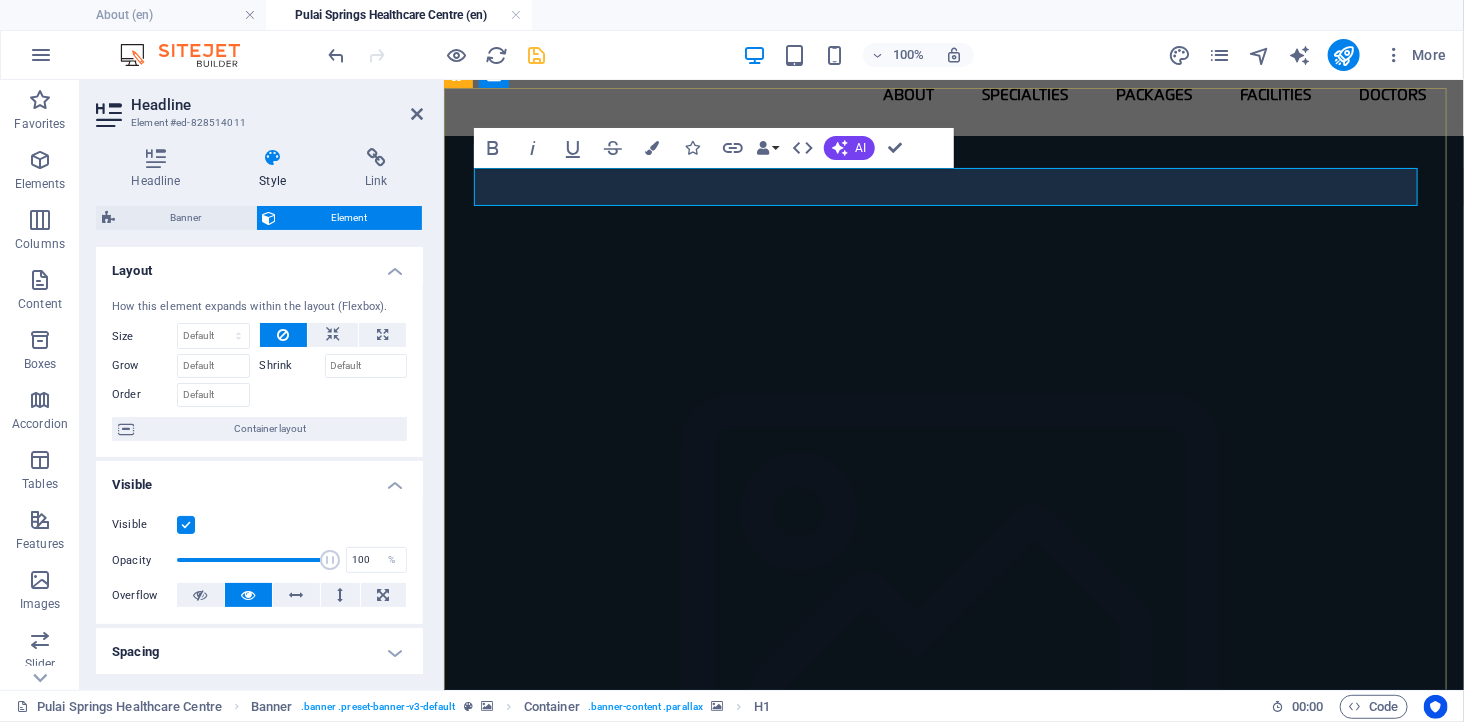 click on "Welcome to Pulai Springs Healthcare Centre (PSHC)" at bounding box center [952, 2030] 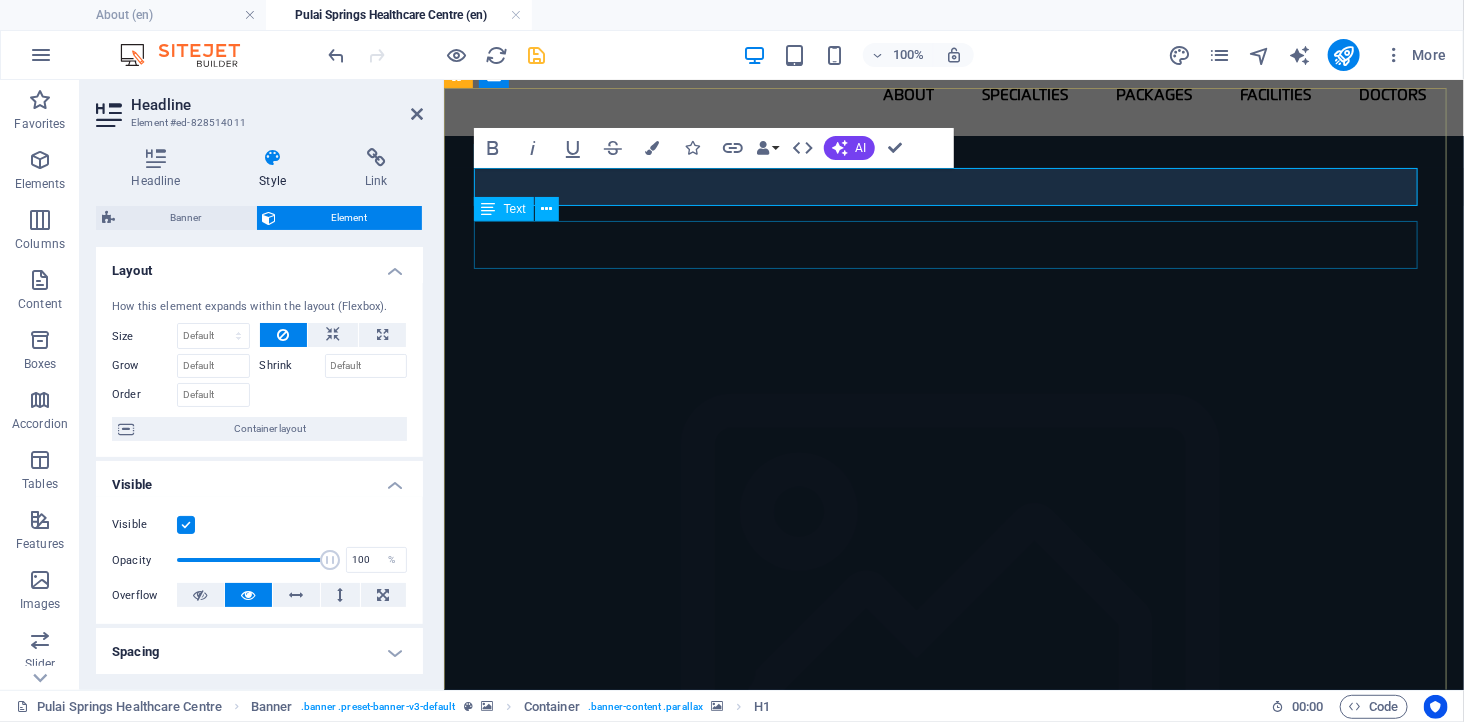 click on "Why Choose Pulai Springs Healthcare Centre?" at bounding box center [953, 2088] 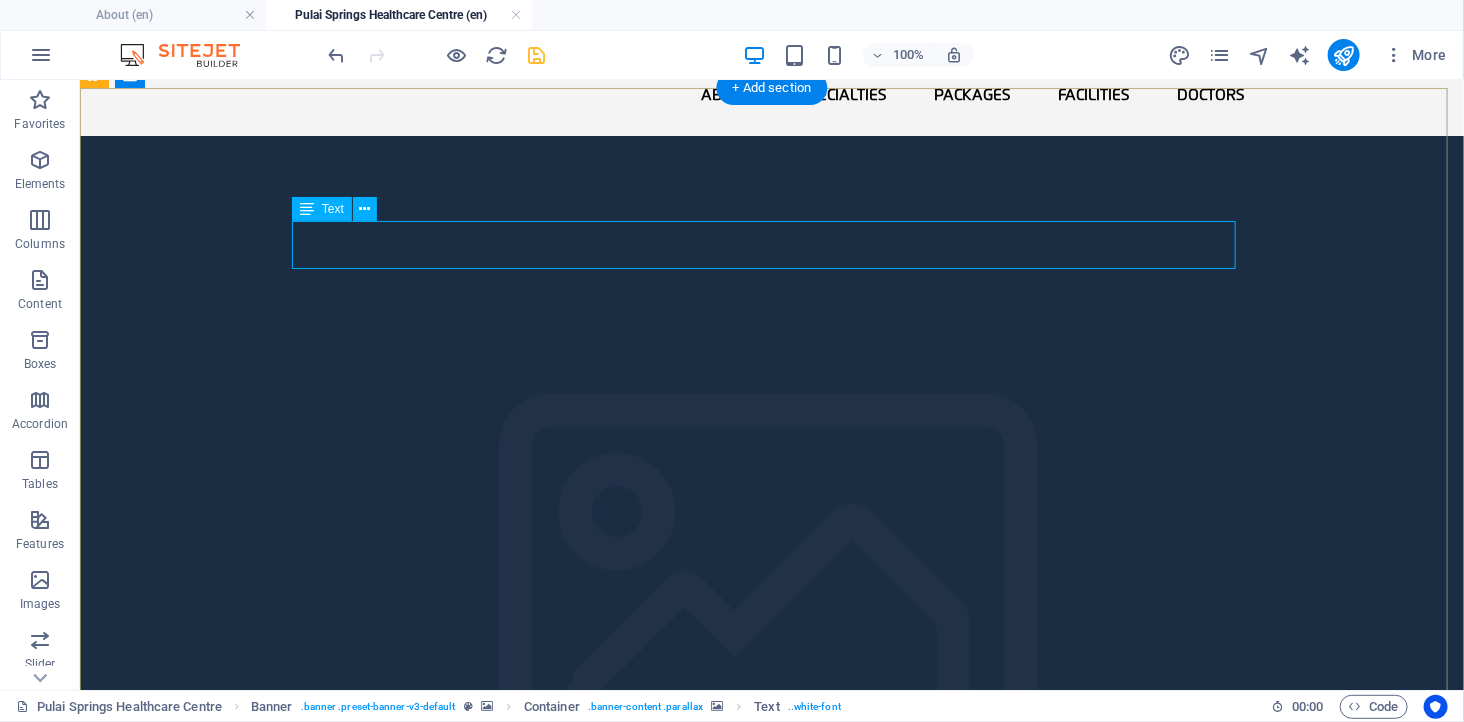 click on "Why Choose Pulai Springs Healthcare Centre?" at bounding box center (771, 2088) 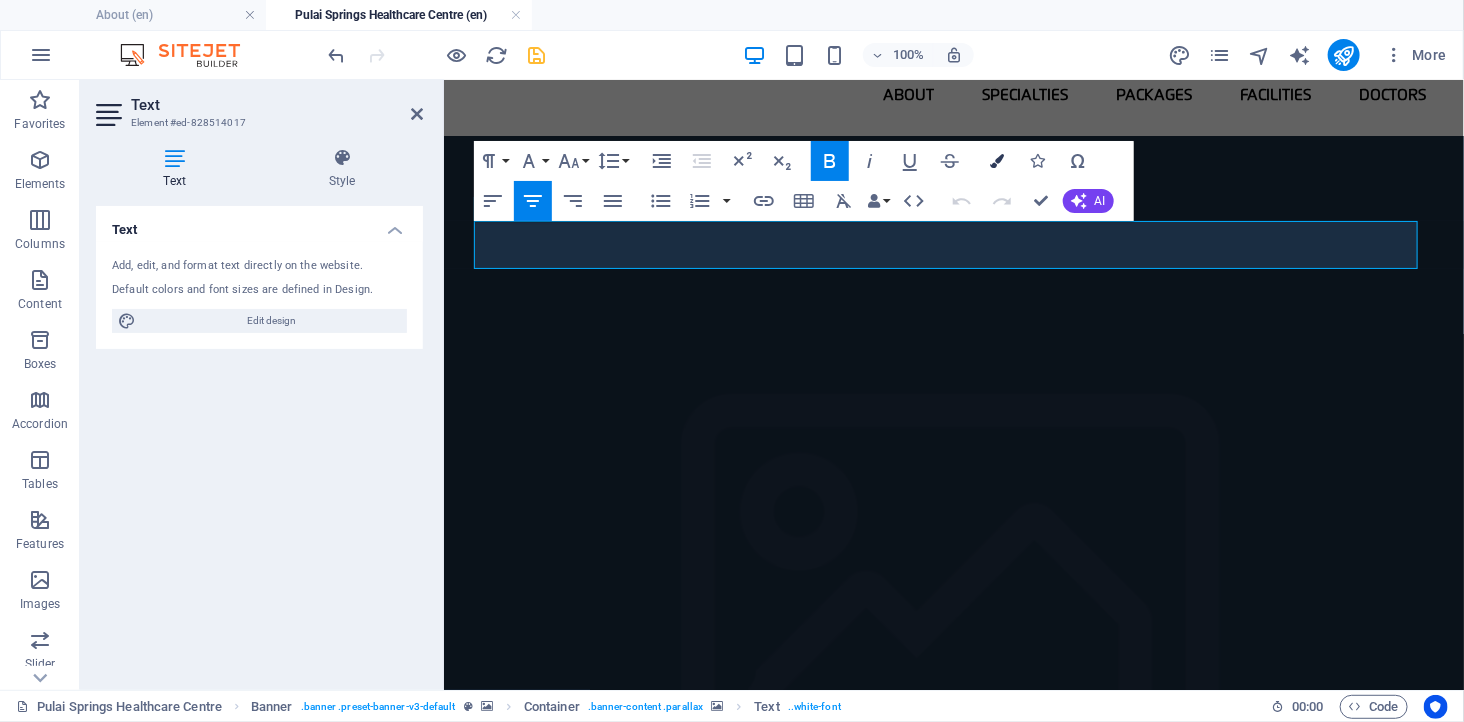 click at bounding box center [998, 161] 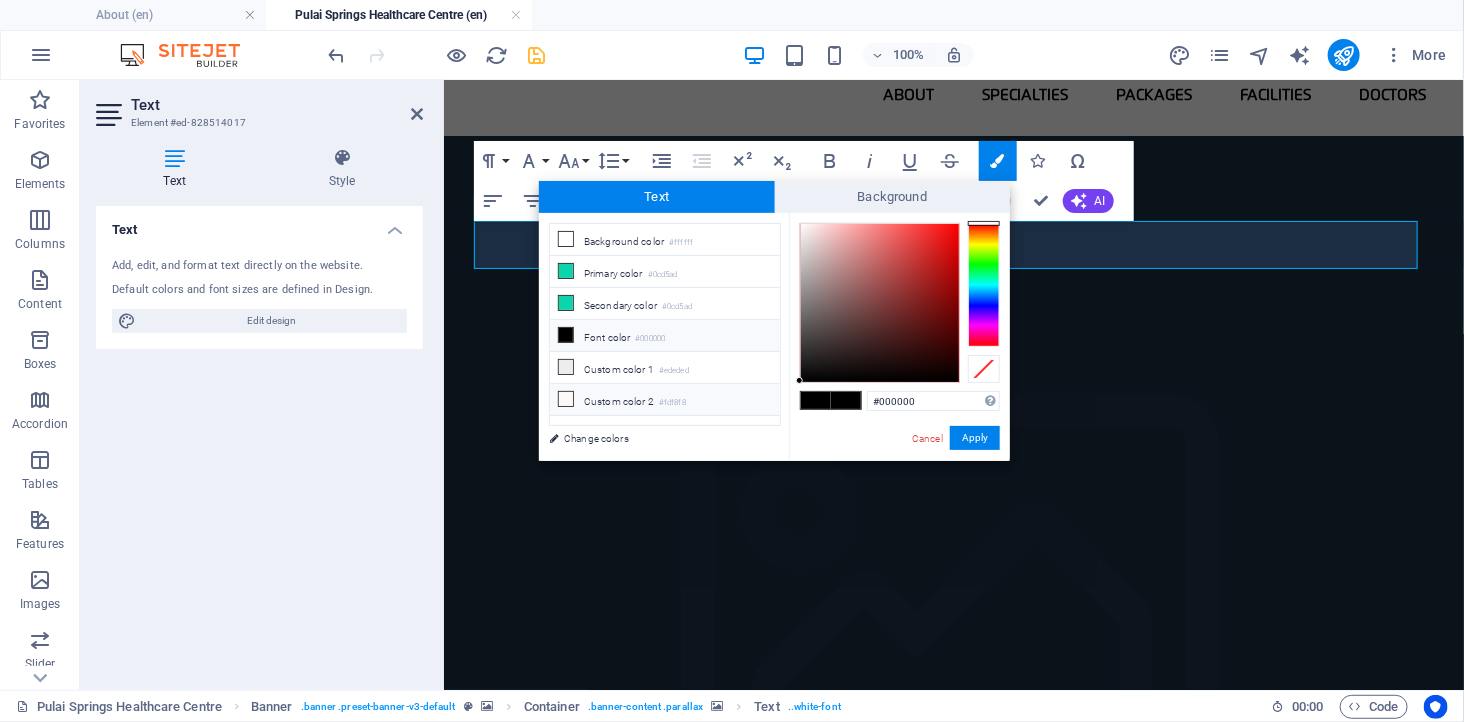 click on "Custom color 2
#fdf8f8" at bounding box center (665, 400) 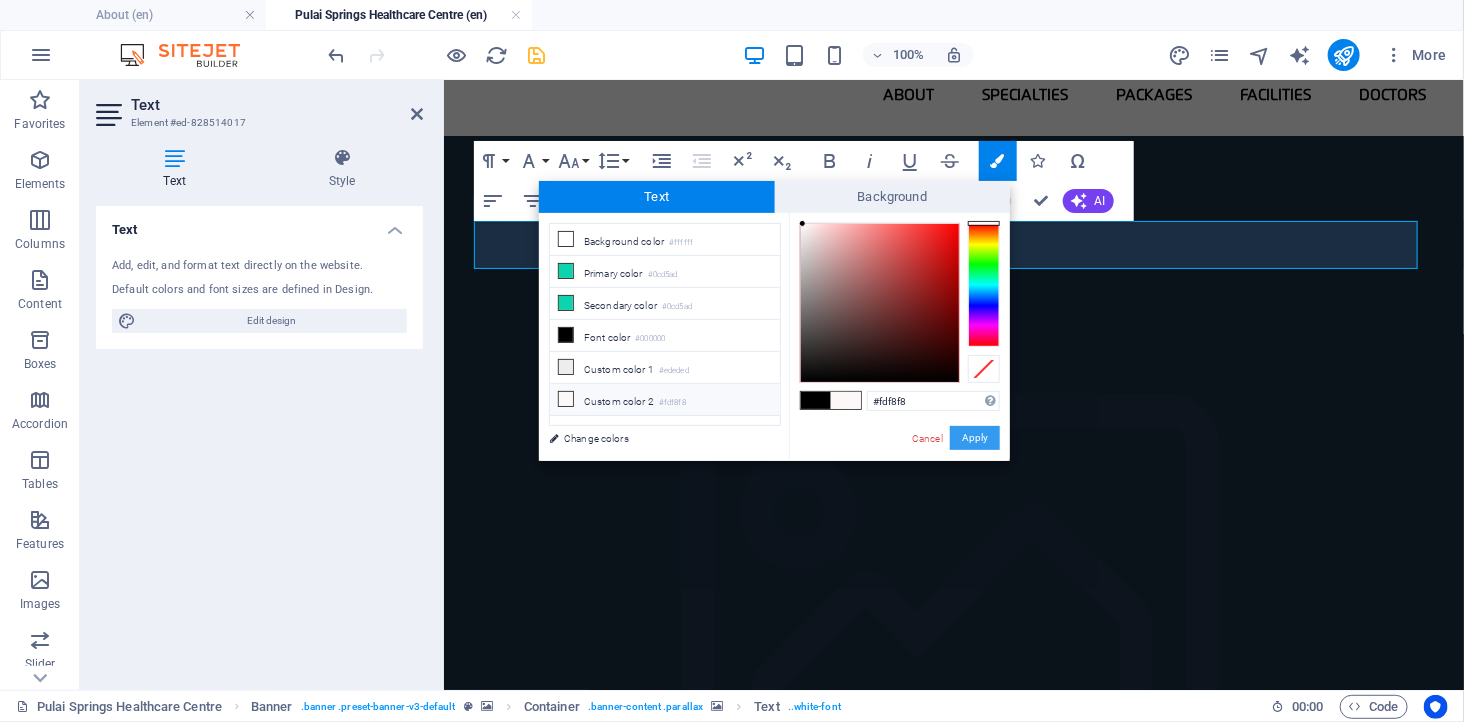 click on "Apply" at bounding box center (975, 438) 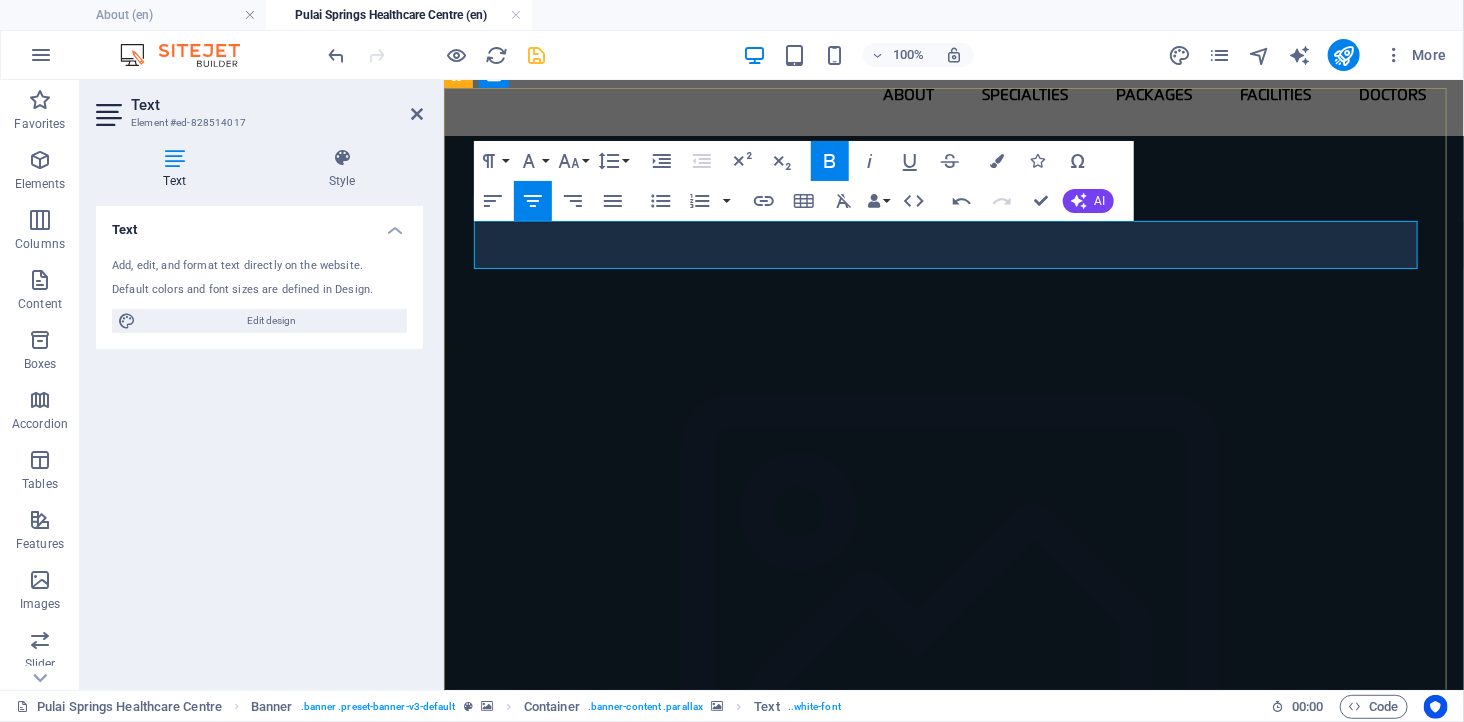 click on "Why Choose Pulai Springs Healthcare Centre?" at bounding box center (953, 2076) 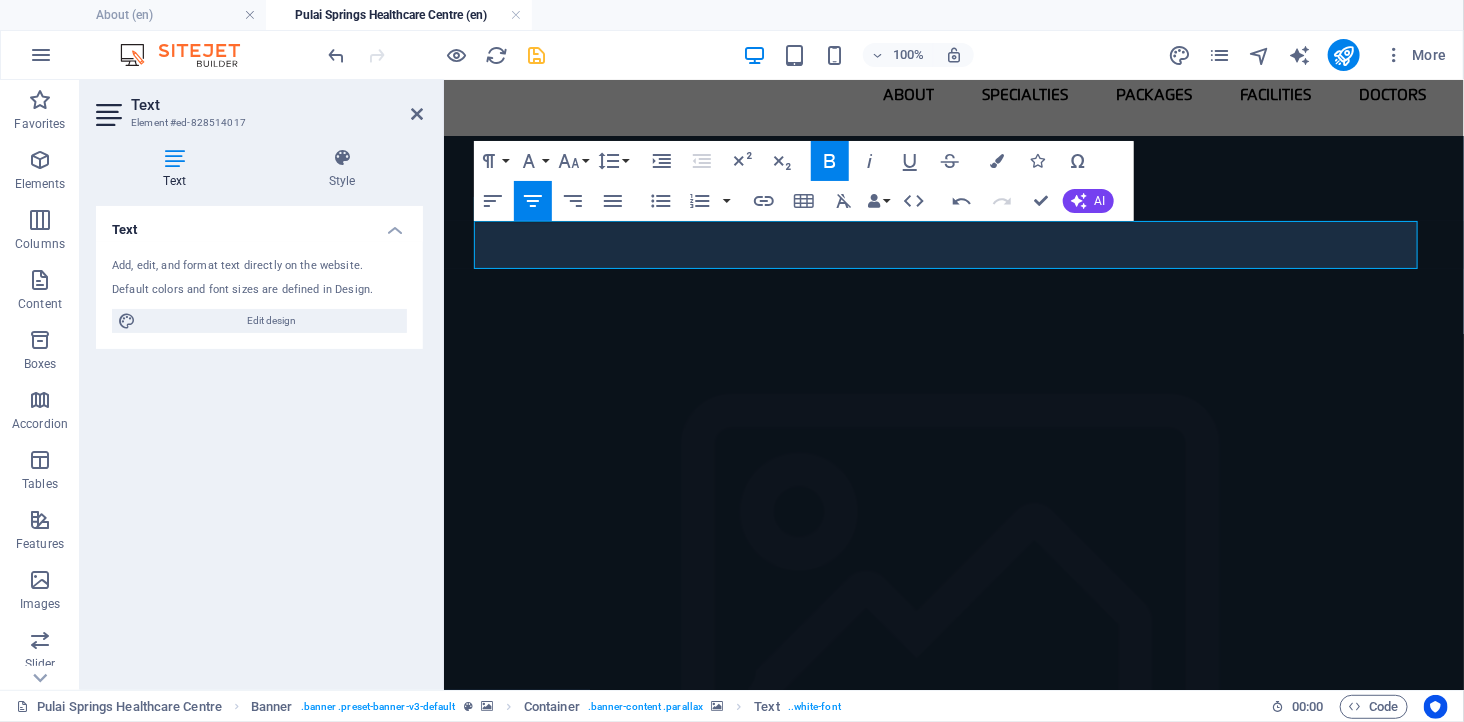click at bounding box center [953, 1515] 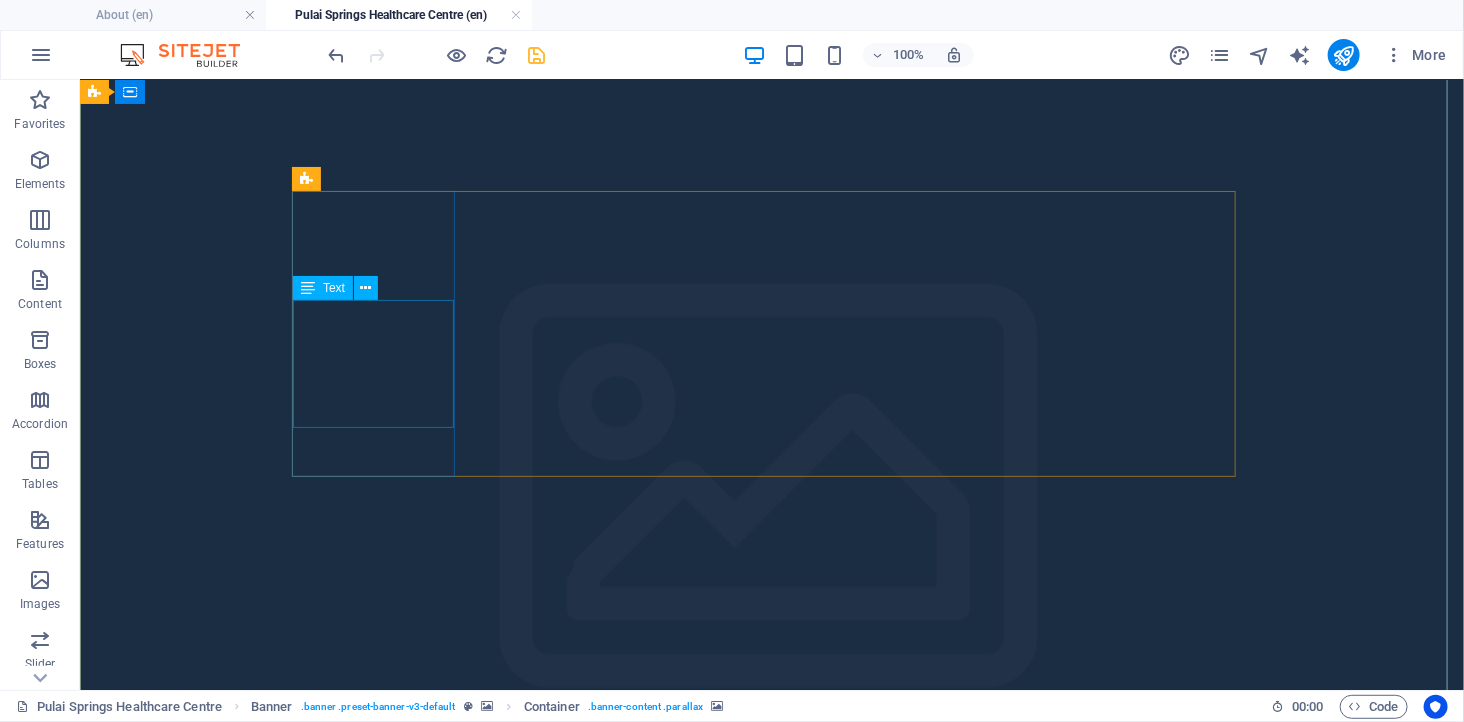 scroll, scrollTop: 222, scrollLeft: 0, axis: vertical 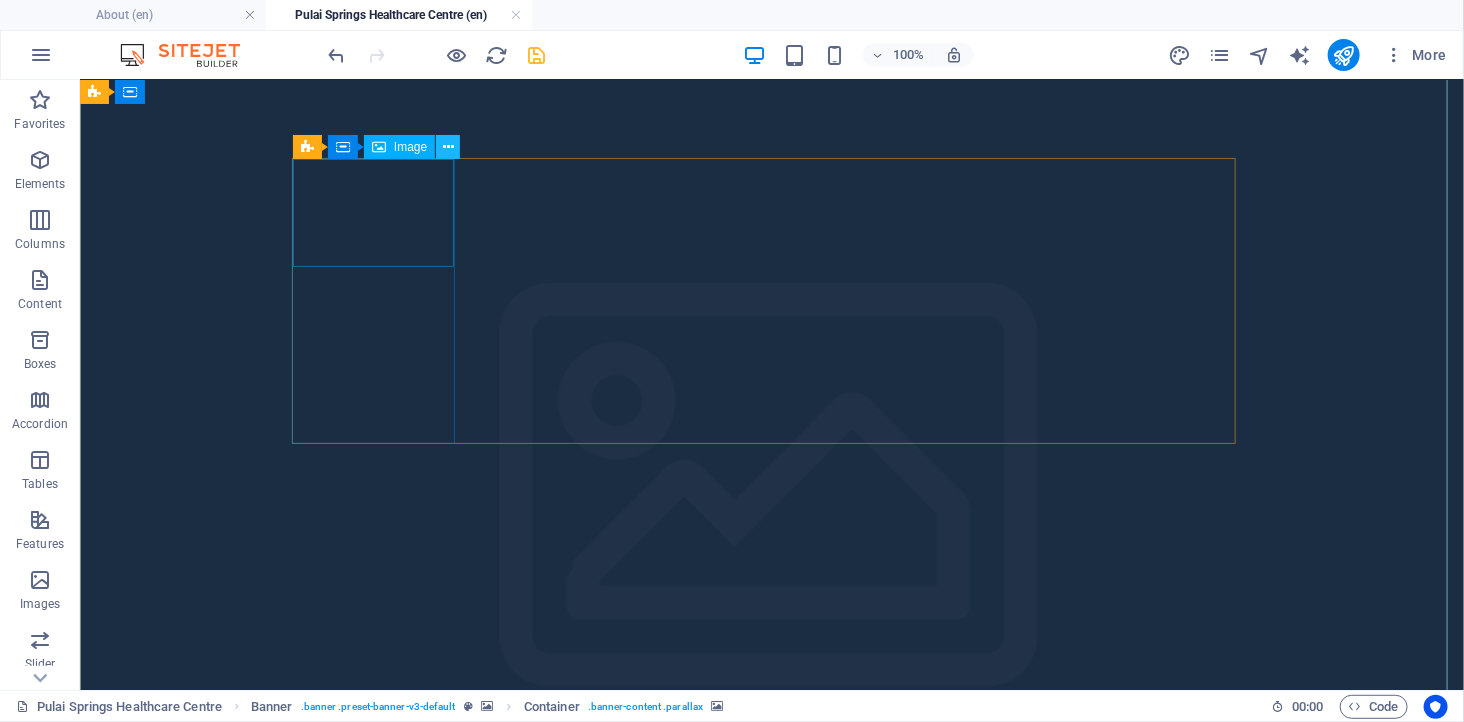 click at bounding box center (448, 147) 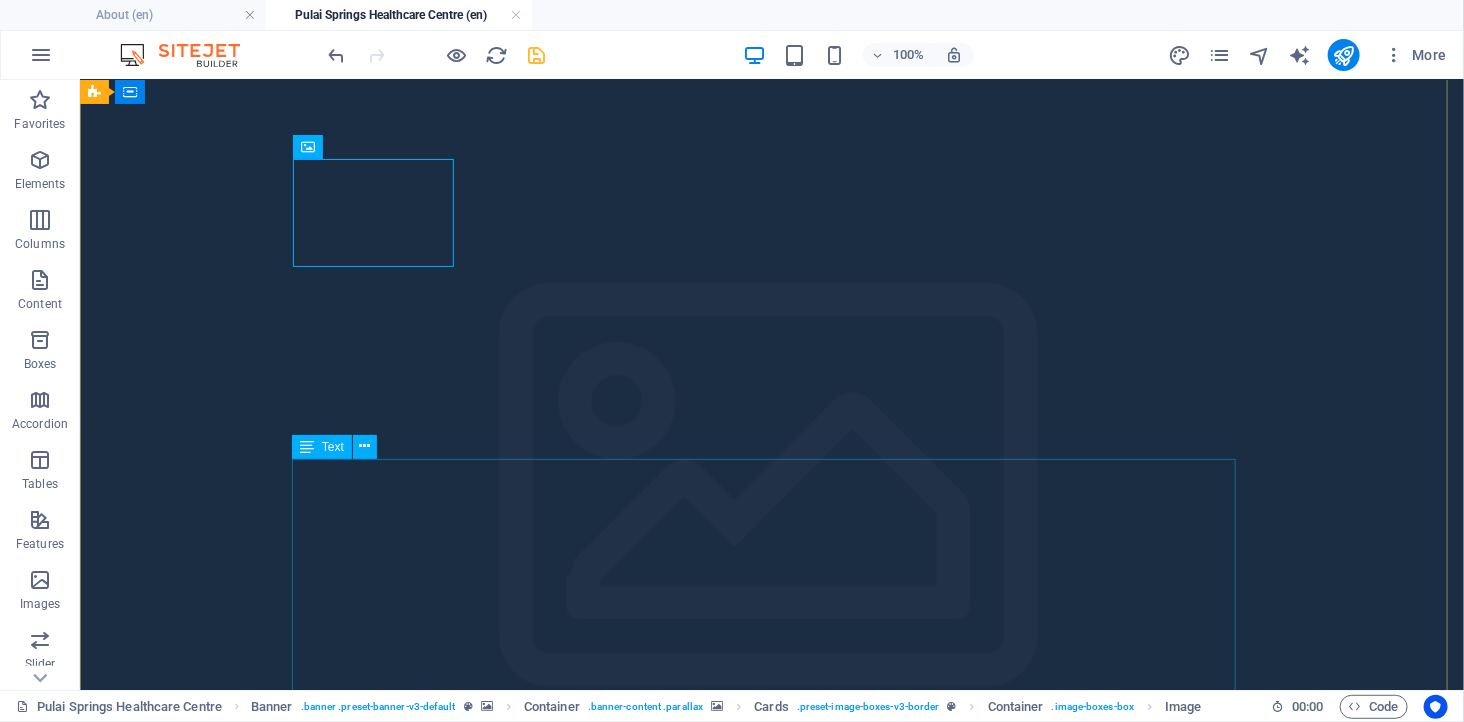 click on "Your Trusted Ambulatory Care Centre in Johor Bahru Strategically located within the serene Pulai Springs Resort township, PSHC offers a modern and patient-centred approach to outpatient care. Our 24,000 sq. ft. purpose-built facility is designed to deliver clinical excellence with the comfort and convenience you deserve. Comprehensive Outpatient Services At PSHC, we specialize in ambulatory care, providing a wide range of medical services without the need for hospital admission. From health screenings and diagnostics to minor surgeries and wellness programs, we offer a one-stop solution for your healthcare needs. In Collaboration with Qualitas Medical Group To ensure the highest standards of care, PSHC operates in partnership with Qualitas Medical Group—a leading primary healthcare provider in Malaysia and the Asia-Pacific region. This collaboration brings together experienced professionals, trusted clinical protocols, and robust operational systems to serve individuals and families with confidence." at bounding box center (771, 3726) 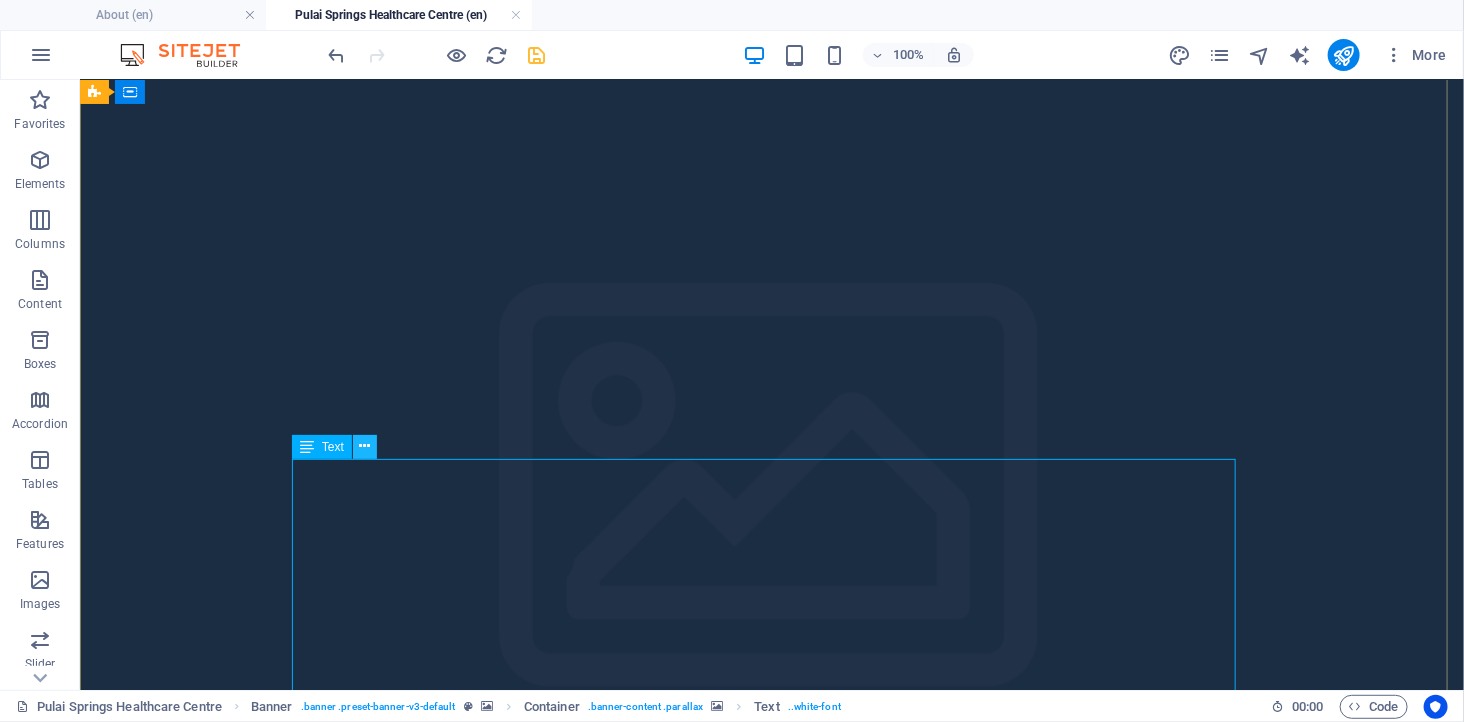 click at bounding box center [364, 446] 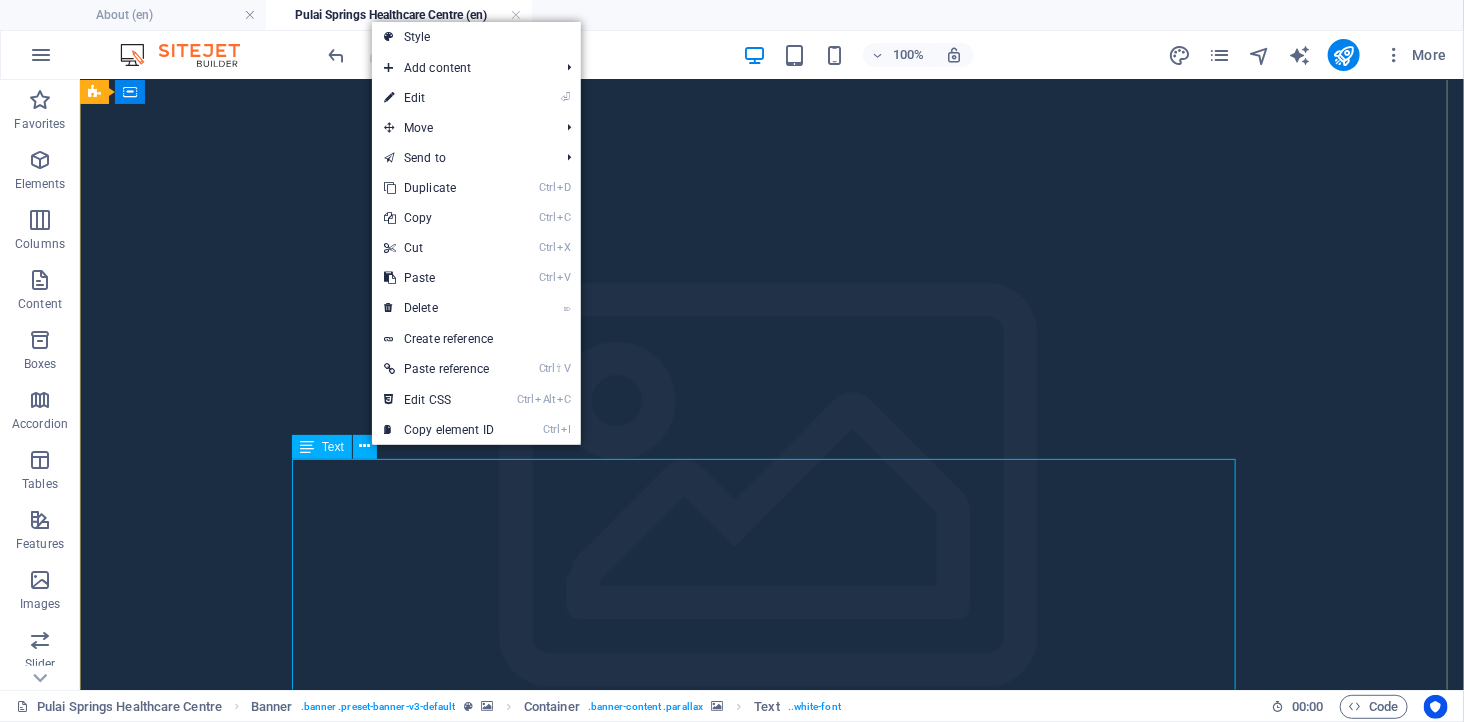 click on "Your Trusted Ambulatory Care Centre in Johor Bahru Strategically located within the serene Pulai Springs Resort township, PSHC offers a modern and patient-centred approach to outpatient care. Our 24,000 sq. ft. purpose-built facility is designed to deliver clinical excellence with the comfort and convenience you deserve. Comprehensive Outpatient Services At PSHC, we specialize in ambulatory care, providing a wide range of medical services without the need for hospital admission. From health screenings and diagnostics to minor surgeries and wellness programs, we offer a one-stop solution for your healthcare needs. In Collaboration with Qualitas Medical Group To ensure the highest standards of care, PSHC operates in partnership with Qualitas Medical Group—a leading primary healthcare provider in Malaysia and the Asia-Pacific region. This collaboration brings together experienced professionals, trusted clinical protocols, and robust operational systems to serve individuals and families with confidence." at bounding box center (771, 3726) 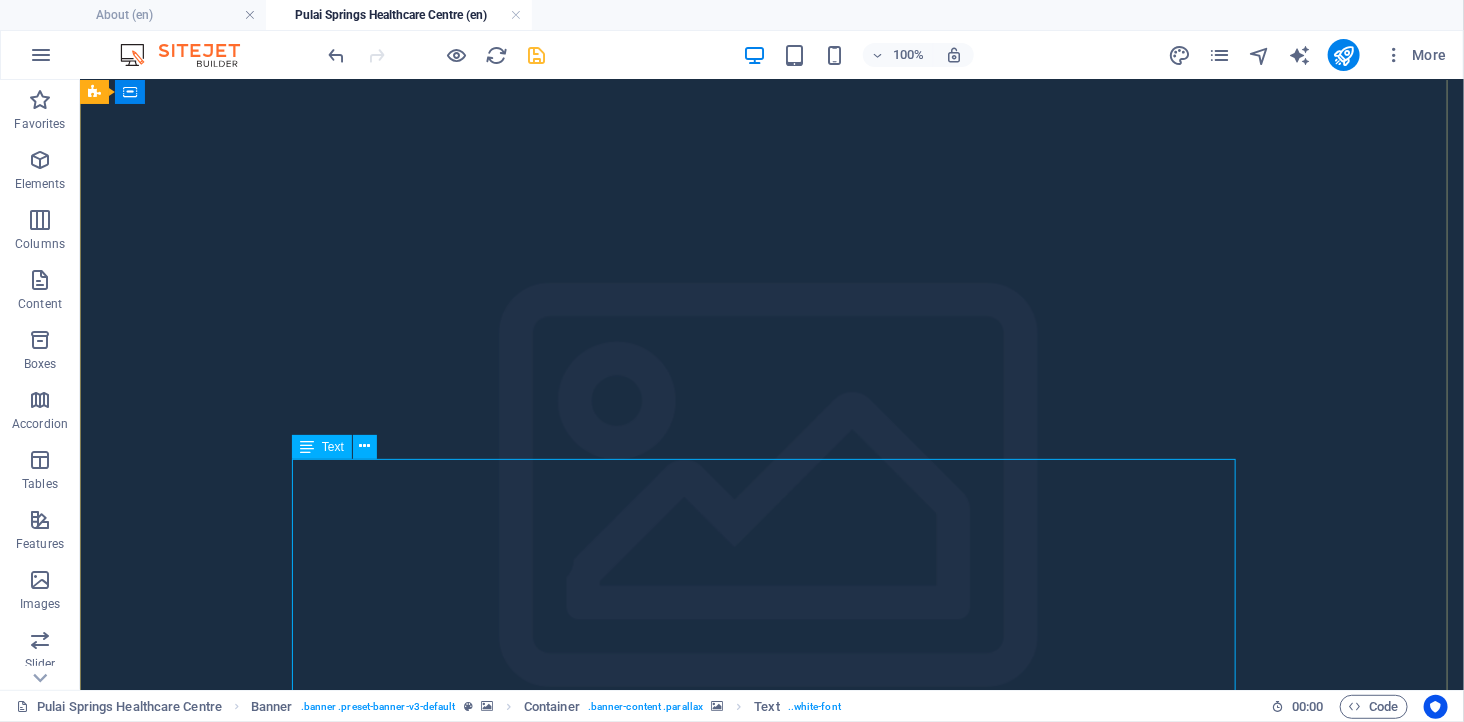 click on "Your Trusted Ambulatory Care Centre in Johor Bahru Strategically located within the serene Pulai Springs Resort township, PSHC offers a modern and patient-centred approach to outpatient care. Our 24,000 sq. ft. purpose-built facility is designed to deliver clinical excellence with the comfort and convenience you deserve. Comprehensive Outpatient Services At PSHC, we specialize in ambulatory care, providing a wide range of medical services without the need for hospital admission. From health screenings and diagnostics to minor surgeries and wellness programs, we offer a one-stop solution for your healthcare needs. In Collaboration with Qualitas Medical Group To ensure the highest standards of care, PSHC operates in partnership with Qualitas Medical Group—a leading primary healthcare provider in Malaysia and the Asia-Pacific region. This collaboration brings together experienced professionals, trusted clinical protocols, and robust operational systems to serve individuals and families with confidence." at bounding box center [771, 3726] 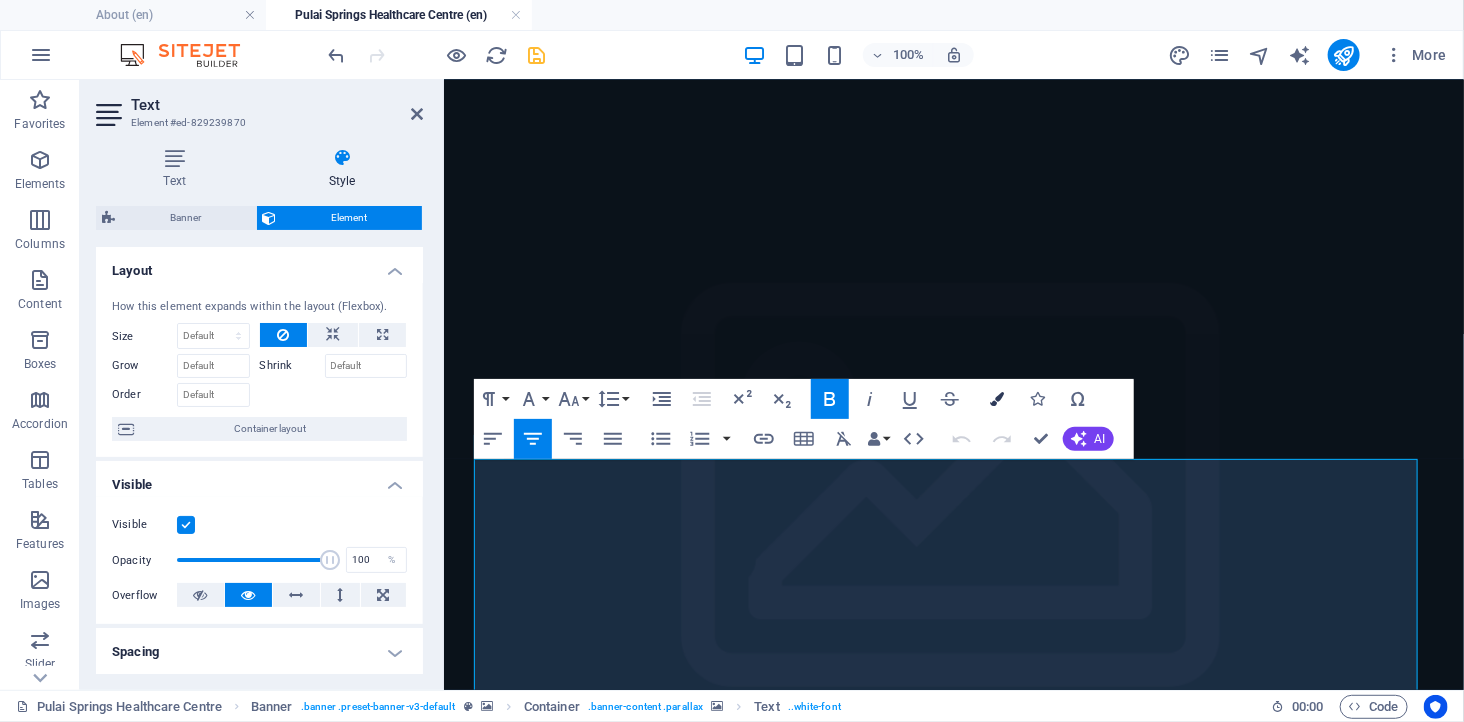 click at bounding box center (998, 399) 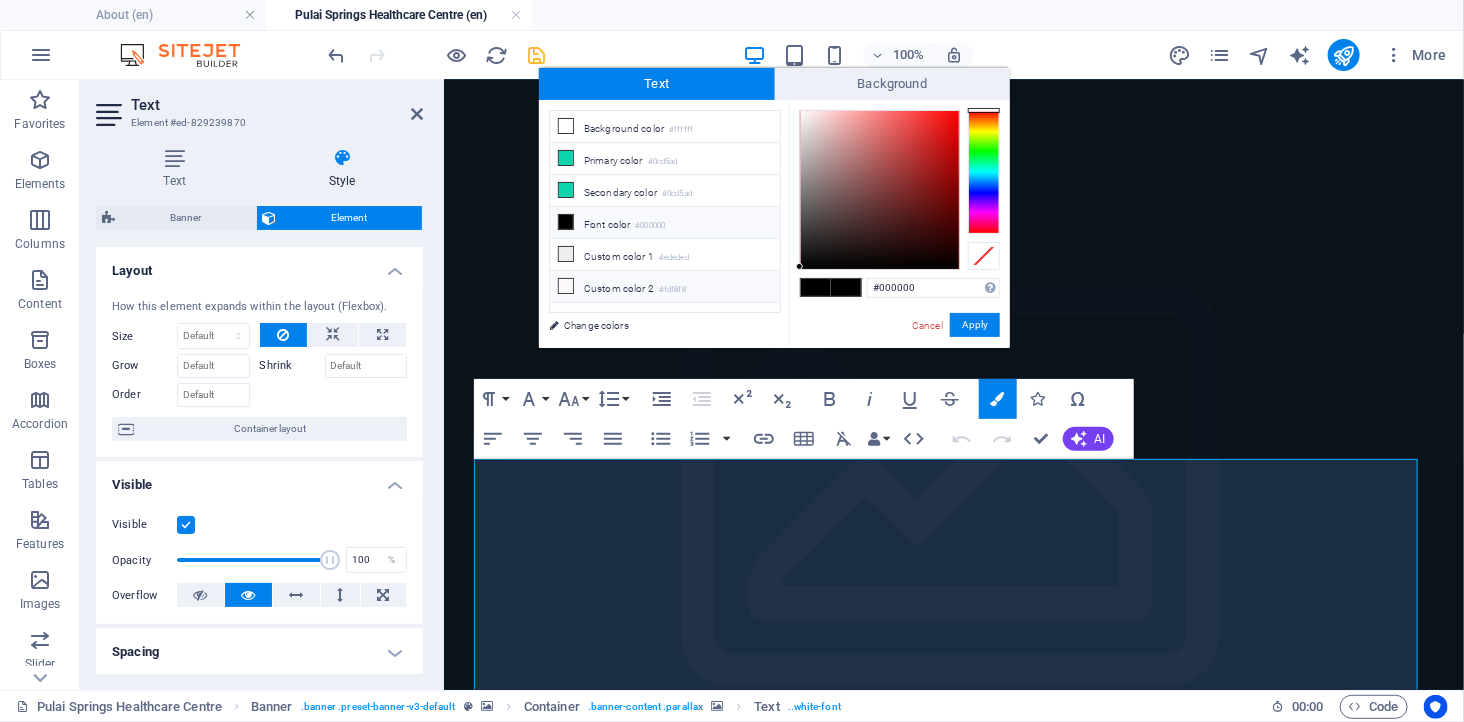 click on "Custom color 2
#fdf8f8" at bounding box center [665, 287] 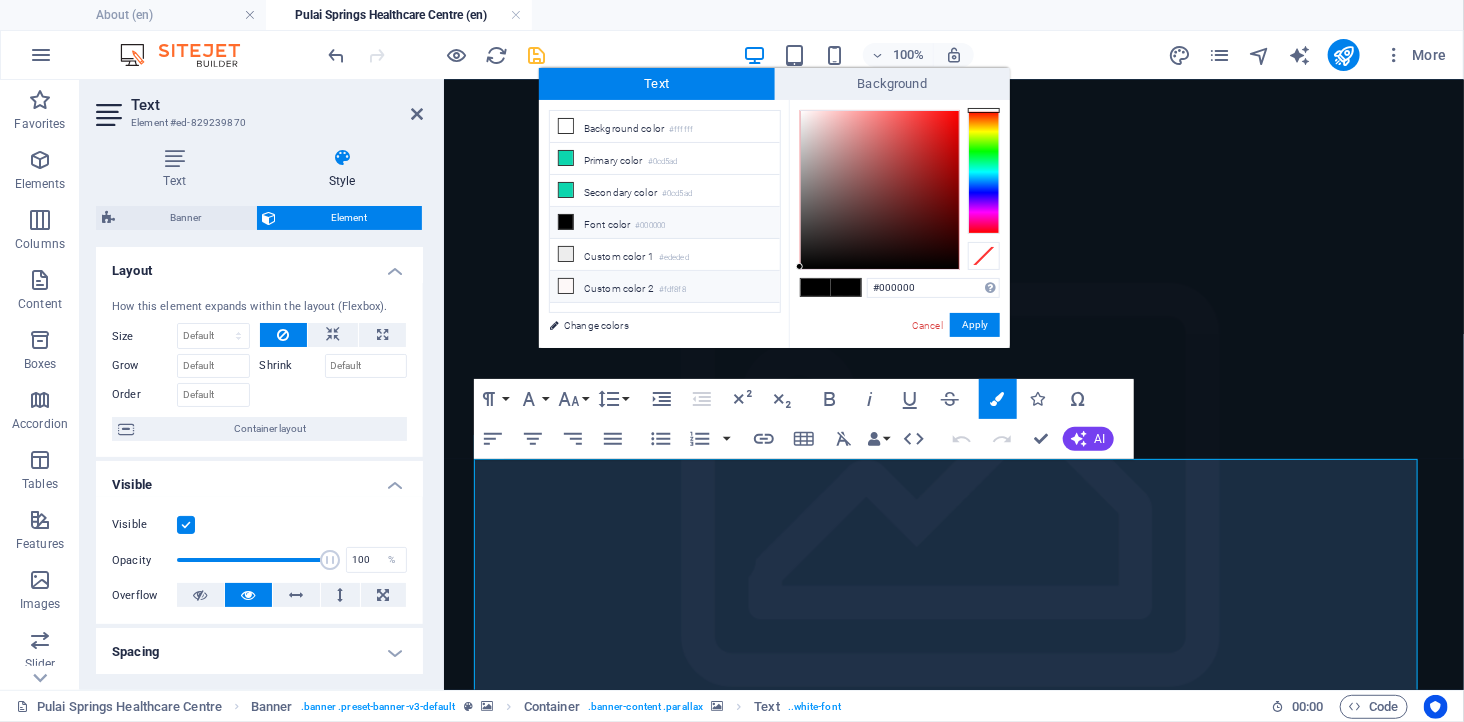 type on "#fdf8f8" 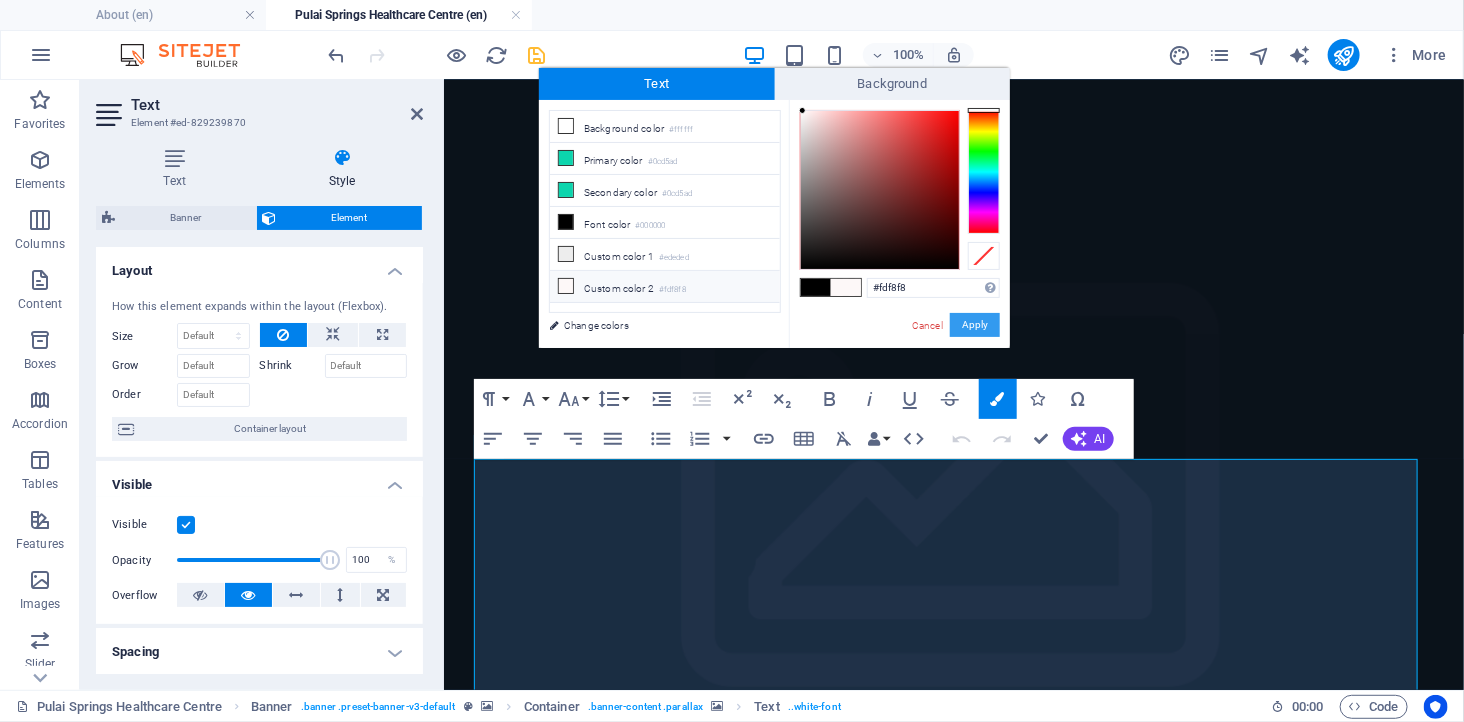 click on "Apply" at bounding box center [975, 325] 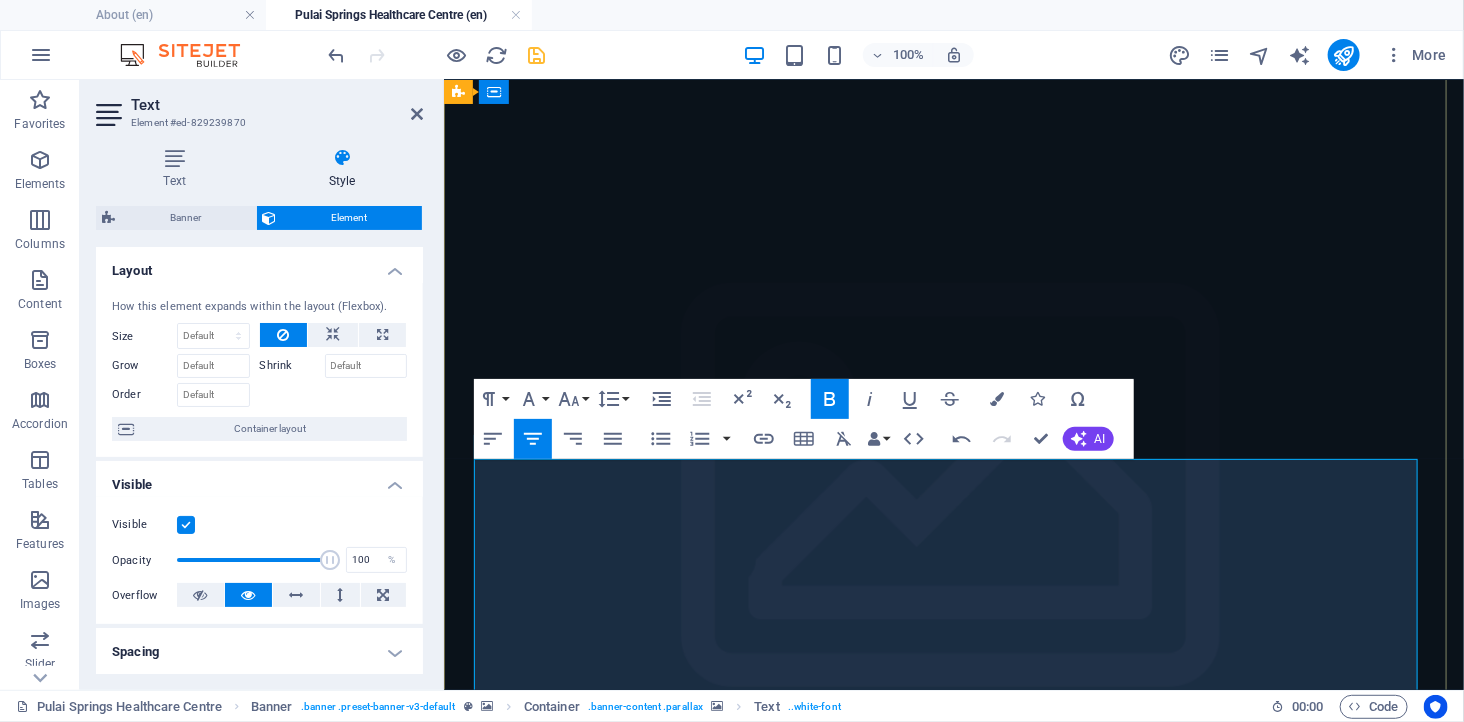 click on "Strategically located within the serene Pulai Springs Resort township, PSHC offers a modern and patient-centred approach to outpatient care. Our 24,000 sq. ft. purpose-built facility is designed to deliver clinical excellence with the comfort and convenience you deserve." at bounding box center [928, 3582] 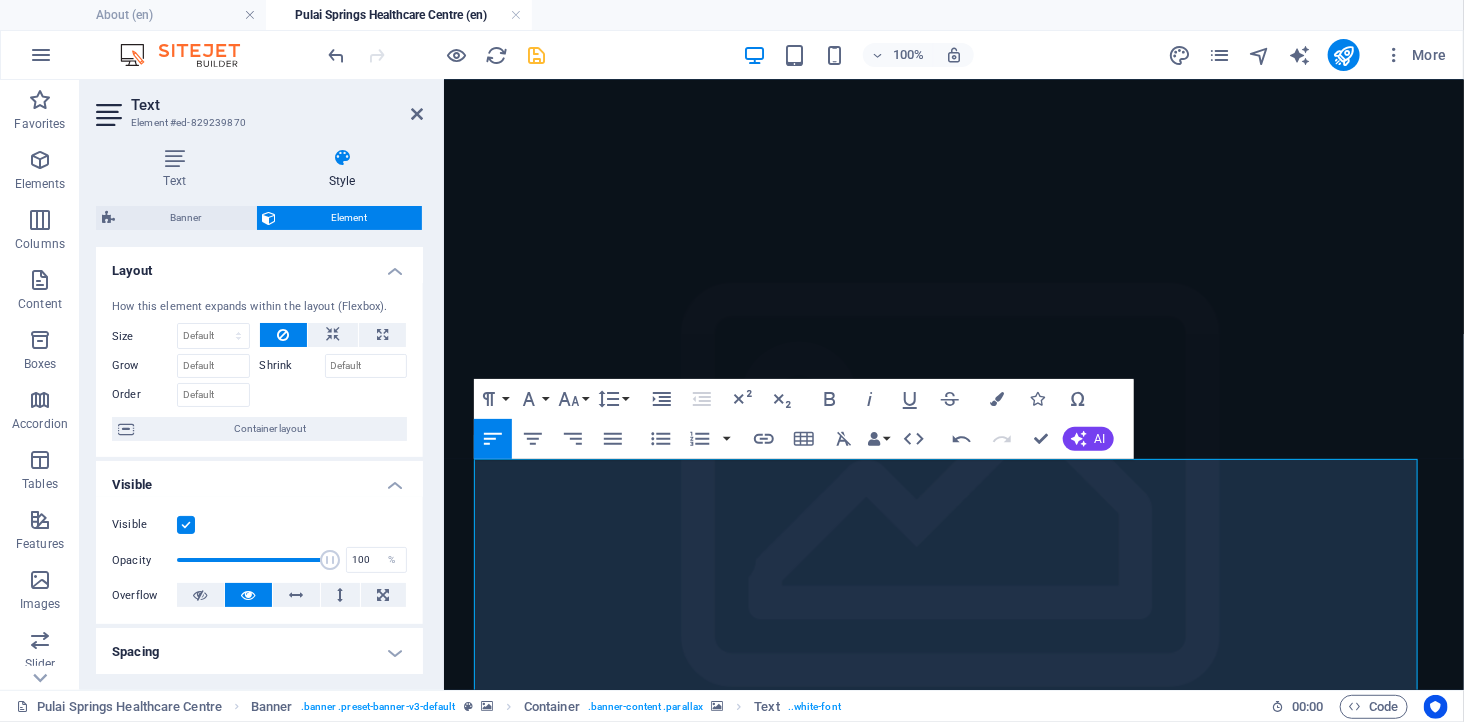 click at bounding box center [953, 1448] 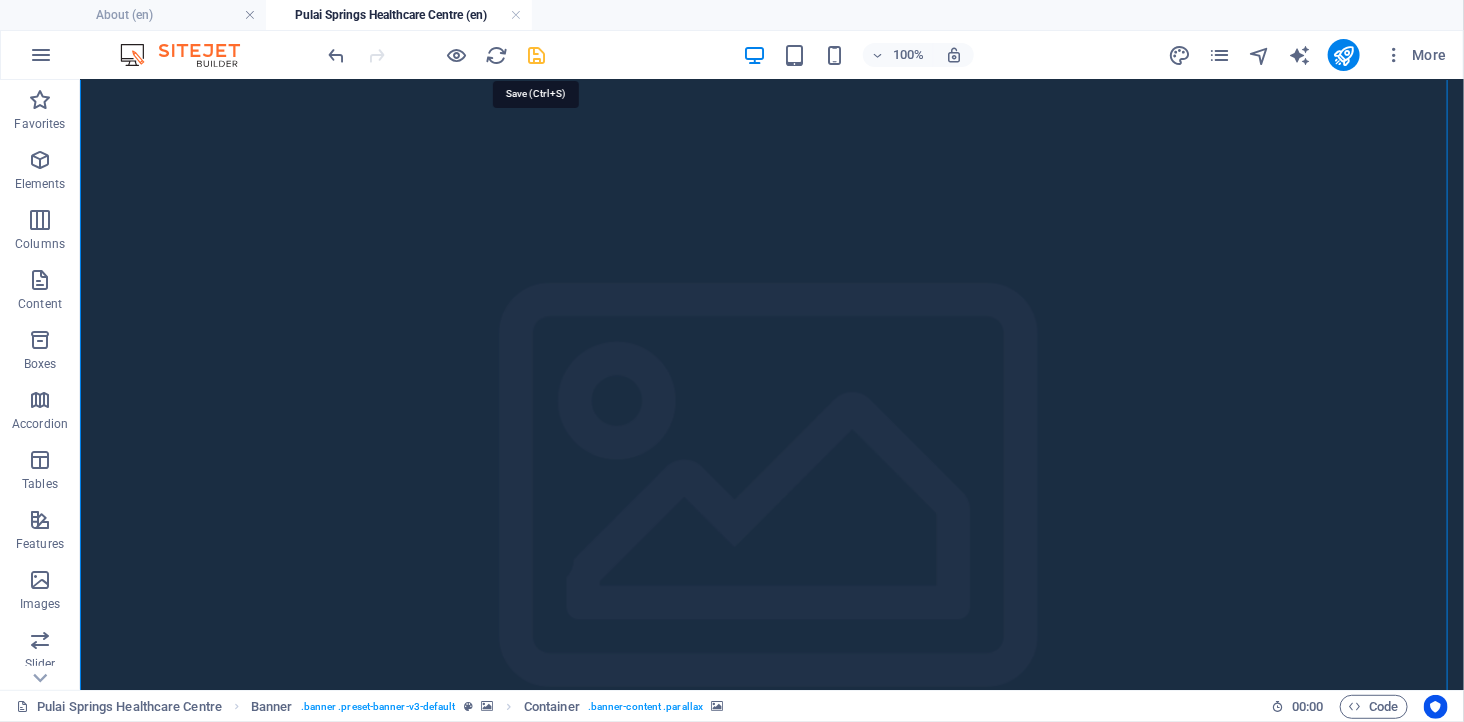 click at bounding box center [537, 55] 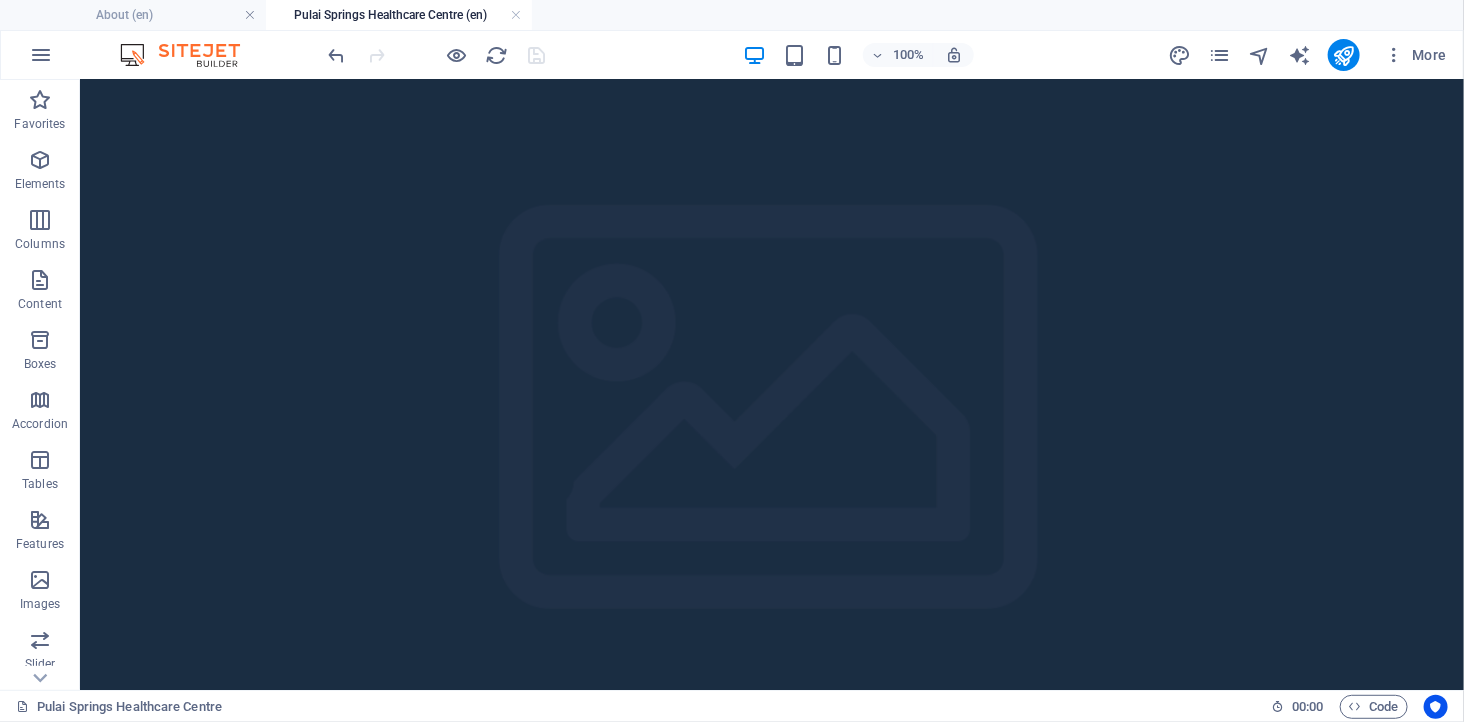 scroll, scrollTop: 333, scrollLeft: 0, axis: vertical 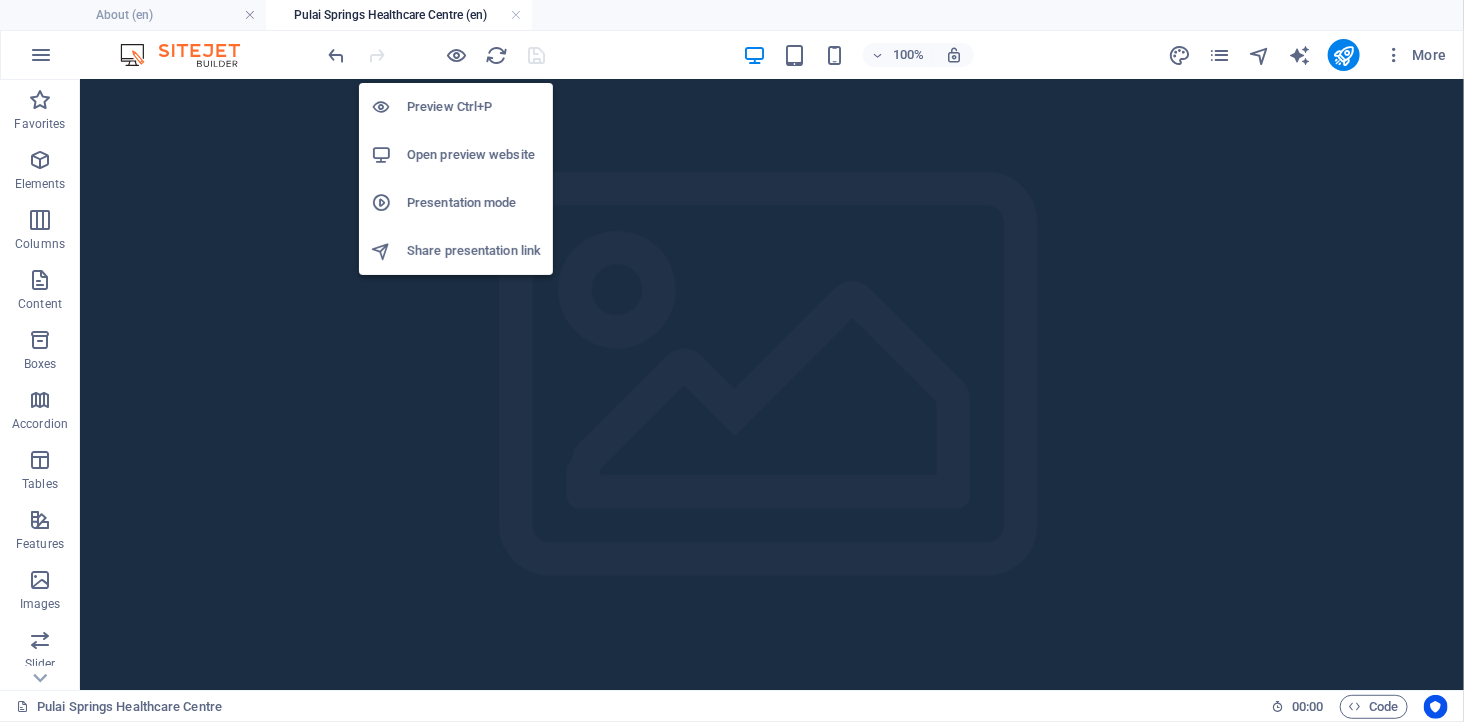 click on "Open preview website" at bounding box center (474, 155) 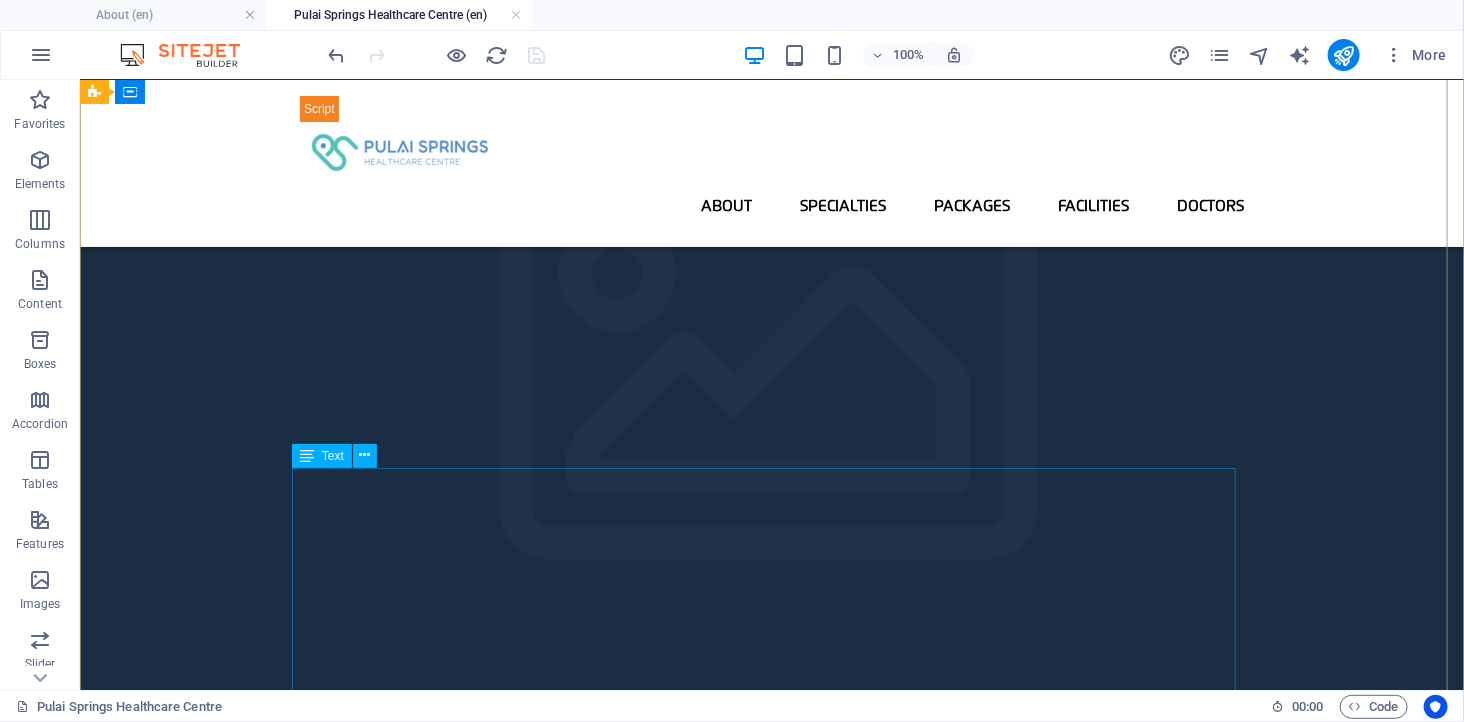 scroll, scrollTop: 0, scrollLeft: 0, axis: both 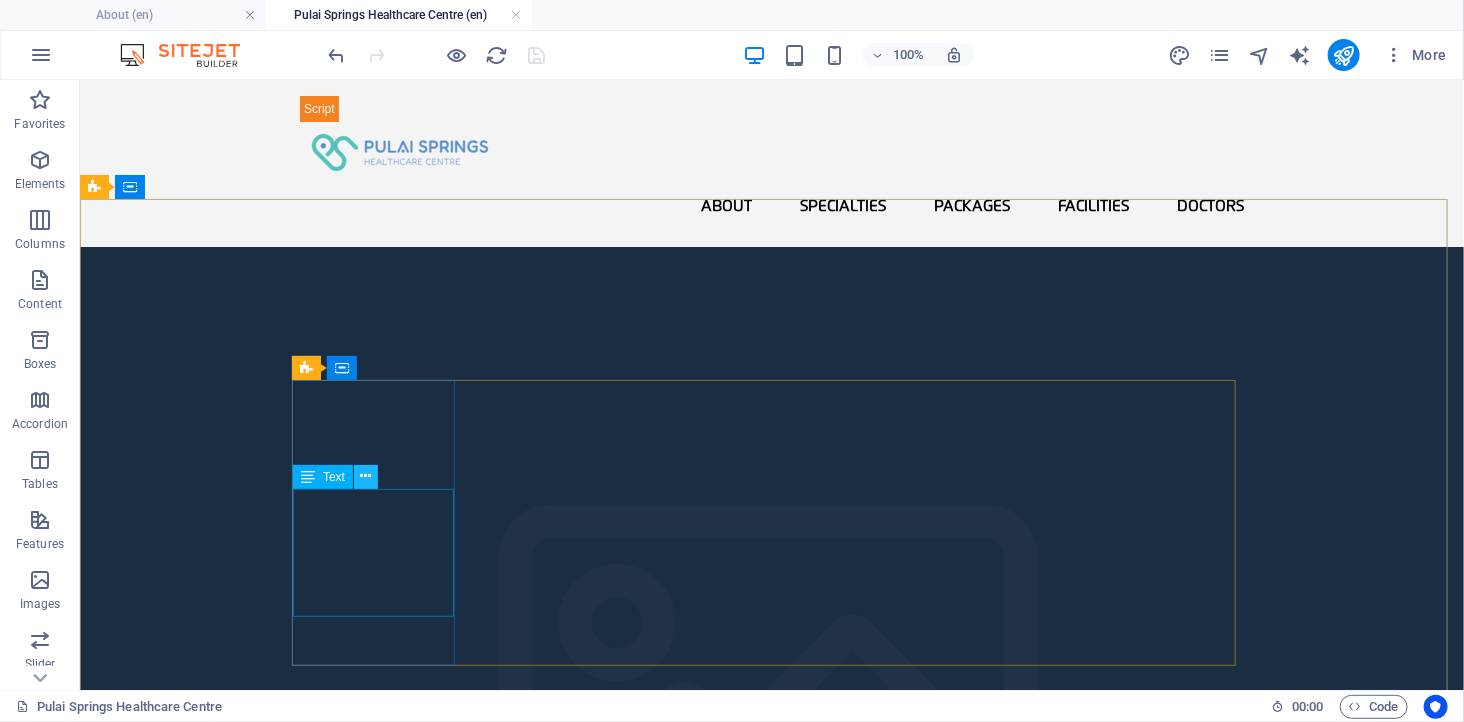 click at bounding box center [366, 476] 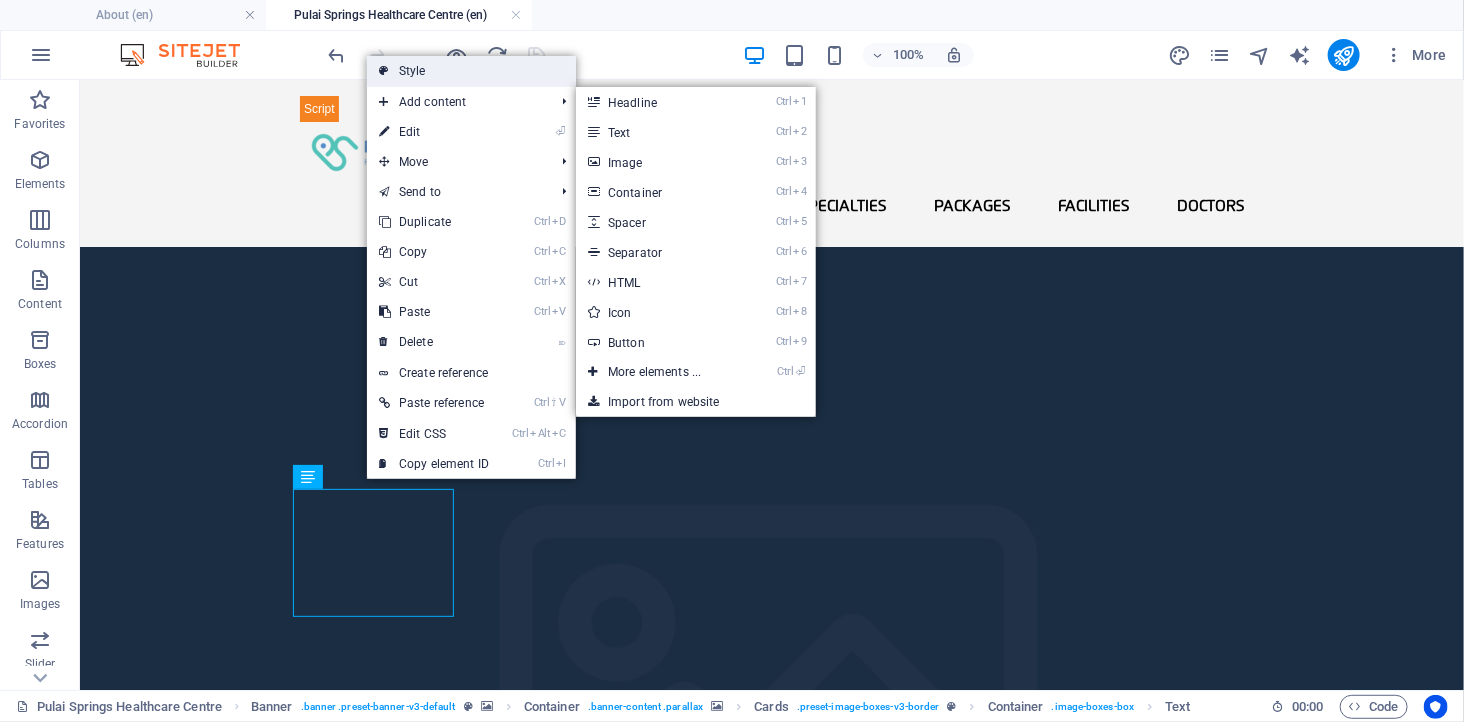 click on "Style" at bounding box center (471, 71) 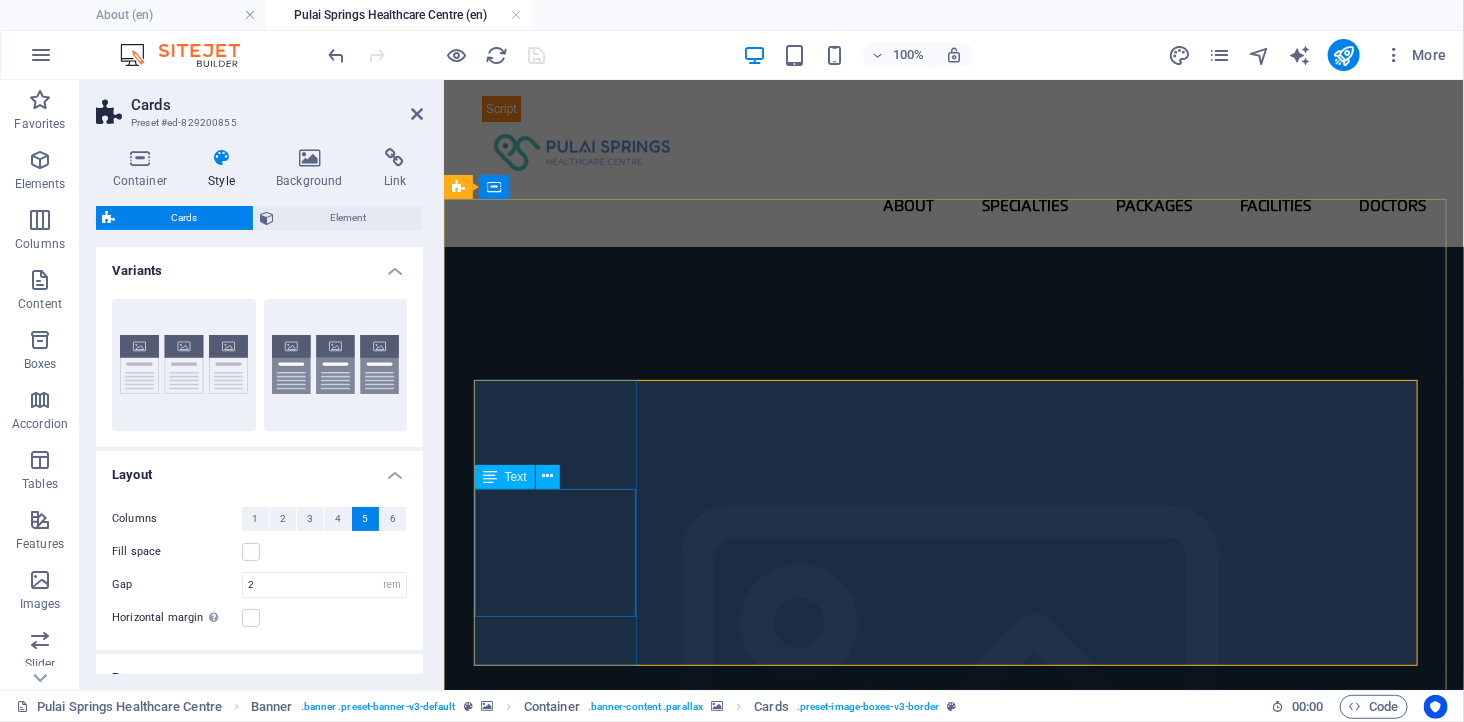 click on "Licensed Ambulatory Care Centre in Johor Bahru" at bounding box center [562, 2442] 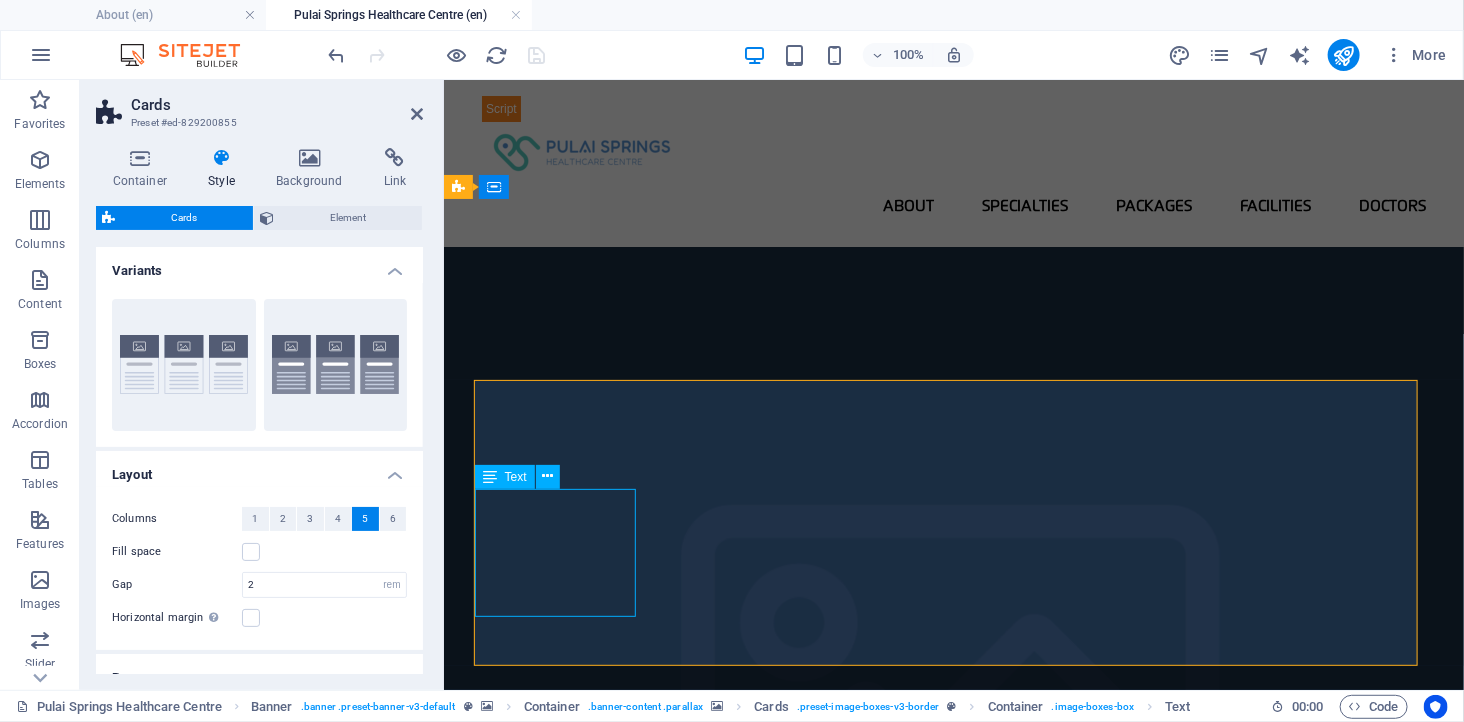 click on "Licensed Ambulatory Care Centre in Johor Bahru" at bounding box center [562, 2442] 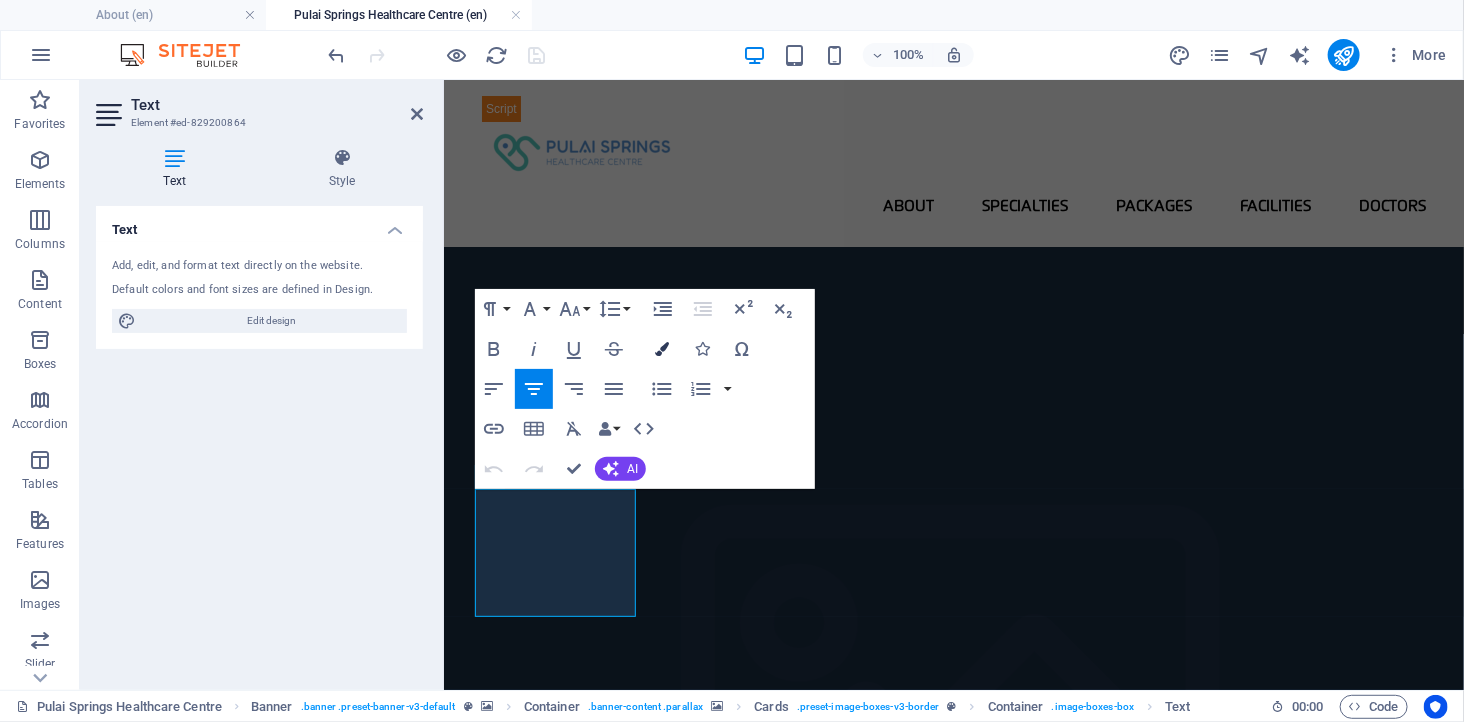 click at bounding box center [662, 349] 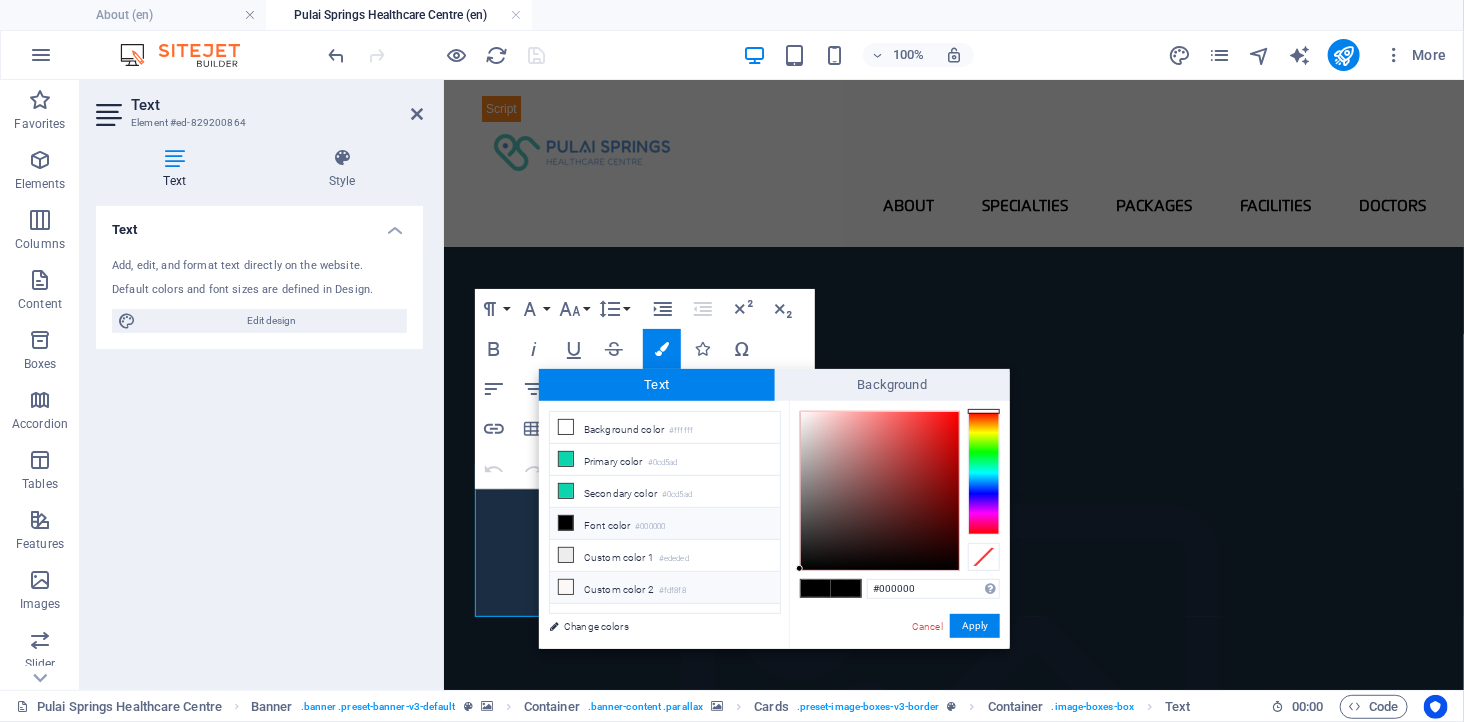 click on "Custom color 2
#fdf8f8" at bounding box center [665, 588] 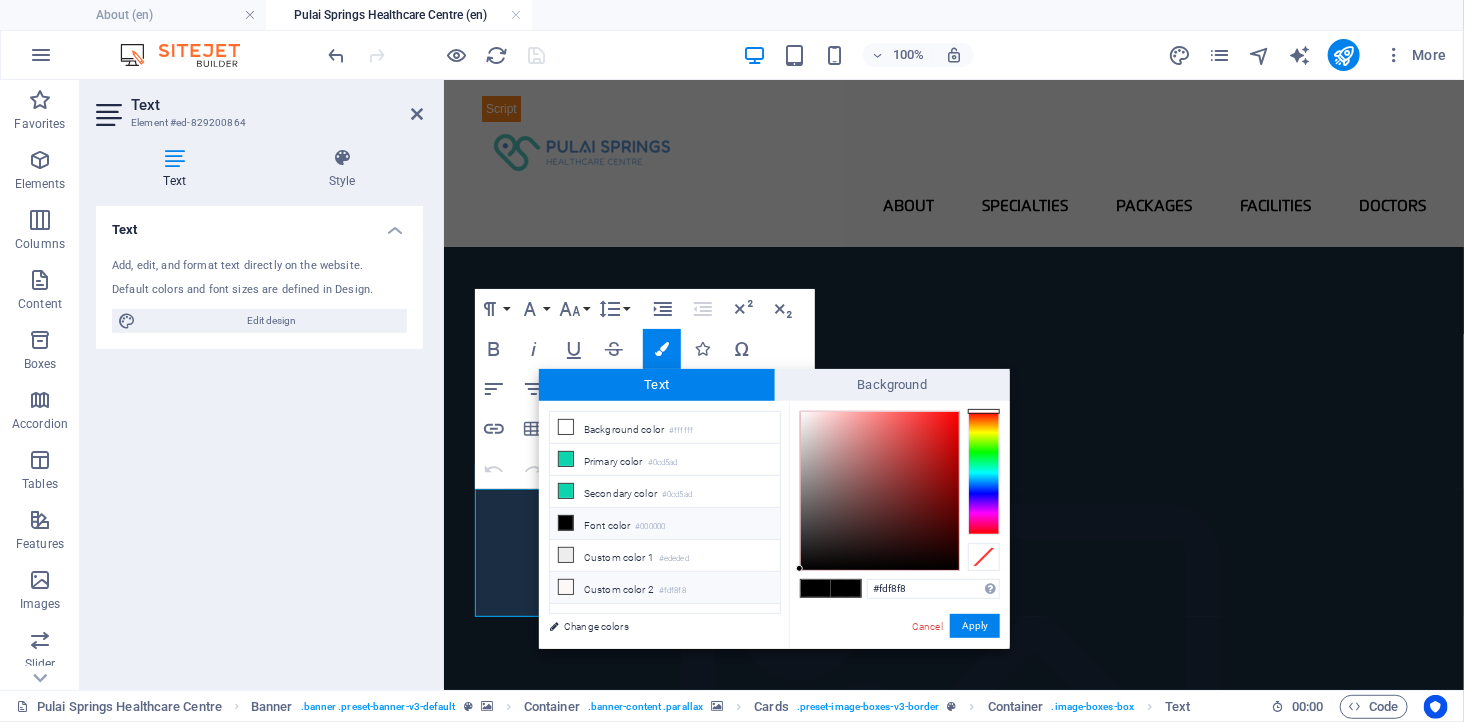 click on "Custom color 2
#fdf8f8" at bounding box center [665, 588] 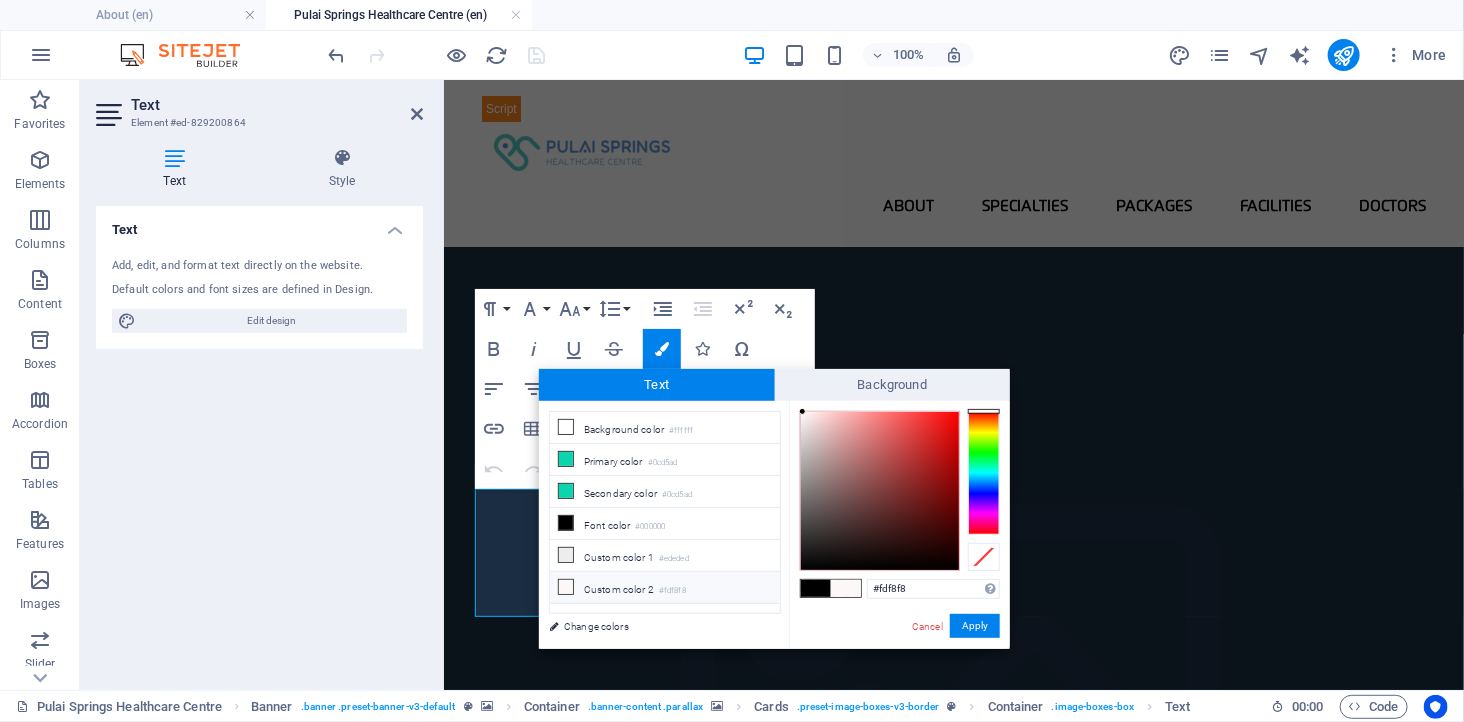click on "Custom color 2
#fdf8f8" at bounding box center [665, 588] 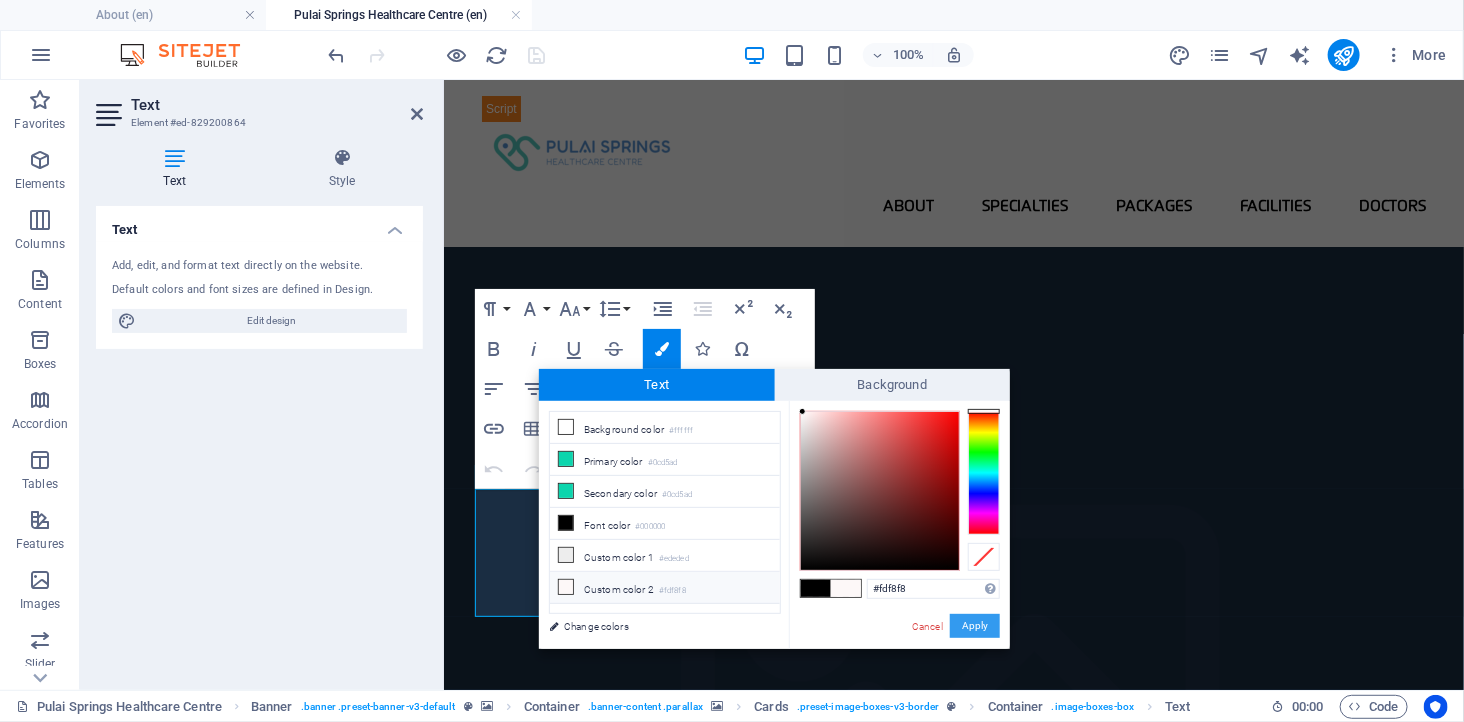 click on "Apply" at bounding box center [975, 626] 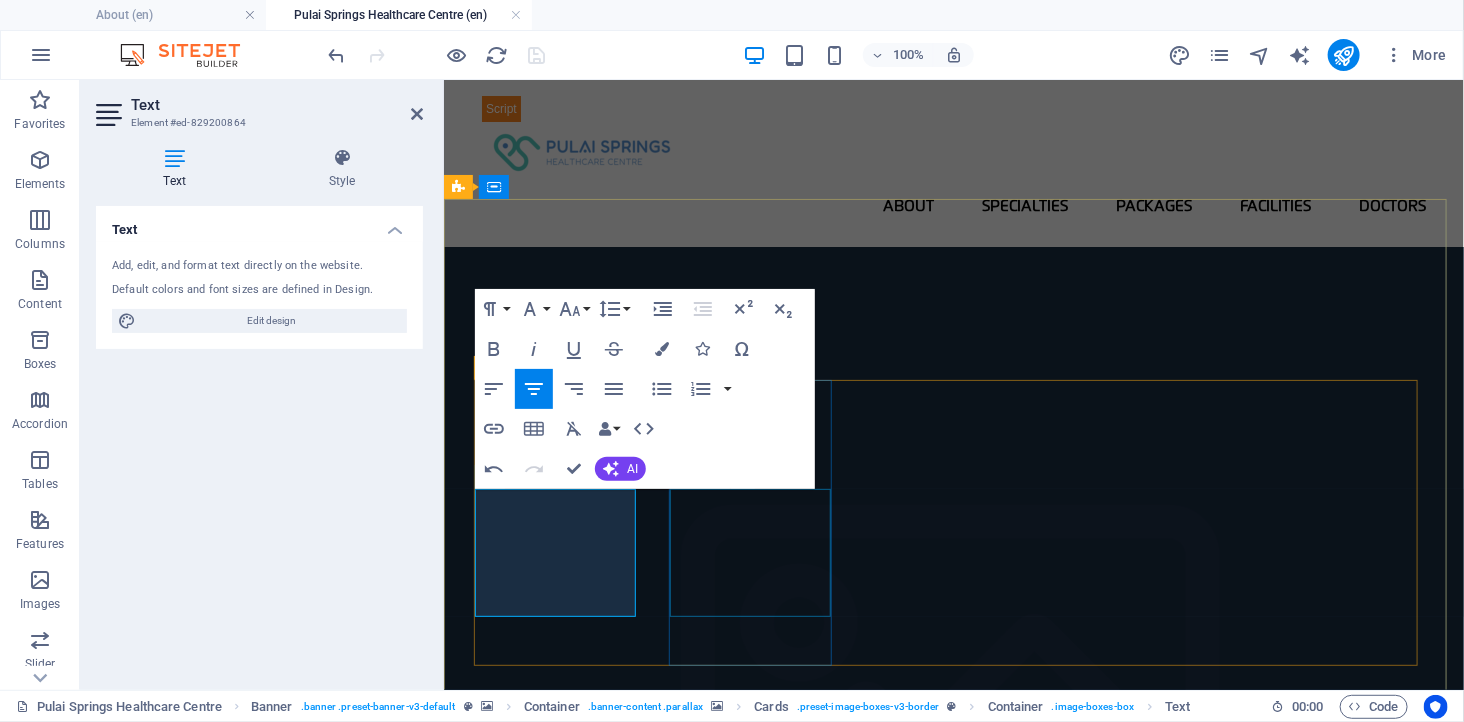 click on "Experienced, board-certified medical specialists" at bounding box center [562, 2793] 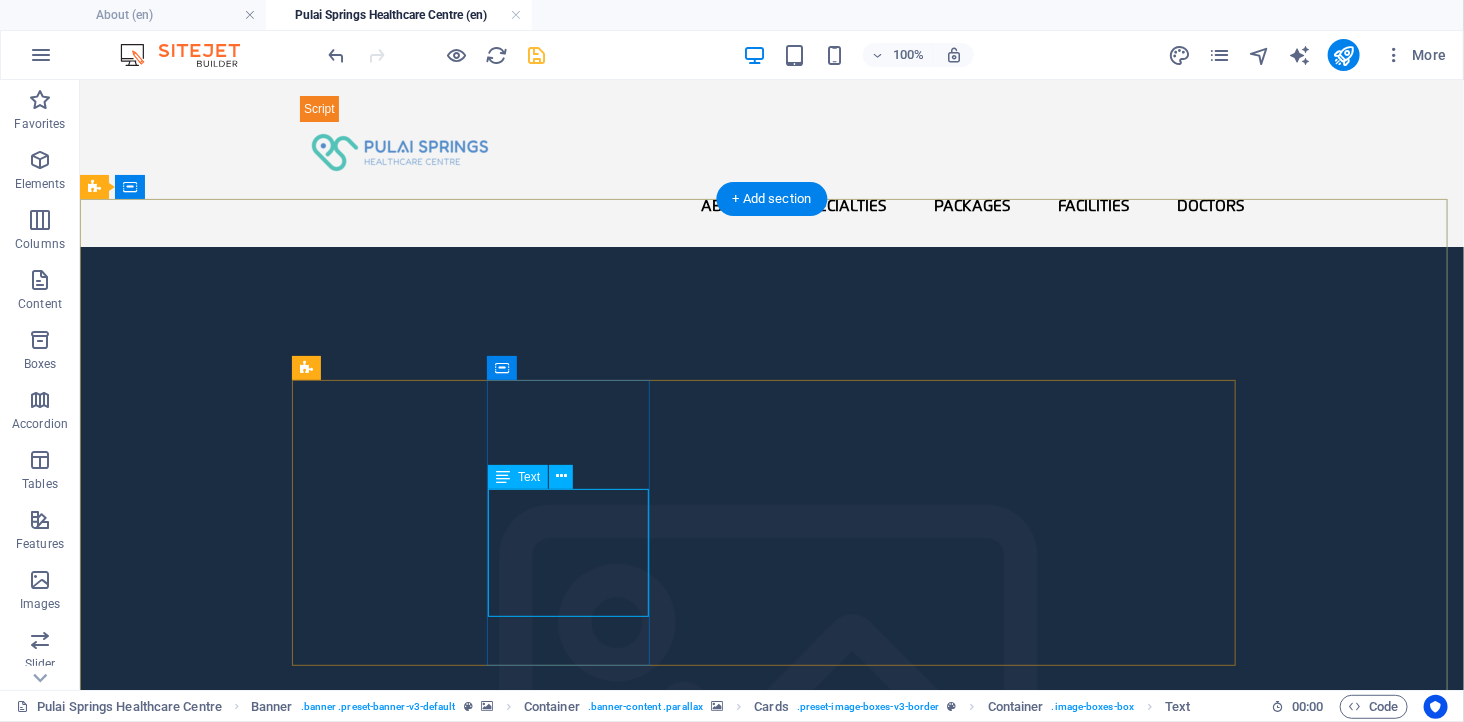 click on "Experienced, board-certified medical specialists" at bounding box center (380, 2793) 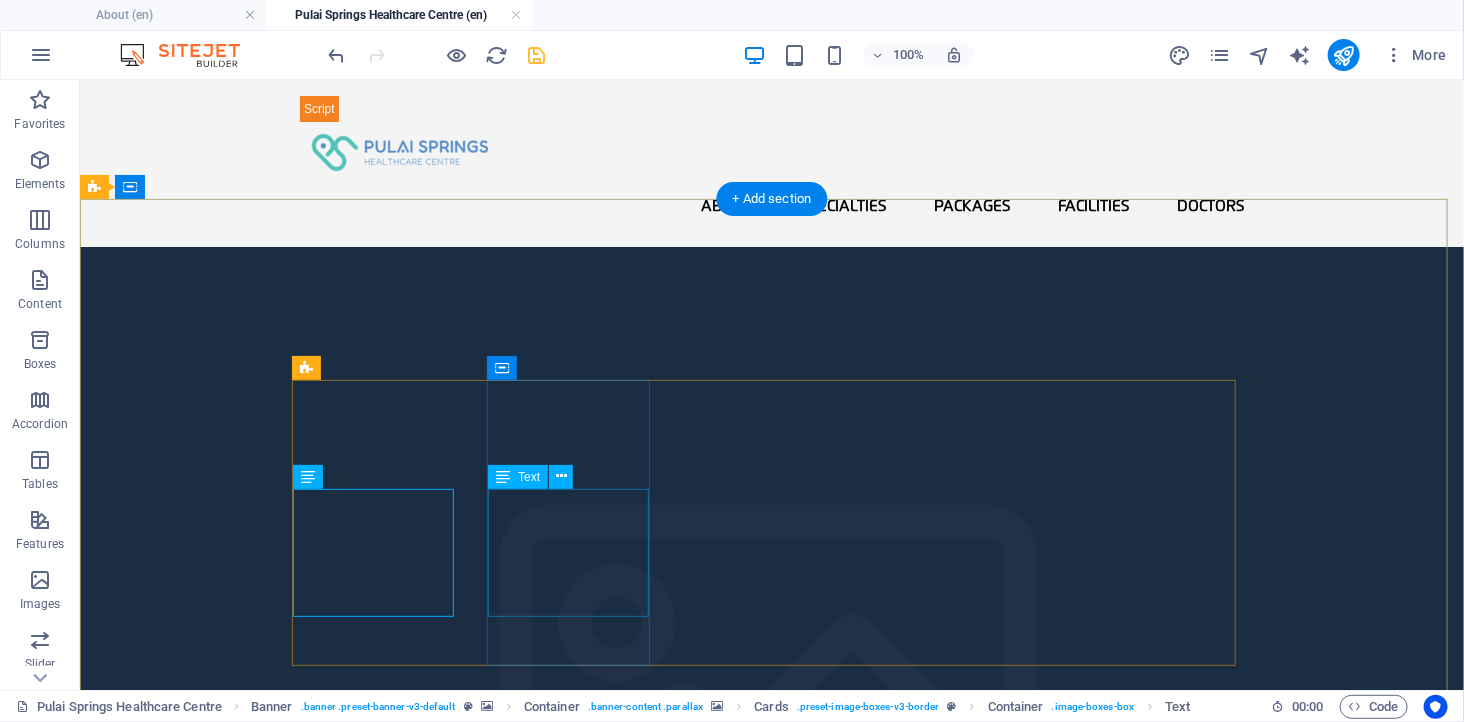 click on "Experienced, board-certified medical specialists" at bounding box center [380, 2793] 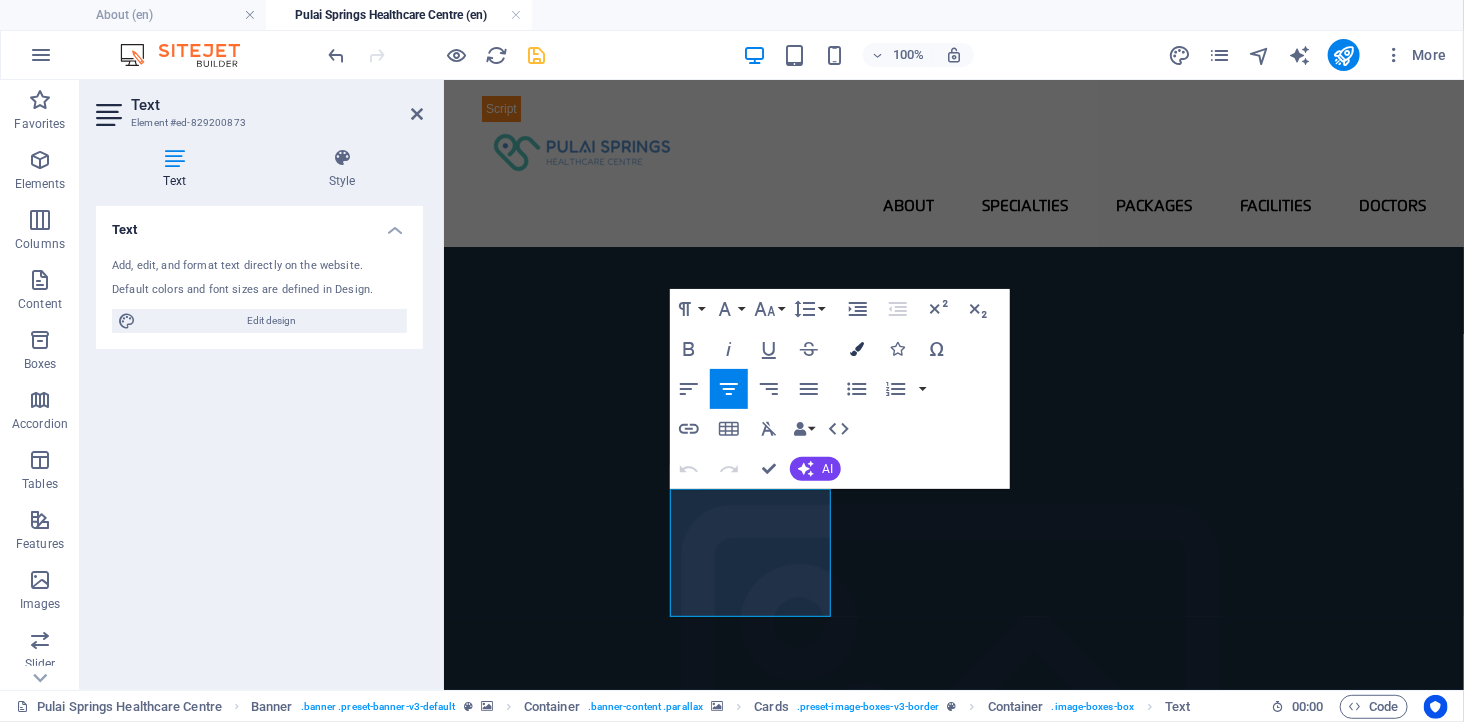 click at bounding box center [857, 349] 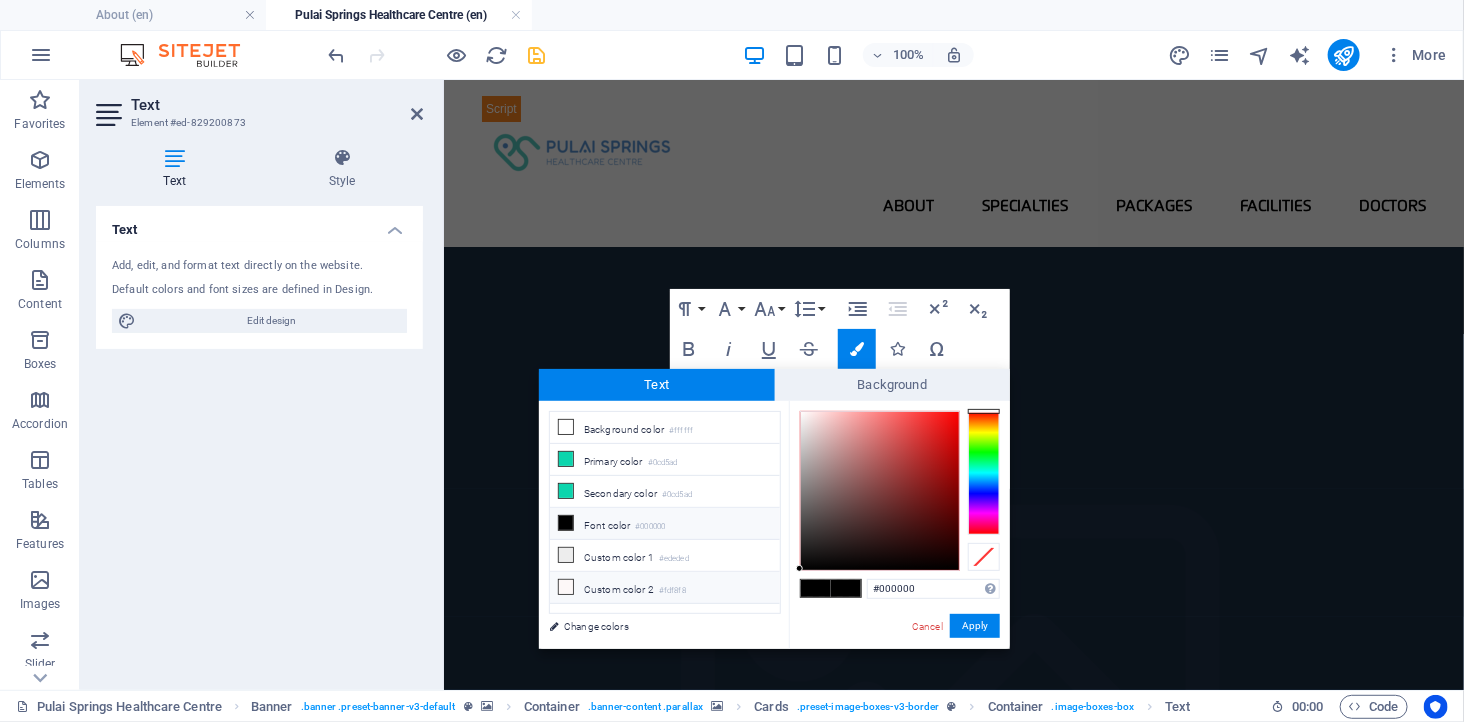 click on "Custom color 2
#fdf8f8" at bounding box center (665, 588) 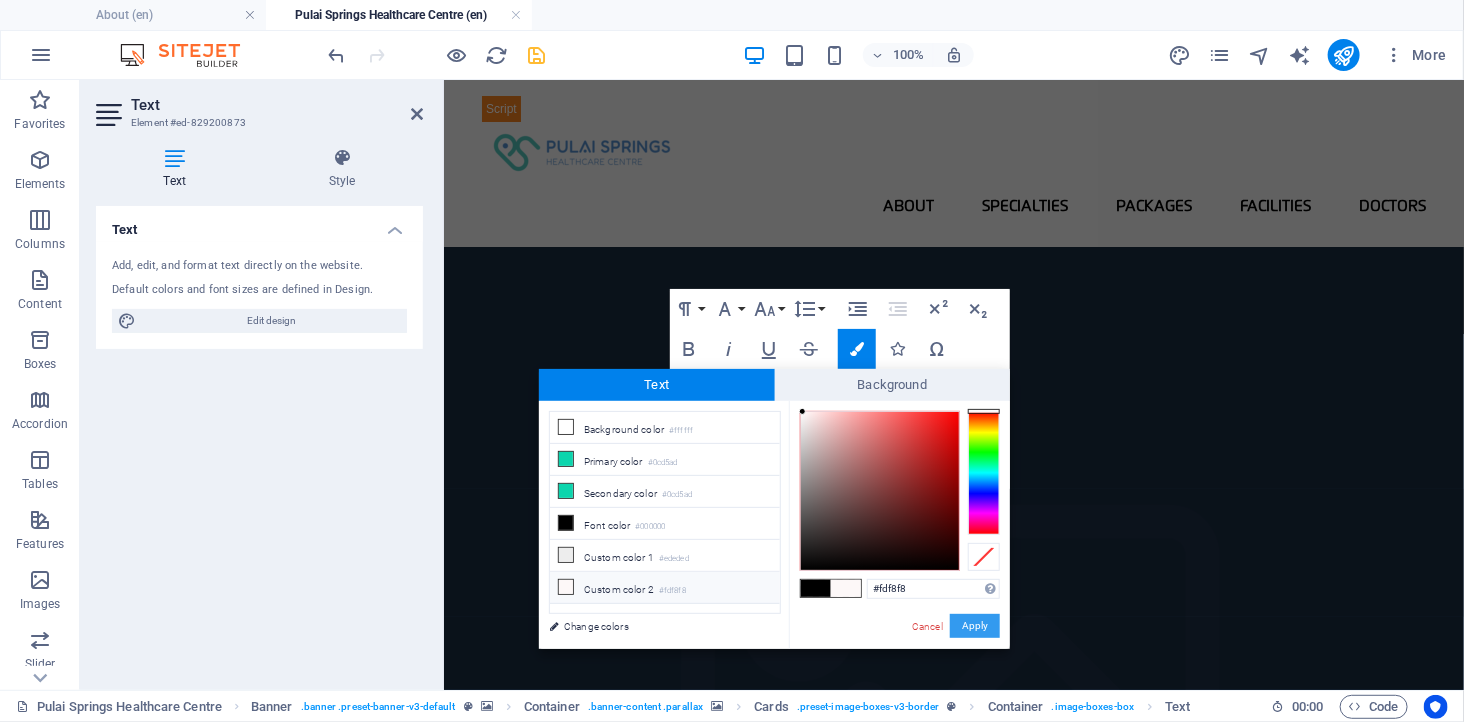 click on "Apply" at bounding box center (975, 626) 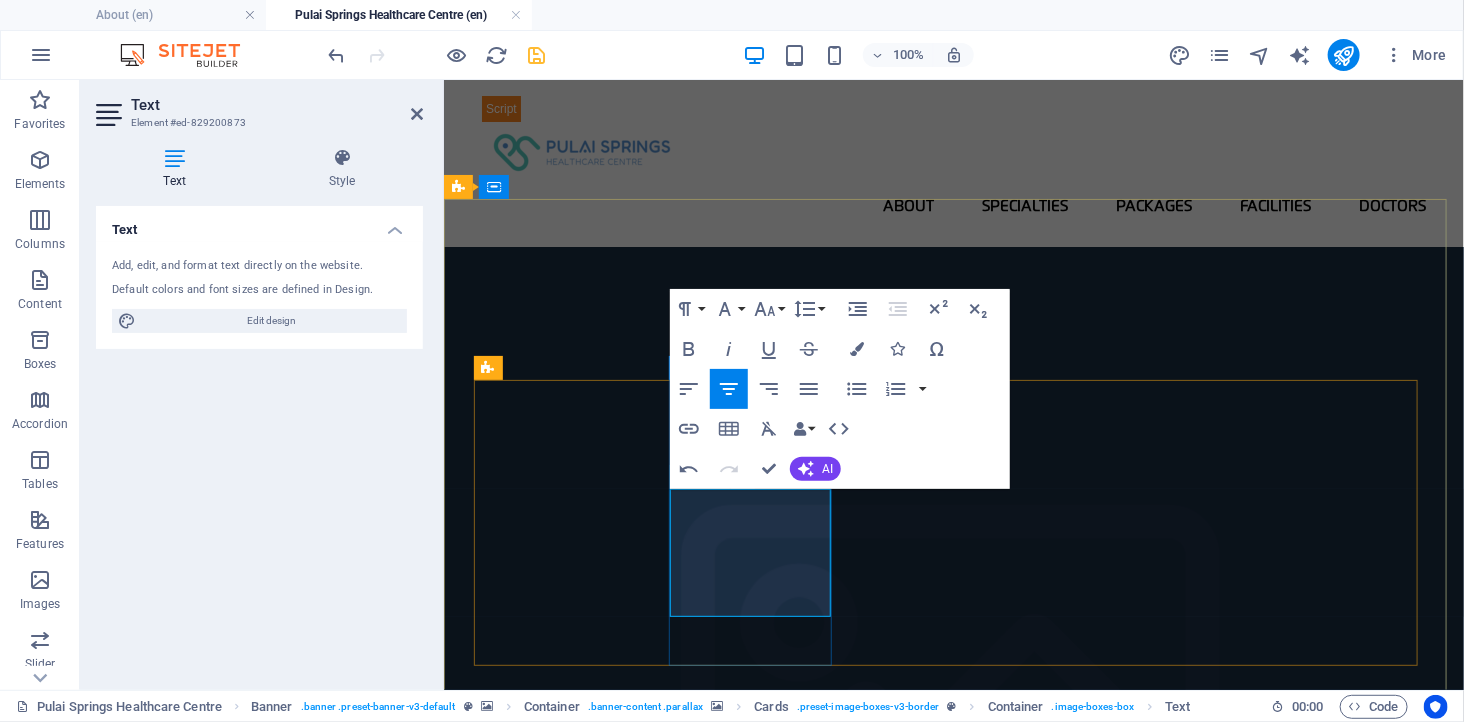 click on "Experienced, board-certified medical specialists" at bounding box center [562, 2793] 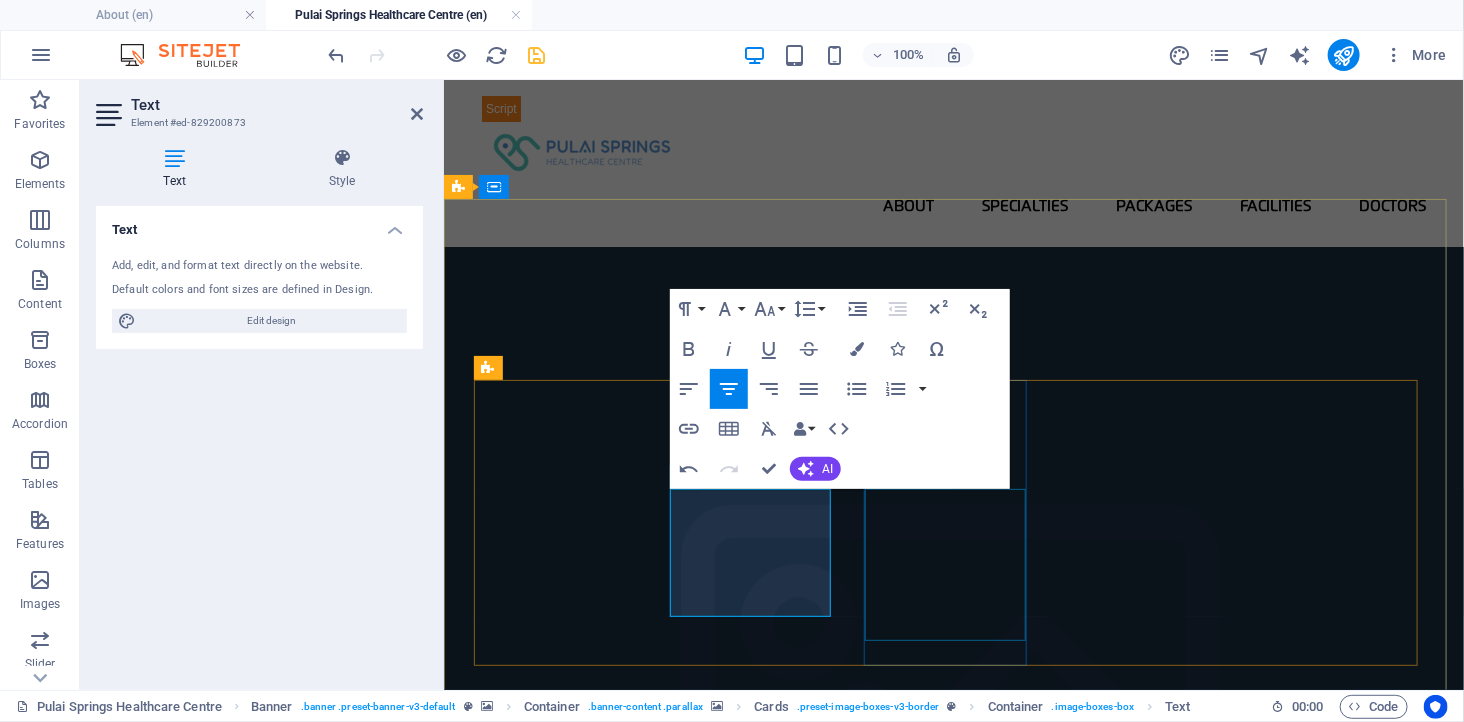 click on "Calm, resort-inspired environment for patient comfort" at bounding box center [562, 3071] 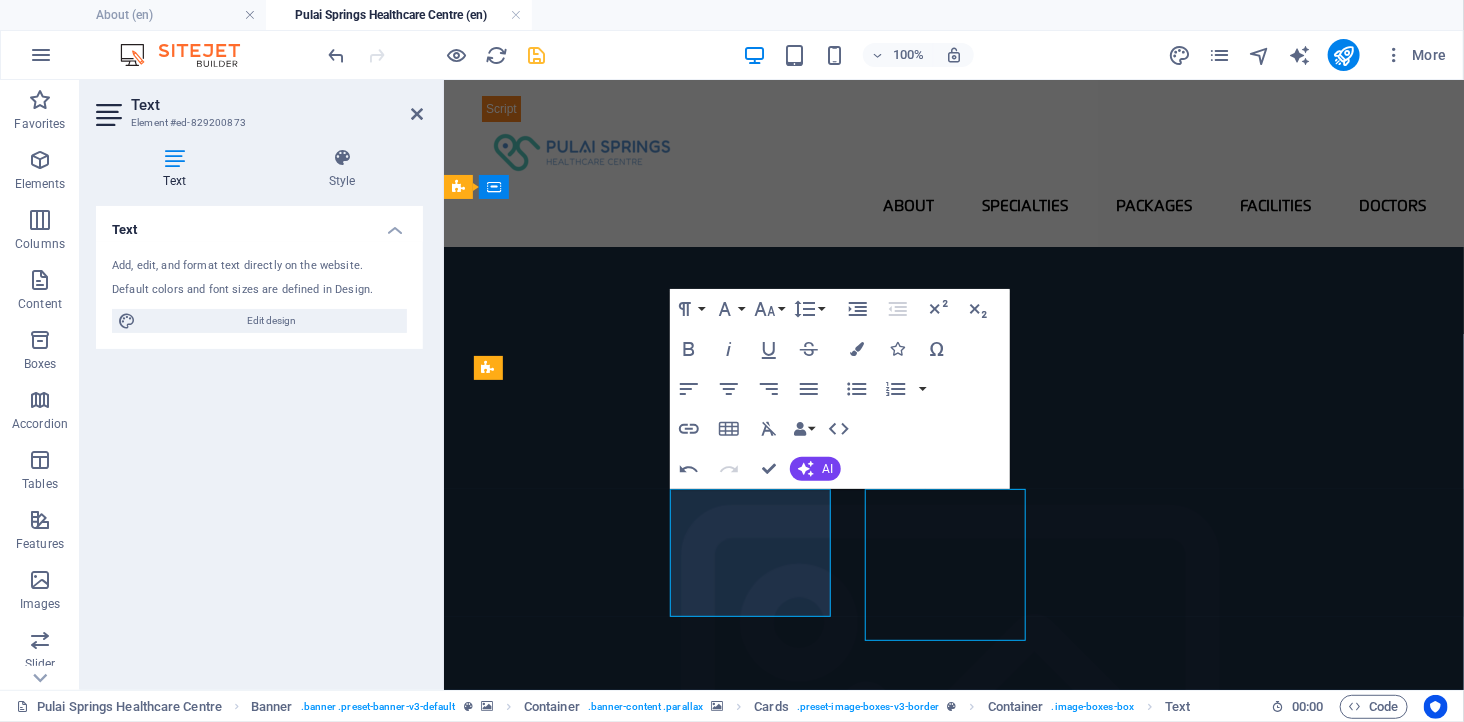 click on "Calm, resort-inspired environment for patient comfort" at bounding box center (562, 3071) 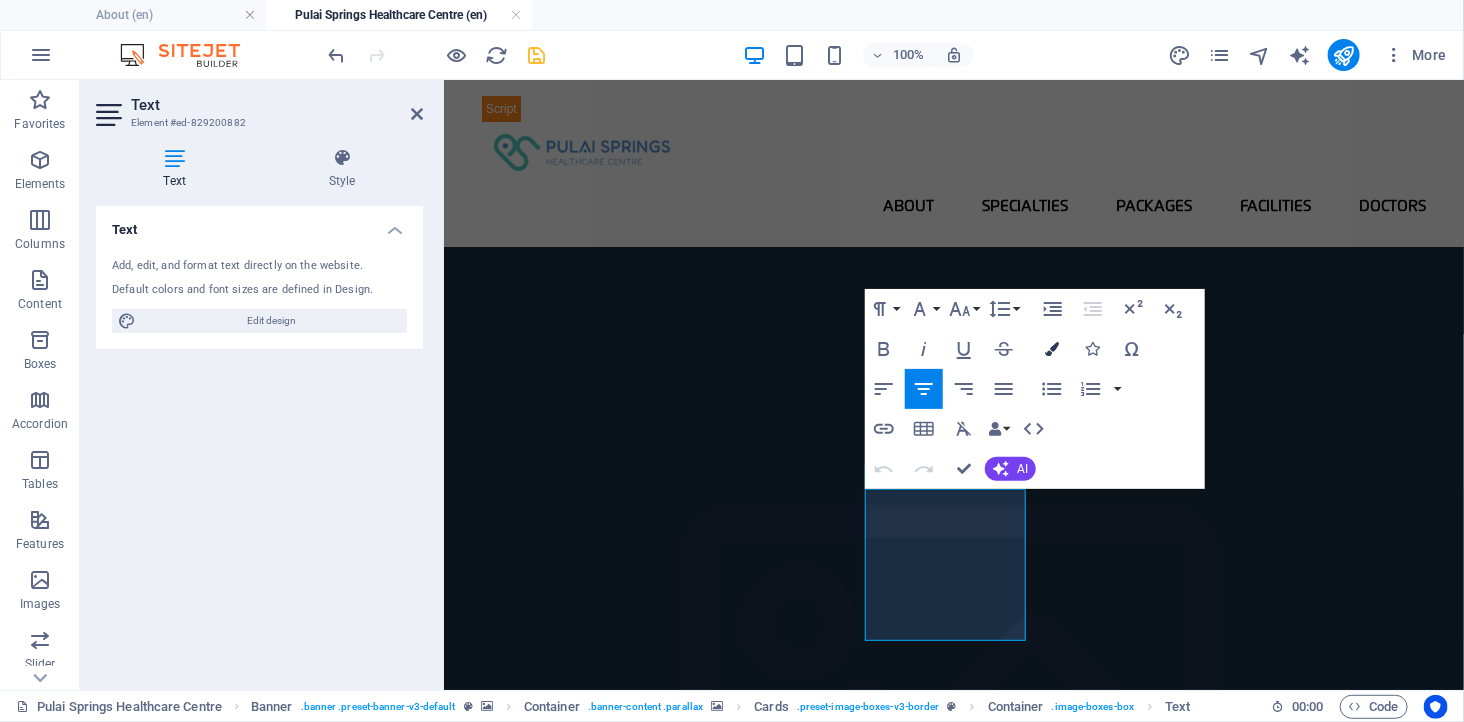 click at bounding box center [1052, 349] 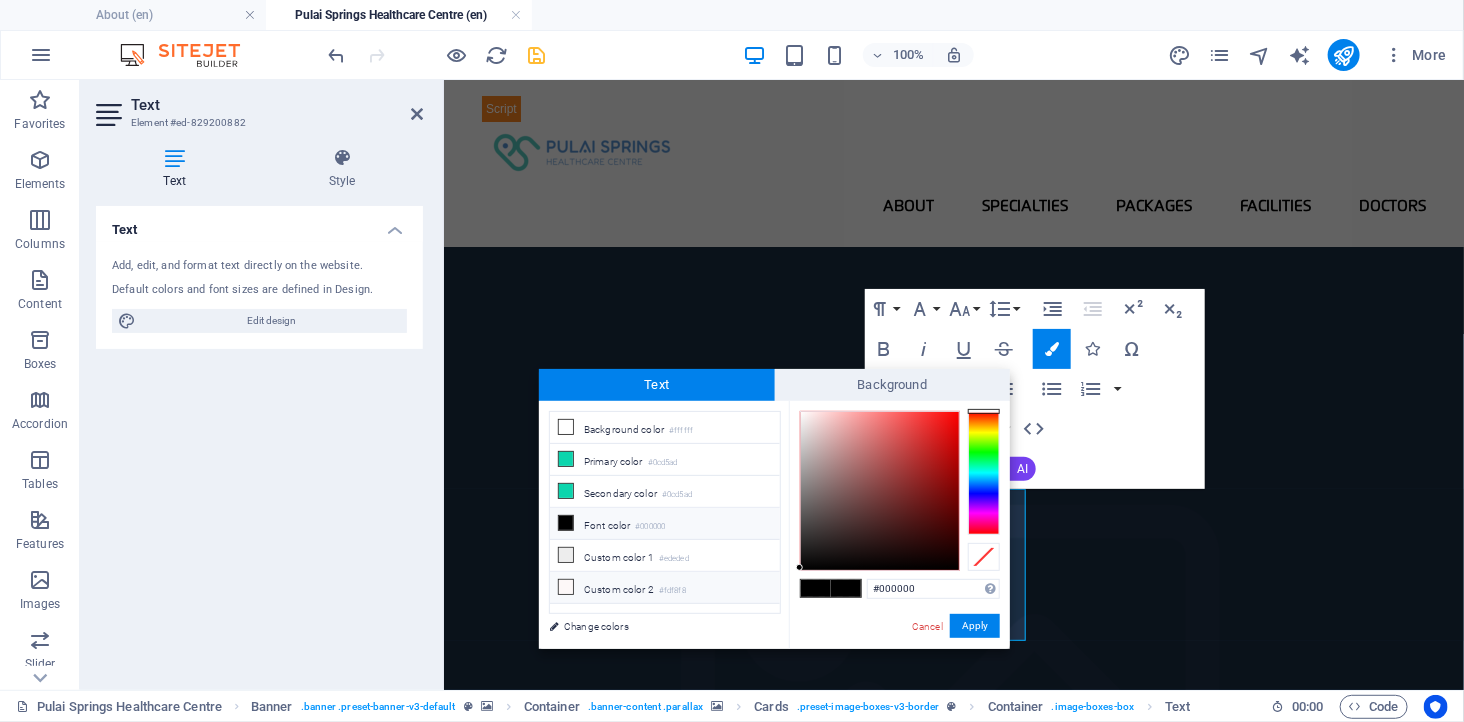 click on "Custom color 2
#fdf8f8" at bounding box center [665, 588] 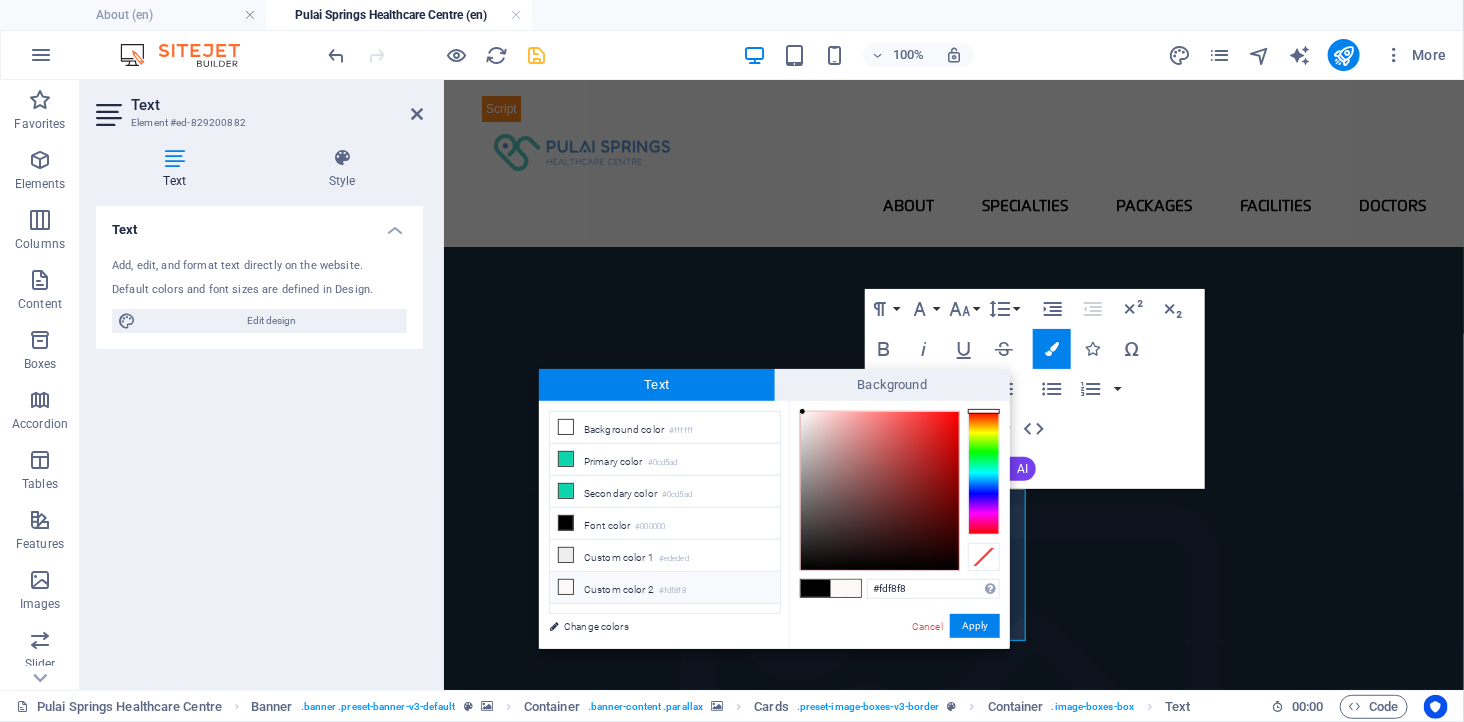 click on "Custom color 2
#fdf8f8" at bounding box center (665, 588) 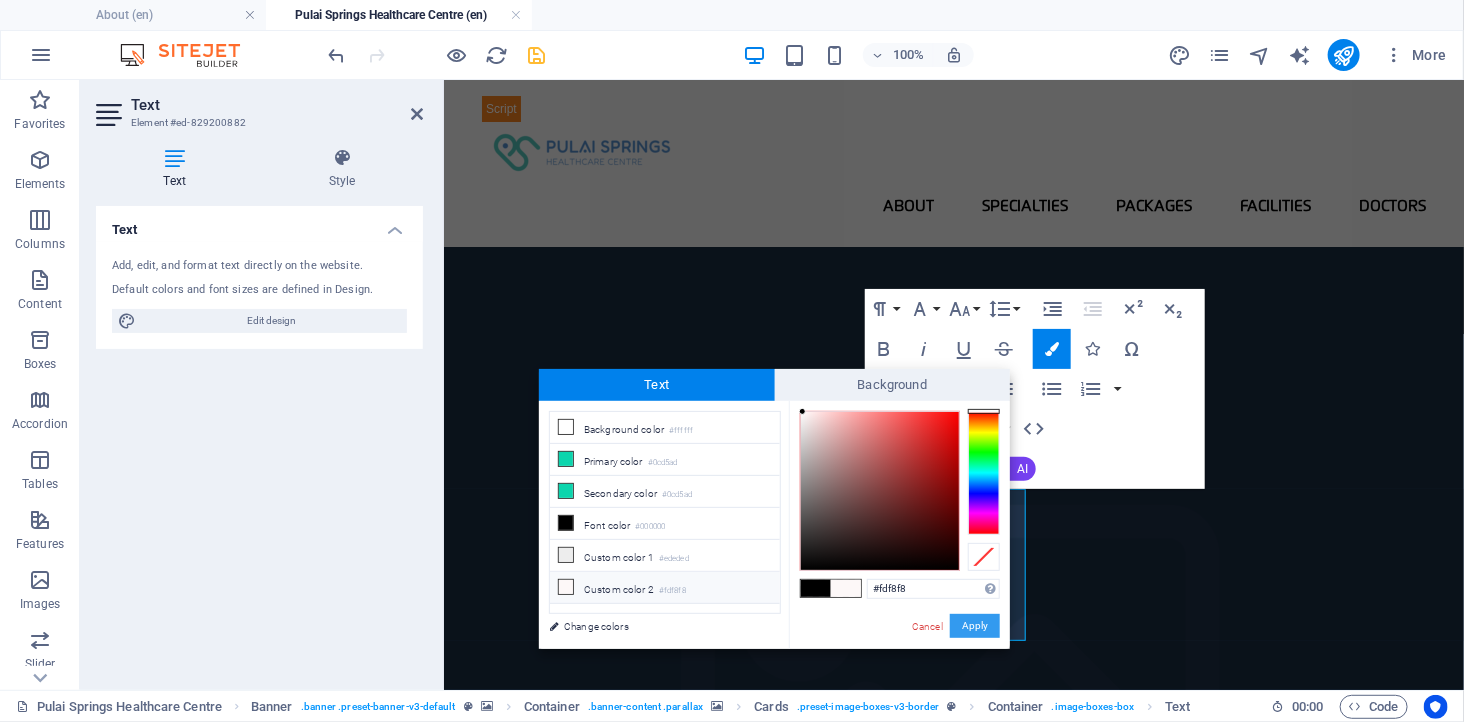 click on "Apply" at bounding box center [975, 626] 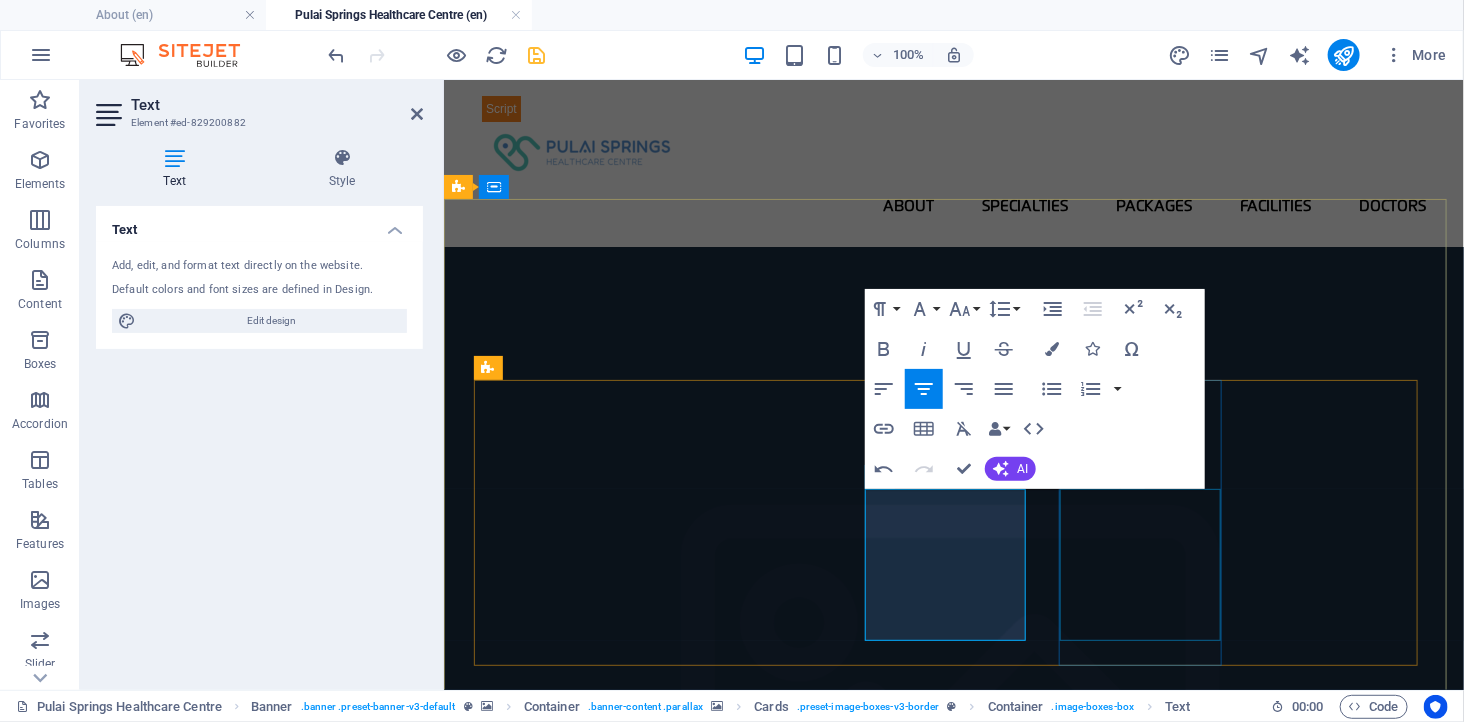 click on "Efficient outpatient care with minimal wait times" at bounding box center [562, 3349] 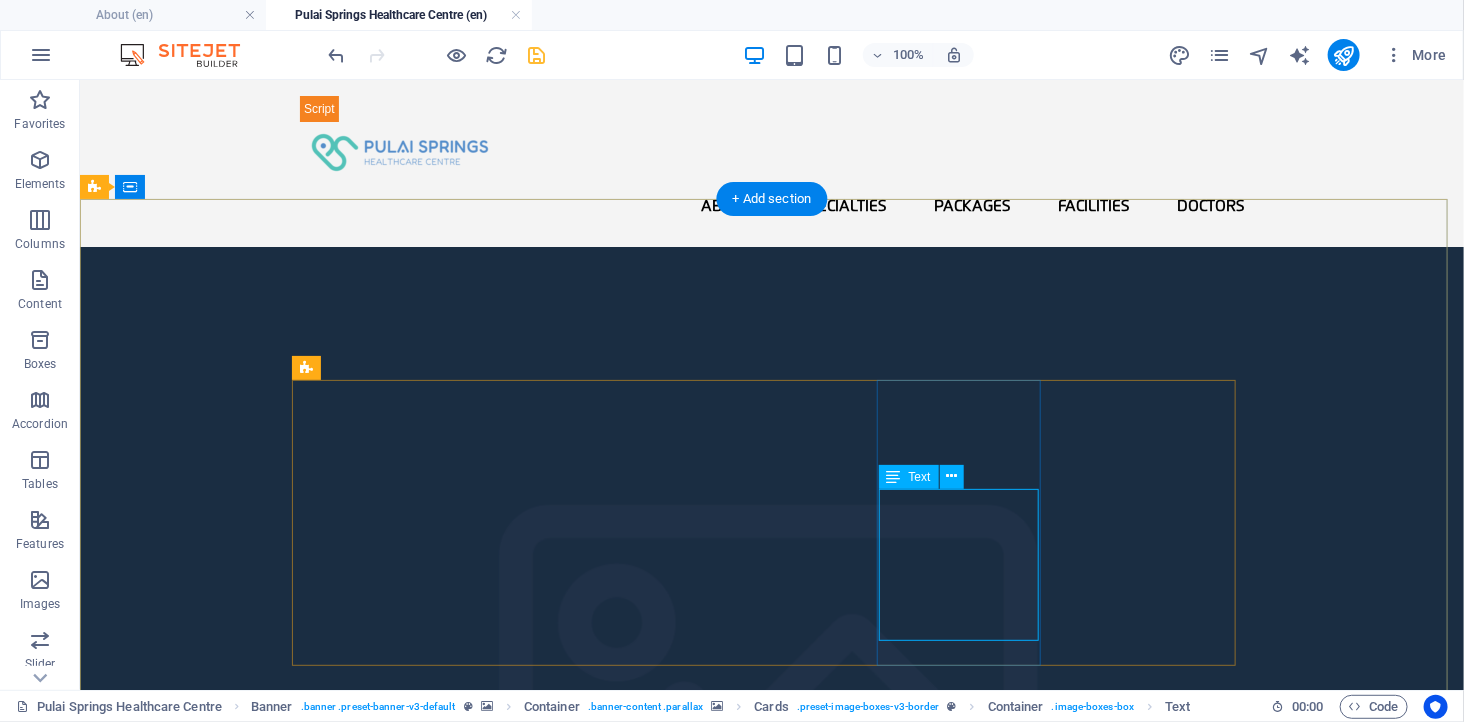 click on "Efficient outpatient care with minimal wait times" at bounding box center [380, 3349] 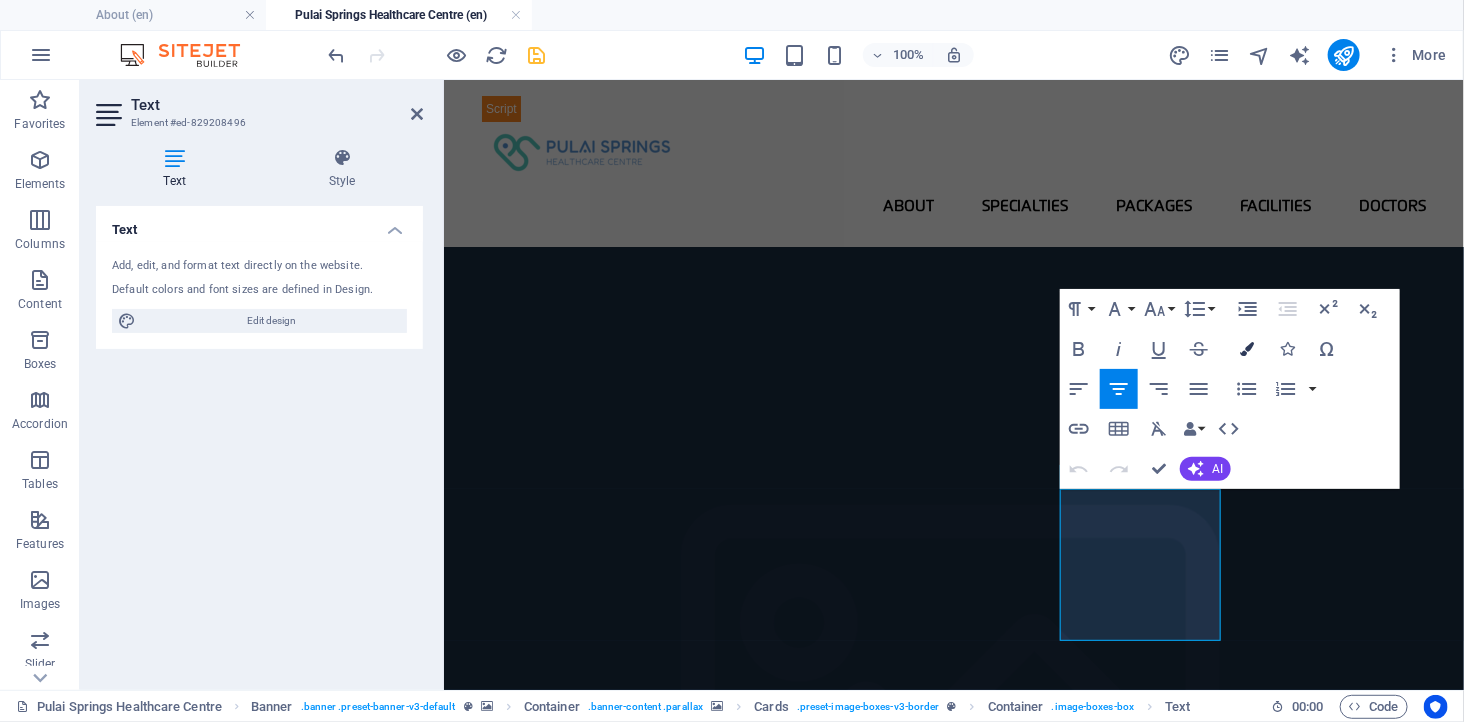click at bounding box center [1247, 349] 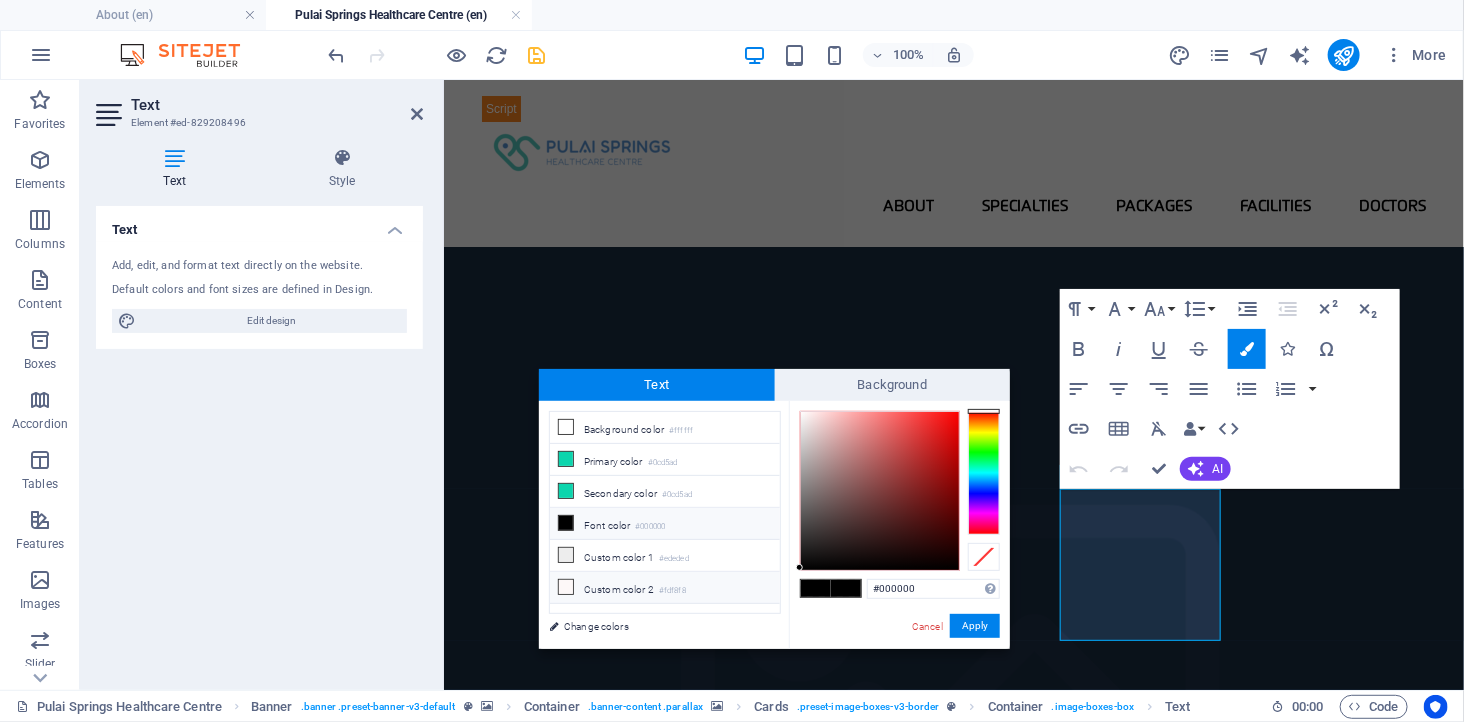 click on "#fdf8f8" at bounding box center [672, 591] 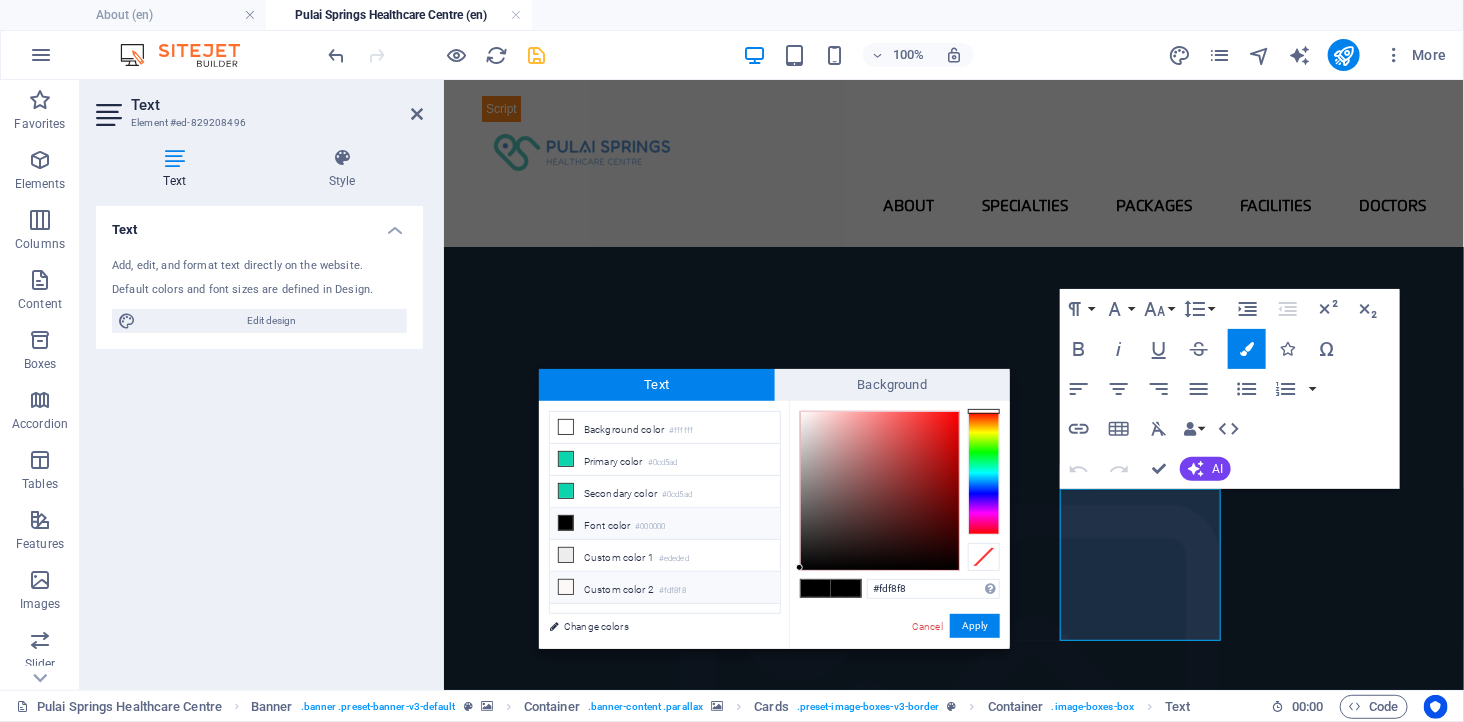 click on "#fdf8f8" at bounding box center (672, 591) 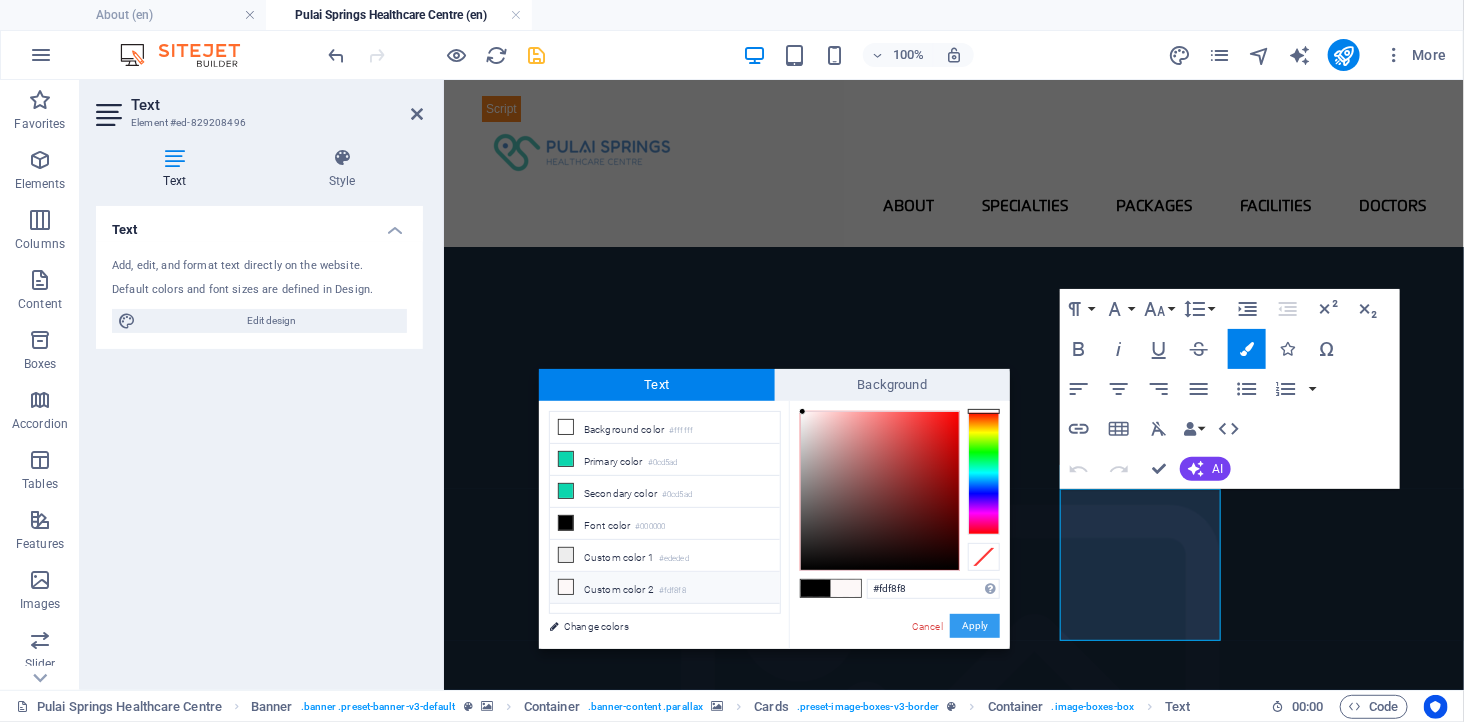 click on "Apply" at bounding box center (975, 626) 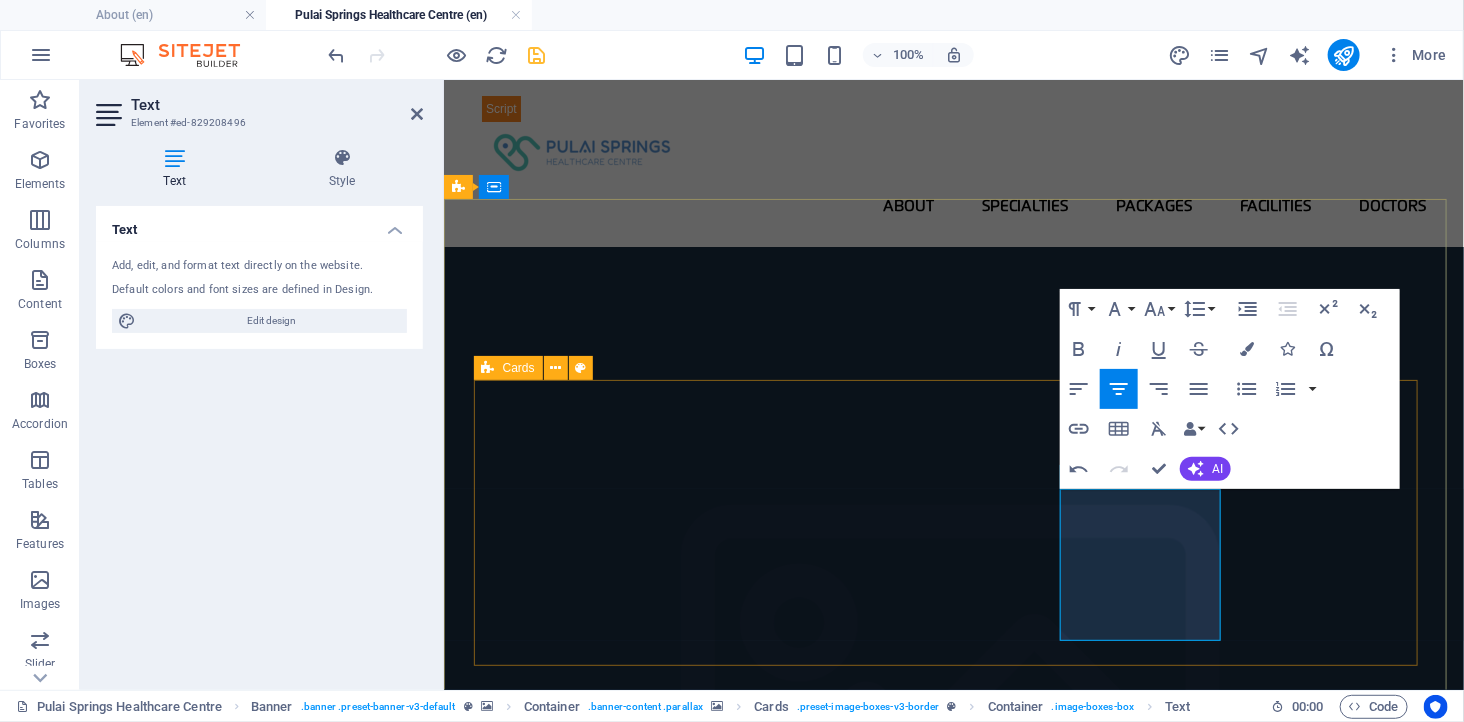click on "Licensed Ambulatory Care Centre in Johor Bahru Experienced, board-certified medical specialists Calm, resort-inspired environment for patient comfort Efficient outpatient care with minimal wait times Integrated diagnostics and medical consultation under one roof" at bounding box center (953, 2976) 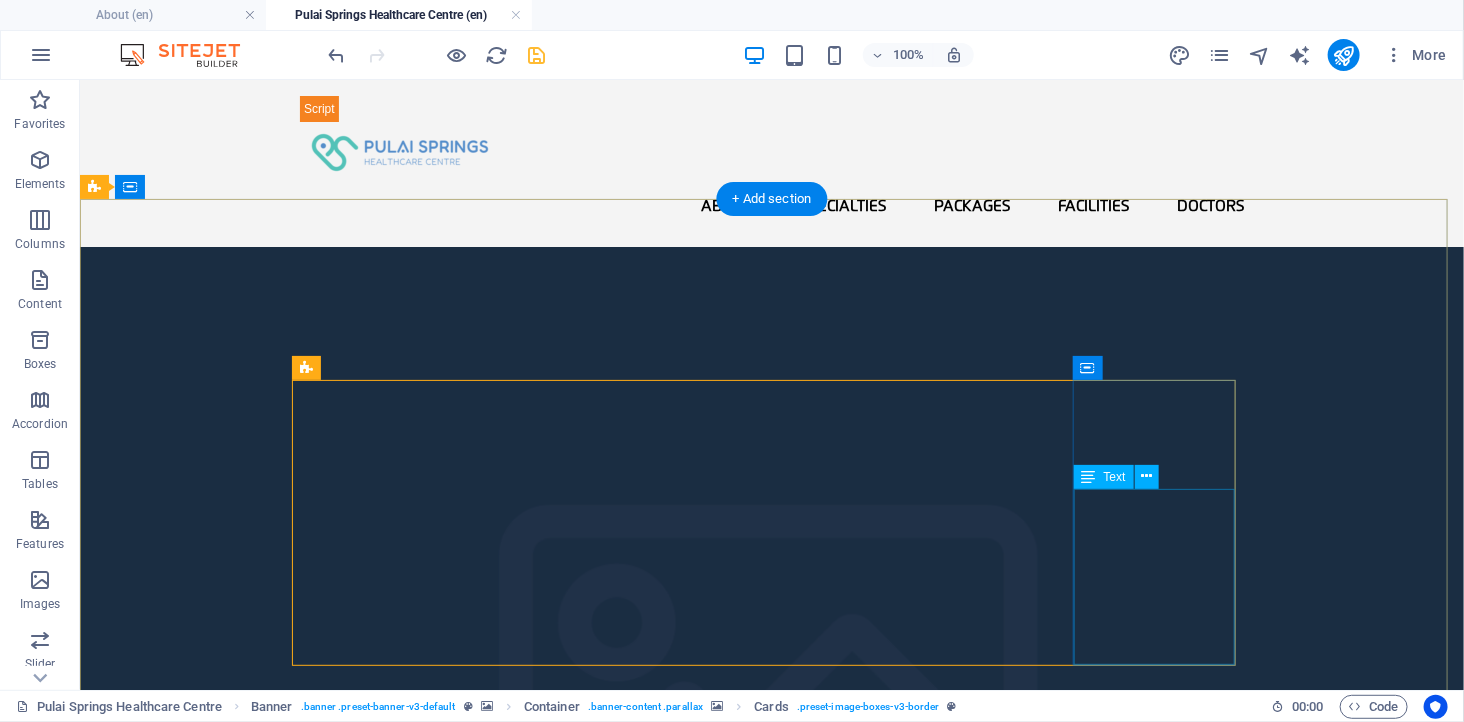 click on "Integrated diagnostics and medical consultation under one roof" at bounding box center (380, 3639) 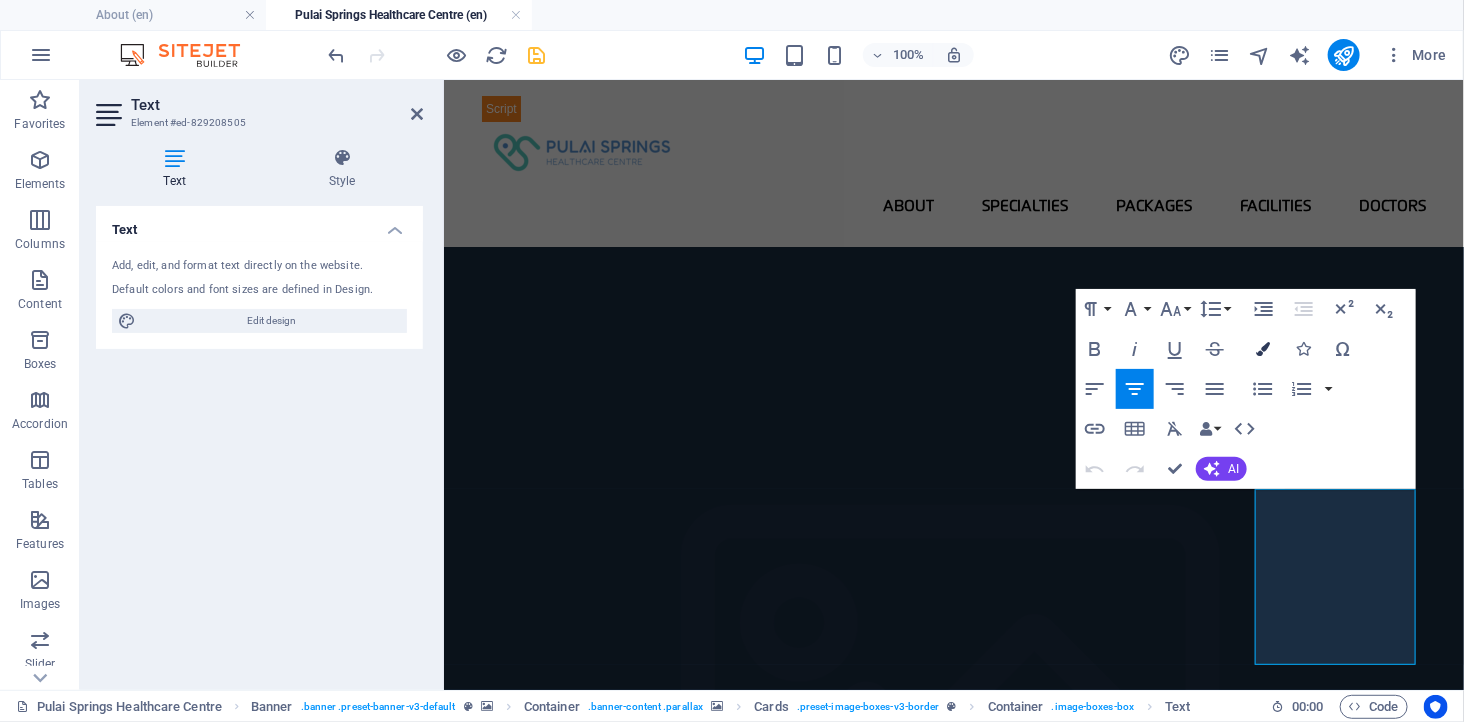 click at bounding box center [1263, 349] 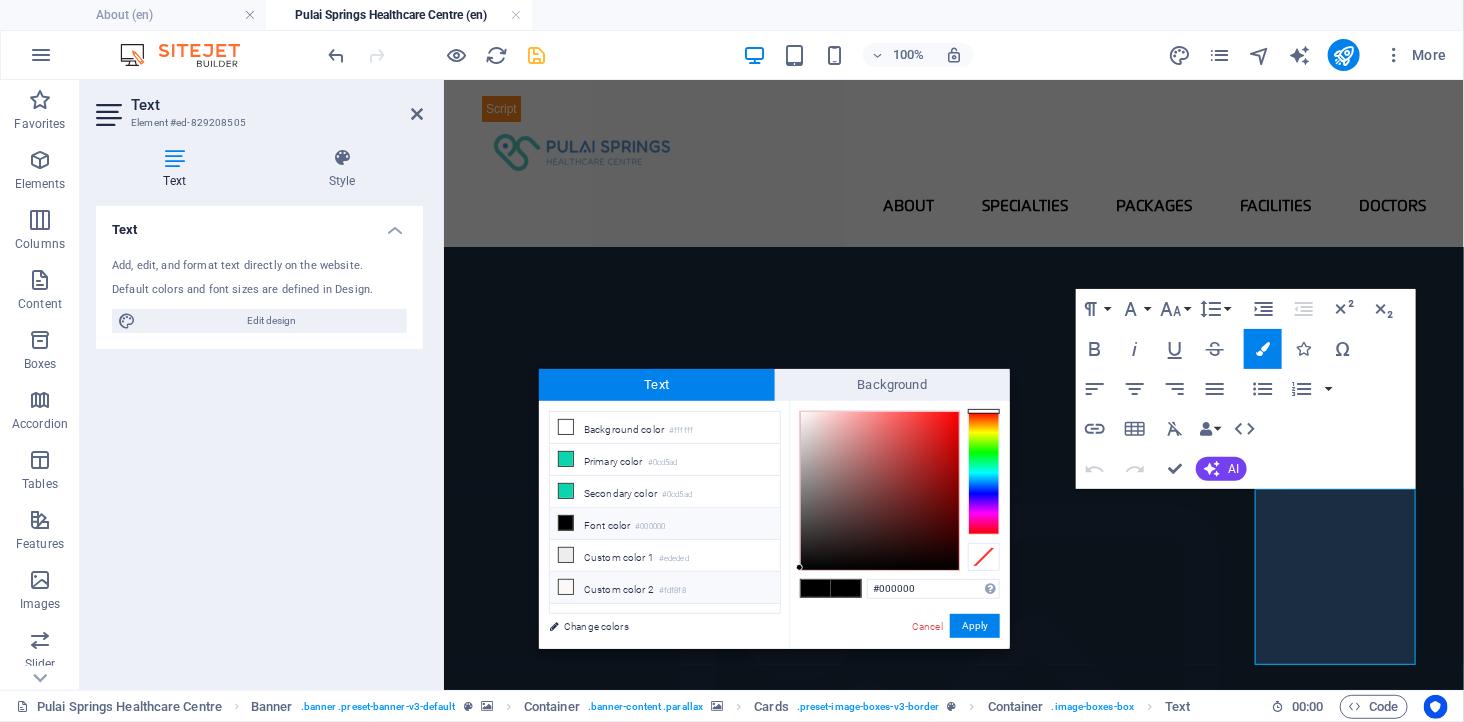 click on "Custom color 2
#fdf8f8" at bounding box center [665, 588] 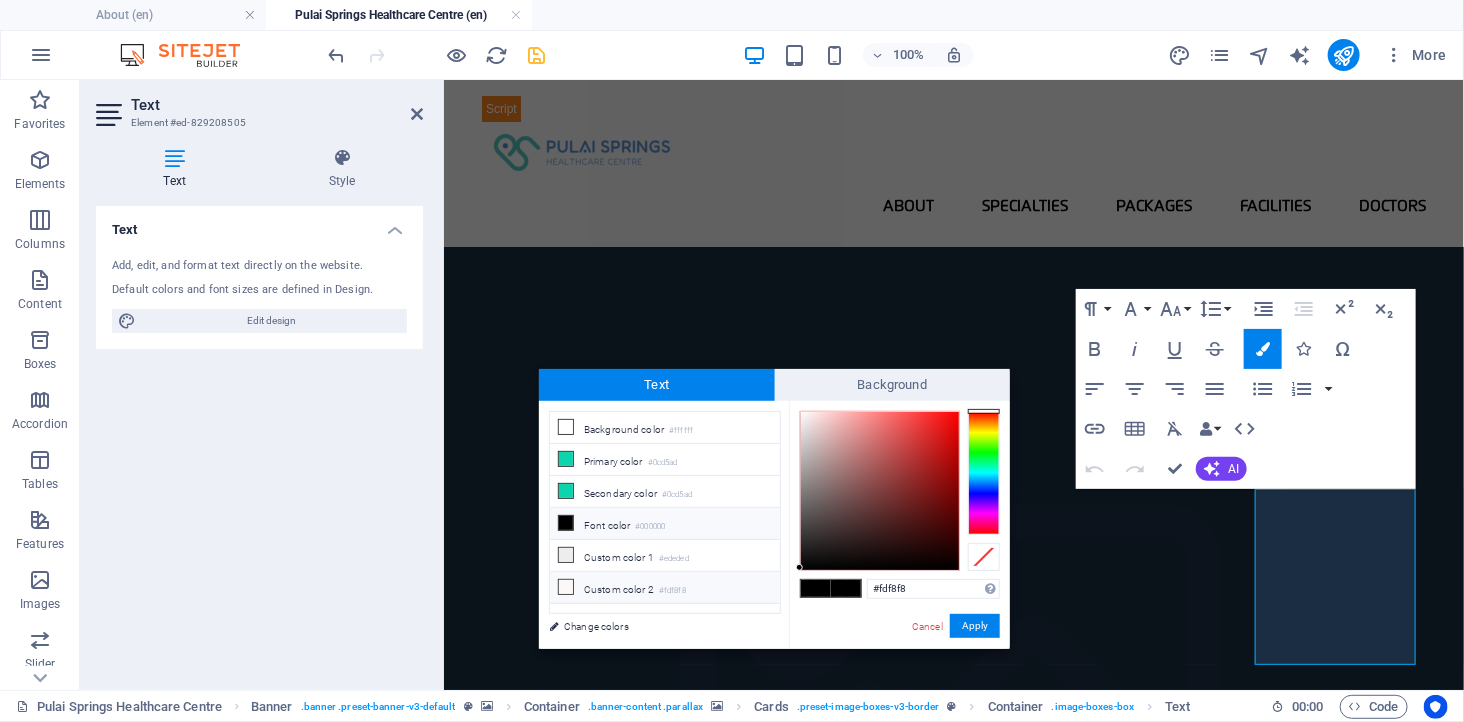 click on "Custom color 2
#fdf8f8" at bounding box center [665, 588] 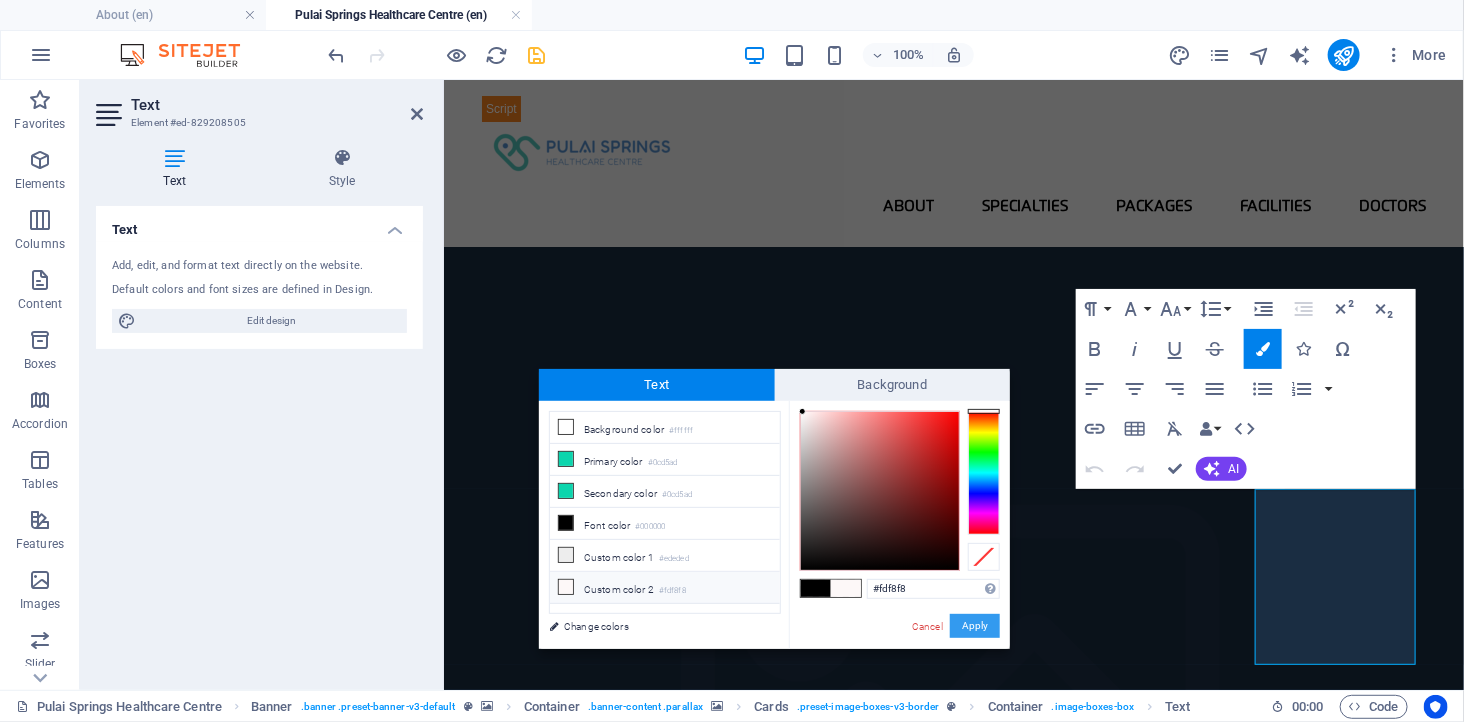 click on "Apply" at bounding box center [975, 626] 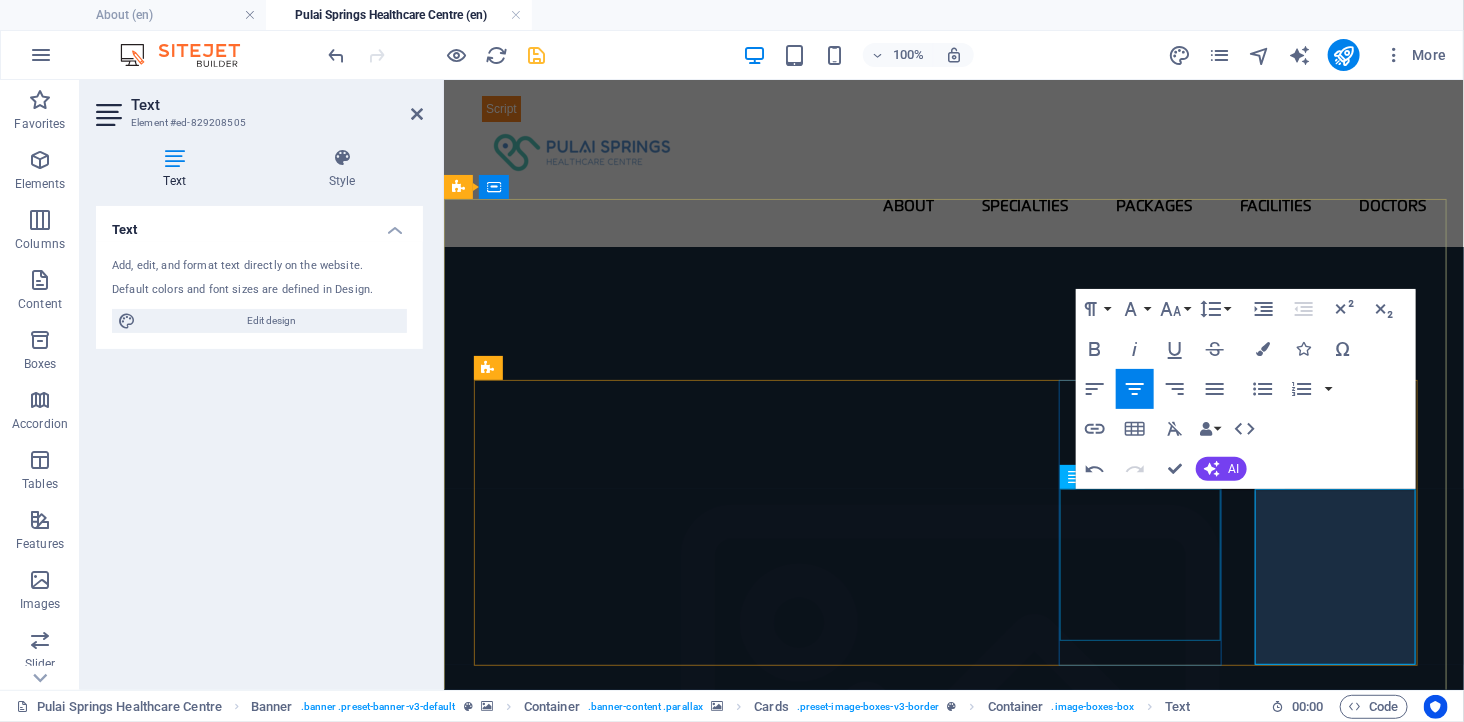 click on "Efficient outpatient care with minimal wait times" at bounding box center [562, 3349] 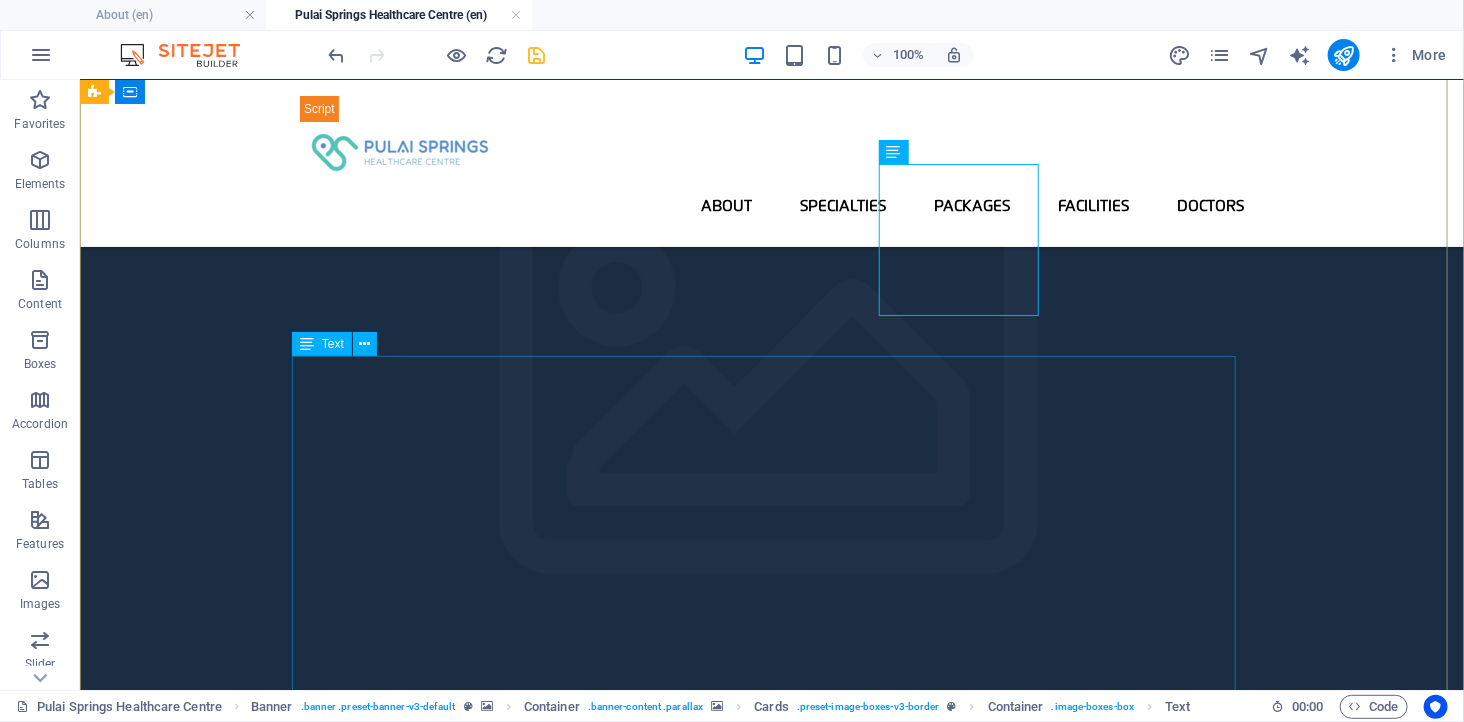 scroll, scrollTop: 0, scrollLeft: 0, axis: both 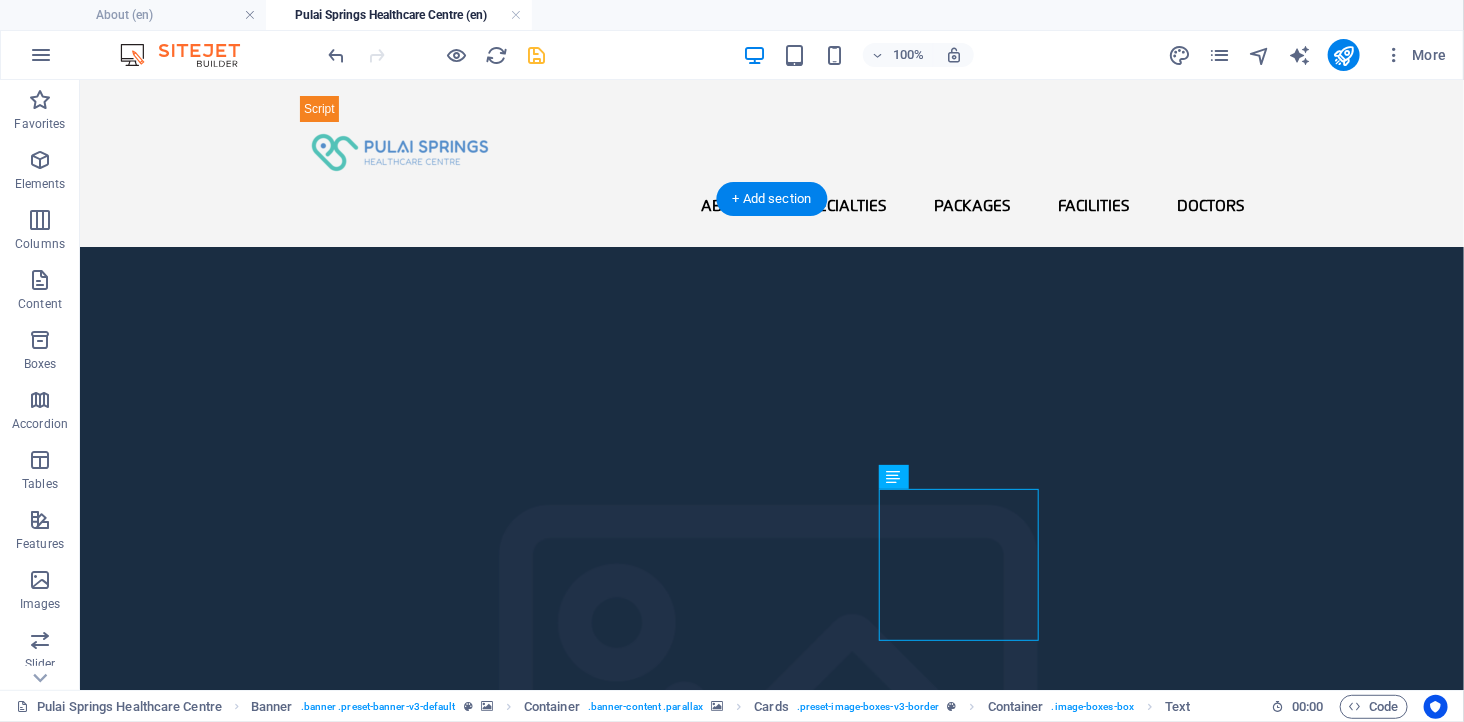click at bounding box center [771, 1581] 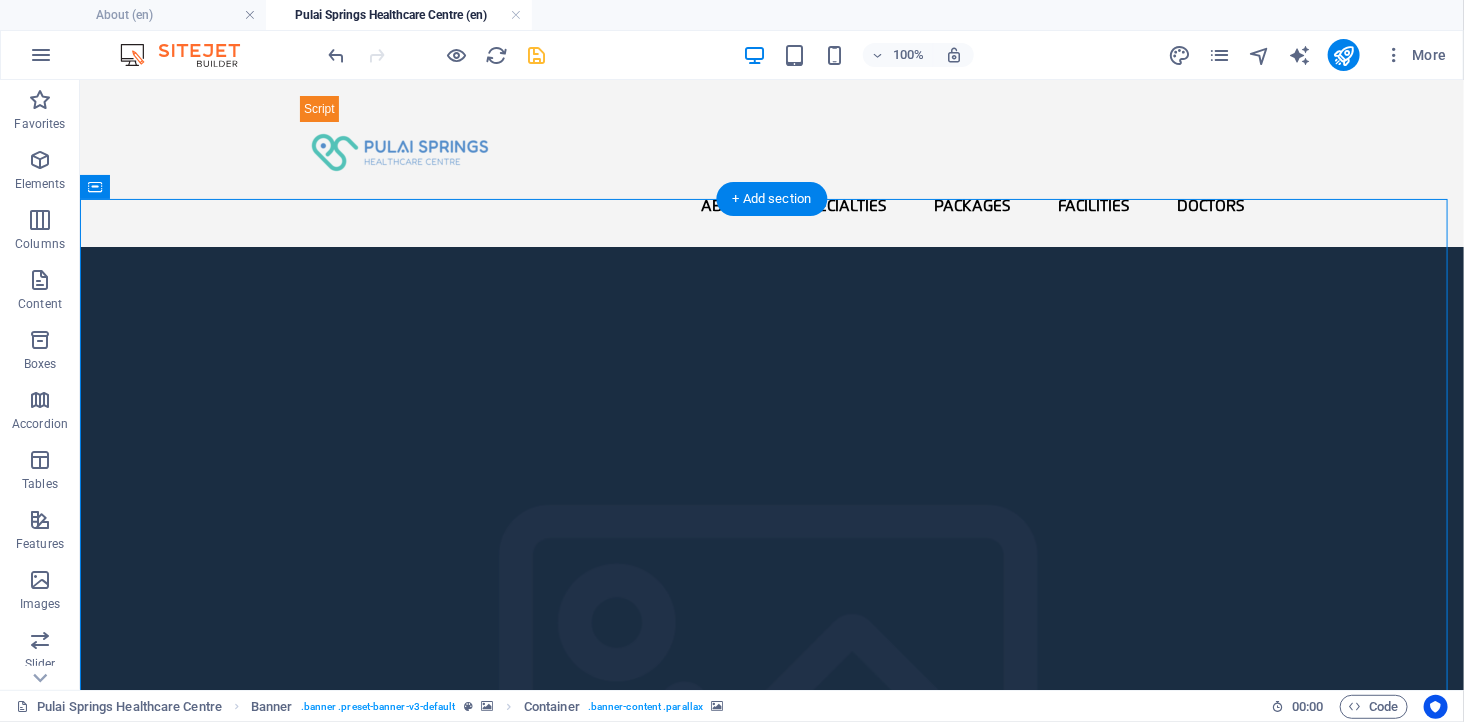 click at bounding box center (771, 1581) 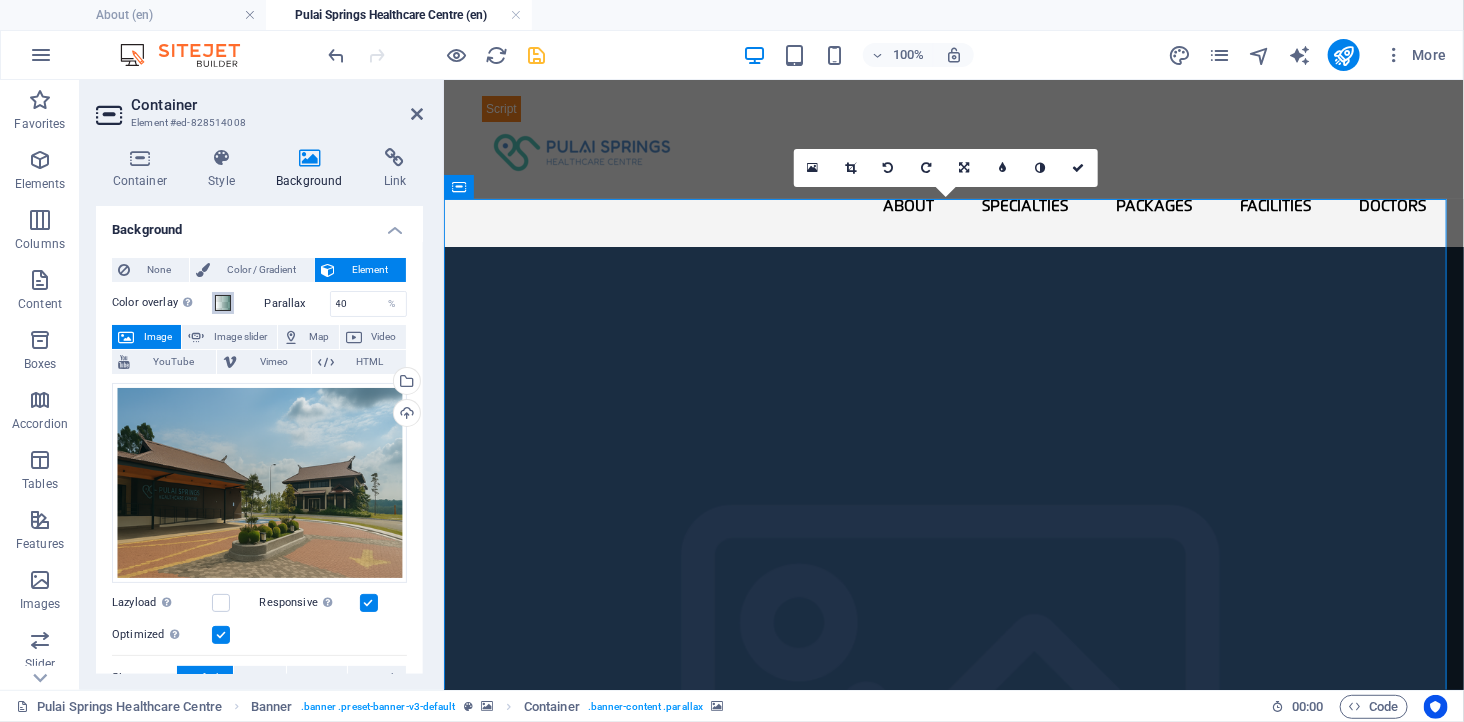 click at bounding box center [223, 303] 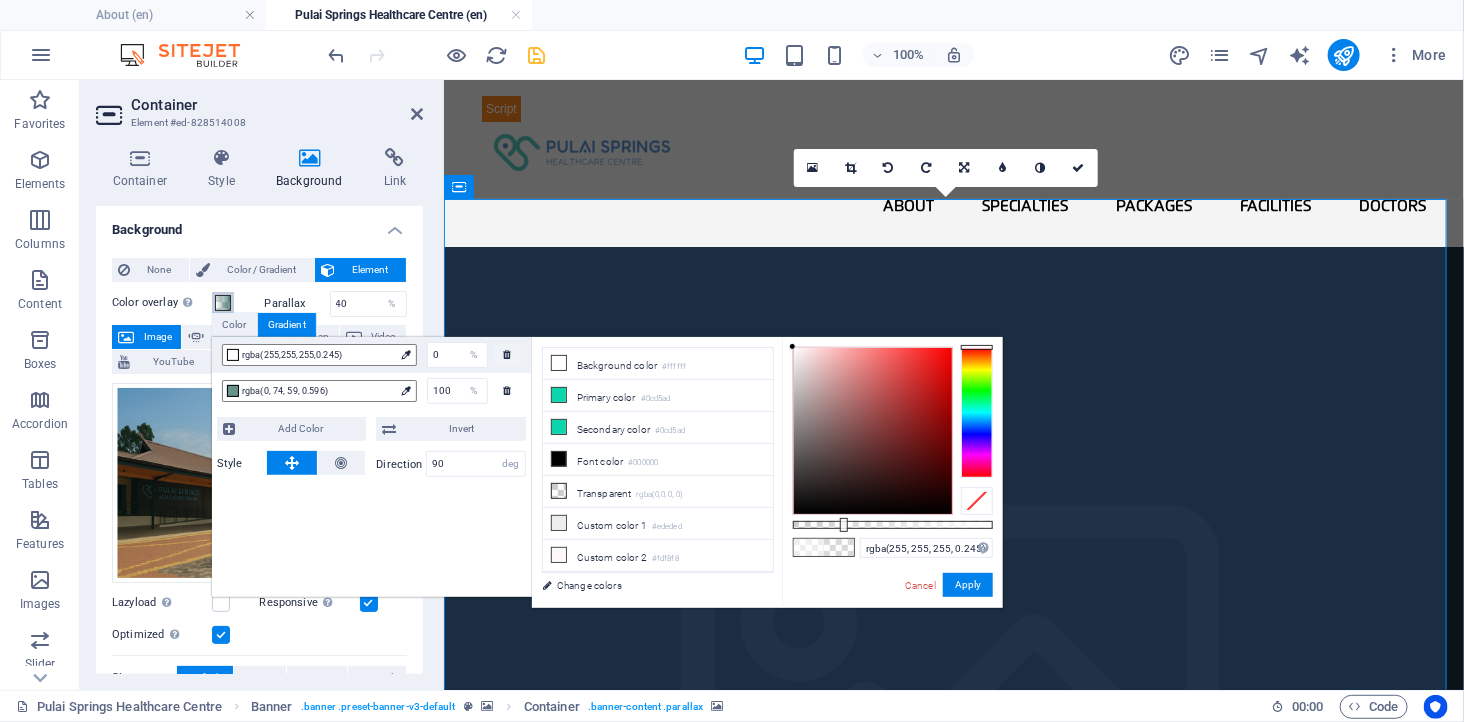 type on "rgba(255, 255, 255, 0.24)" 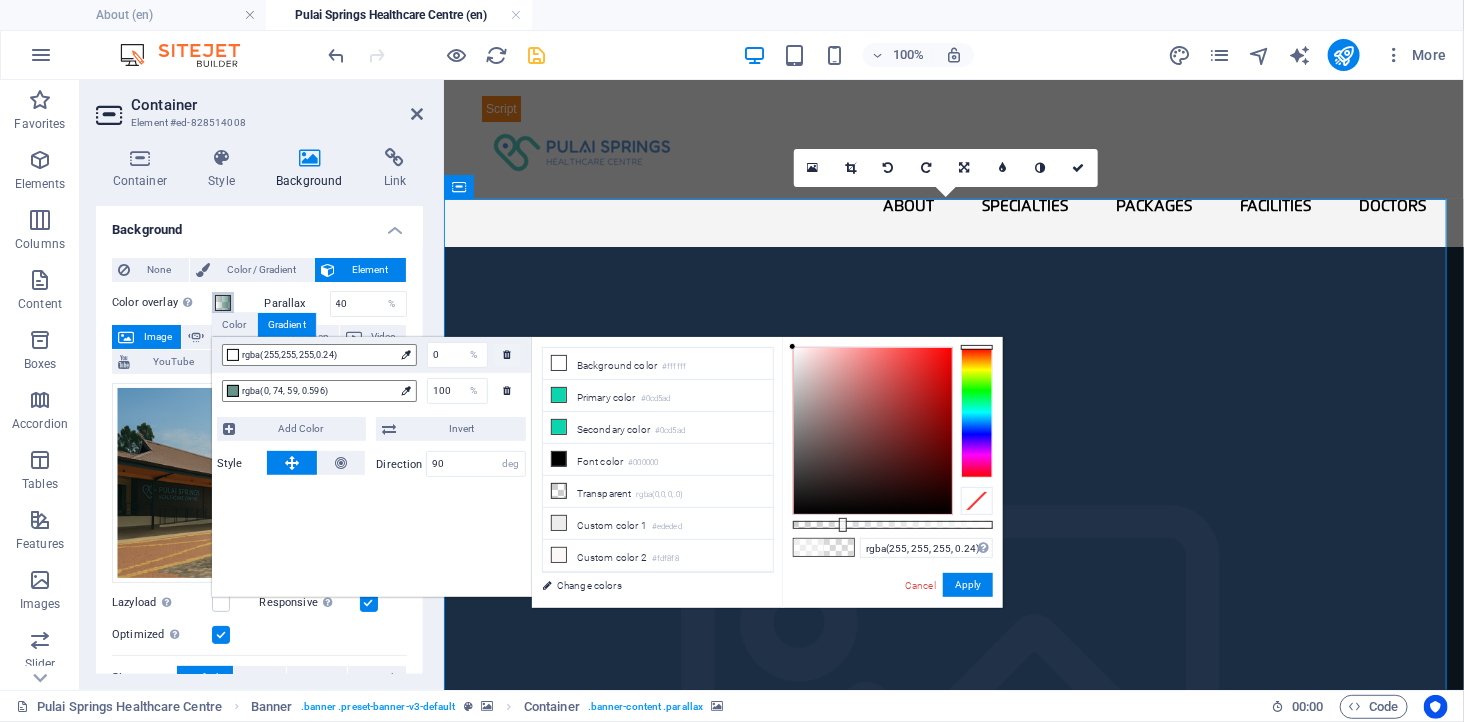 drag, startPoint x: 928, startPoint y: 522, endPoint x: 841, endPoint y: 526, distance: 87.0919 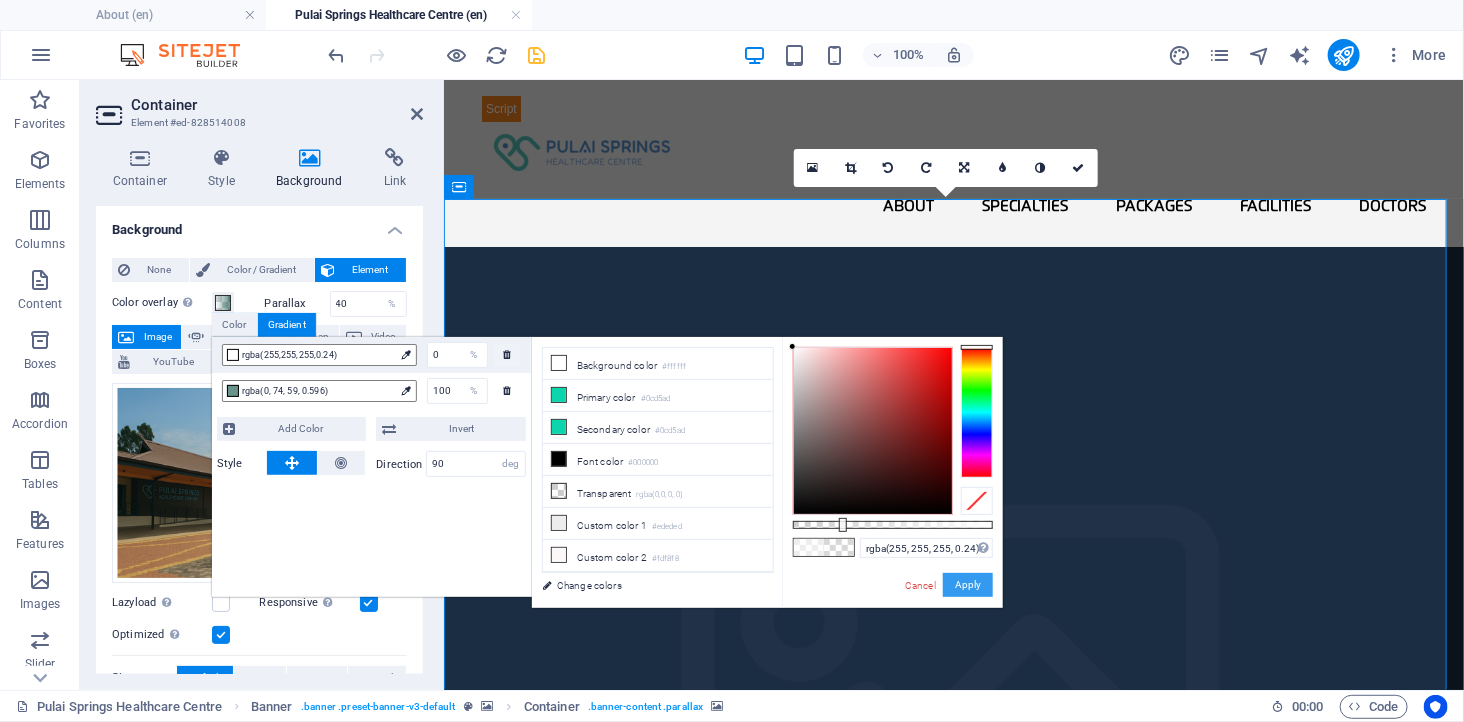 click on "Apply" at bounding box center (968, 585) 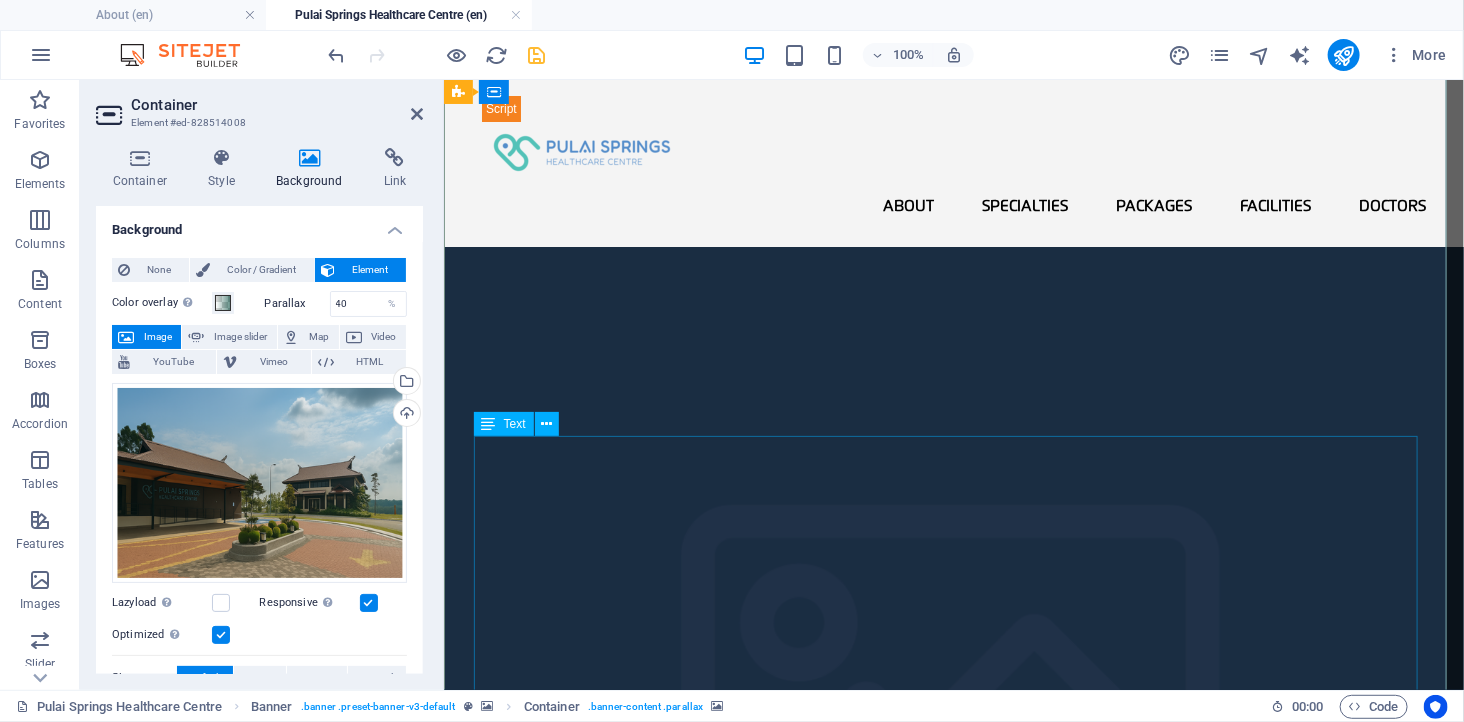 scroll, scrollTop: 333, scrollLeft: 0, axis: vertical 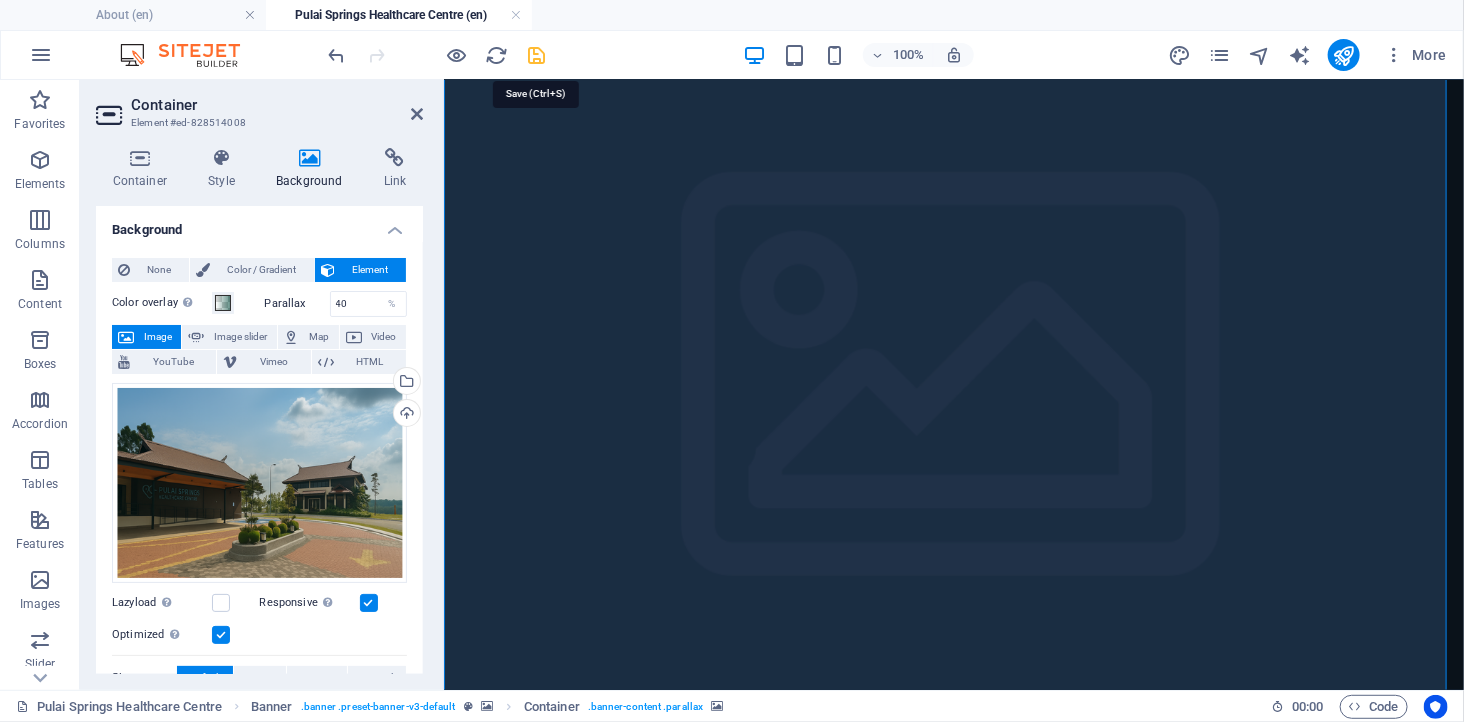 click at bounding box center [537, 55] 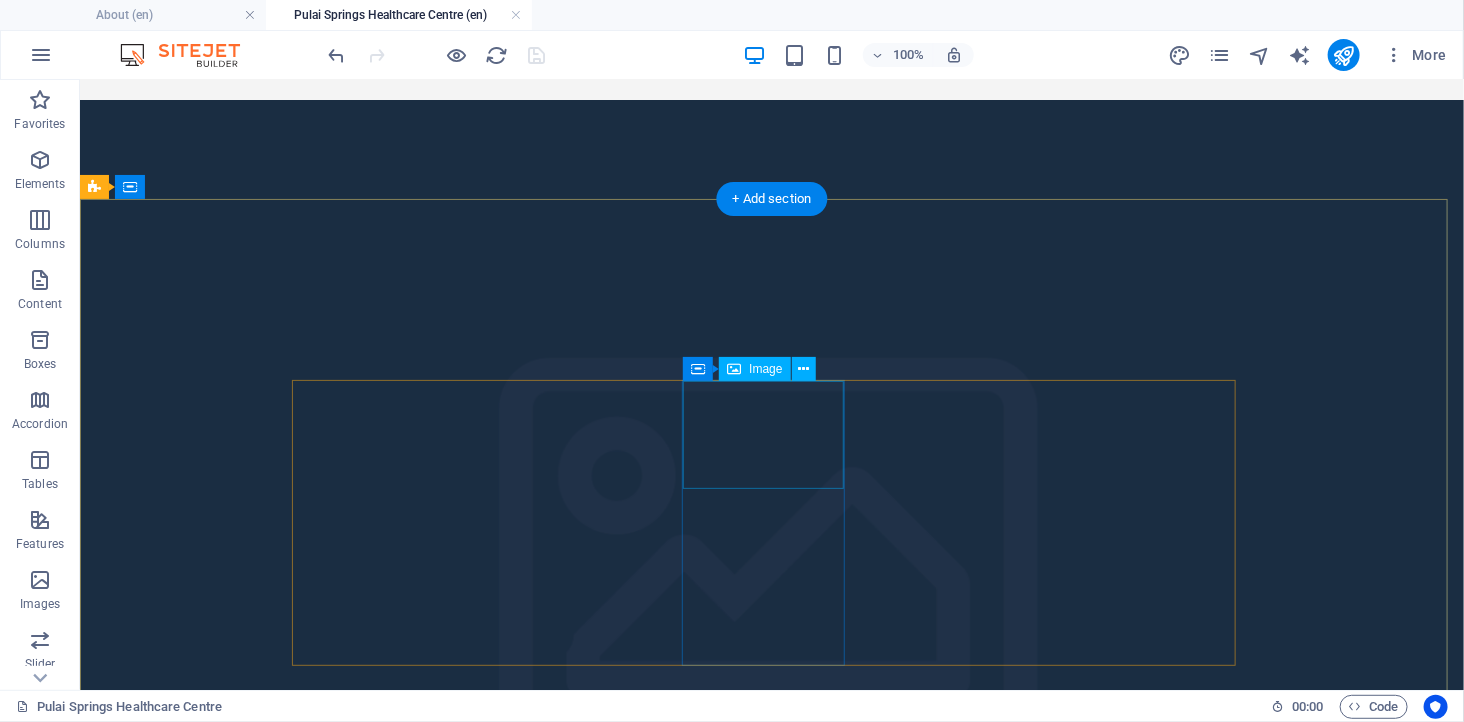scroll, scrollTop: 0, scrollLeft: 0, axis: both 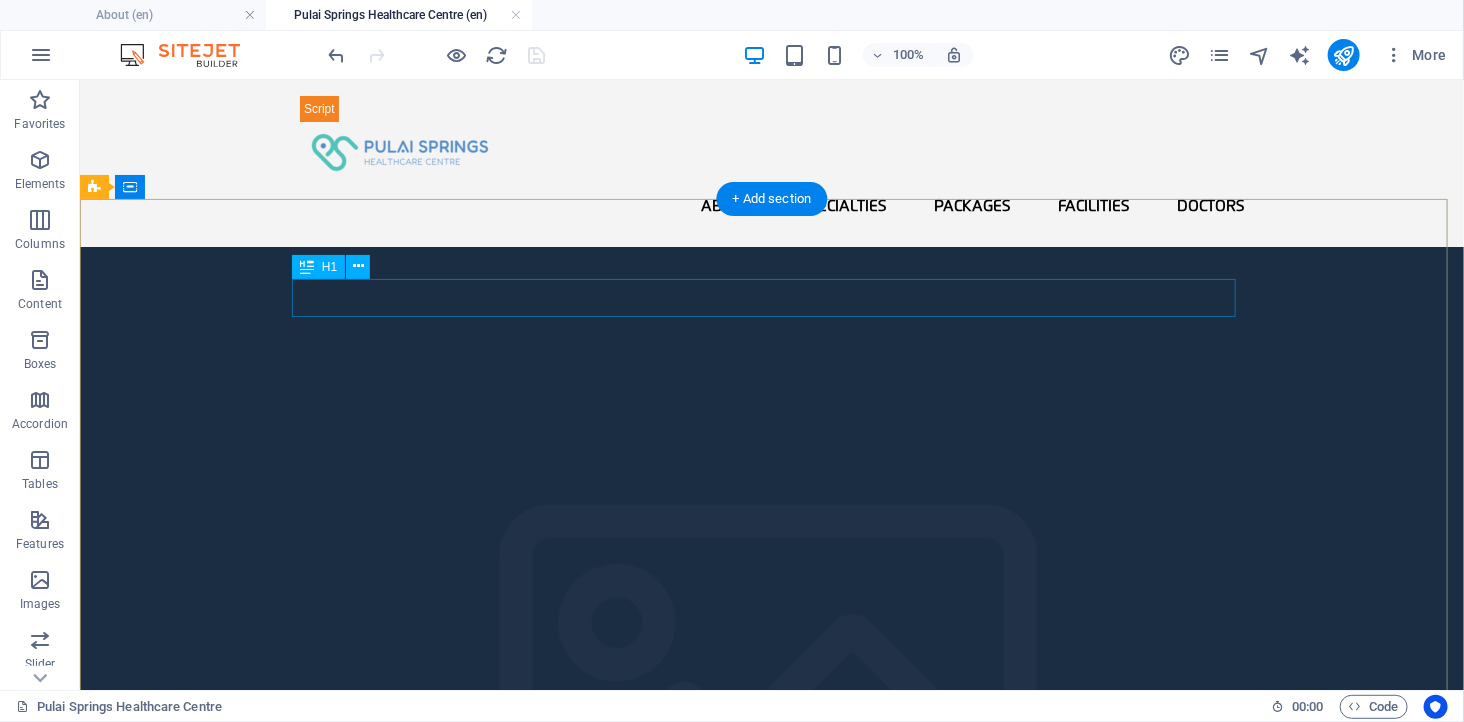 click on "Welcome to Pulai Springs Healthcare Centre (PSHC)" at bounding box center [771, 2141] 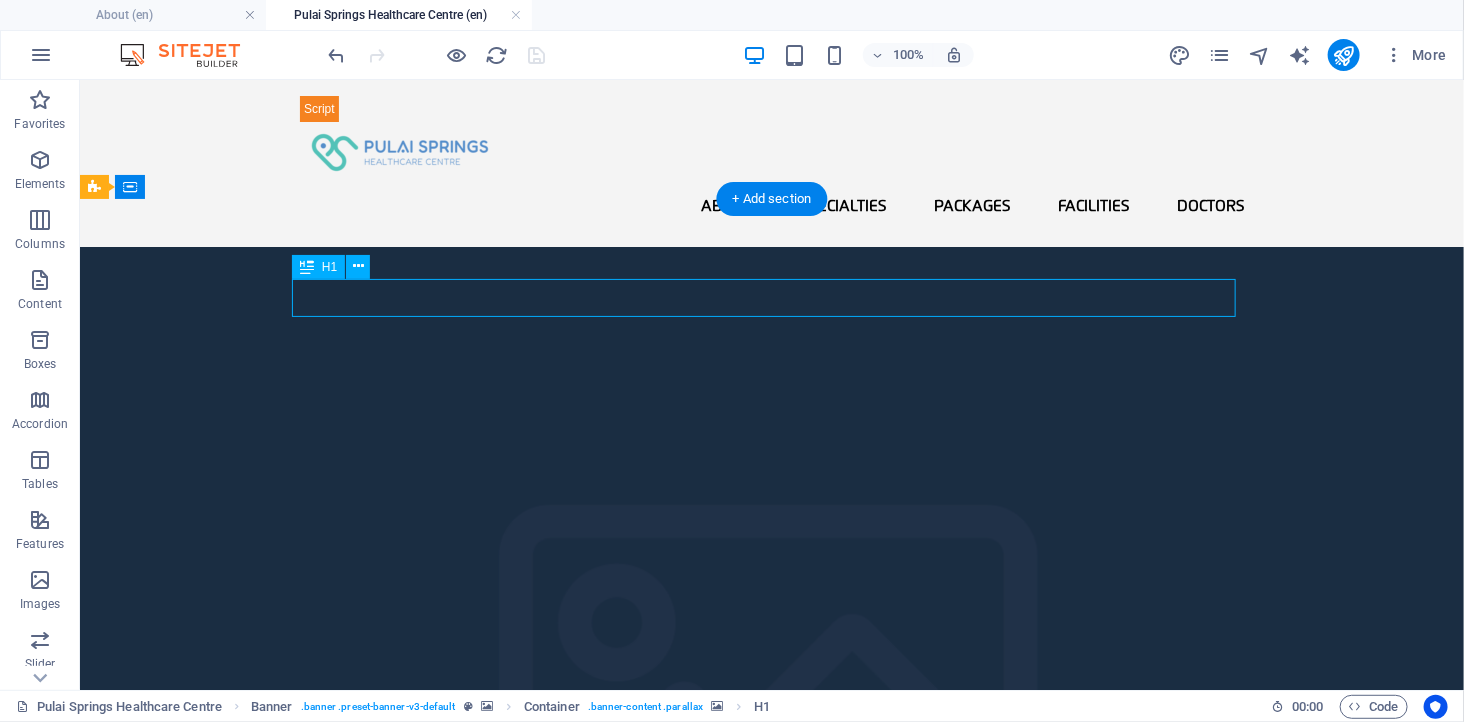 click on "Welcome to Pulai Springs Healthcare Centre (PSHC)" at bounding box center (771, 2141) 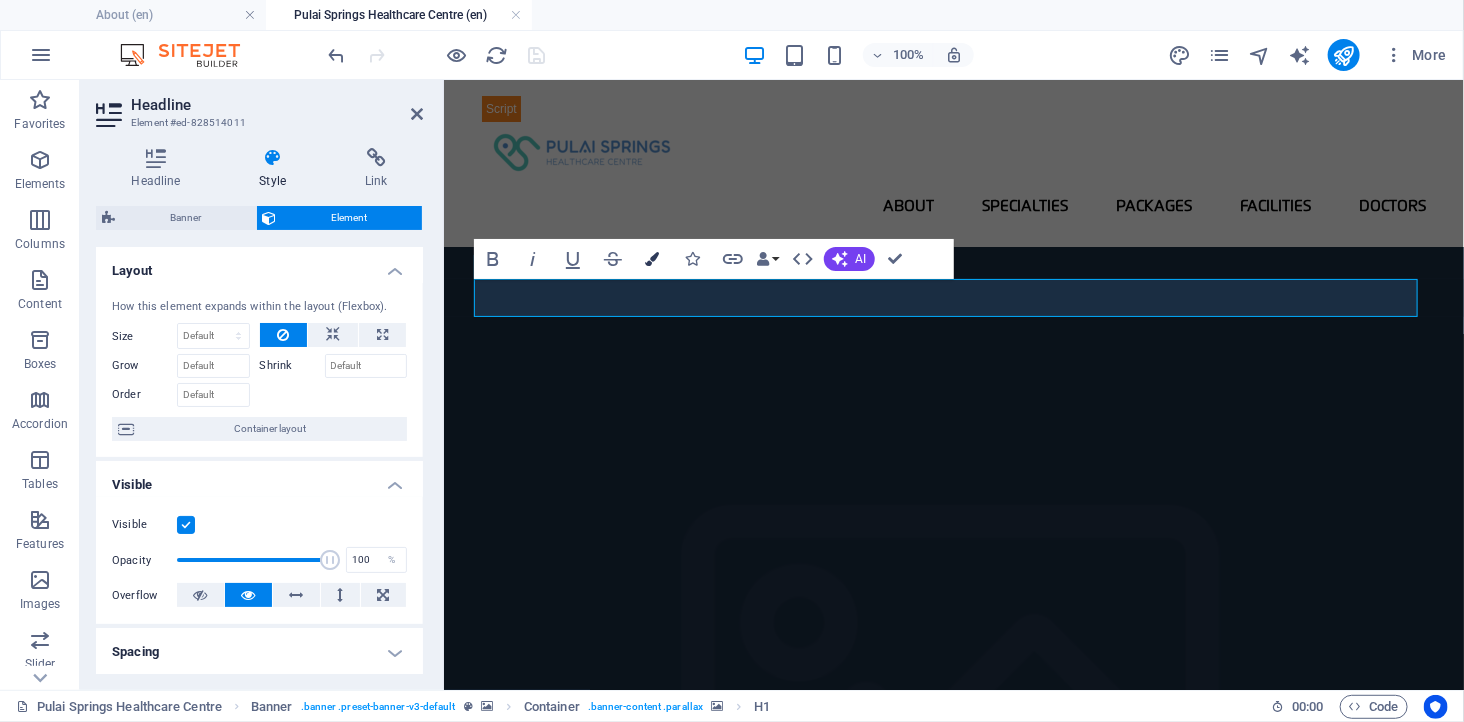 click at bounding box center (653, 259) 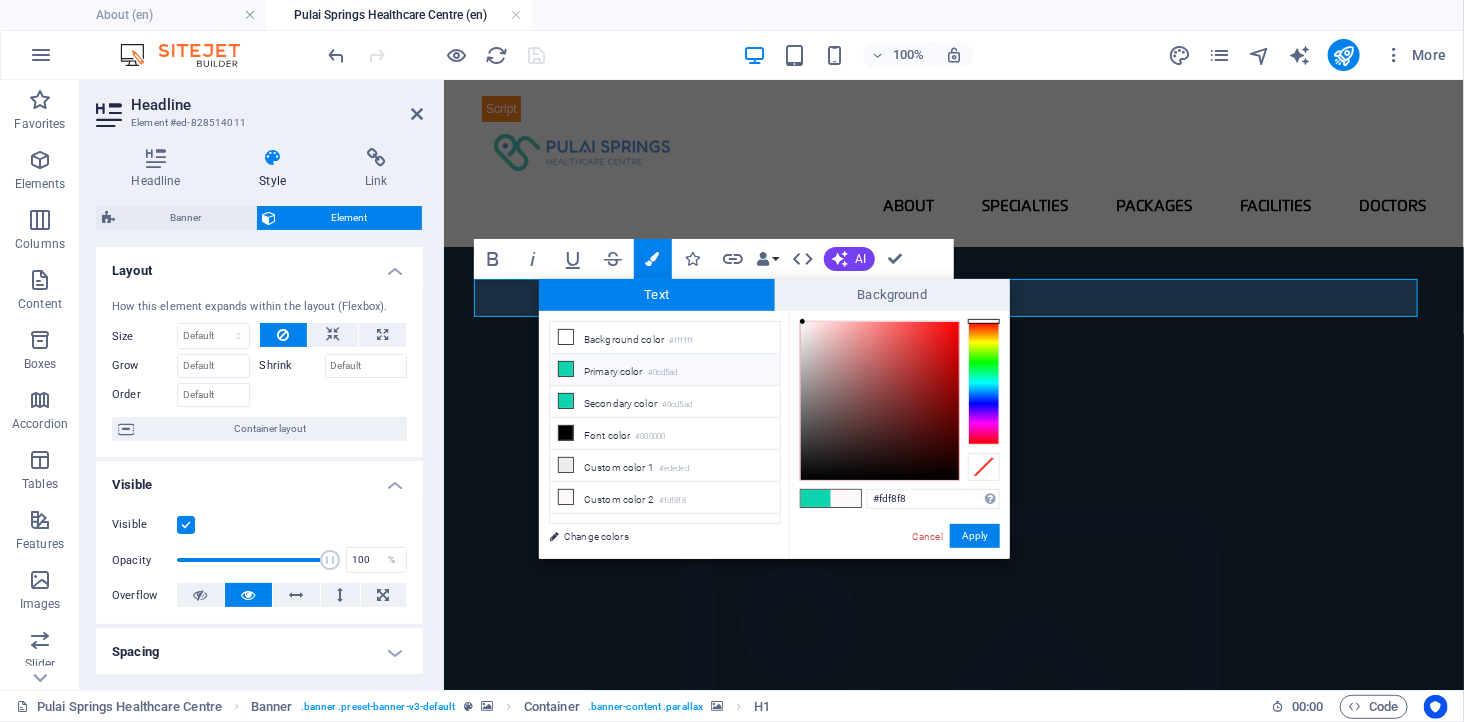 click on "Primary color
#0cd5ad" at bounding box center [665, 370] 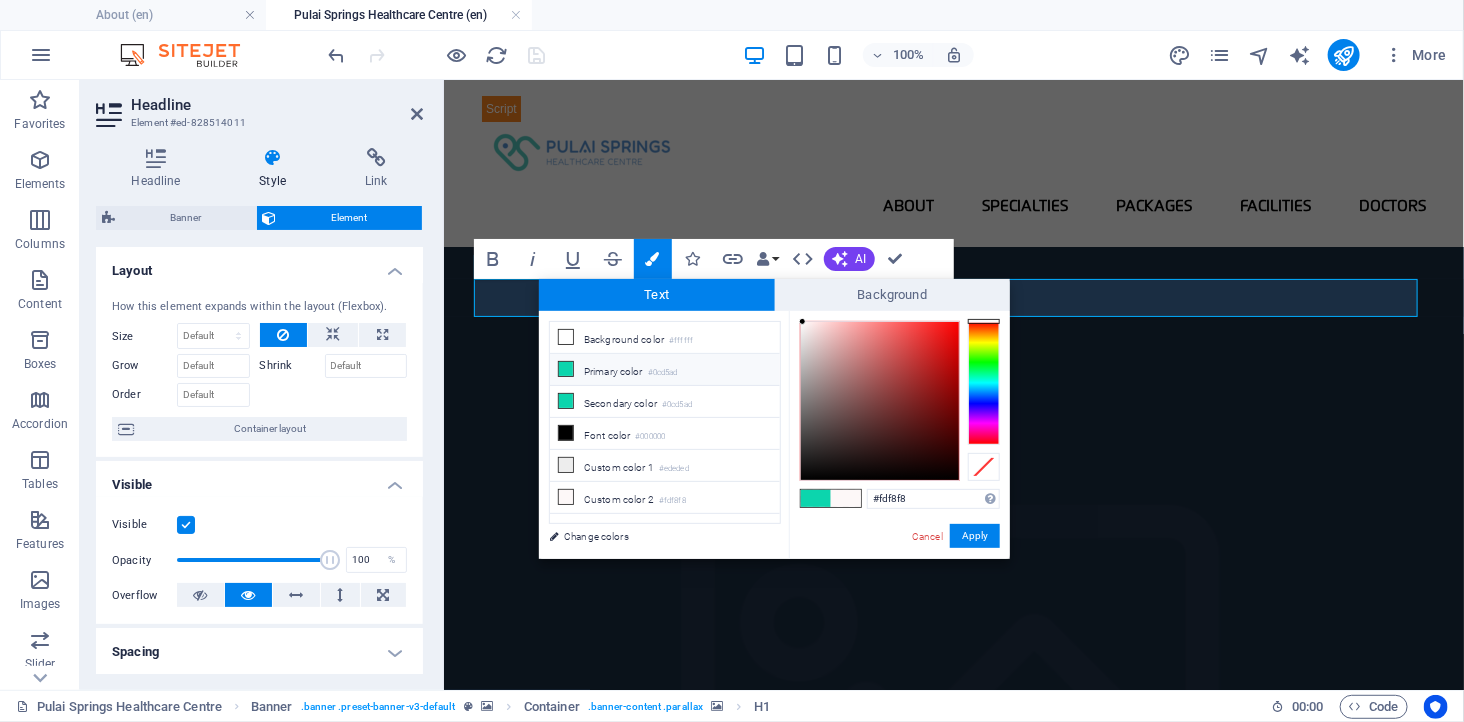 type on "#0cd5ad" 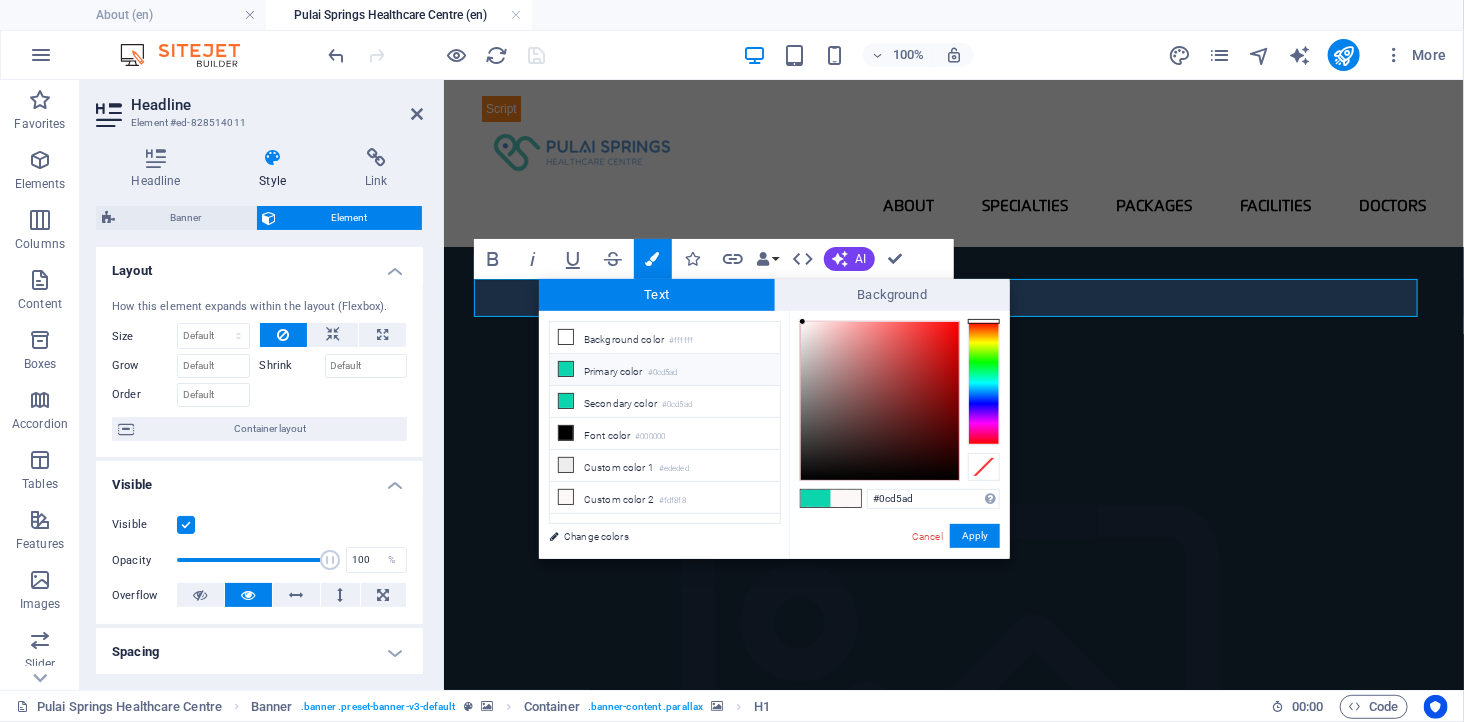 click on "Primary color
#0cd5ad" at bounding box center (665, 370) 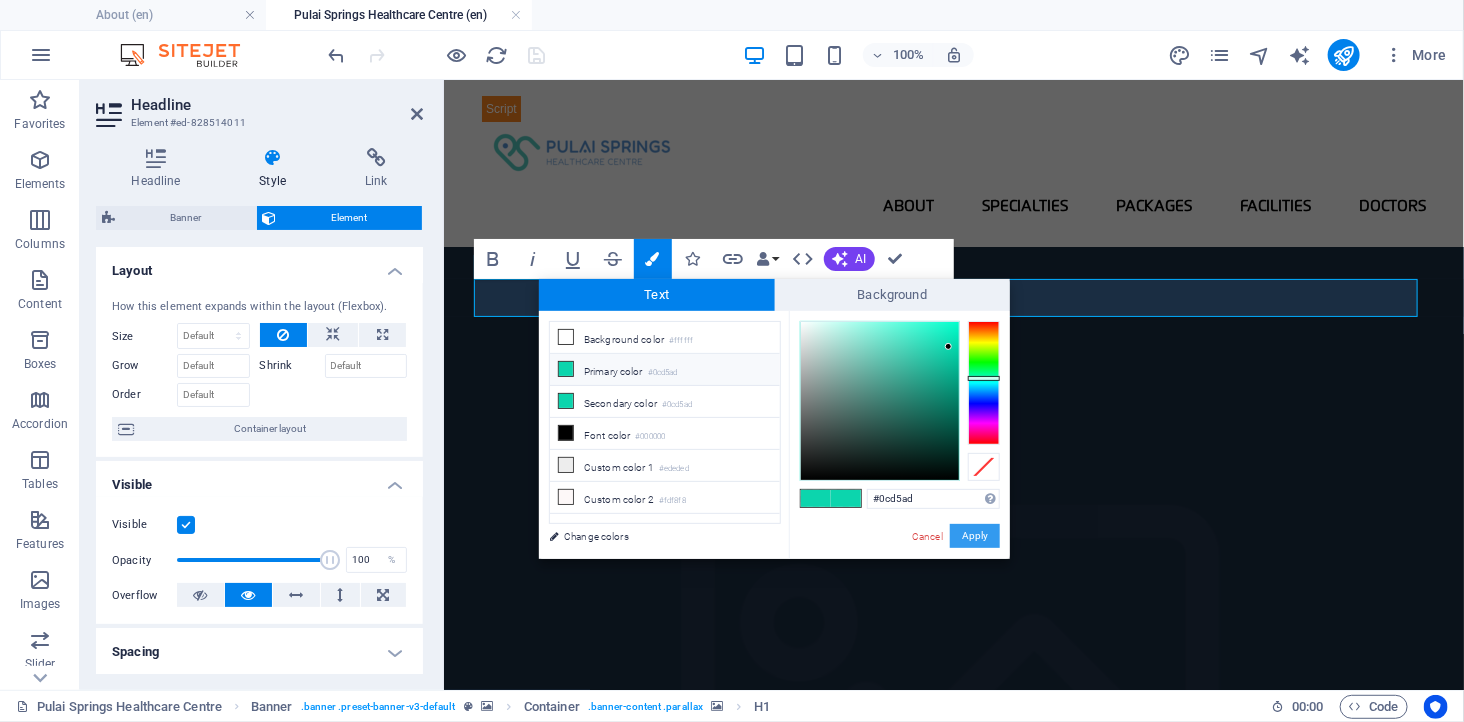 drag, startPoint x: 974, startPoint y: 530, endPoint x: 530, endPoint y: 447, distance: 451.69125 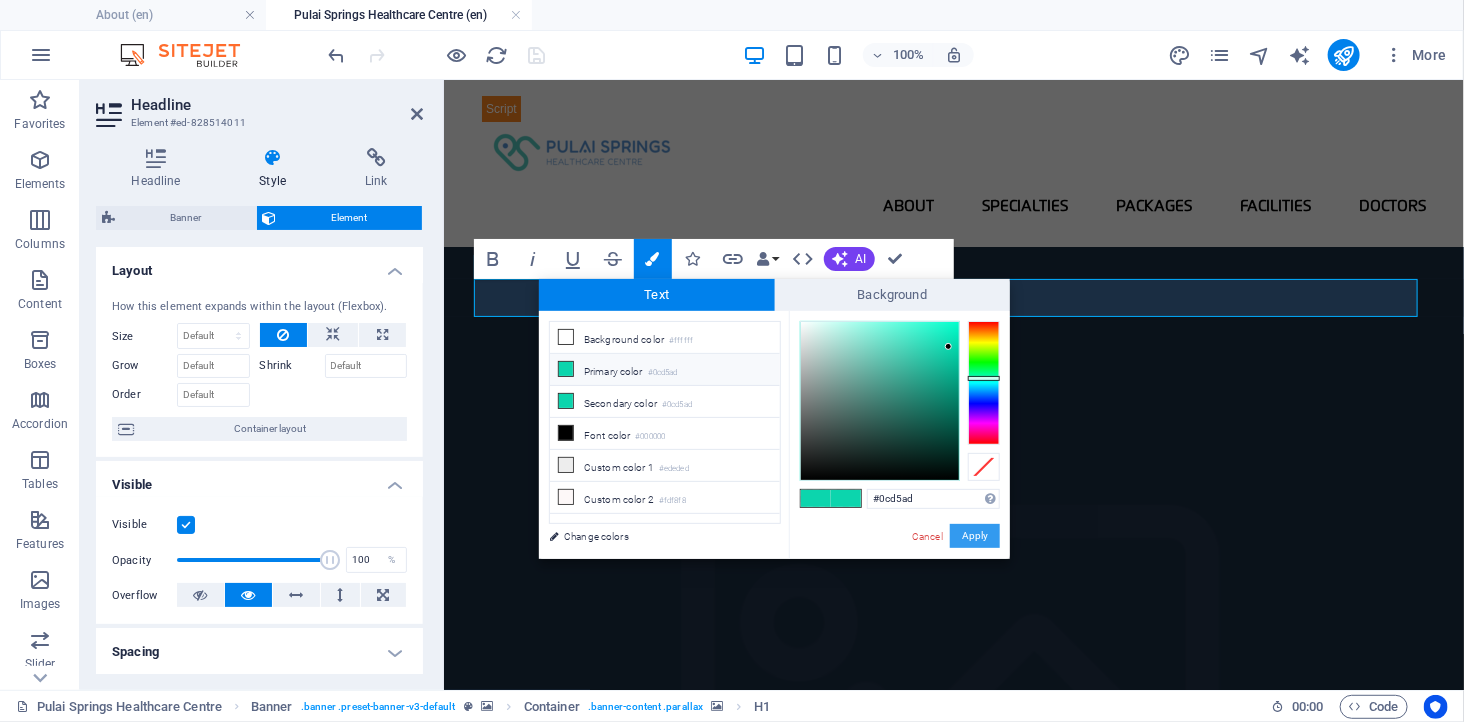 click on "Apply" at bounding box center (975, 536) 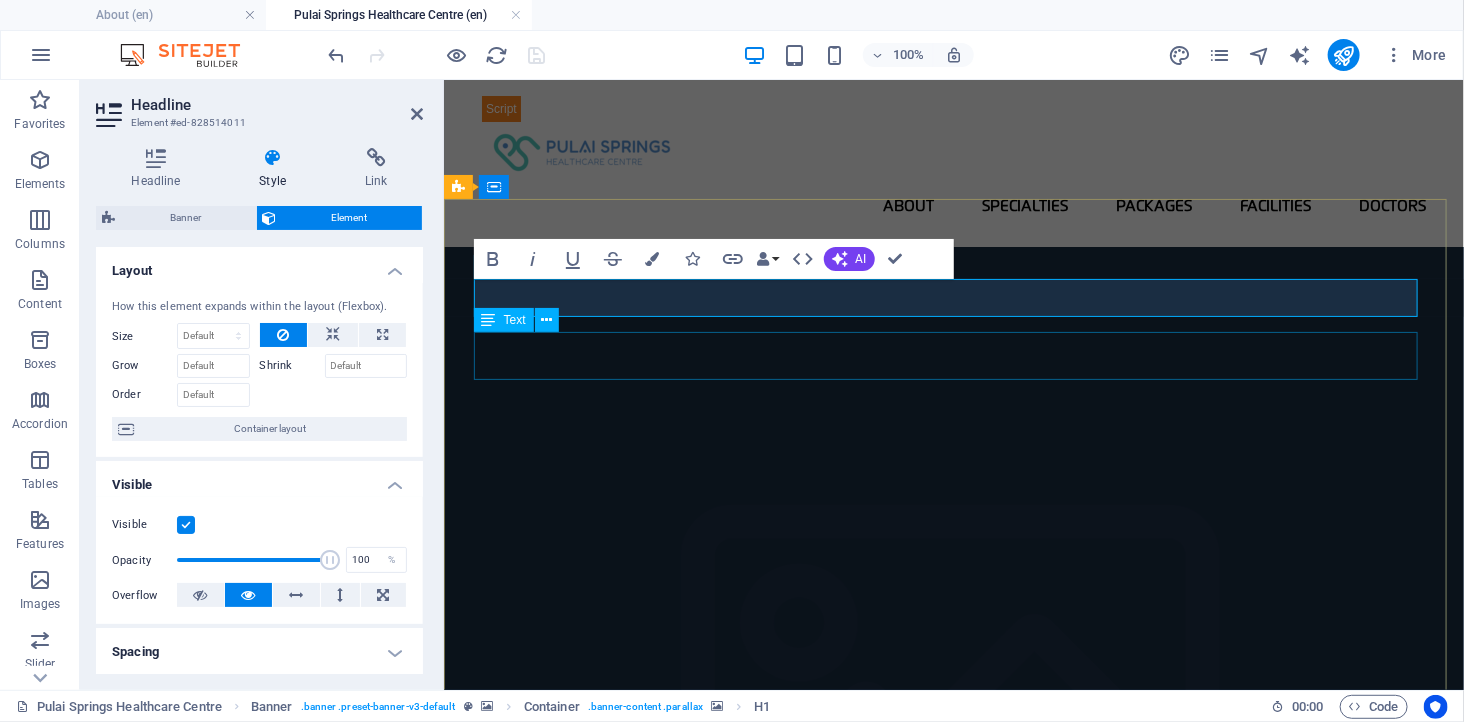 drag, startPoint x: 677, startPoint y: 335, endPoint x: 1039, endPoint y: 335, distance: 362 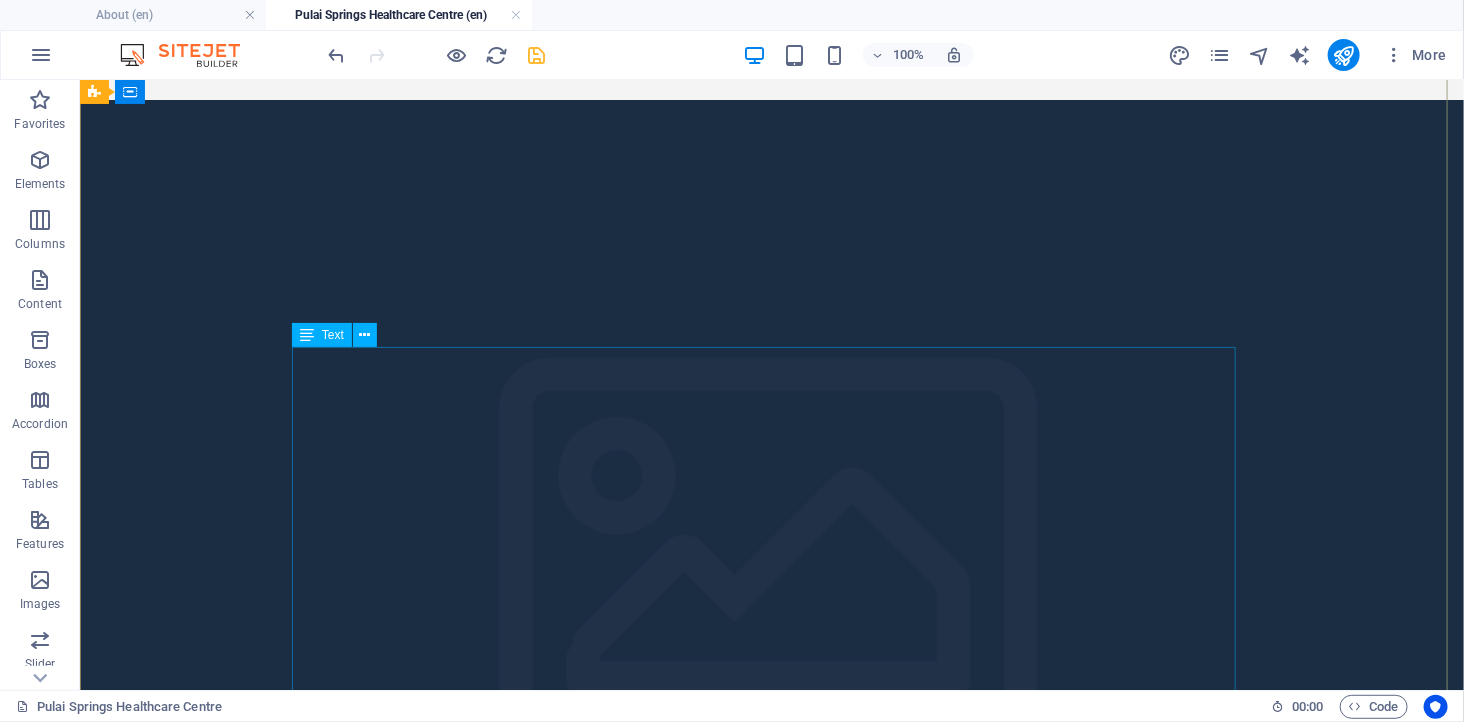 scroll, scrollTop: 0, scrollLeft: 0, axis: both 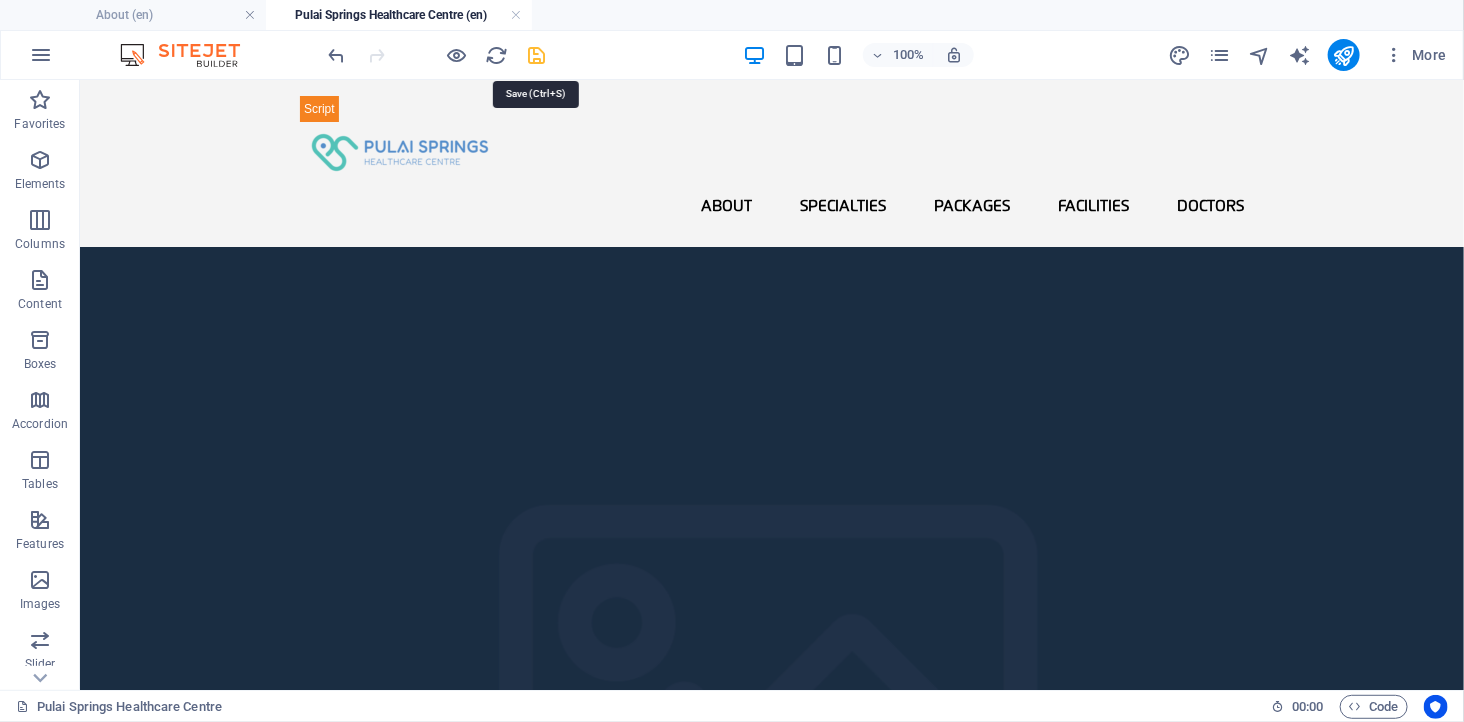 click at bounding box center (537, 55) 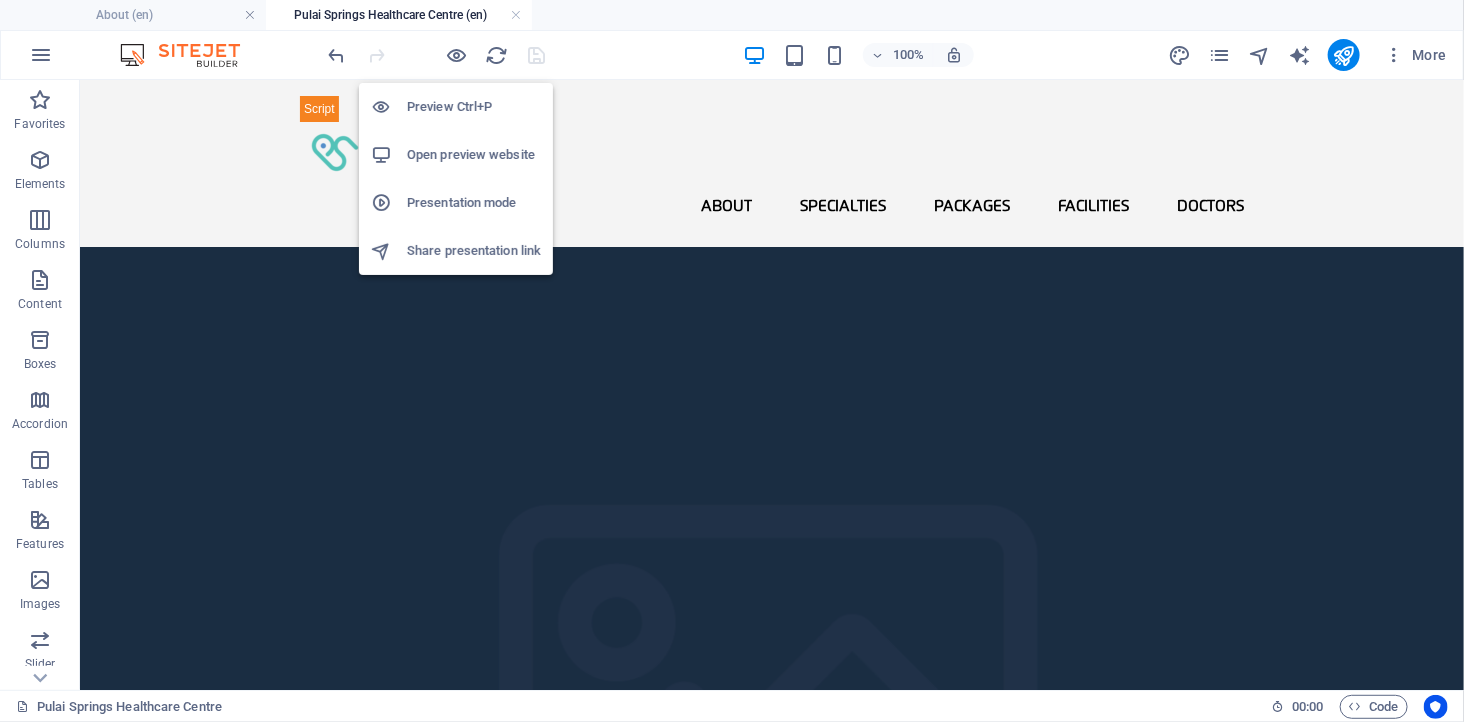 click on "Open preview website" at bounding box center (474, 155) 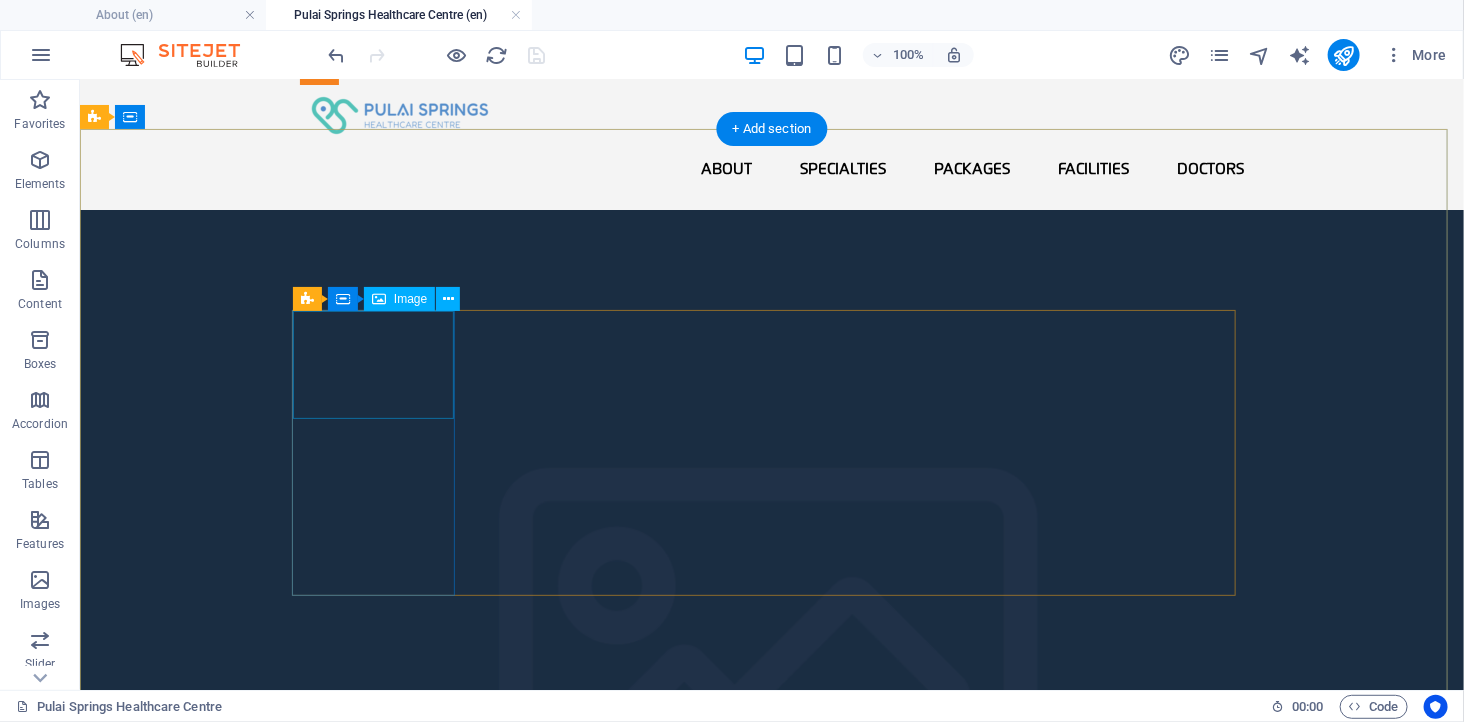 scroll, scrollTop: 0, scrollLeft: 0, axis: both 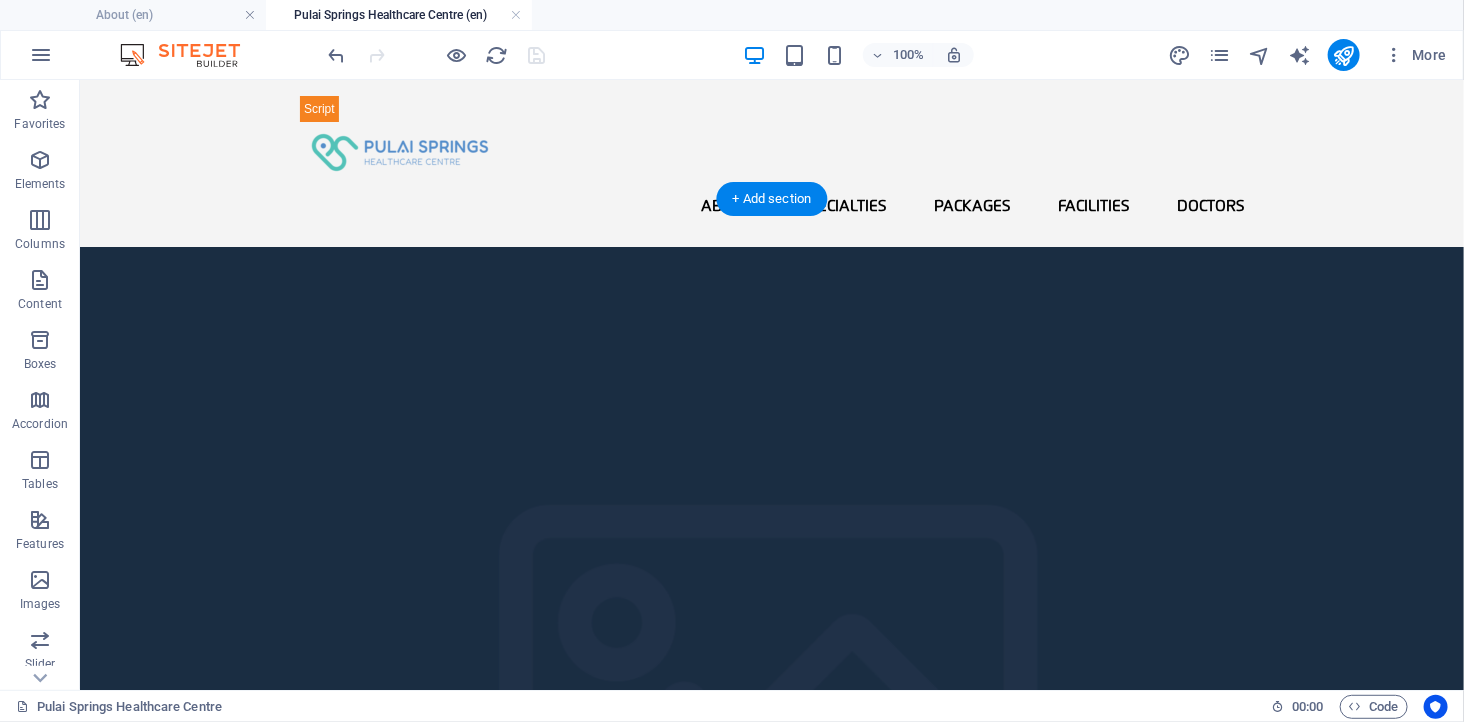 click at bounding box center [771, 1581] 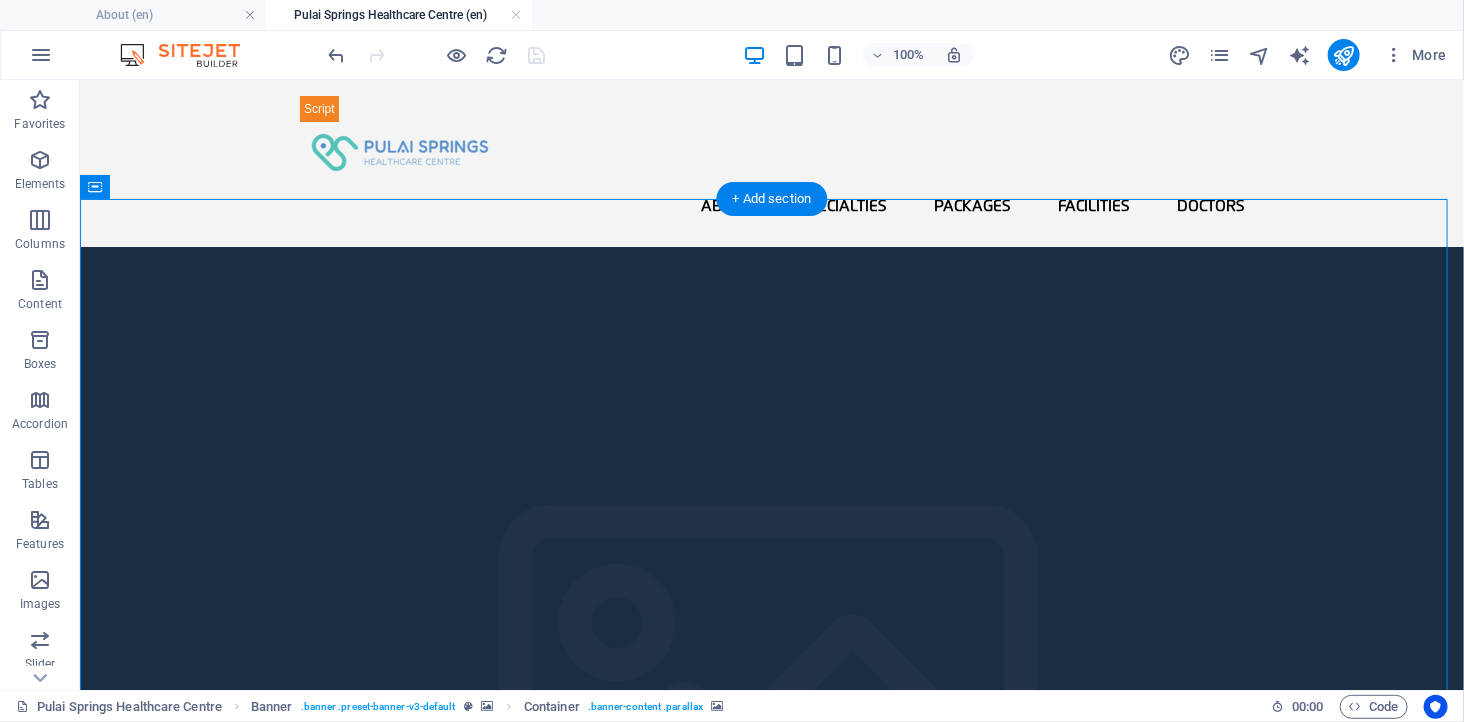 click at bounding box center (771, 1581) 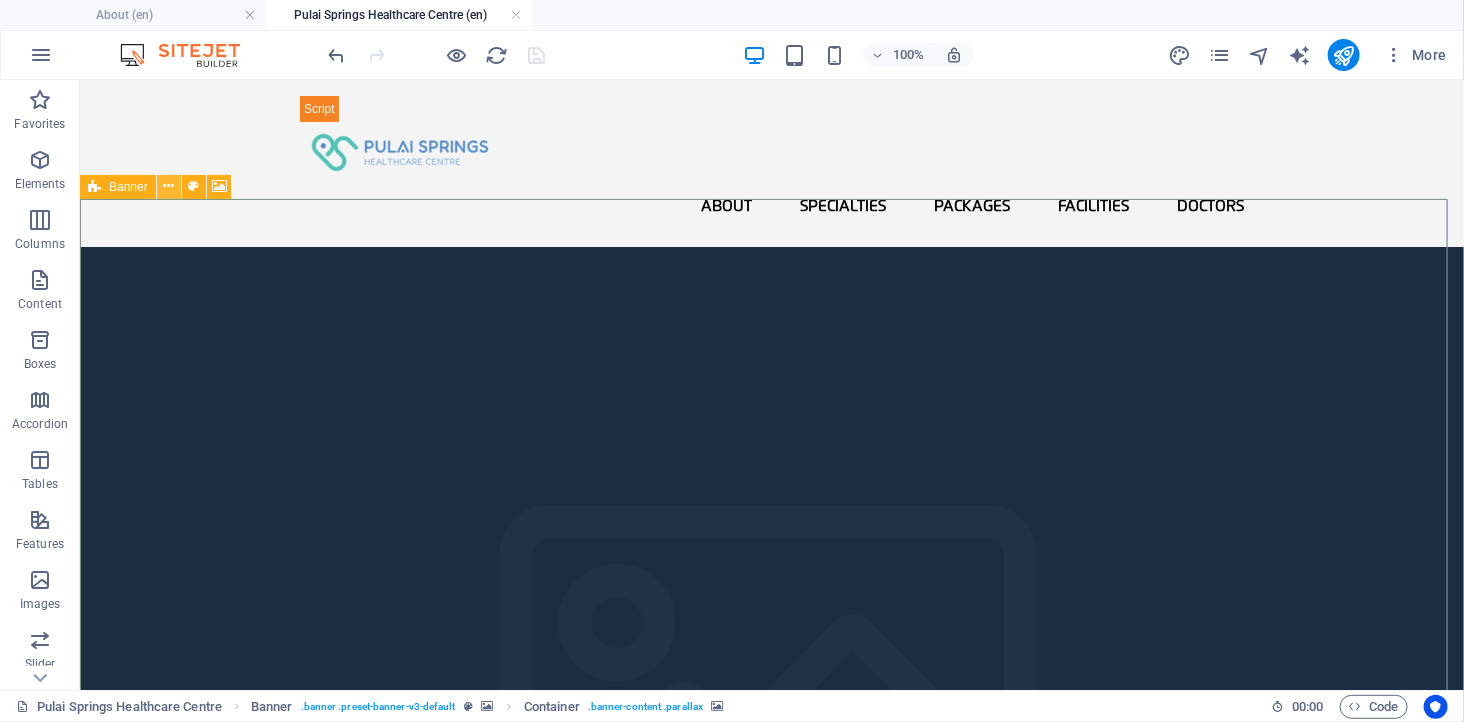 click at bounding box center [168, 186] 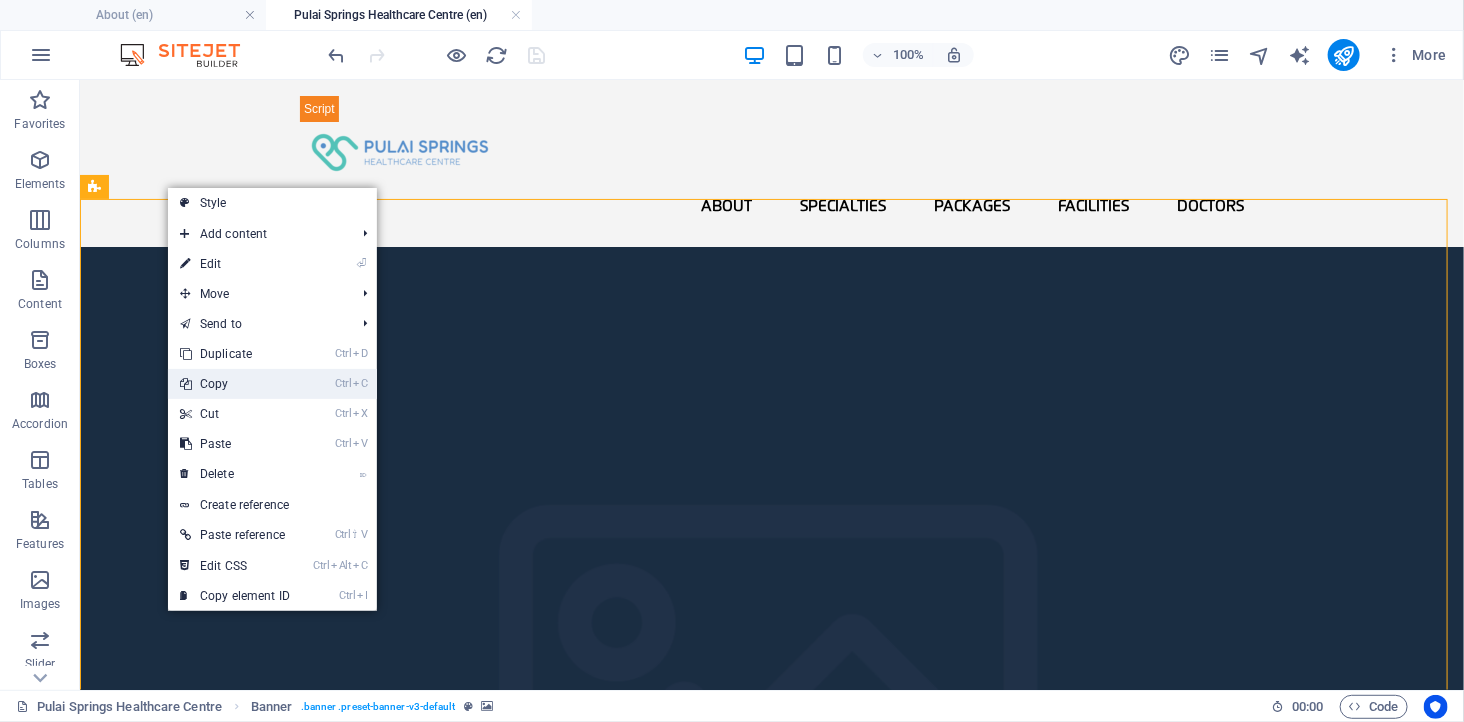 click on "Ctrl C  Copy" at bounding box center [235, 384] 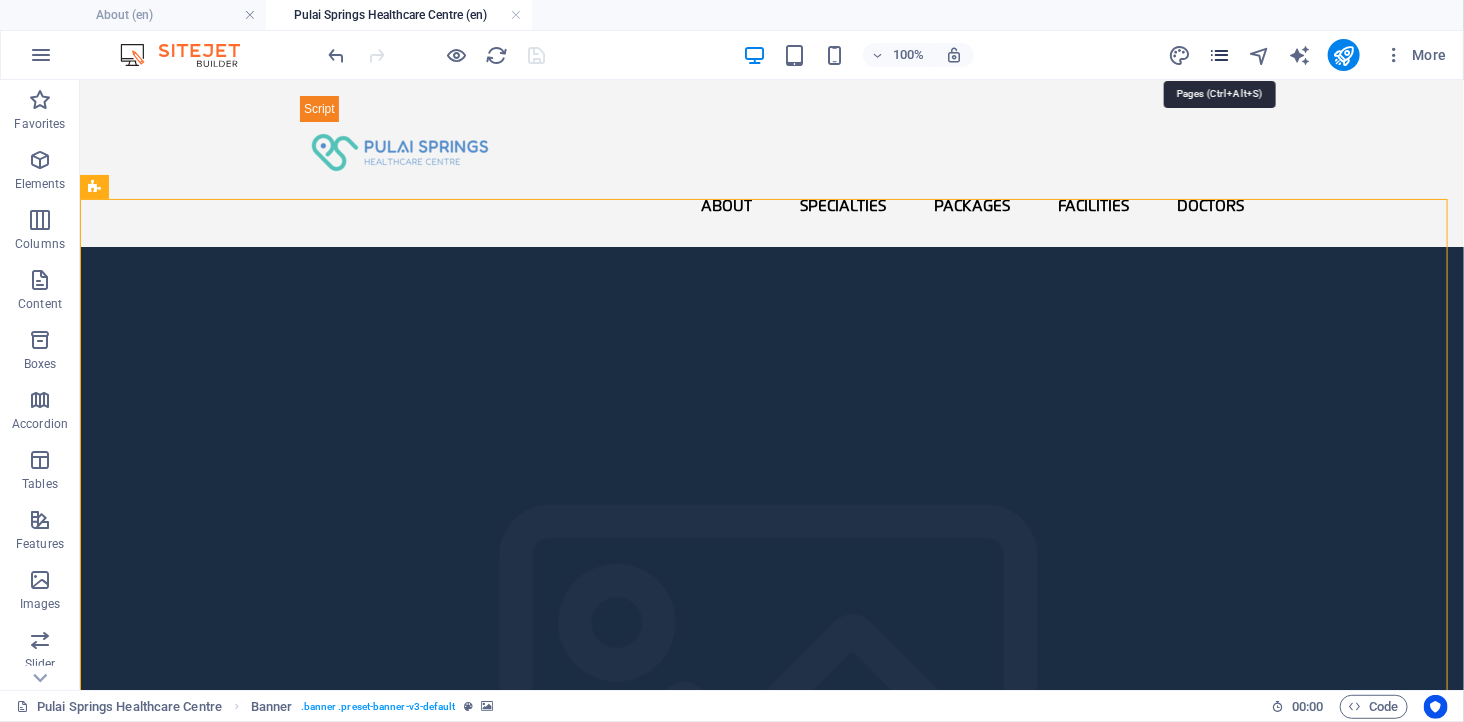 click at bounding box center [1219, 55] 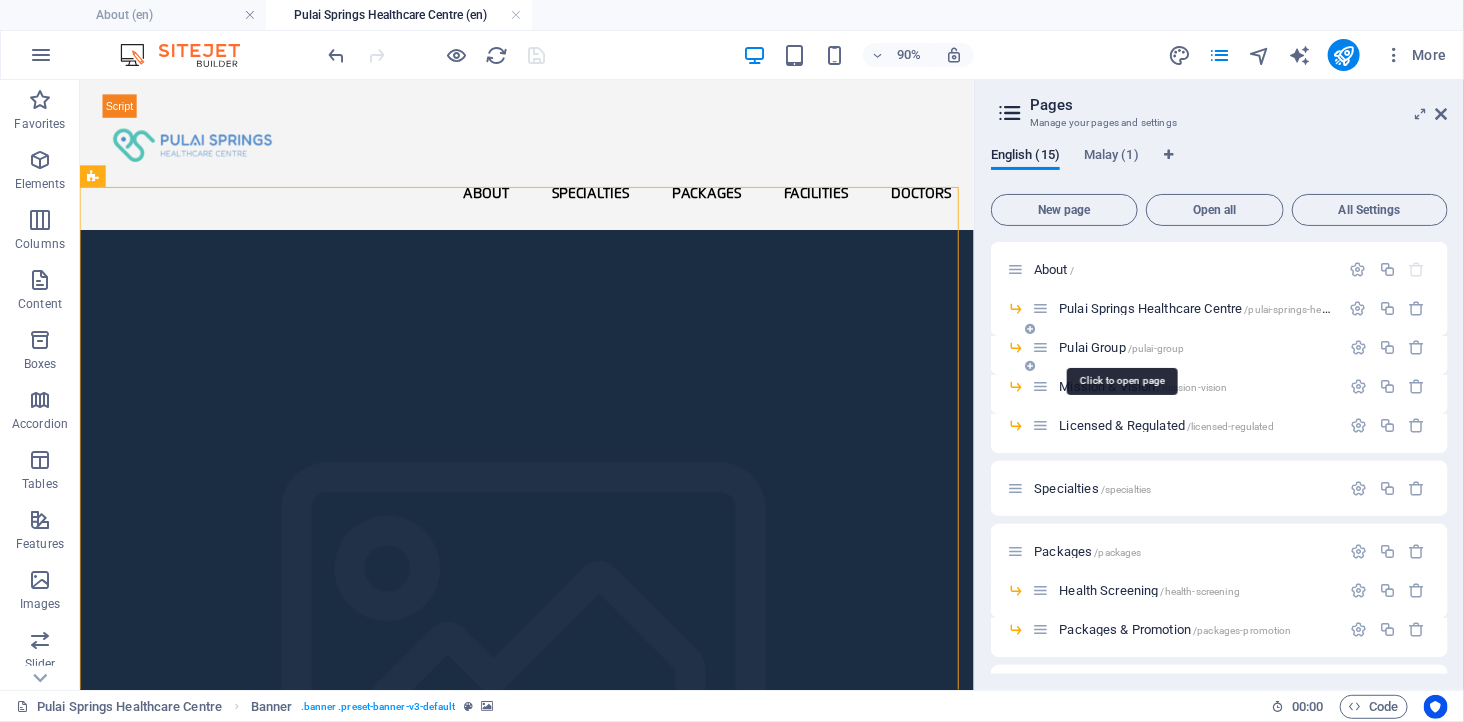 click on "Pulai Group /pulai-group" at bounding box center [1121, 347] 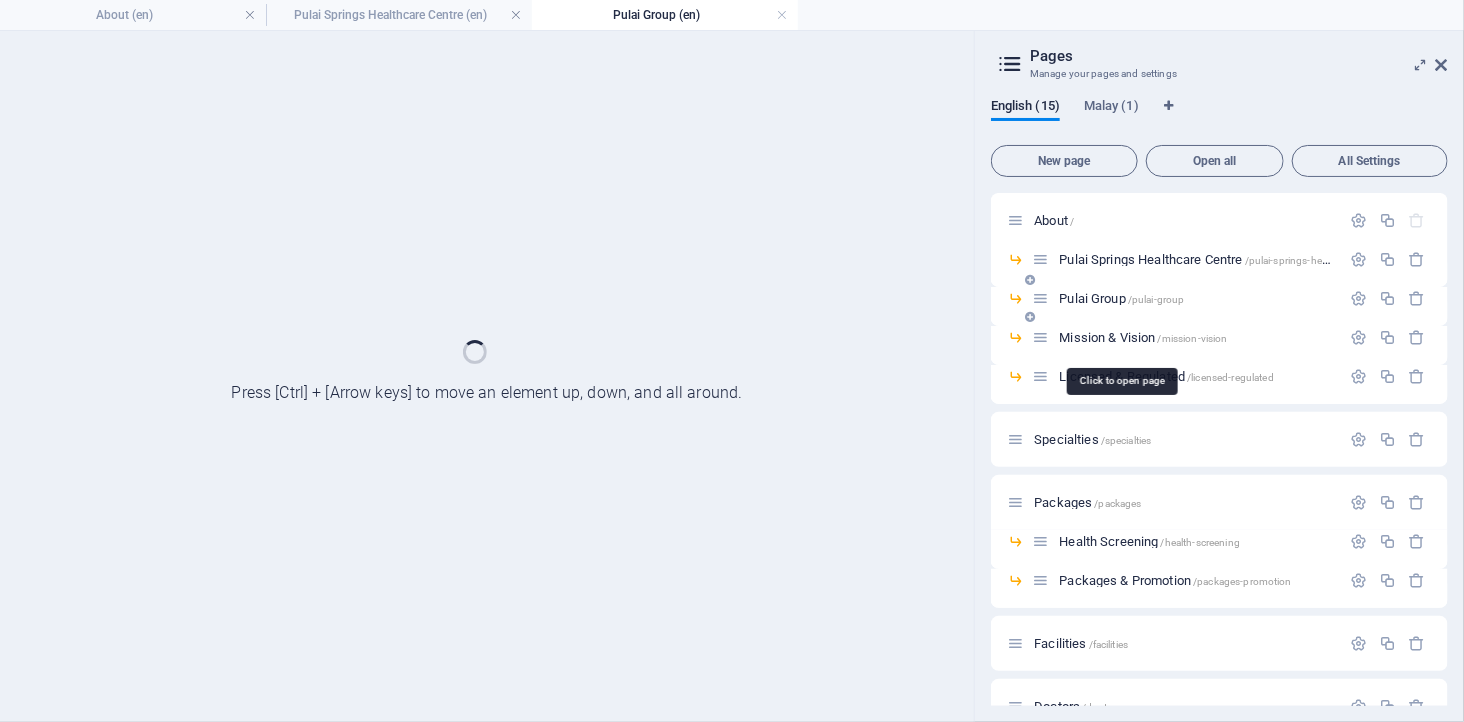 click on "Mission & Vision /mission-vision" at bounding box center [1186, 337] 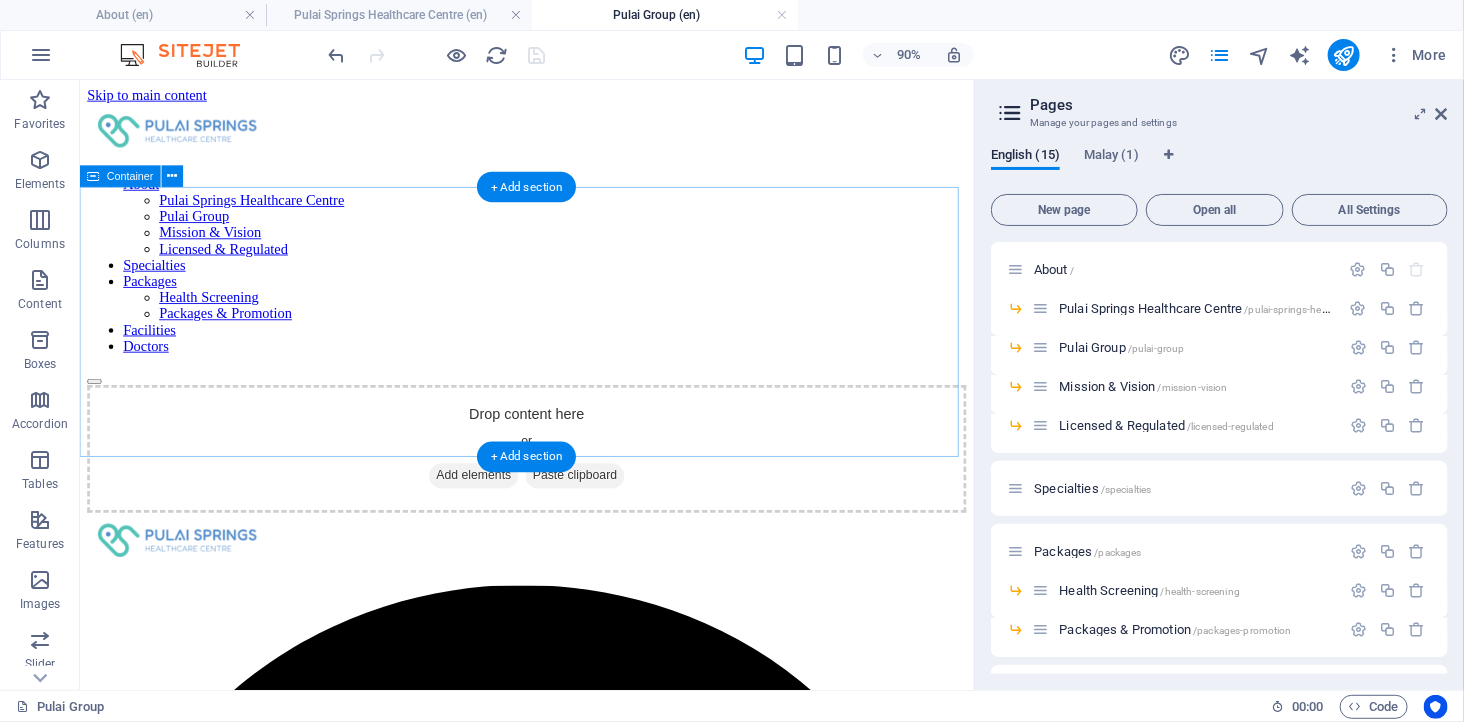 scroll, scrollTop: 0, scrollLeft: 0, axis: both 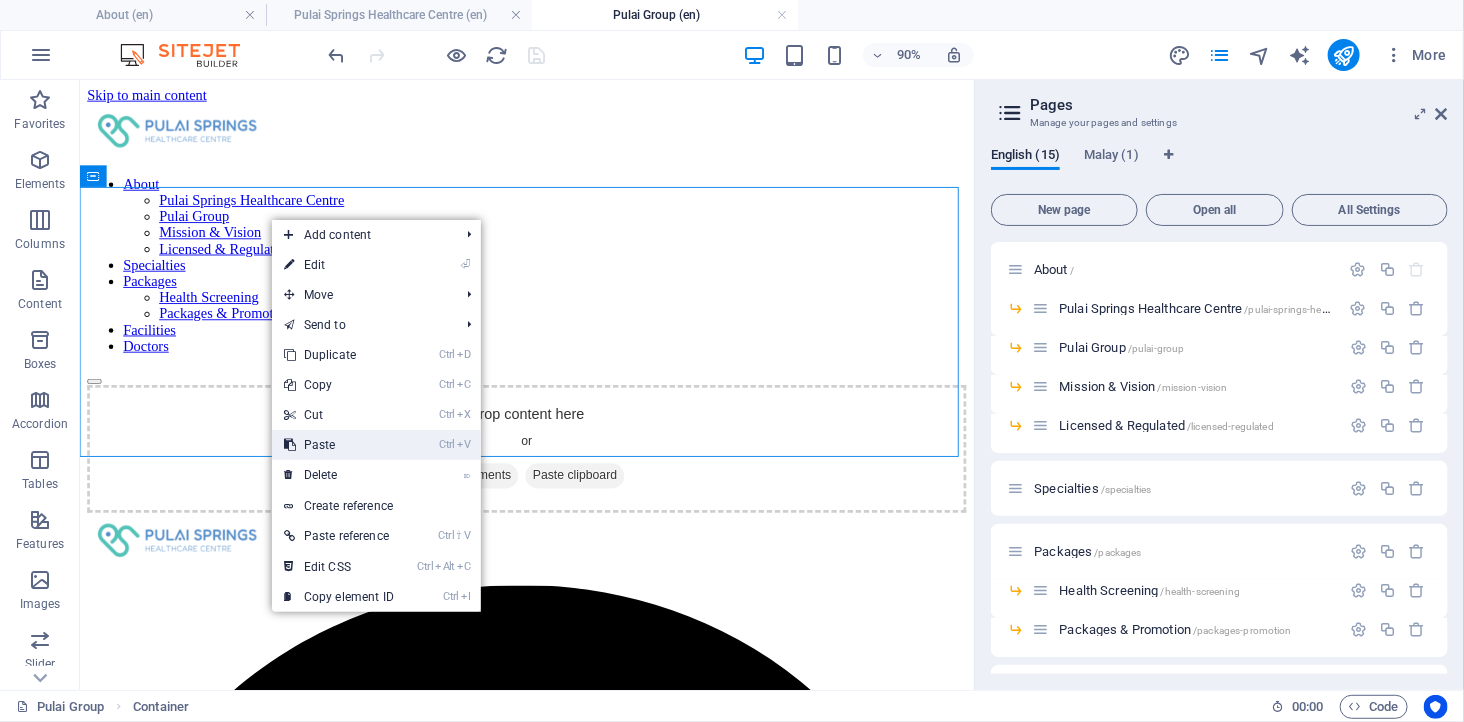 click on "Ctrl V  Paste" at bounding box center [339, 445] 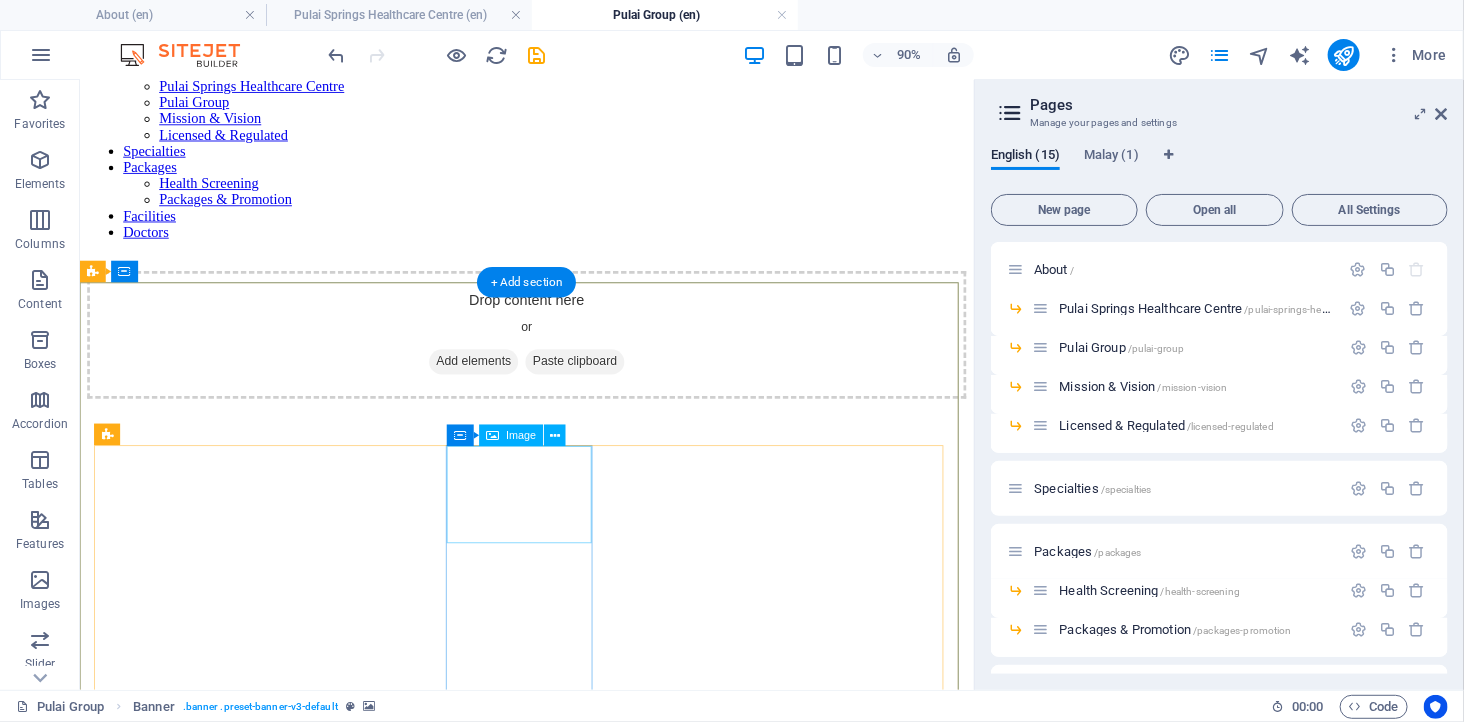 scroll, scrollTop: 0, scrollLeft: 0, axis: both 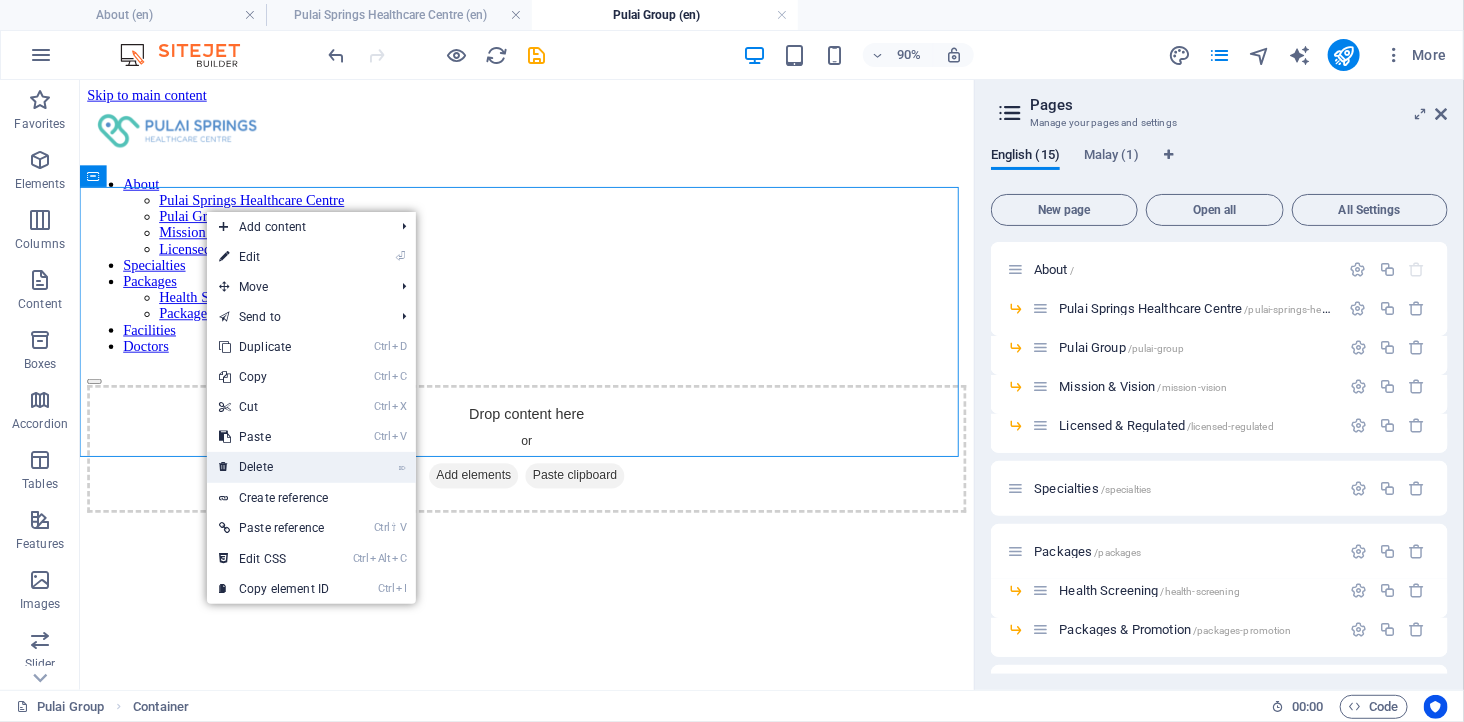 click on "⌦  Delete" at bounding box center [274, 467] 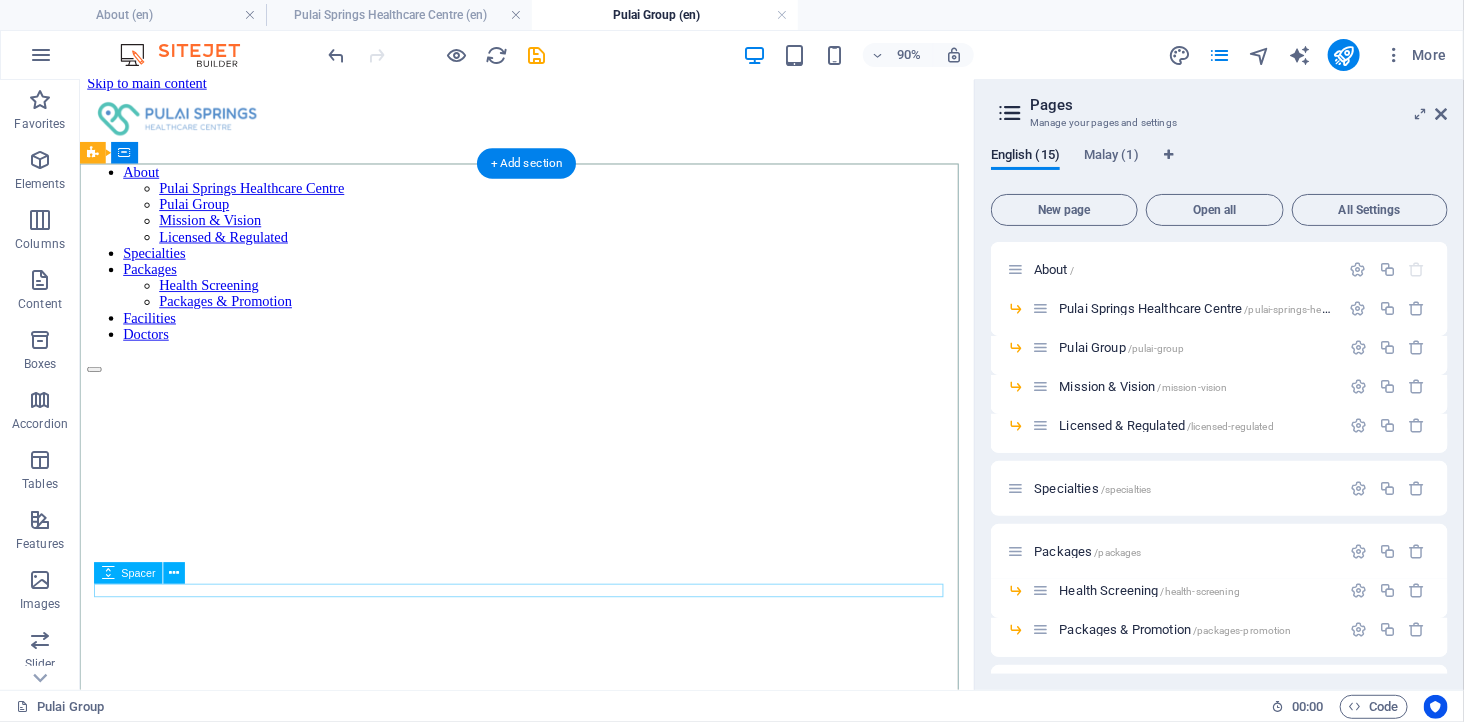 scroll, scrollTop: 0, scrollLeft: 0, axis: both 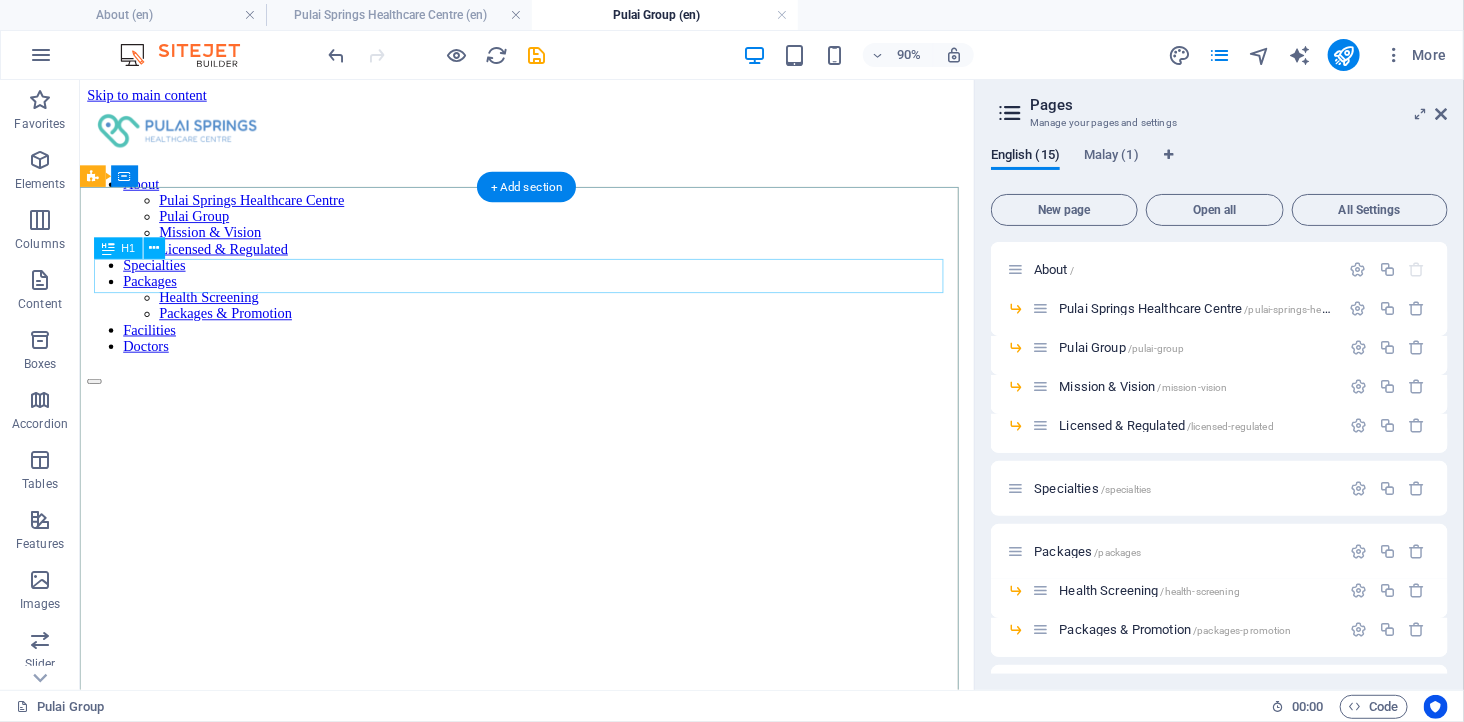 click on "Welcome to Pulai Springs Healthcare Centre (PSHC)" at bounding box center (575, 2299) 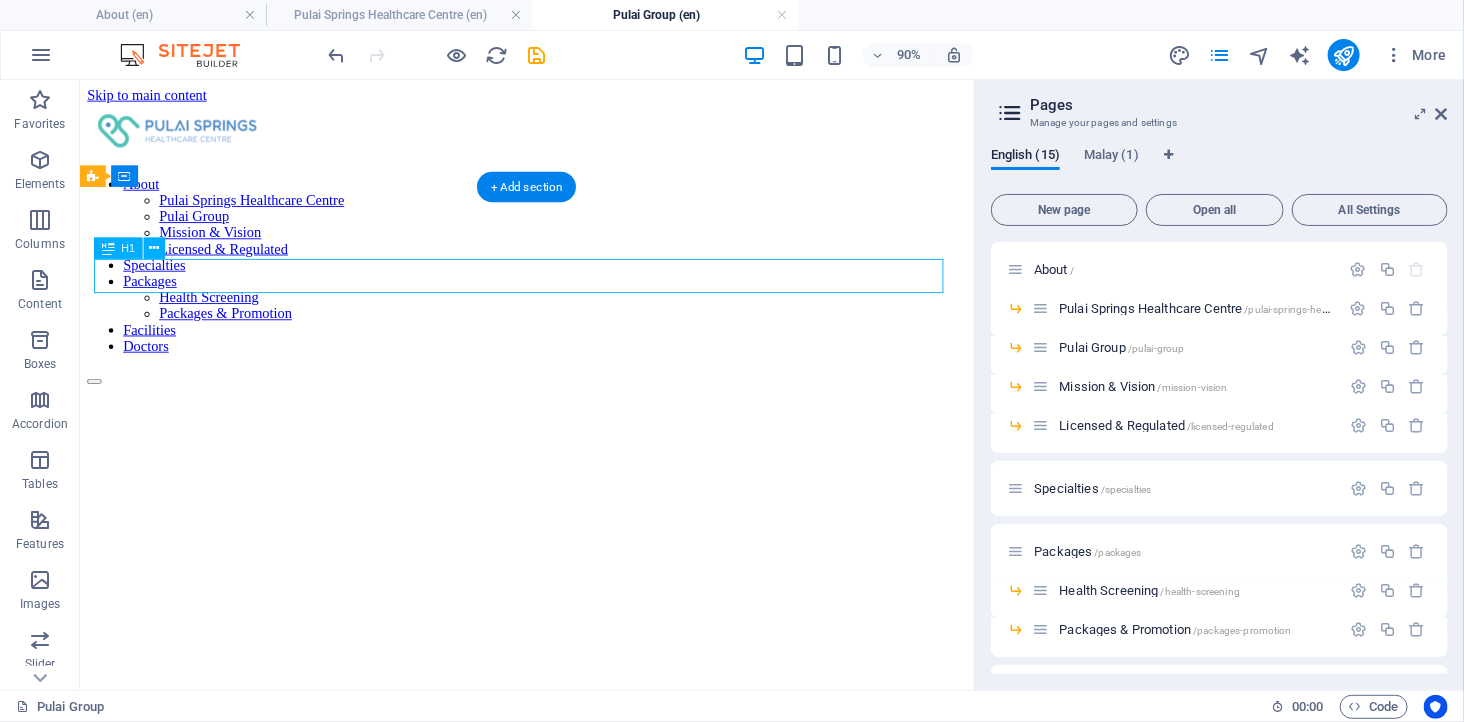 click on "Welcome to Pulai Springs Healthcare Centre (PSHC)" at bounding box center (575, 2299) 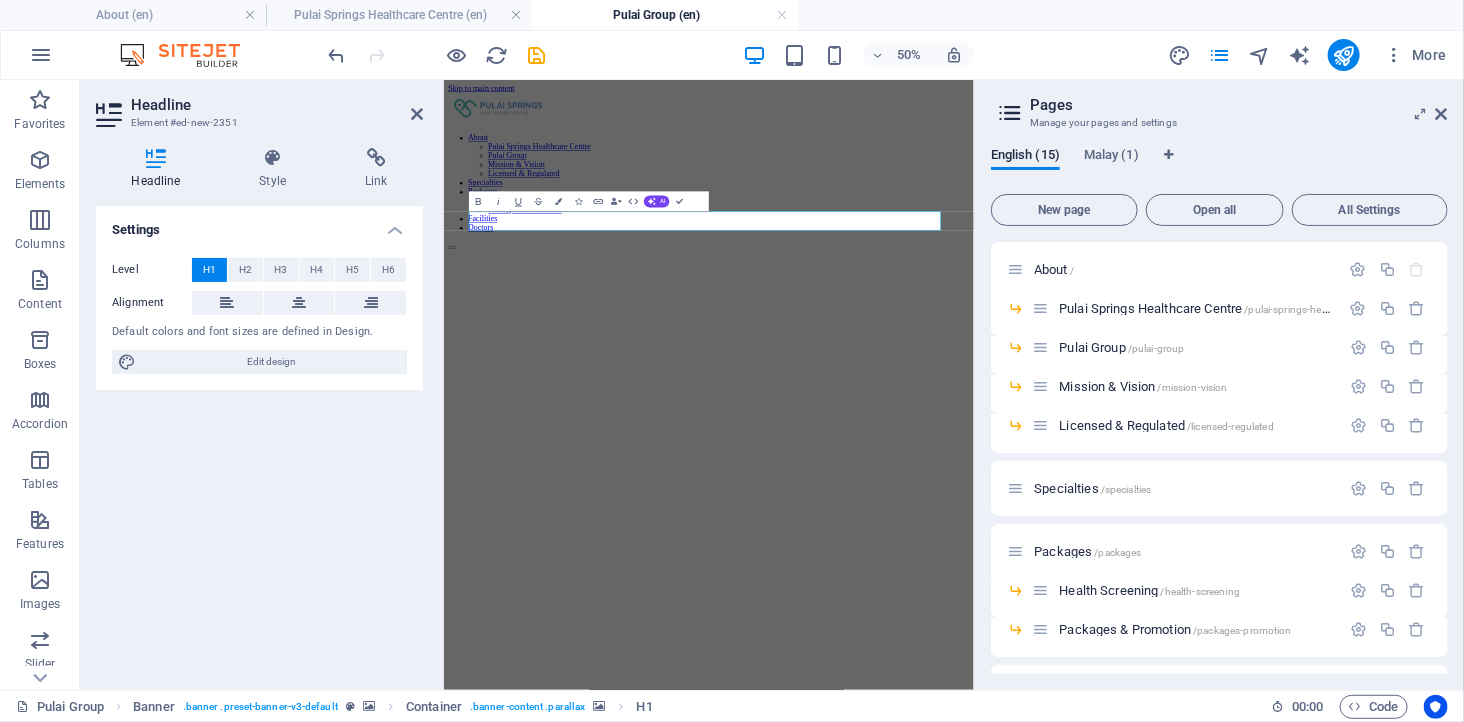 click on "Settings Level H1 H2 H3 H4 H5 H6 Alignment Default colors and font sizes are defined in Design. Edit design" at bounding box center (259, 440) 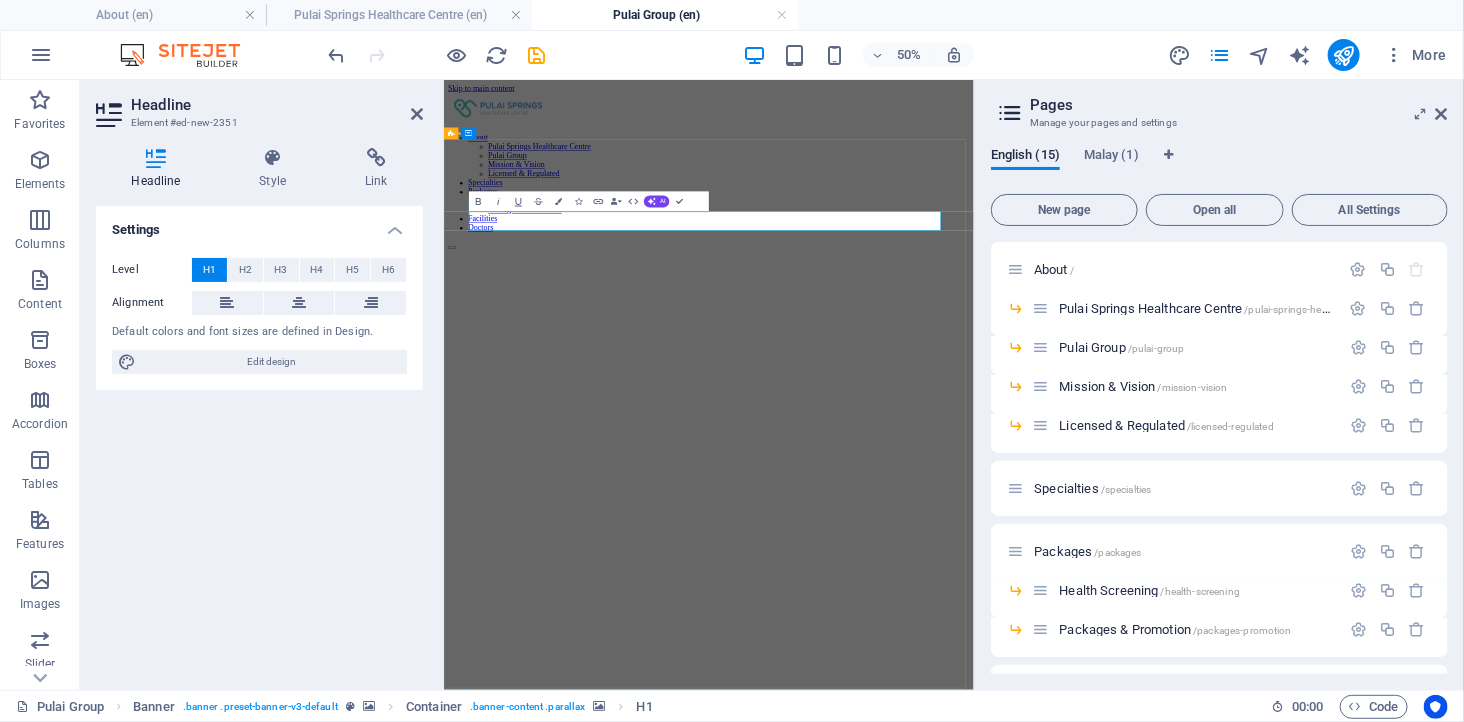 click on "Welcome to Pulai Springs Healthcare Centre (PSHC)" at bounding box center (973, 2299) 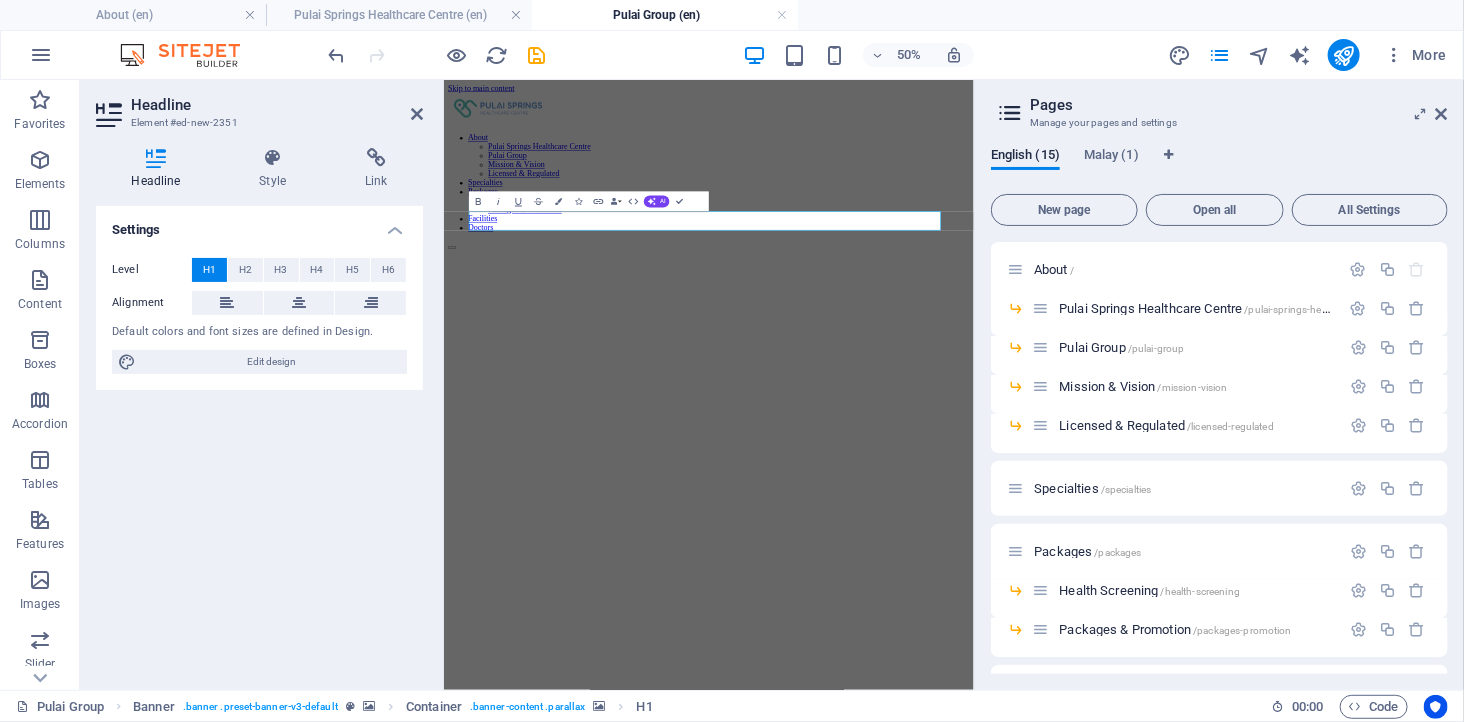 click on "Settings Level H1 H2 H3 H4 H5 H6 Alignment Default colors and font sizes are defined in Design. Edit design" at bounding box center [259, 440] 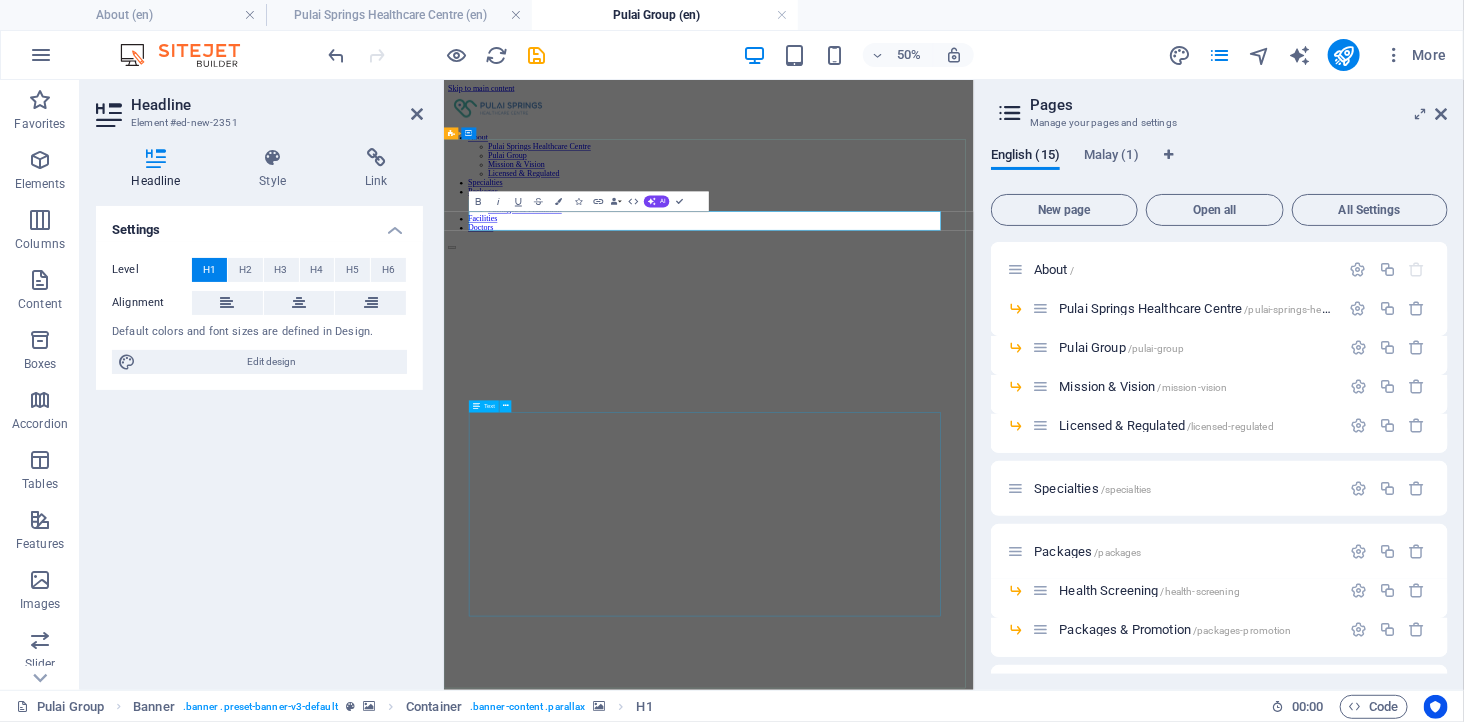 click on "Your Trusted Ambulatory Care Centre in Johor Bahru Strategically located within the serene Pulai Springs Resort township, PSHC offers a modern and patient-centred approach to outpatient care. Our 24,000 sq. ft. purpose-built facility is designed to deliver clinical excellence with the comfort and convenience you deserve. Comprehensive Outpatient Services At PSHC, we specialize in ambulatory care, providing a wide range of medical services without the need for hospital admission. From health screenings and diagnostics to minor surgeries and wellness programs, we offer a one-stop solution for your healthcare needs. In Collaboration with Qualitas Medical Group To ensure the highest standards of care, PSHC operates in partnership with Qualitas Medical Group—a leading primary healthcare provider in Malaysia and the Asia-Pacific region. This collaboration brings together experienced professionals, trusted clinical protocols, and robust operational systems to serve individuals and families with confidence." at bounding box center (973, 5572) 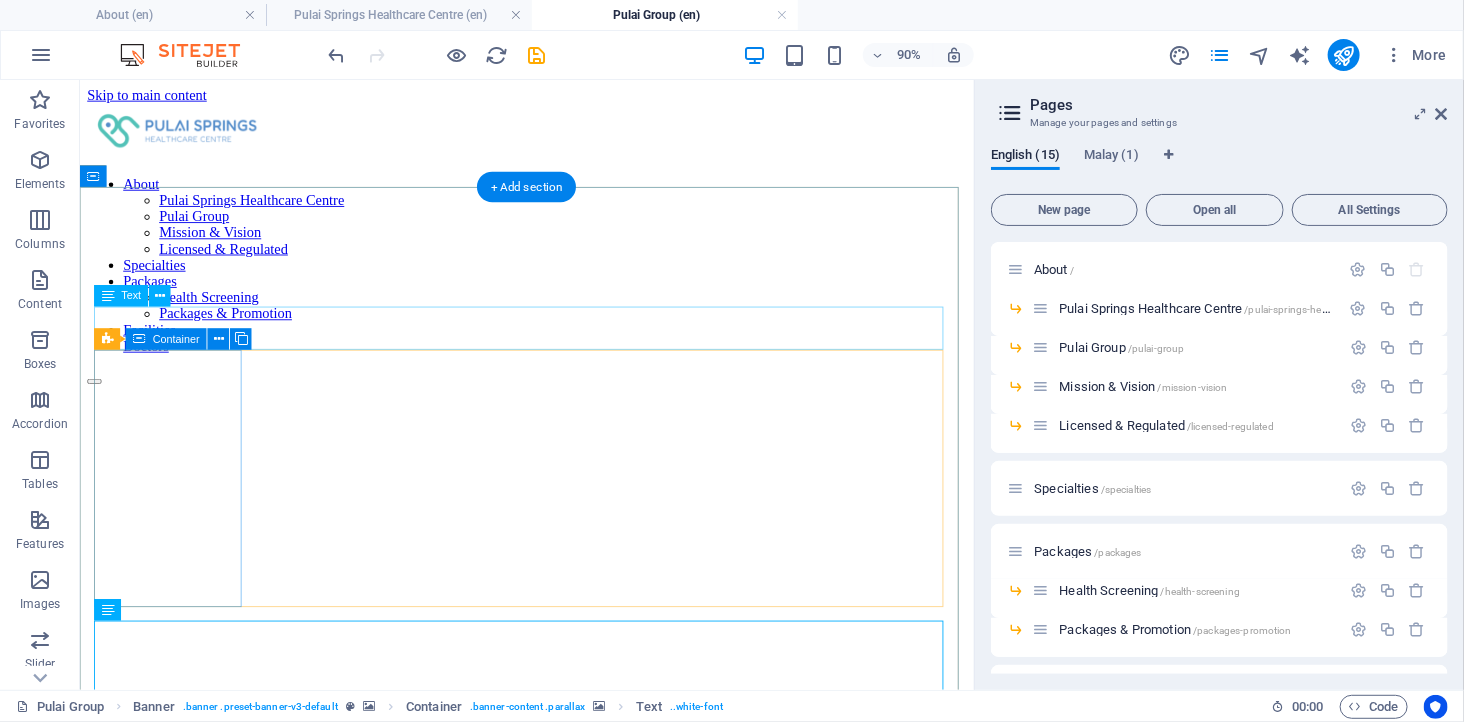 click on "Why Choose Pulai Springs Healthcare Centre?" at bounding box center [575, 2397] 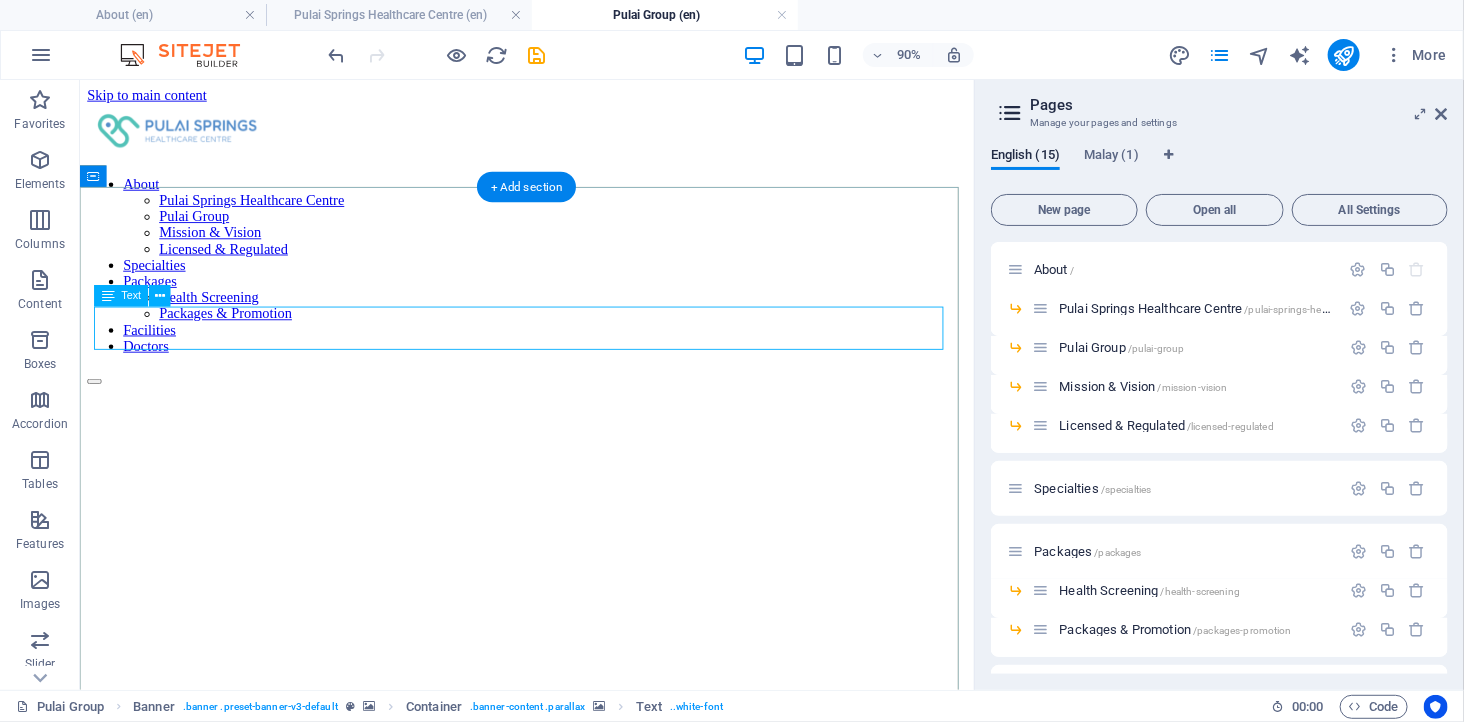click on "Why Choose Pulai Springs Healthcare Centre?" at bounding box center [575, 2397] 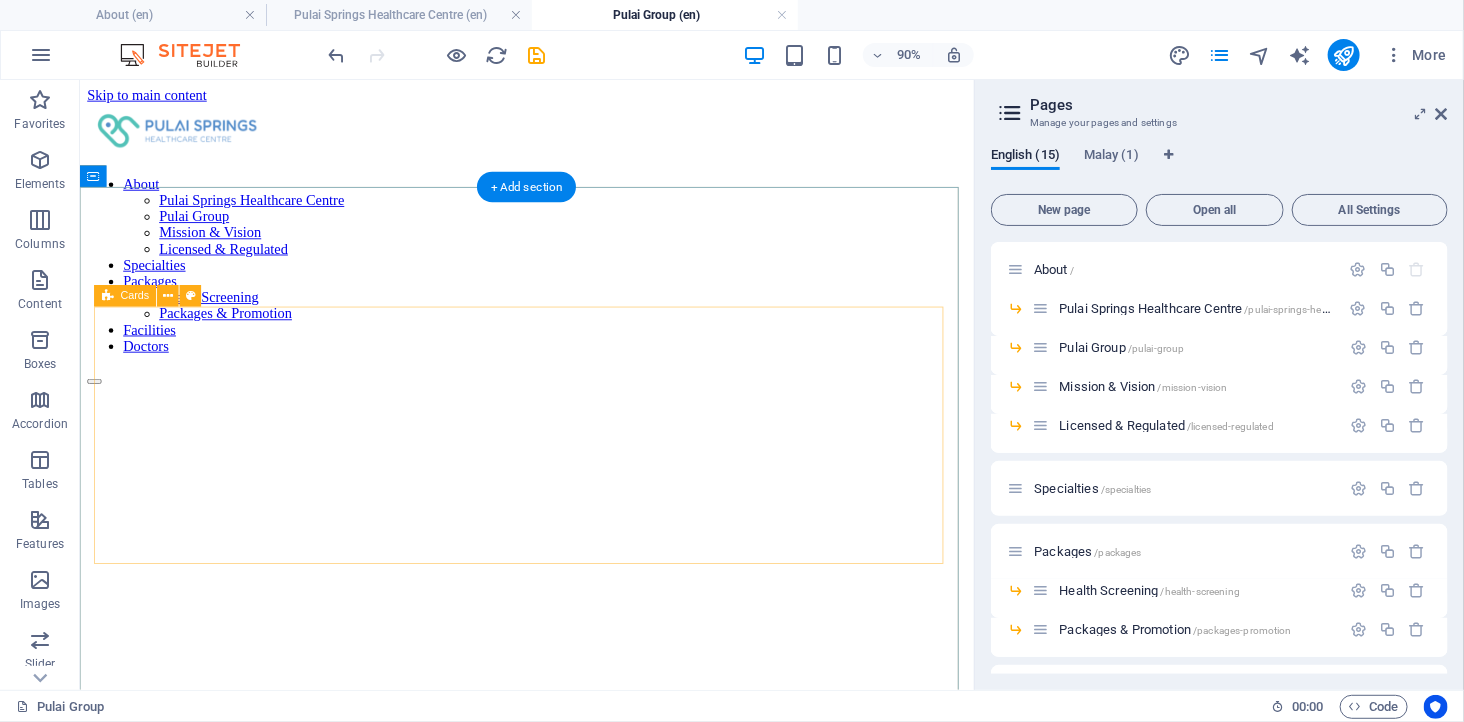click on "Licensed Ambulatory Care Centre in Johor Bahru Experienced, board-certified medical specialists Calm, resort-inspired environment for patient comfort Efficient outpatient care with minimal wait times Integrated diagnostics and medical consultation under one roof" at bounding box center [575, 3554] 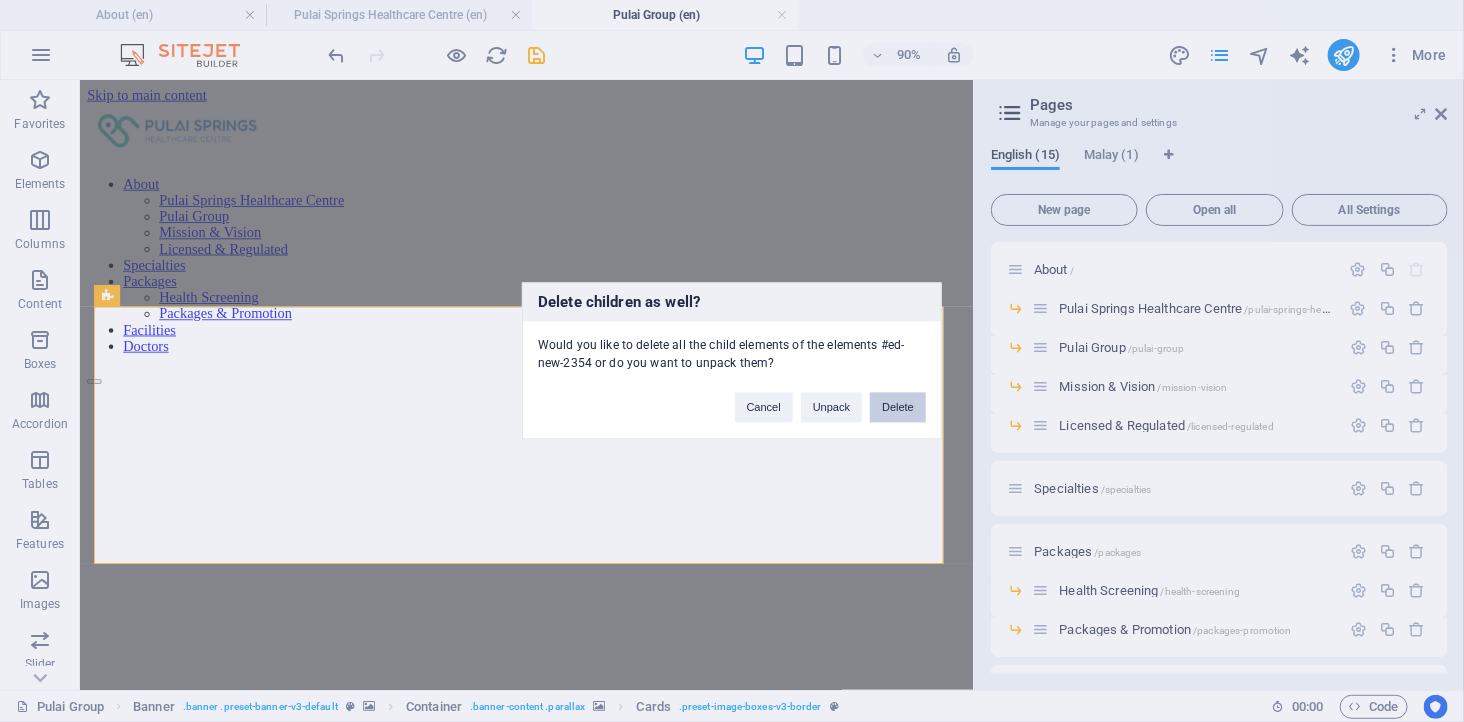 type 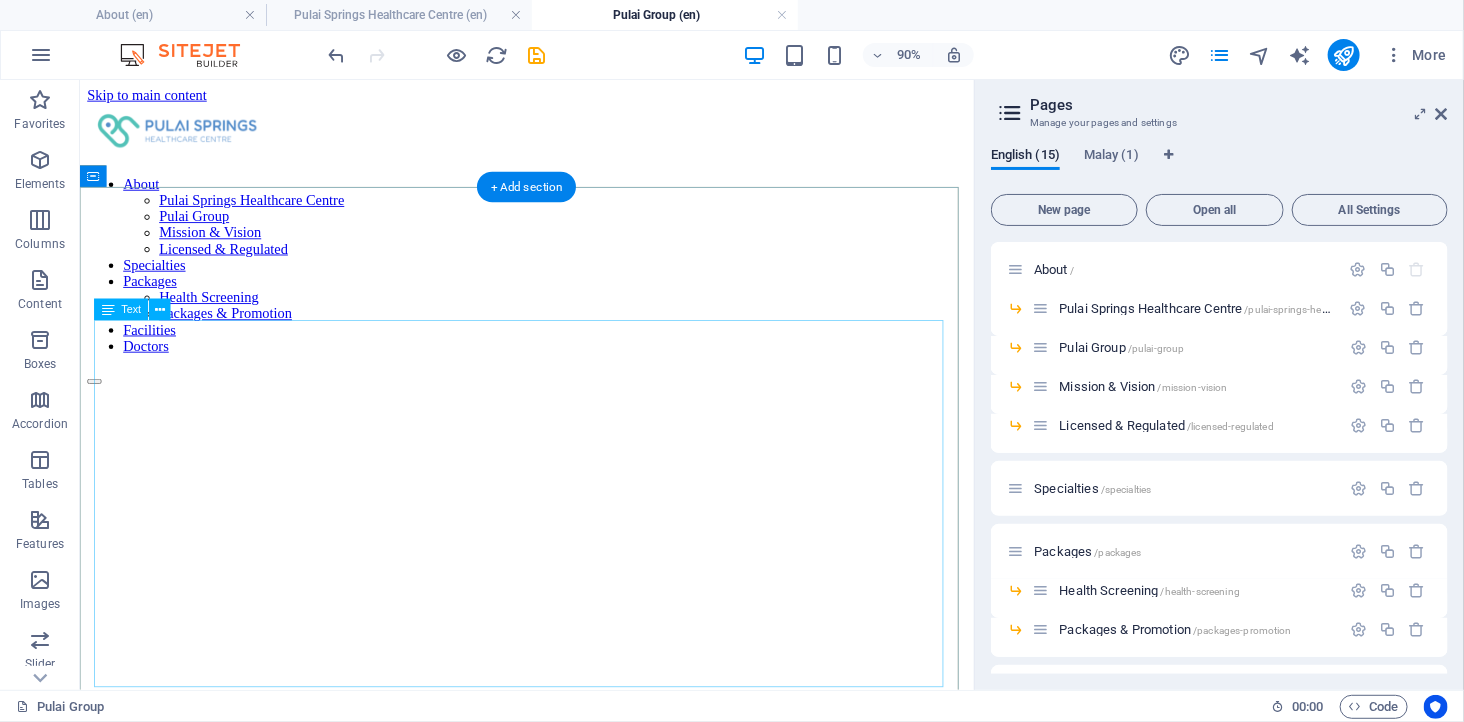 click on "Your Trusted Ambulatory Care Centre in Johor Bahru Strategically located within the serene Pulai Springs Resort township, PSHC offers a modern and patient-centred approach to outpatient care. Our 24,000 sq. ft. purpose-built facility is designed to deliver clinical excellence with the comfort and convenience you deserve. Comprehensive Outpatient Services At PSHC, we specialize in ambulatory care, providing a wide range of medical services without the need for hospital admission. From health screenings and diagnostics to minor surgeries and wellness programs, we offer a one-stop solution for your healthcare needs. In Collaboration with Qualitas Medical Group To ensure the highest standards of care, PSHC operates in partnership with Qualitas Medical Group—a leading primary healthcare provider in Malaysia and the Asia-Pacific region. This collaboration brings together experienced professionals, trusted clinical protocols, and robust operational systems to serve individuals and families with confidence." at bounding box center [575, 2050] 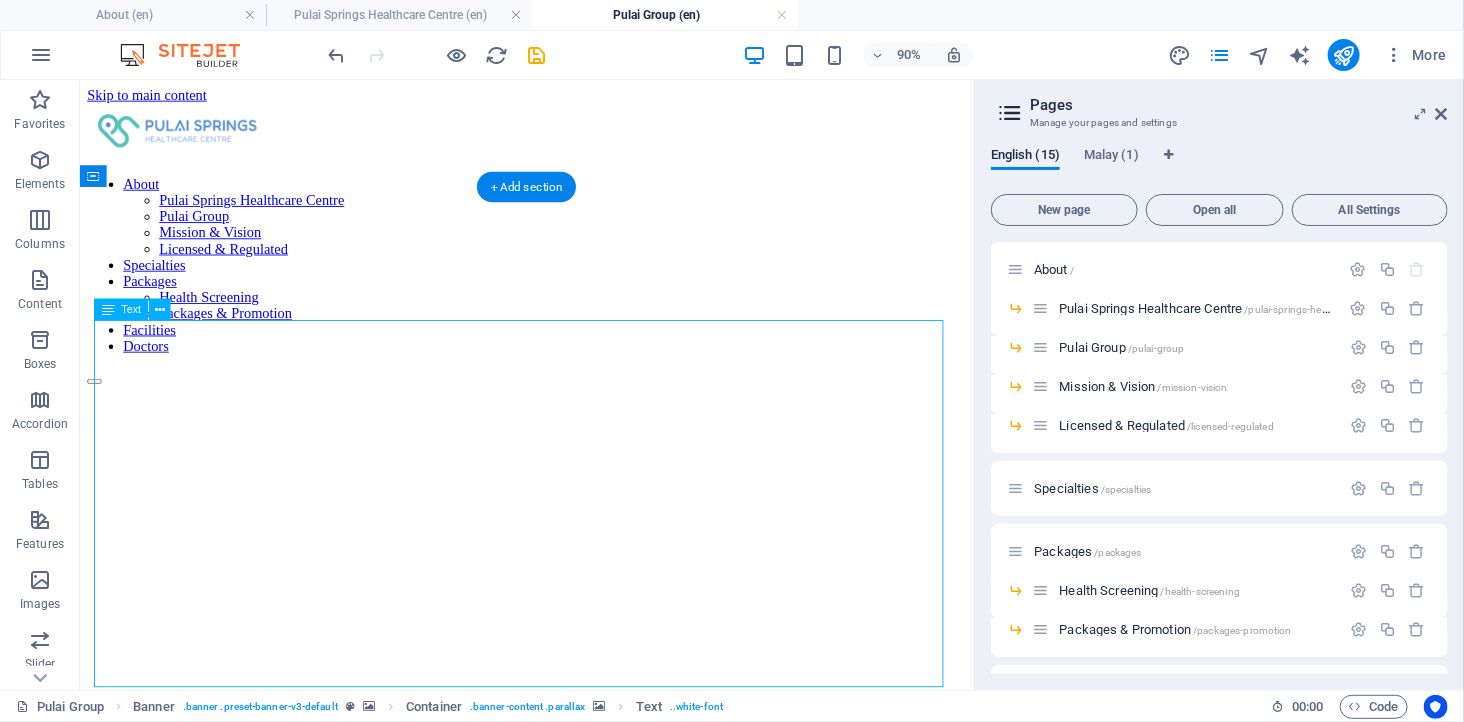 click on "Your Trusted Ambulatory Care Centre in Johor Bahru Strategically located within the serene Pulai Springs Resort township, PSHC offers a modern and patient-centred approach to outpatient care. Our 24,000 sq. ft. purpose-built facility is designed to deliver clinical excellence with the comfort and convenience you deserve. Comprehensive Outpatient Services At PSHC, we specialize in ambulatory care, providing a wide range of medical services without the need for hospital admission. From health screenings and diagnostics to minor surgeries and wellness programs, we offer a one-stop solution for your healthcare needs. In Collaboration with Qualitas Medical Group To ensure the highest standards of care, PSHC operates in partnership with Qualitas Medical Group—a leading primary healthcare provider in Malaysia and the Asia-Pacific region. This collaboration brings together experienced professionals, trusted clinical protocols, and robust operational systems to serve individuals and families with confidence." at bounding box center (575, 2050) 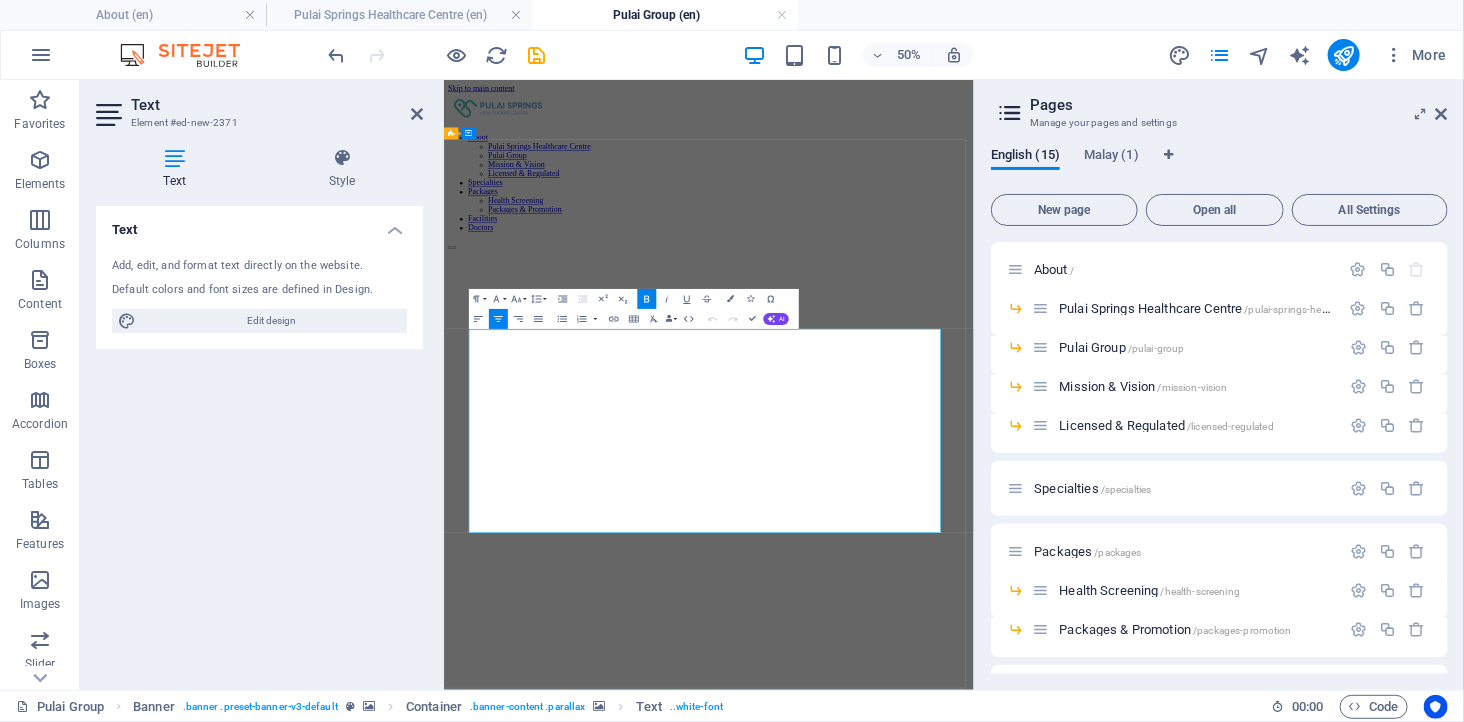 click on "Strategically located within the serene Pulai Springs Resort township, PSHC offers a modern and patient-centred approach to outpatient care. Our 24,000 sq. ft. purpose-built facility is designed to deliver clinical excellence with the comfort and convenience you deserve." at bounding box center [973, 1904] 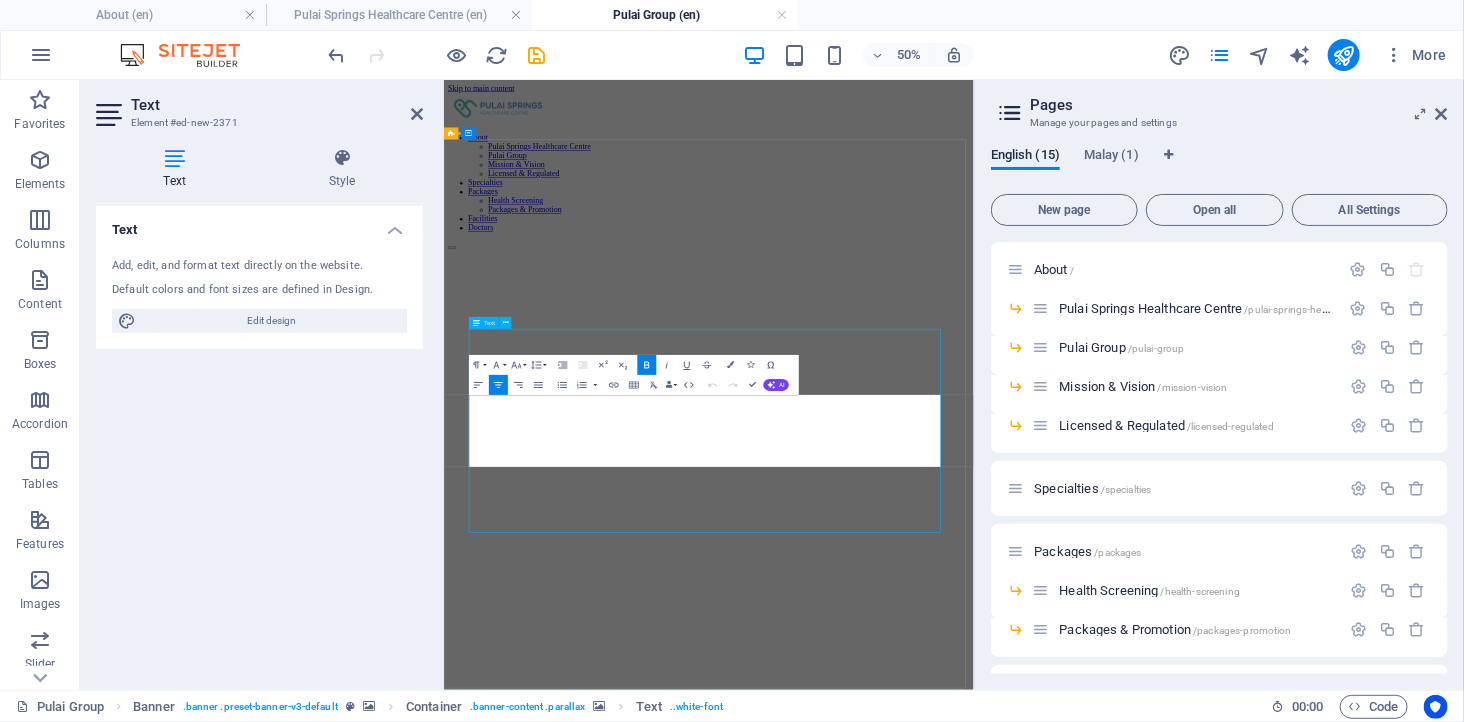 scroll, scrollTop: 5405, scrollLeft: 0, axis: vertical 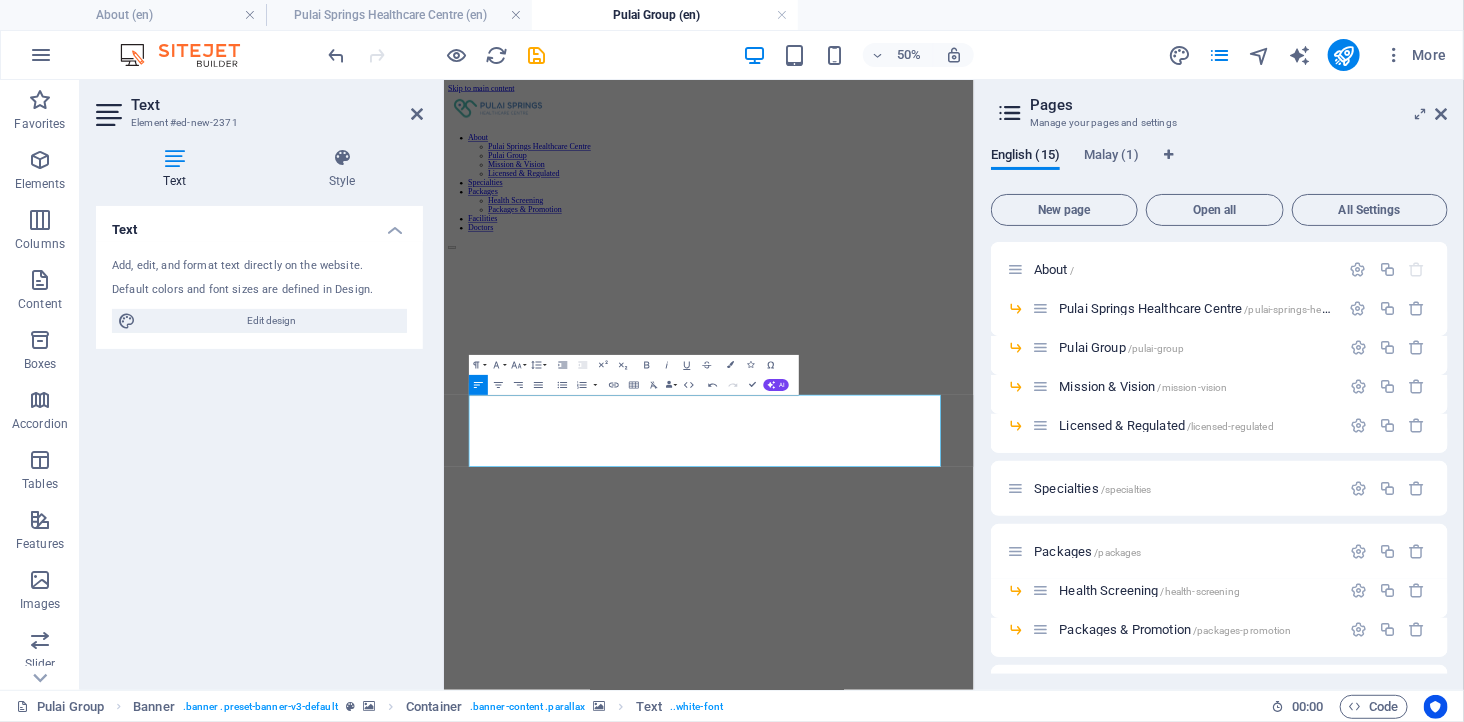 drag, startPoint x: 857, startPoint y: 836, endPoint x: 381, endPoint y: 681, distance: 500.60065 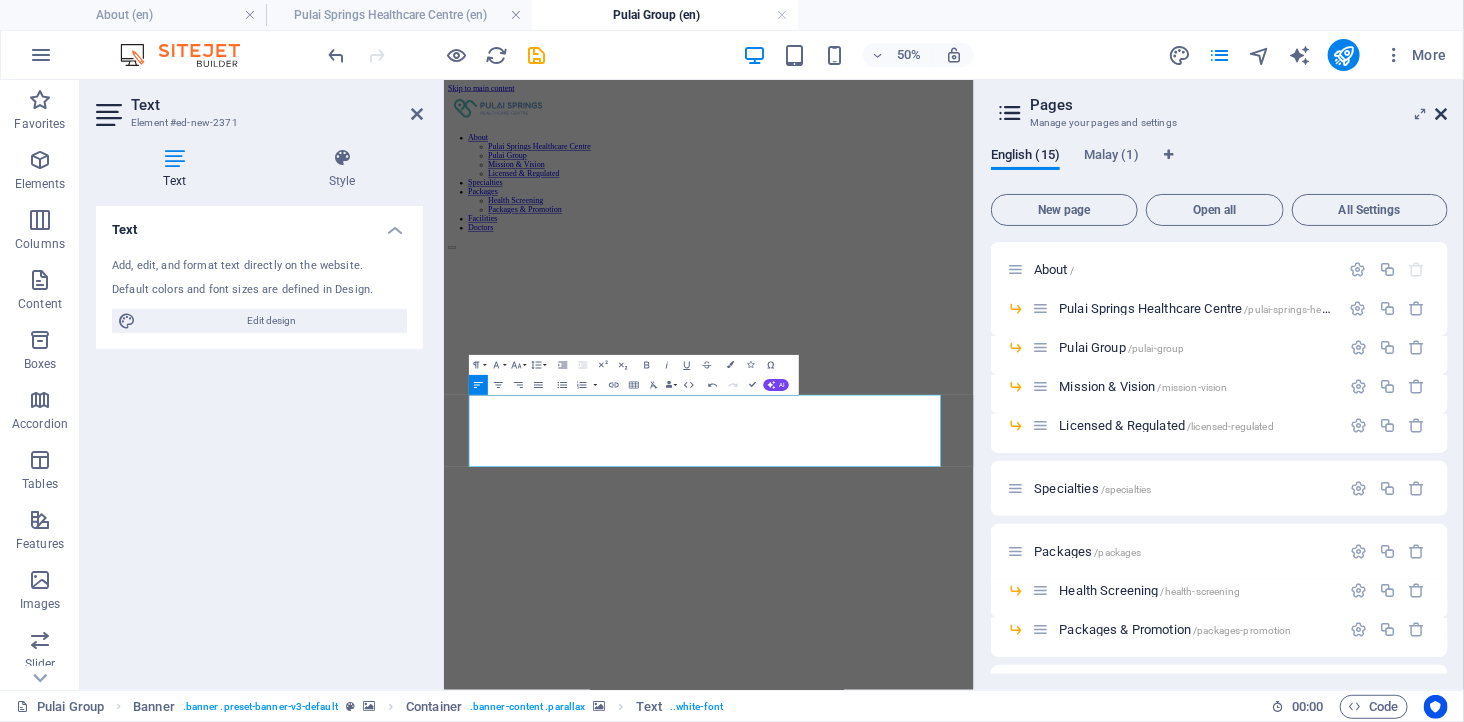 drag, startPoint x: 1445, startPoint y: 110, endPoint x: 938, endPoint y: 54, distance: 510.0833 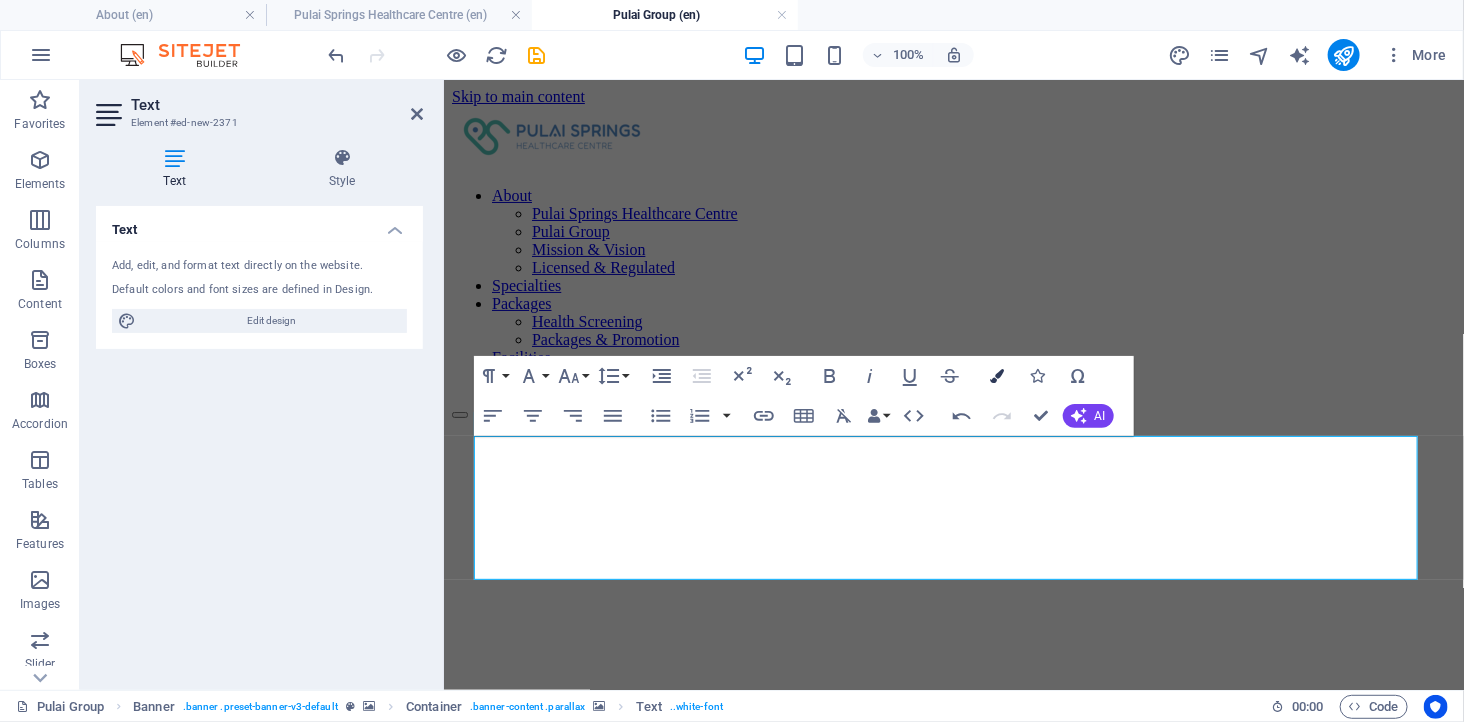 click at bounding box center [998, 376] 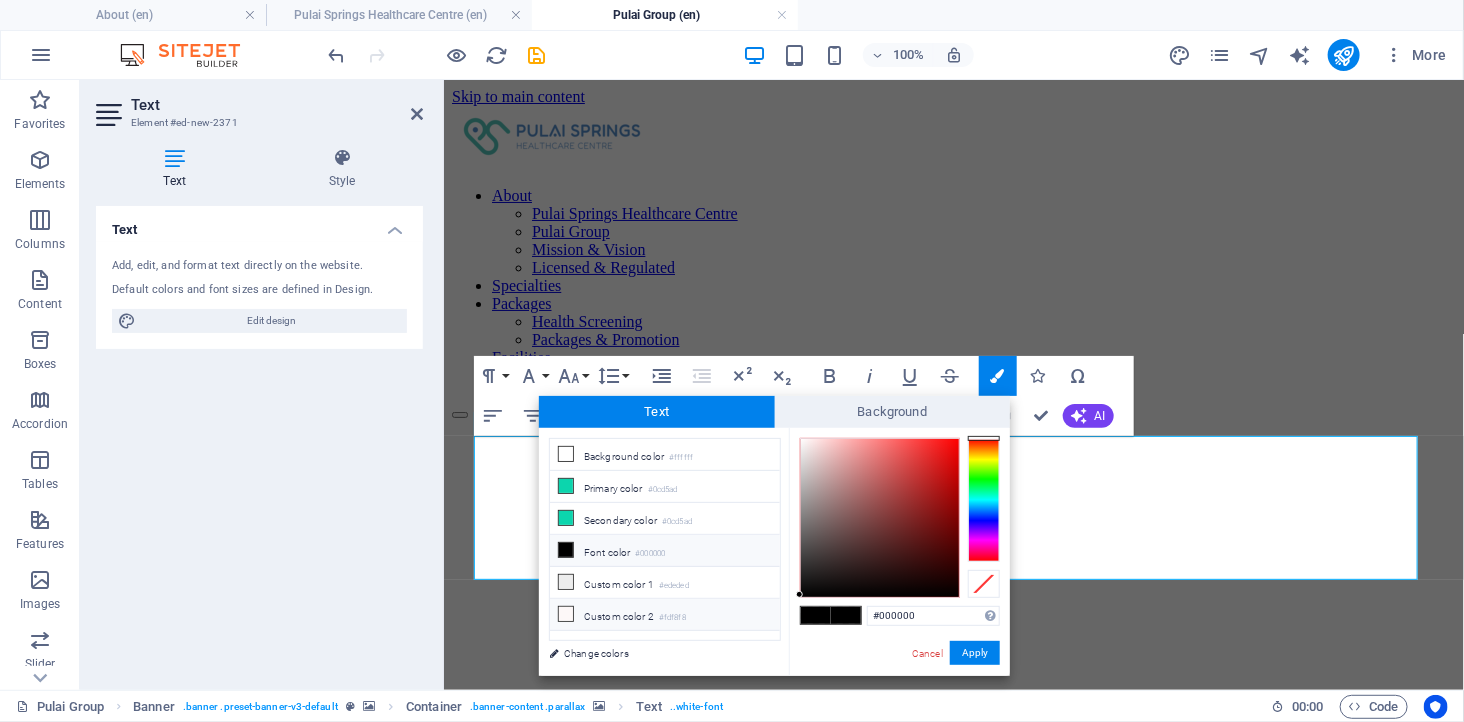 click on "Custom color 2
#fdf8f8" at bounding box center (665, 615) 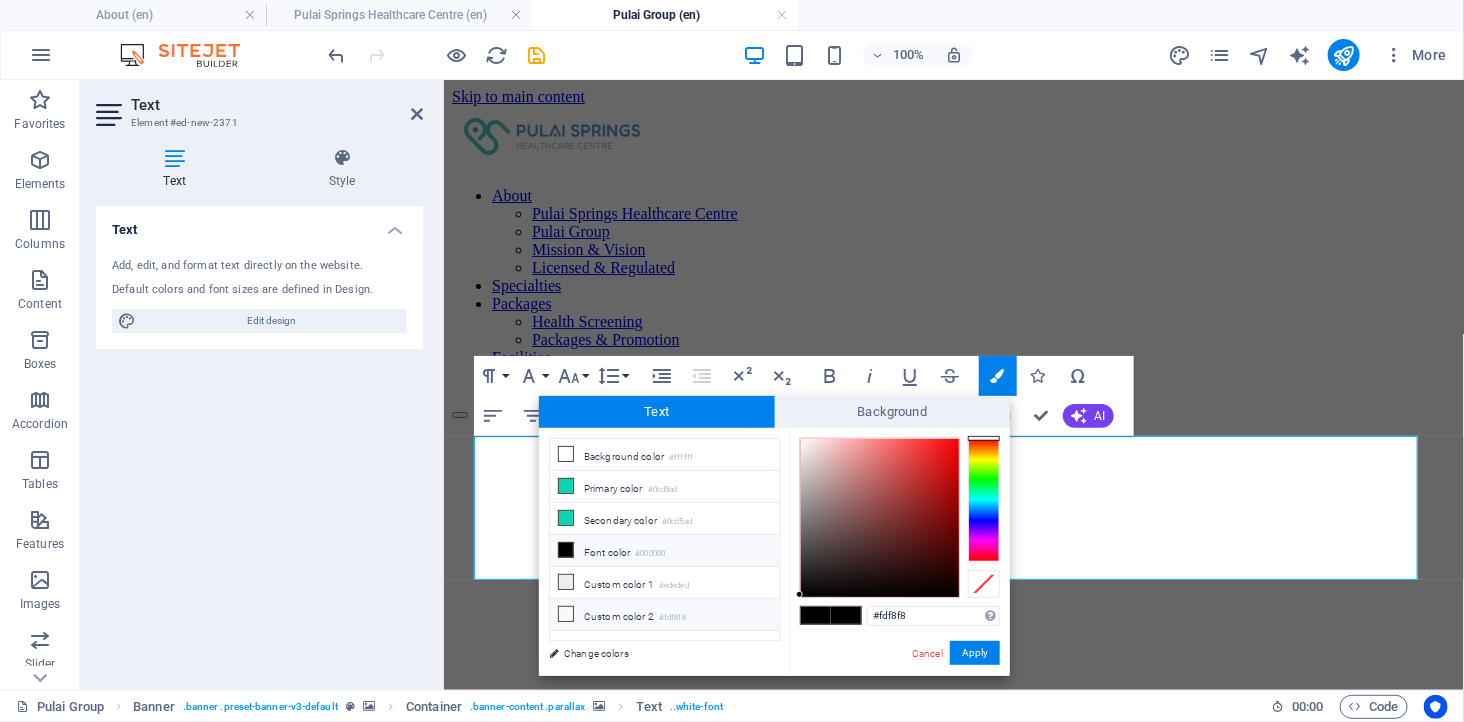 click on "Custom color 2
#fdf8f8" at bounding box center (665, 615) 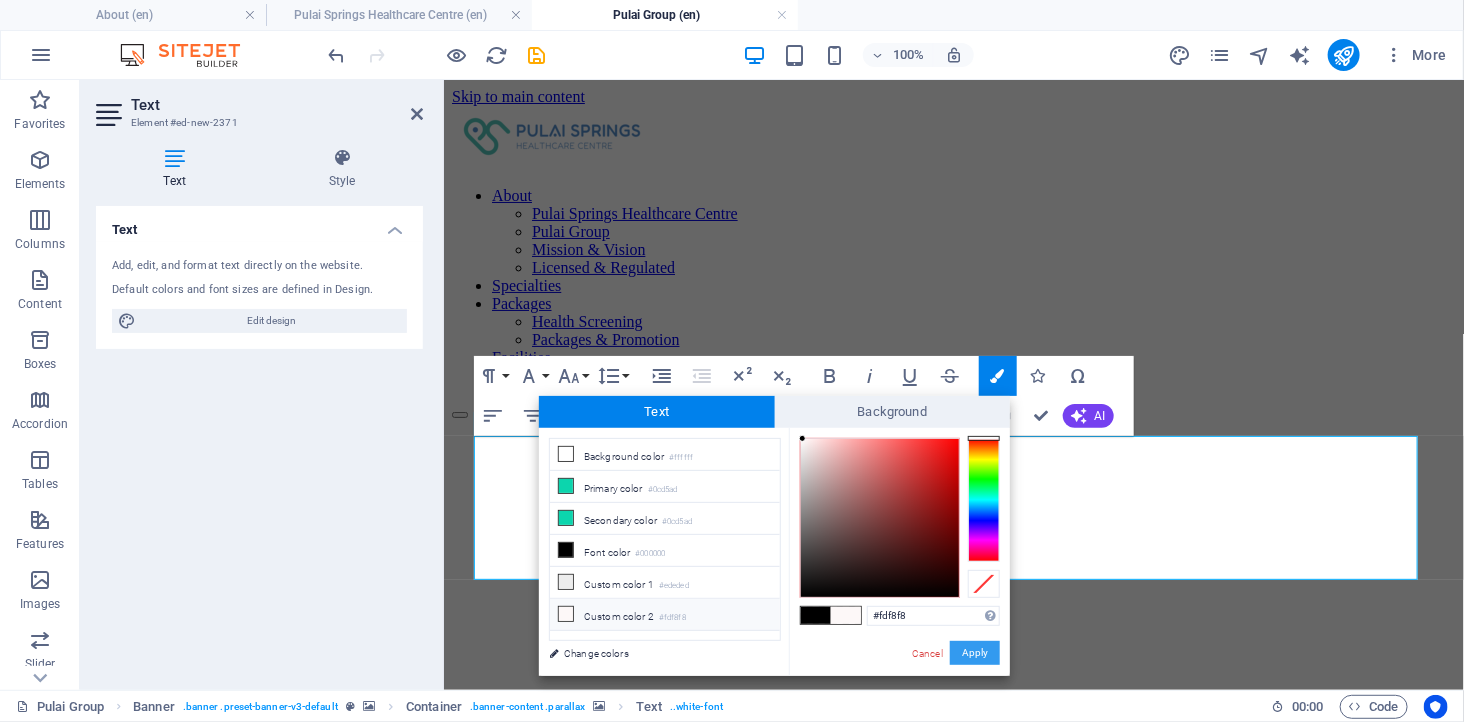 click on "Apply" at bounding box center (975, 653) 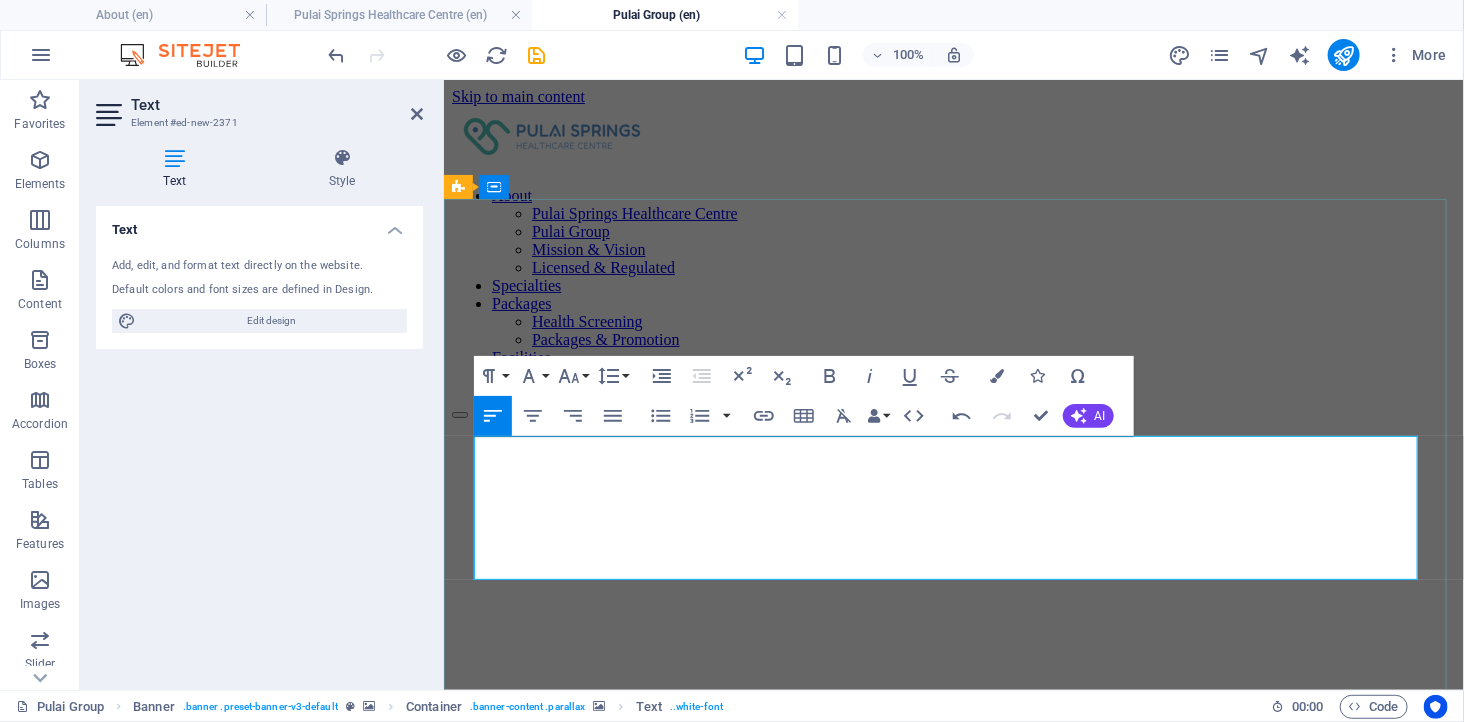 click at bounding box center [953, 1791] 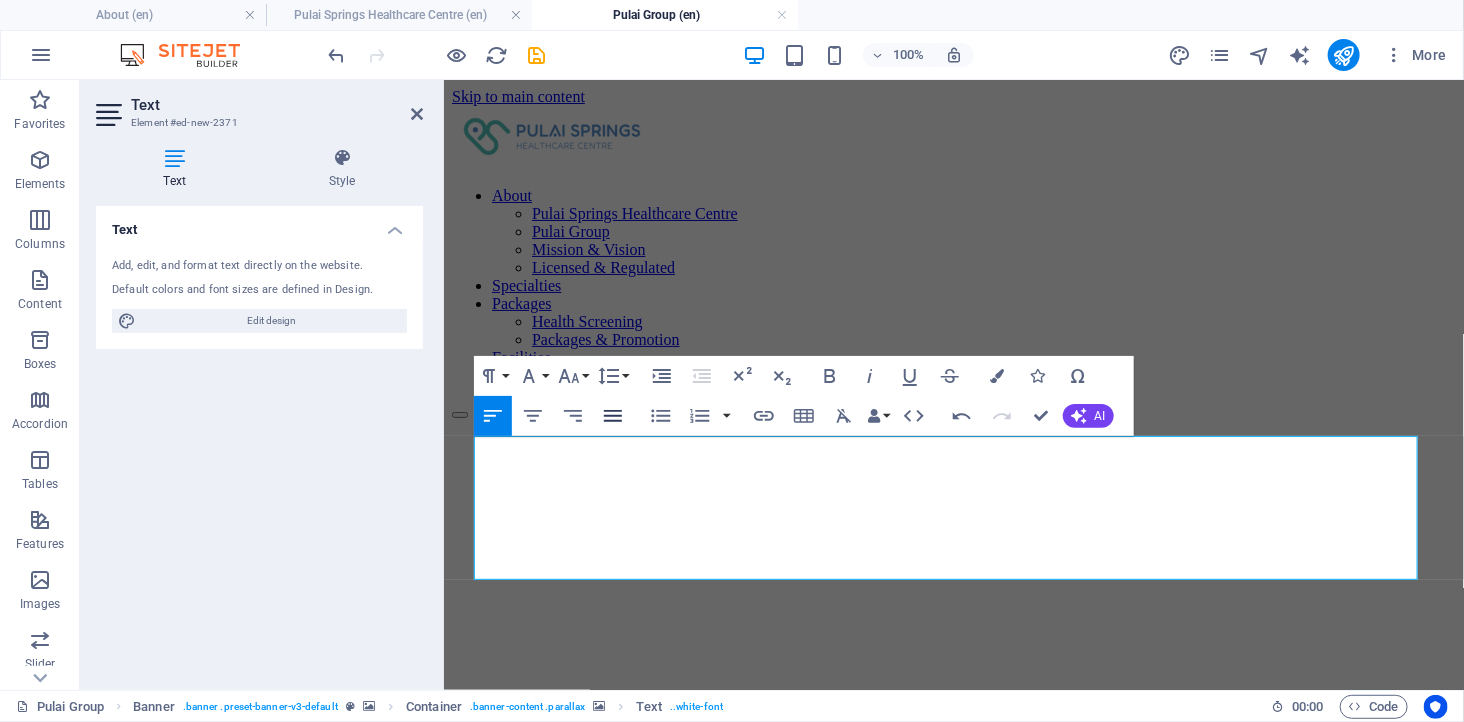 click 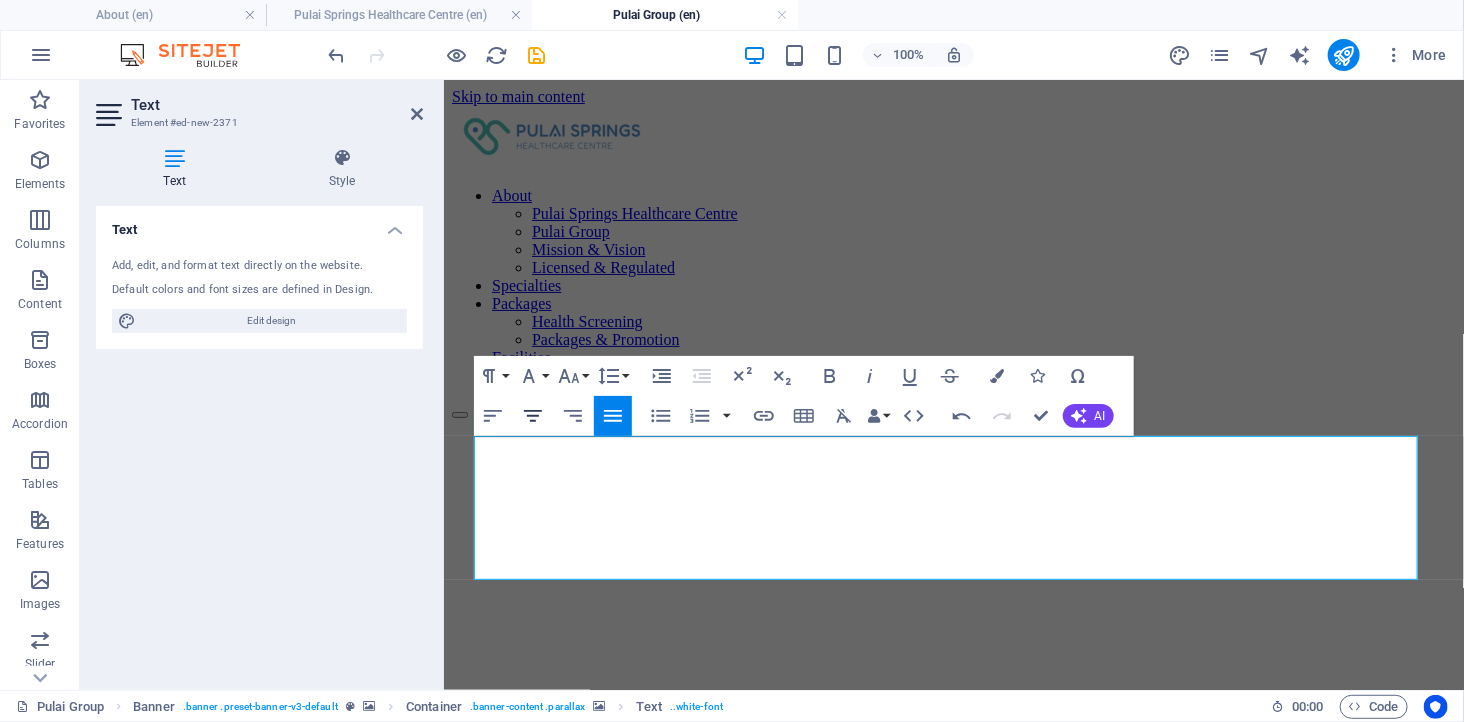 click 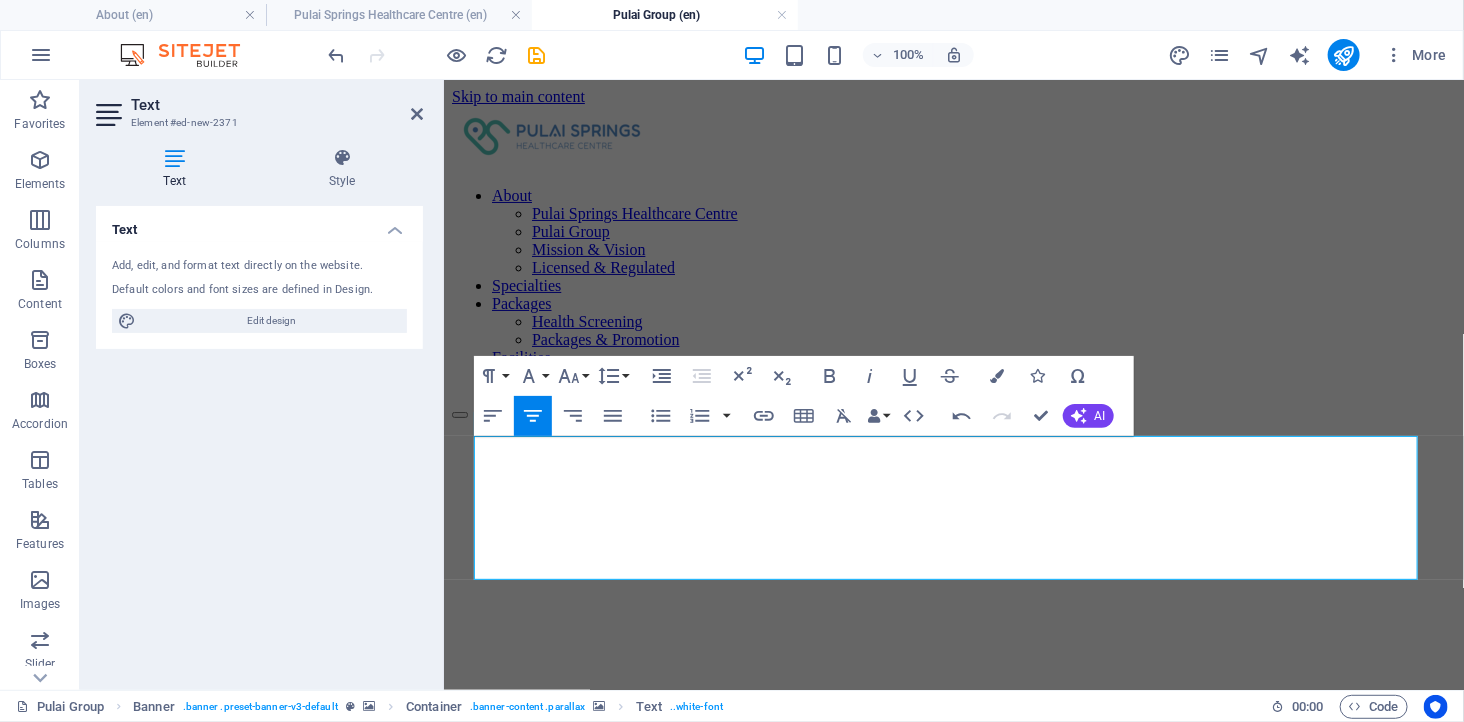 click at bounding box center (953, 919) 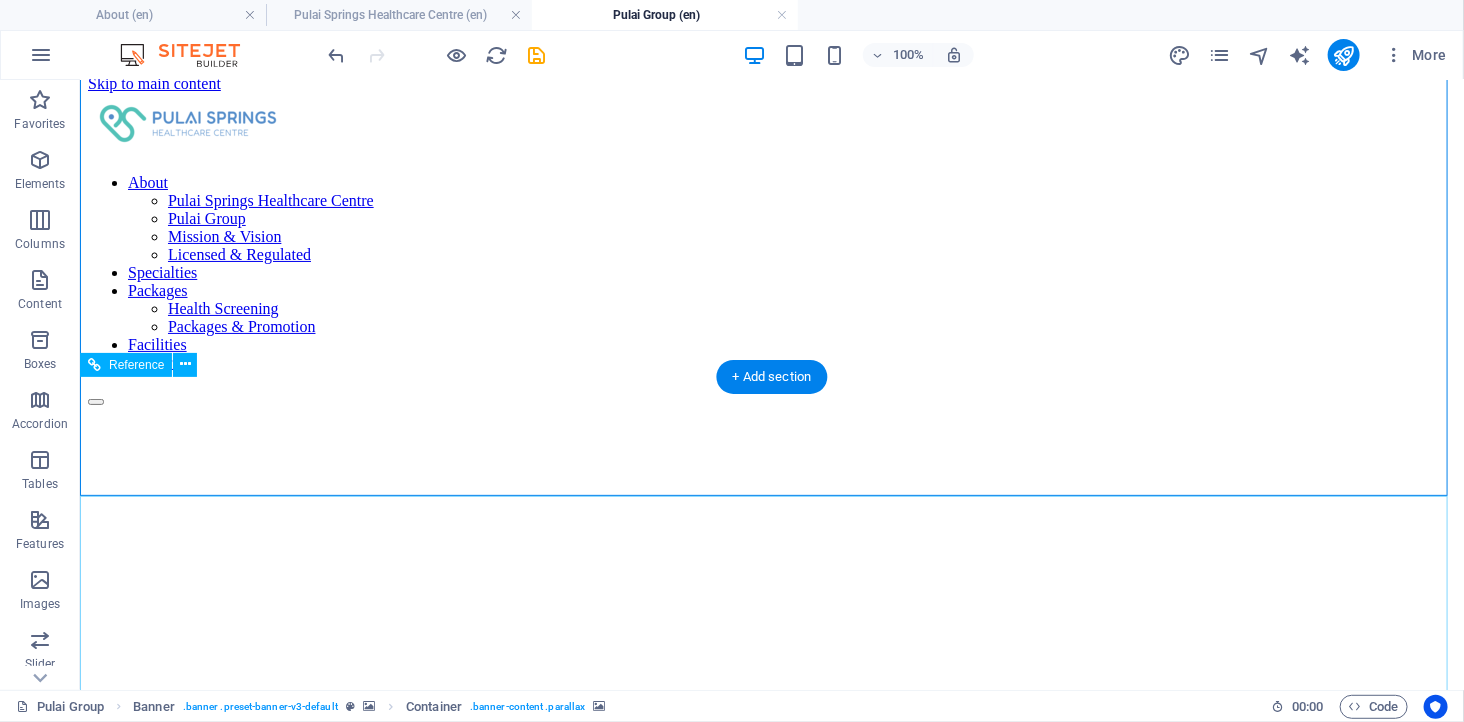 scroll, scrollTop: 0, scrollLeft: 0, axis: both 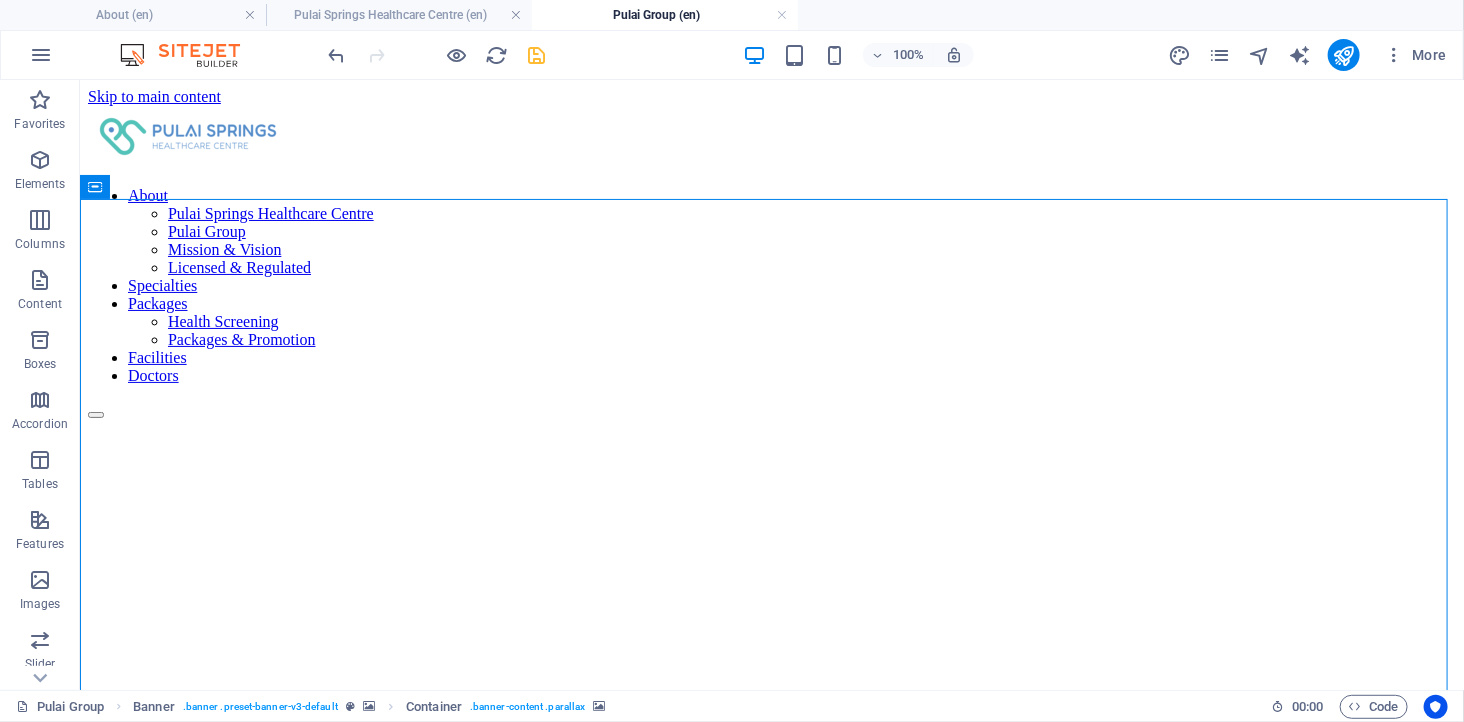 click at bounding box center [537, 55] 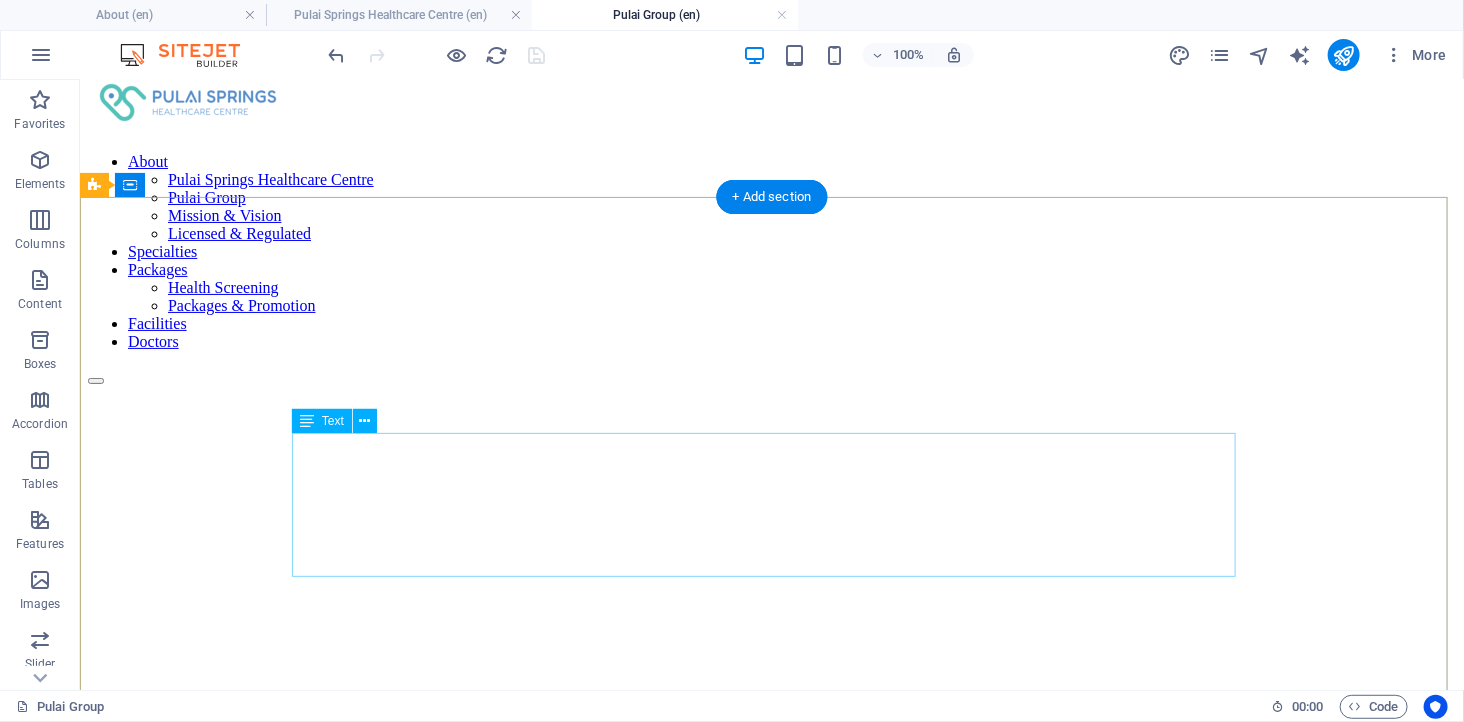 scroll, scrollTop: 0, scrollLeft: 0, axis: both 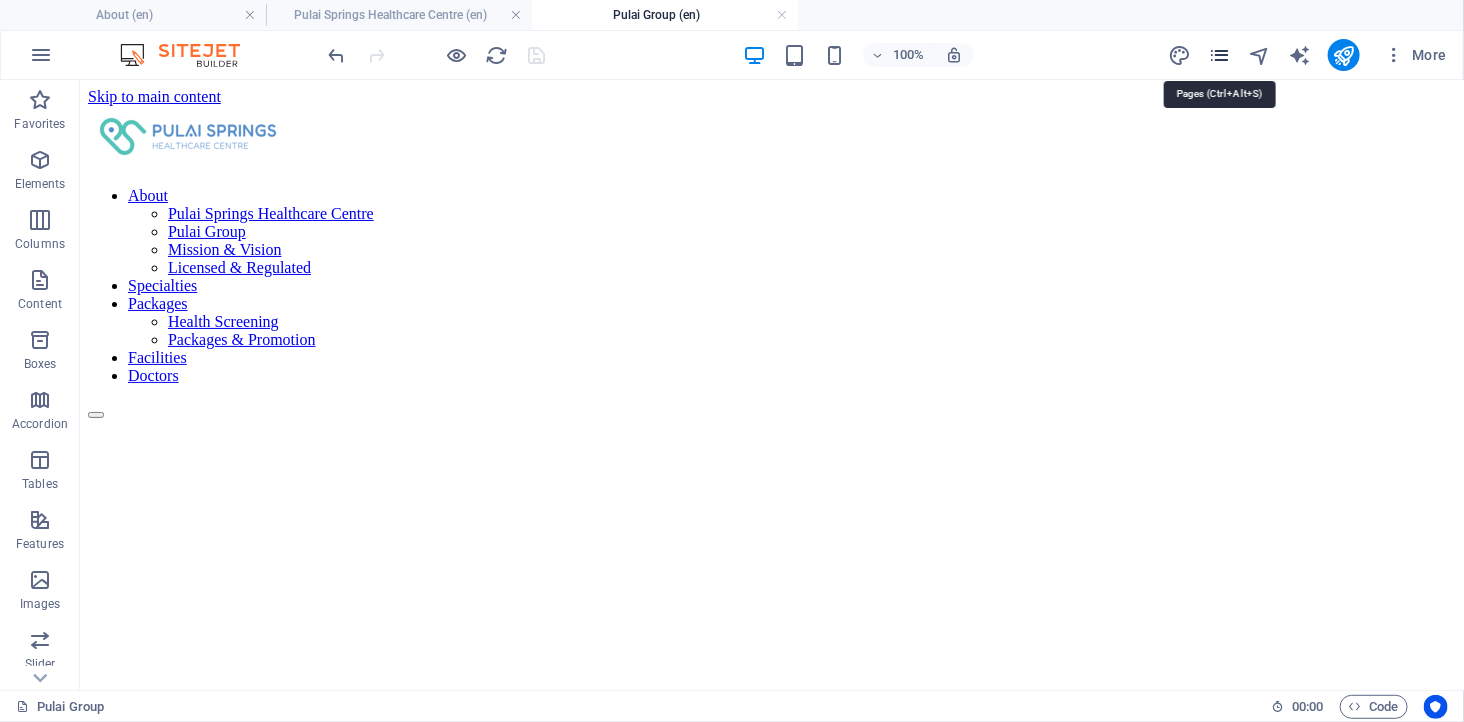 click at bounding box center (1219, 55) 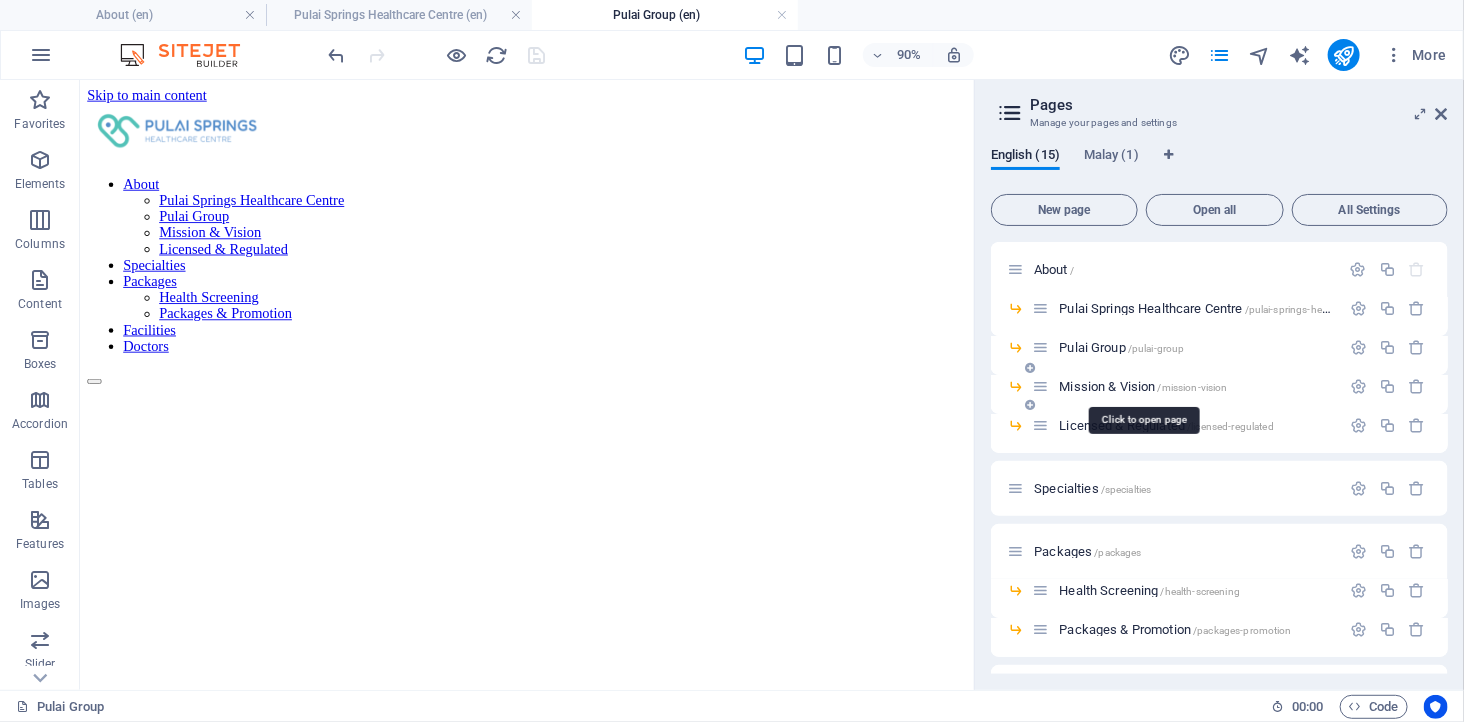 click on "Mission & Vision /mission-vision" at bounding box center [1143, 386] 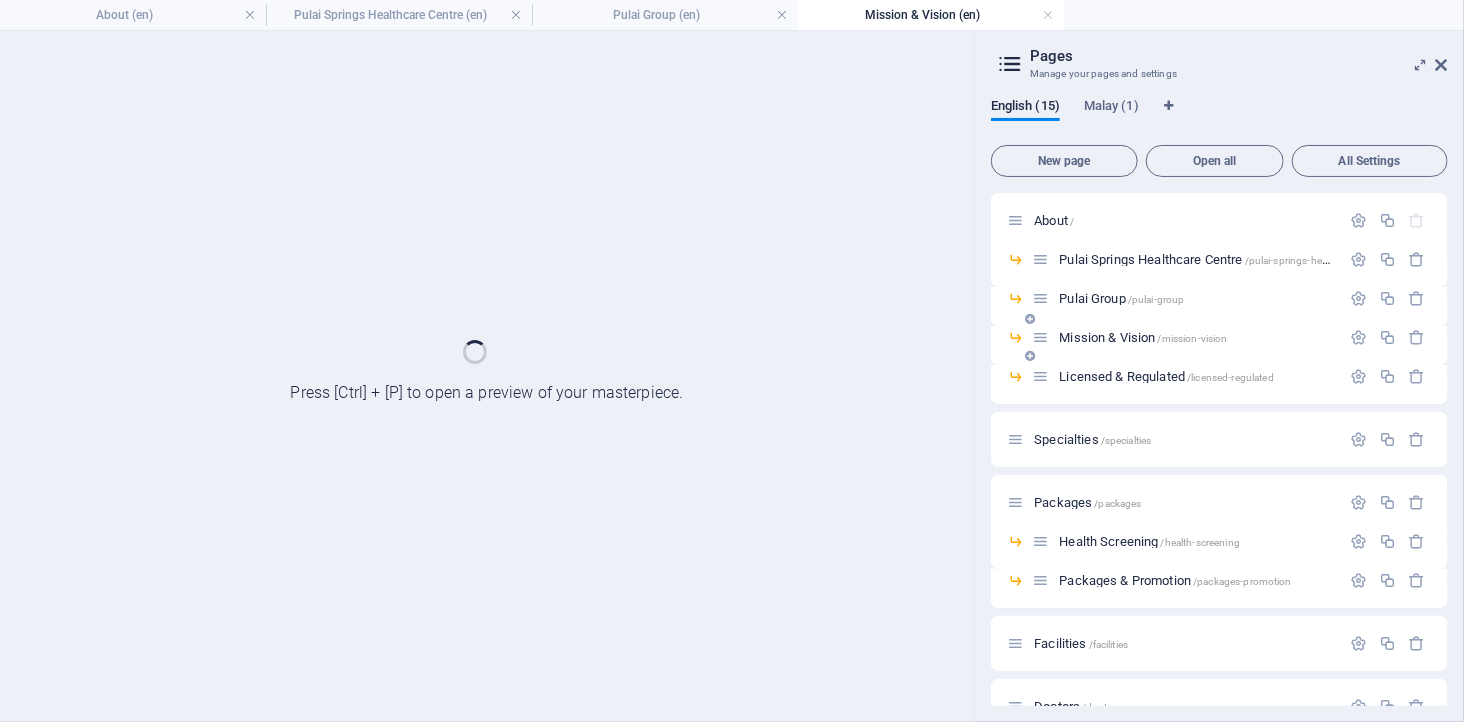 click on "Licensed & Regulated /licensed-regulated" at bounding box center (1186, 376) 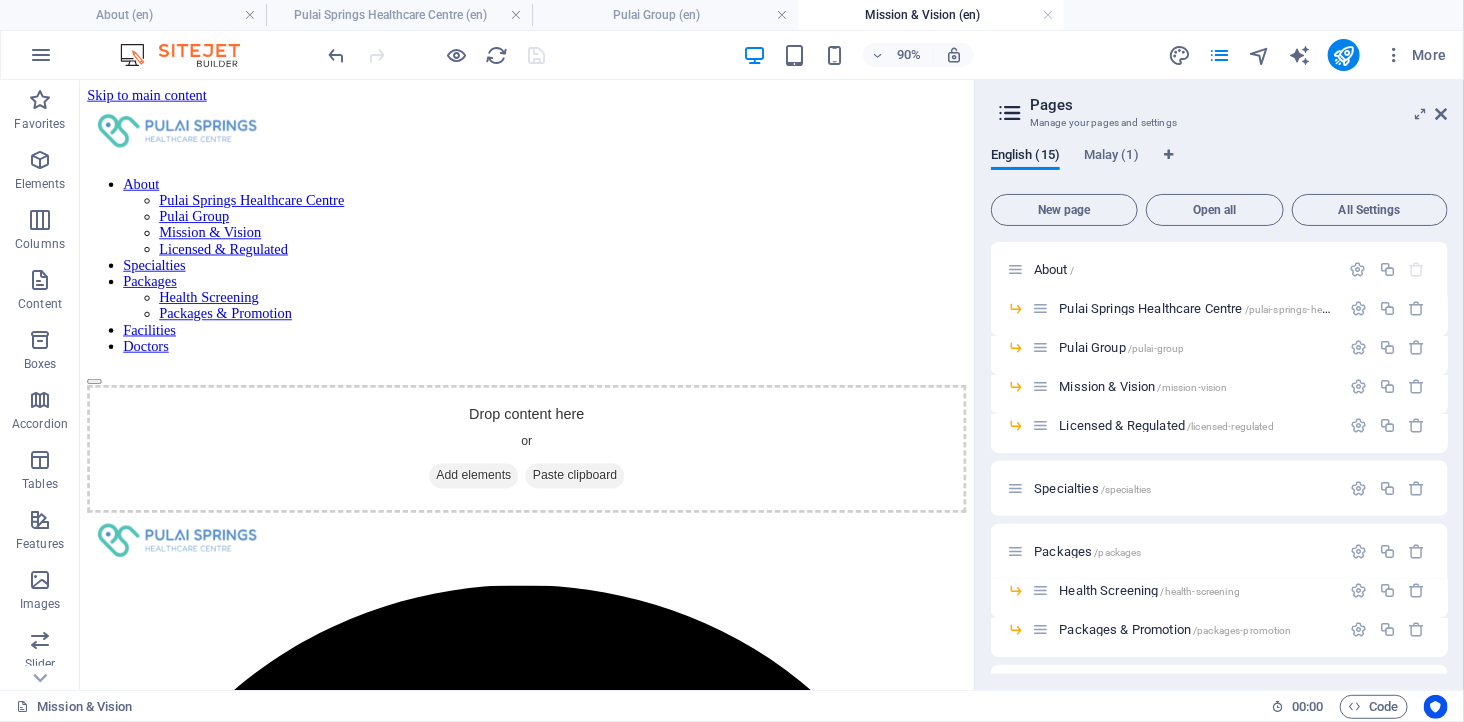 scroll, scrollTop: 0, scrollLeft: 0, axis: both 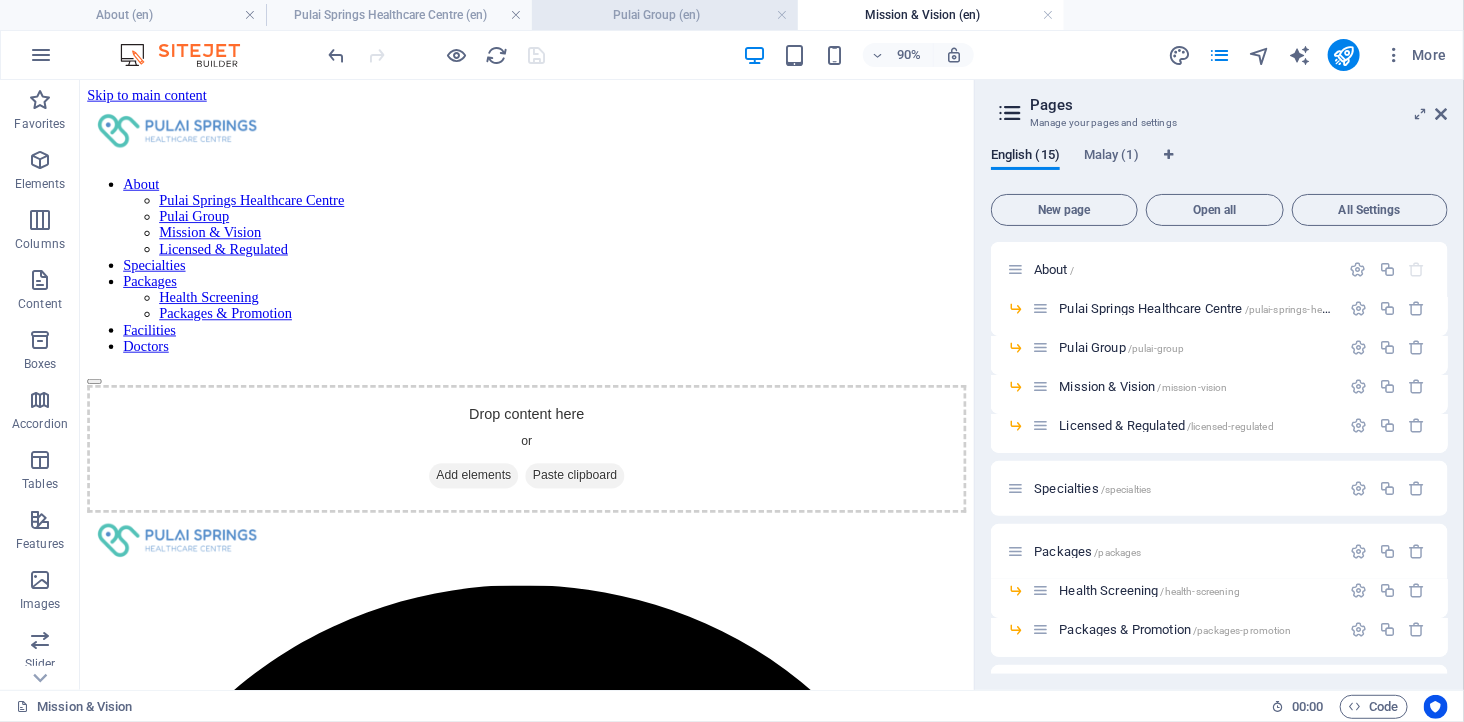 click on "Pulai Group (en)" at bounding box center [665, 15] 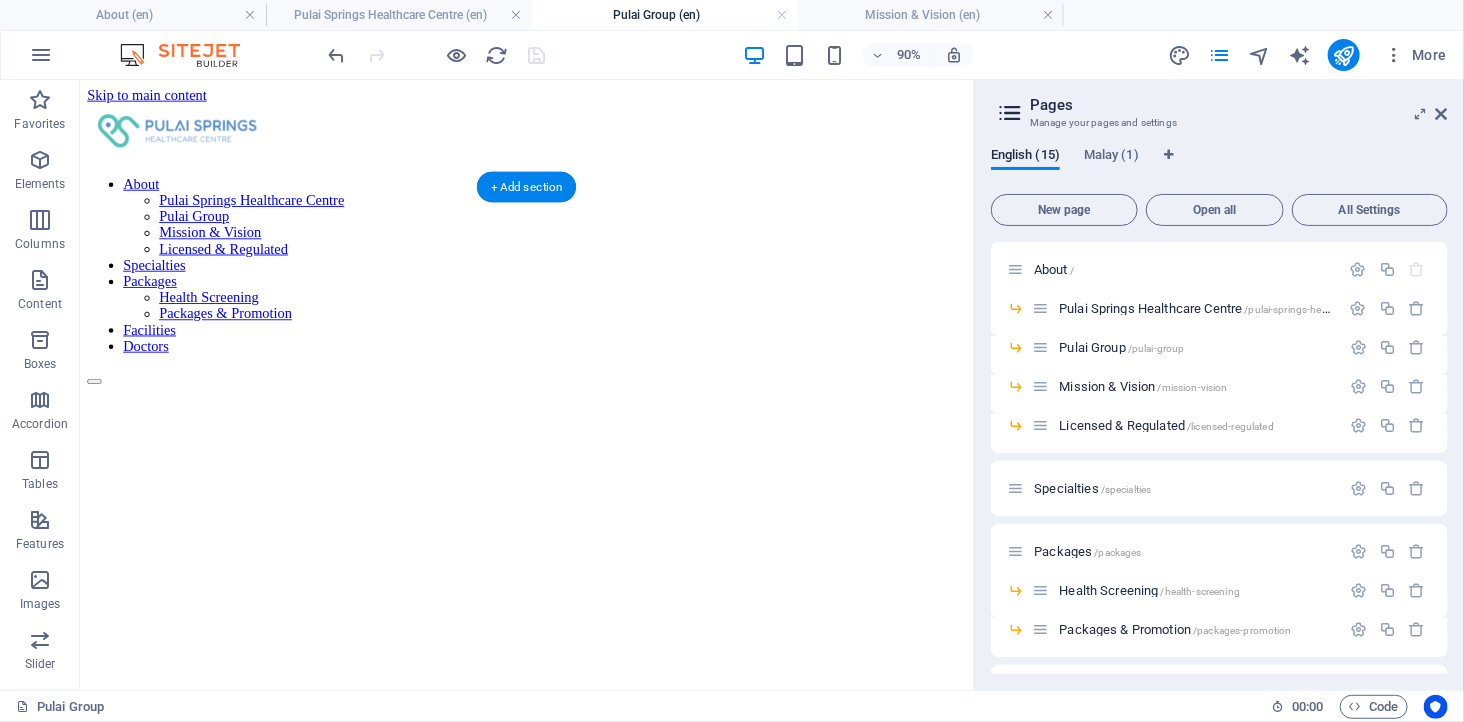 click at bounding box center [575, 919] 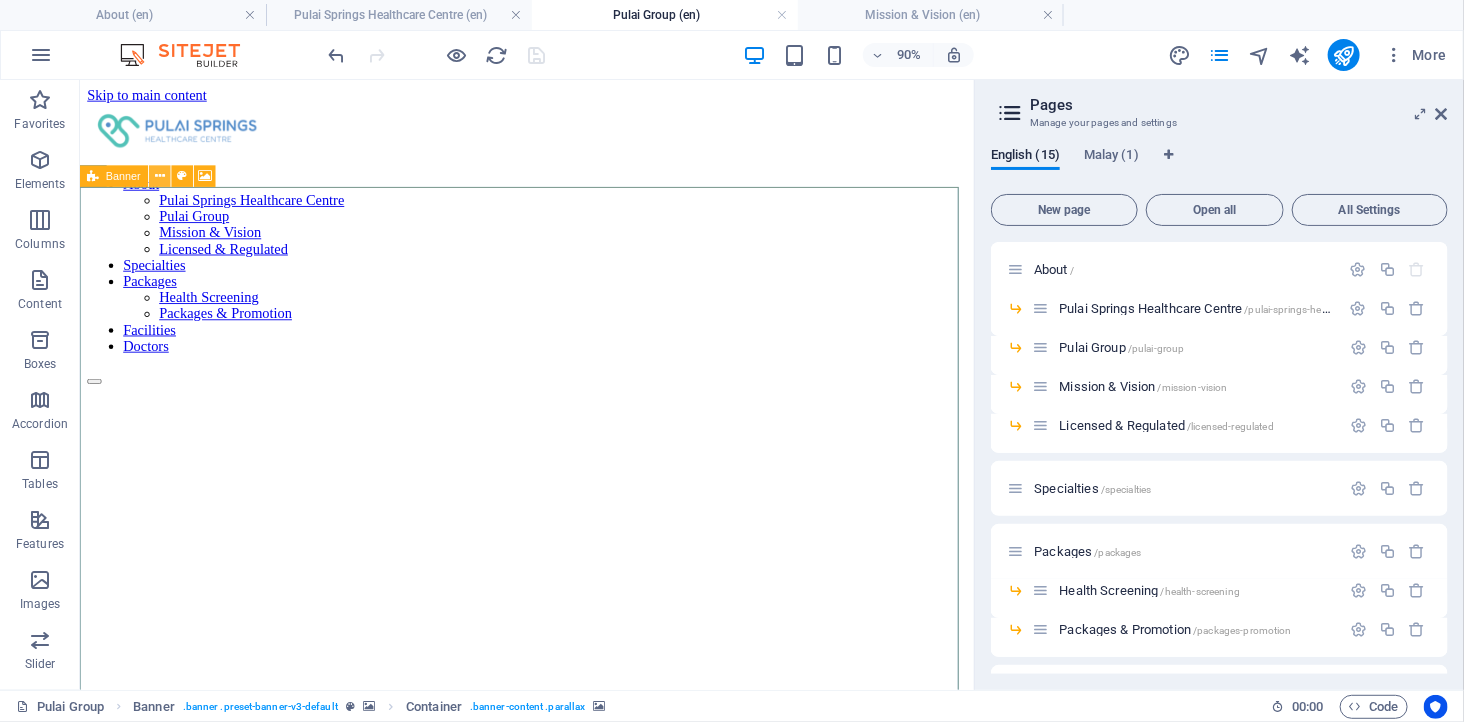 click at bounding box center (160, 176) 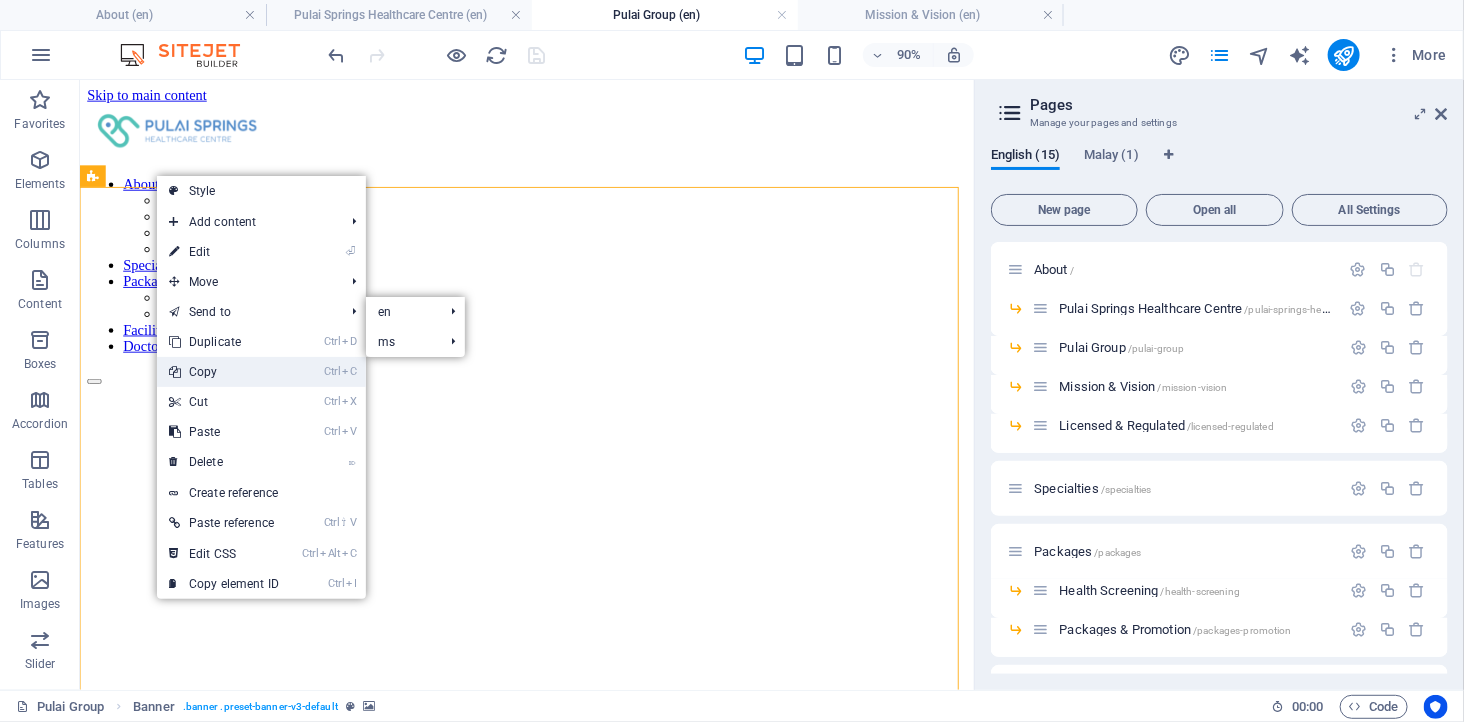click on "Ctrl C  Copy" at bounding box center [224, 372] 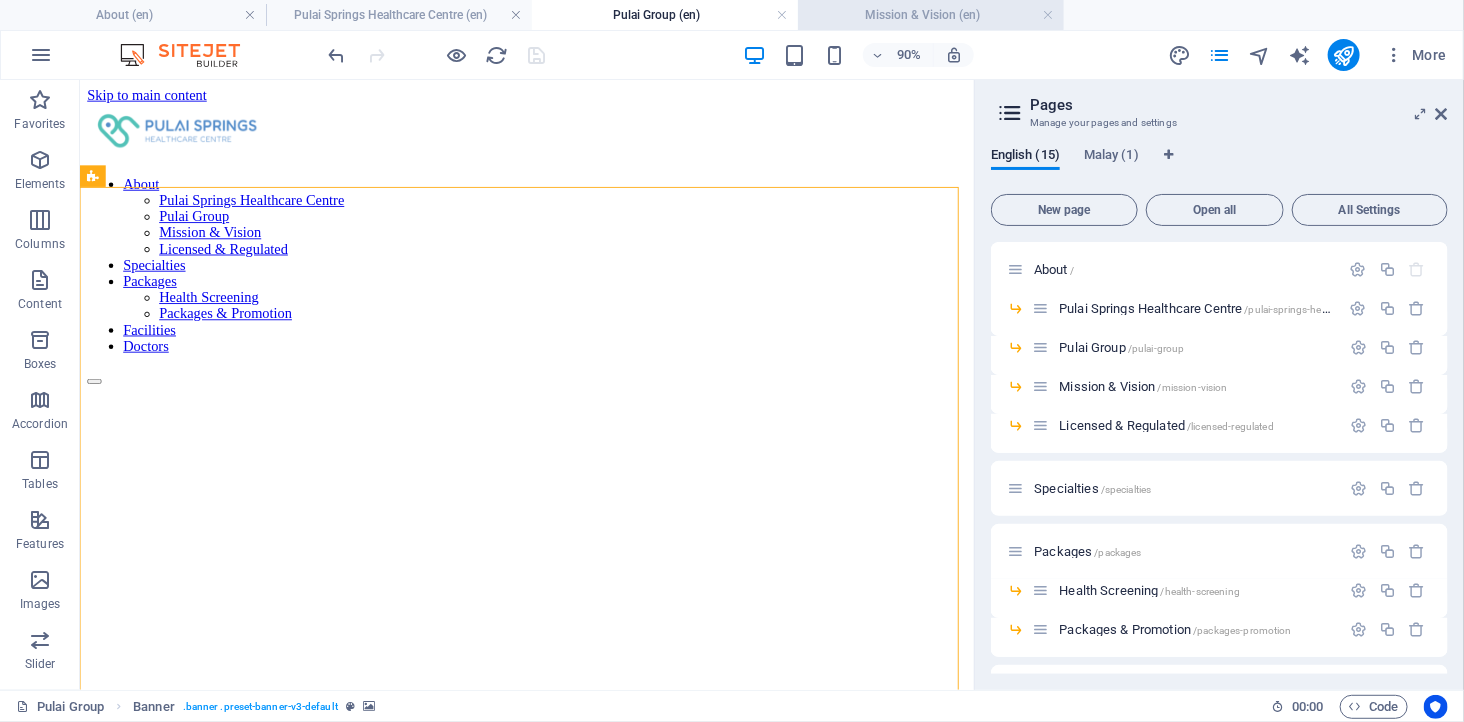 click on "Mission & Vision (en)" at bounding box center (931, 15) 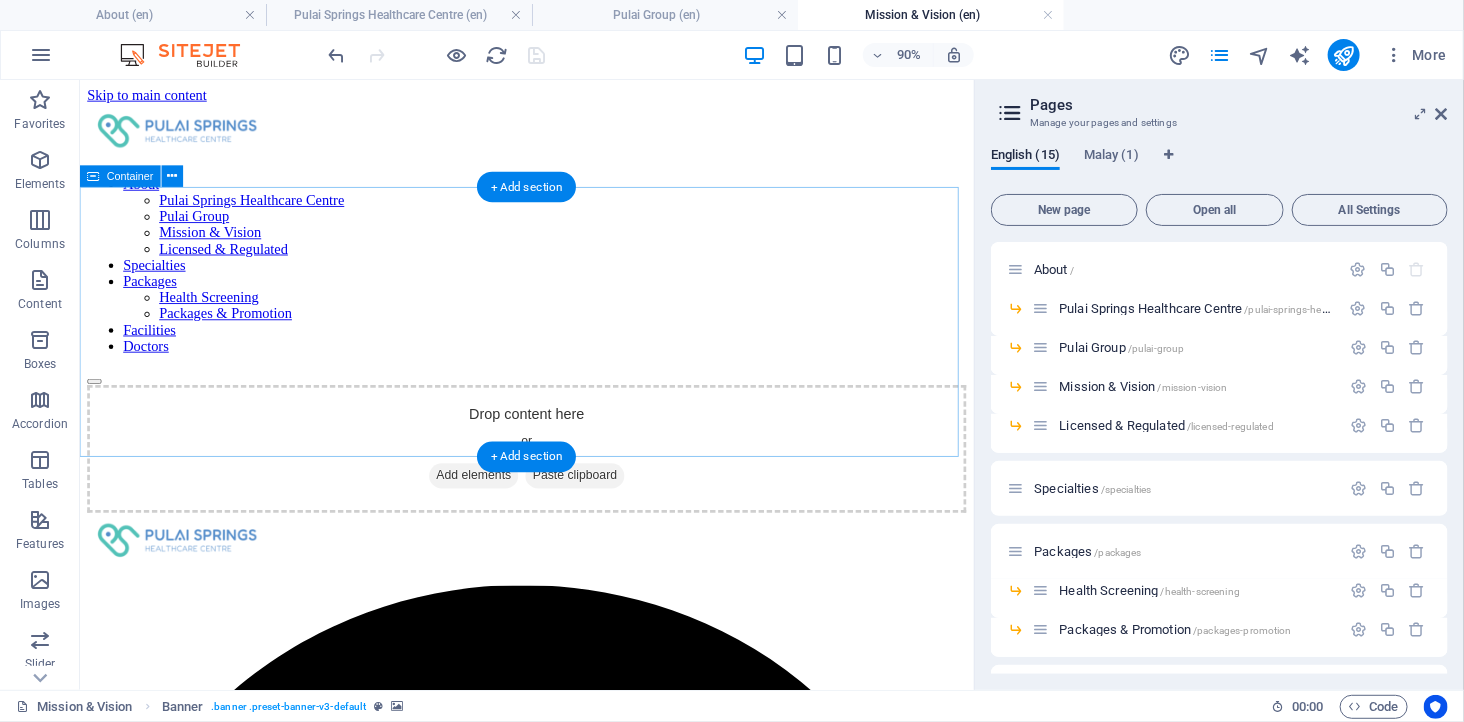 click on "Drop content here or  Add elements  Paste clipboard" at bounding box center [575, 489] 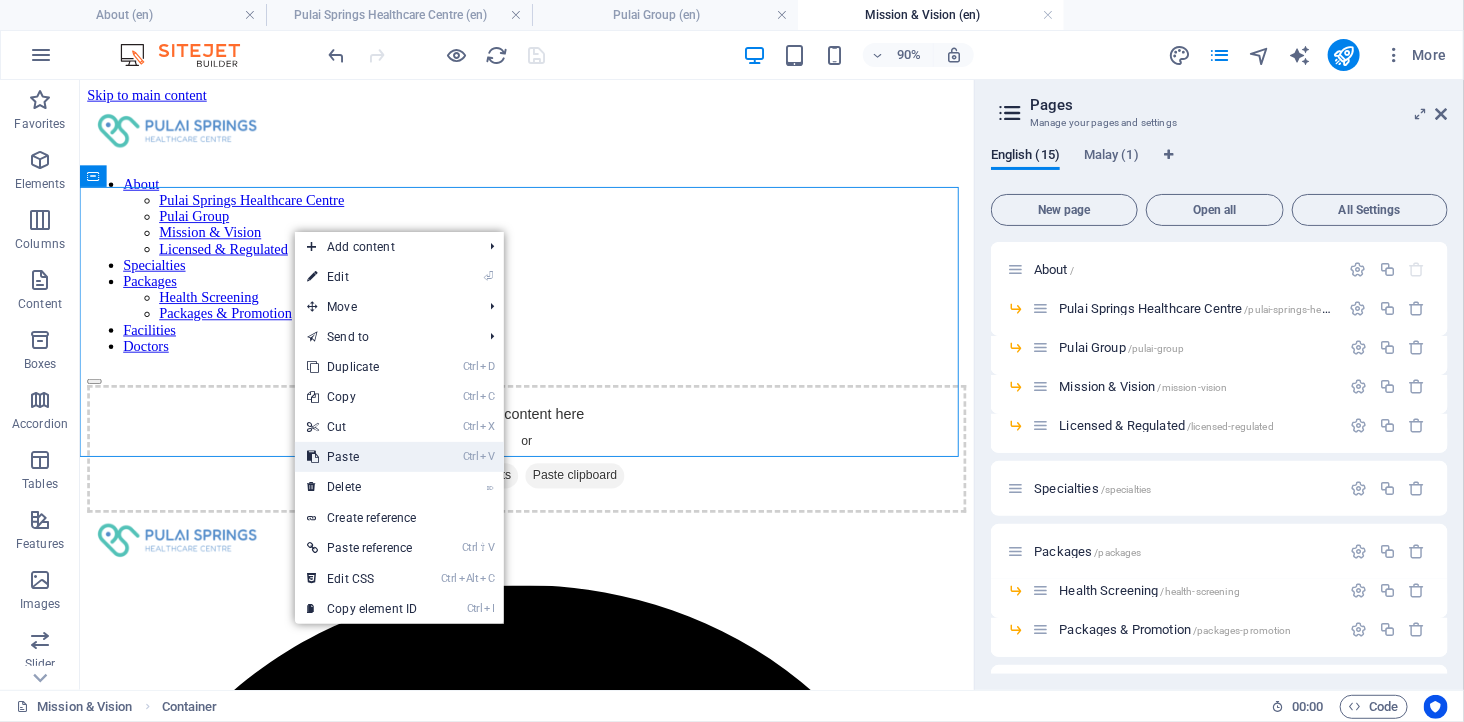 click on "Ctrl V  Paste" at bounding box center (362, 457) 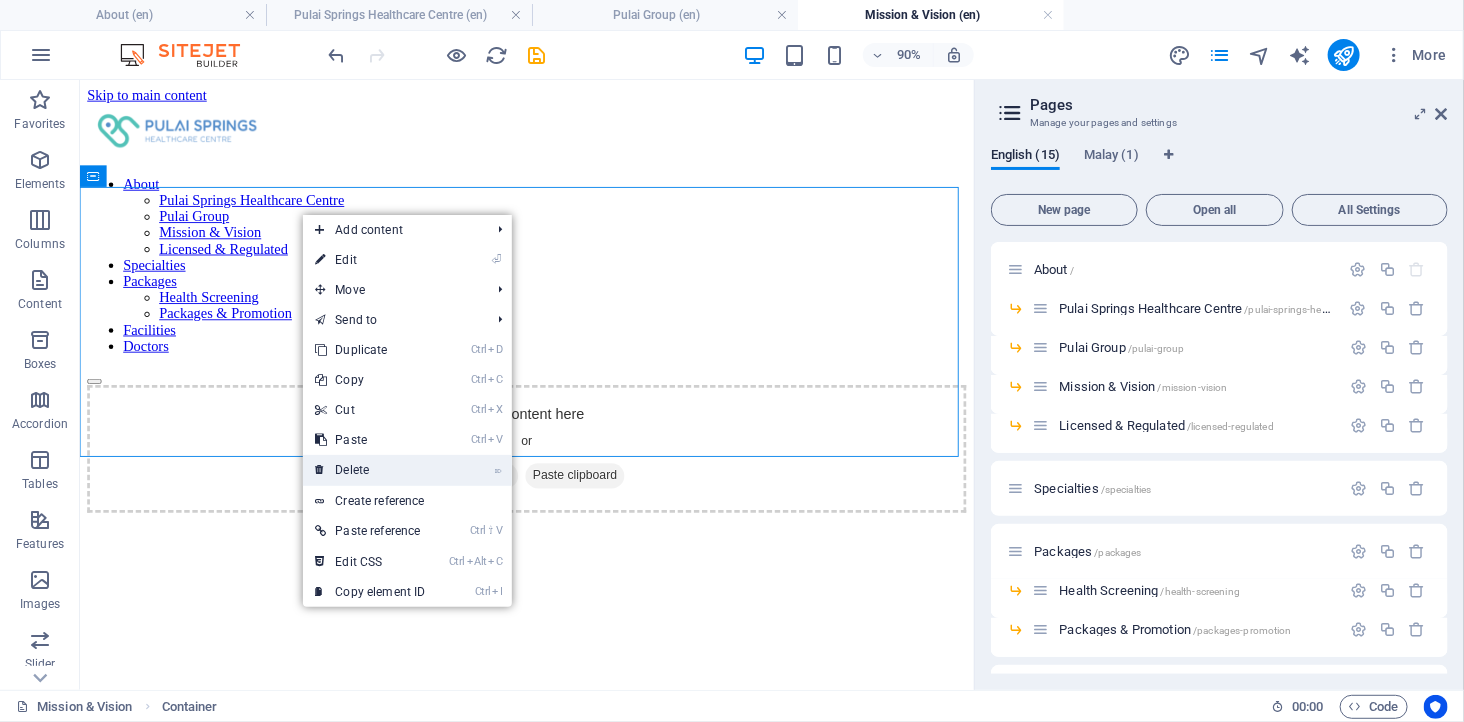 click on "⌦  Delete" at bounding box center [370, 470] 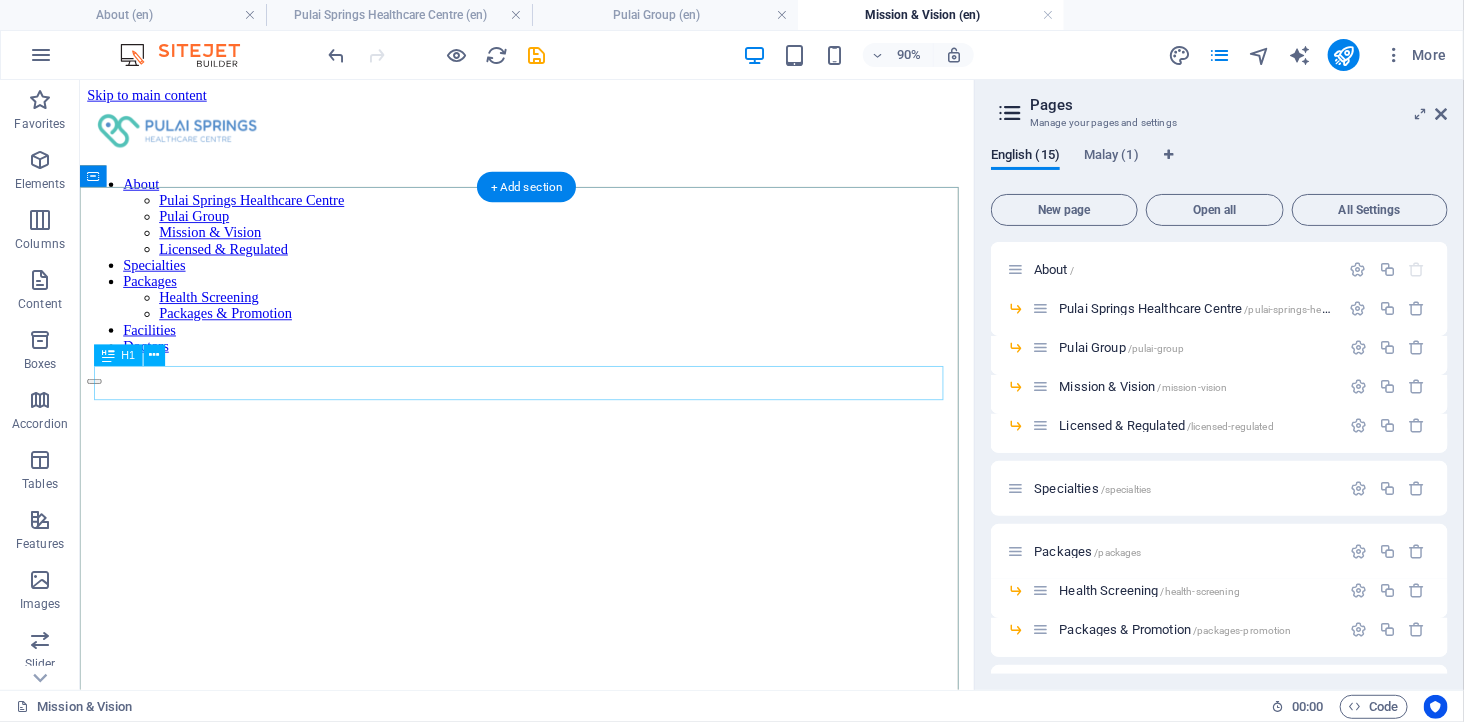 click on "Managed by Pulai Group" at bounding box center (575, 1722) 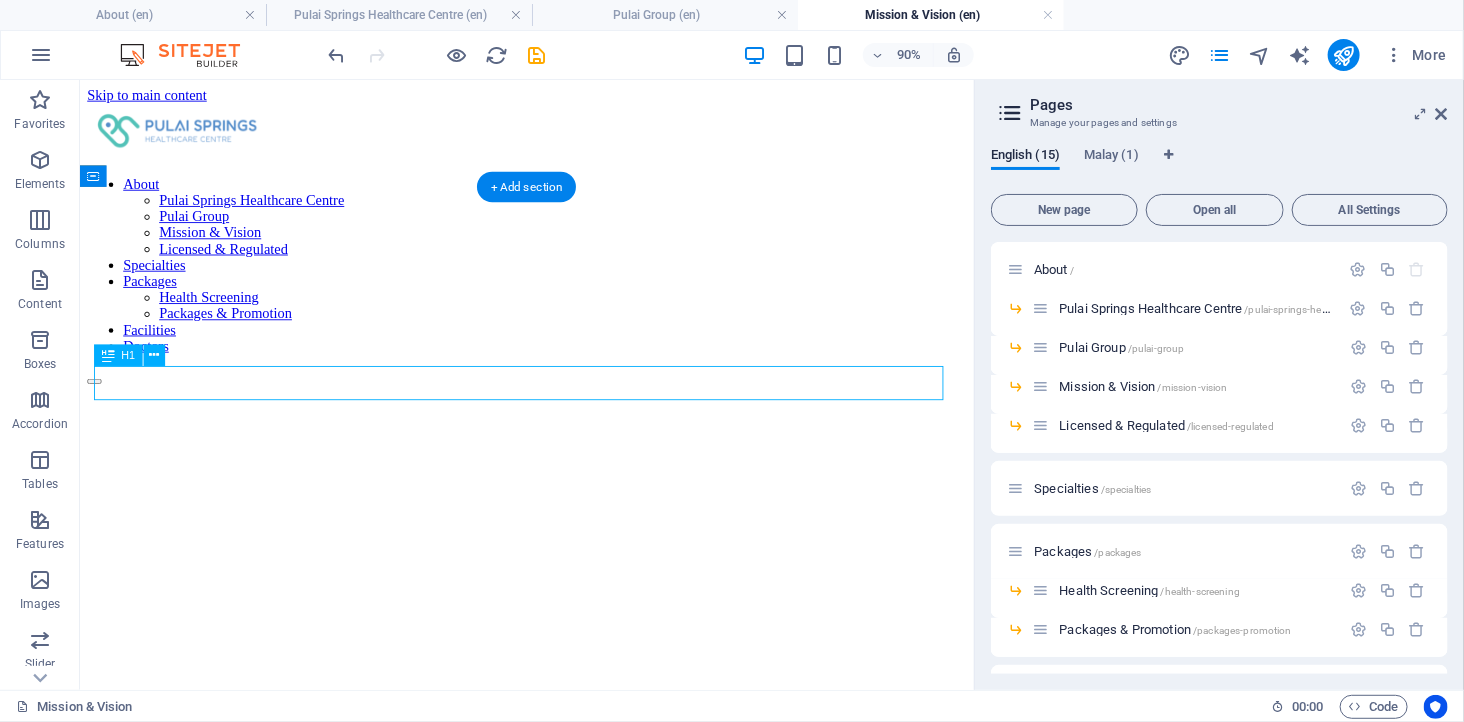 click on "Managed by Pulai Group" at bounding box center [575, 1722] 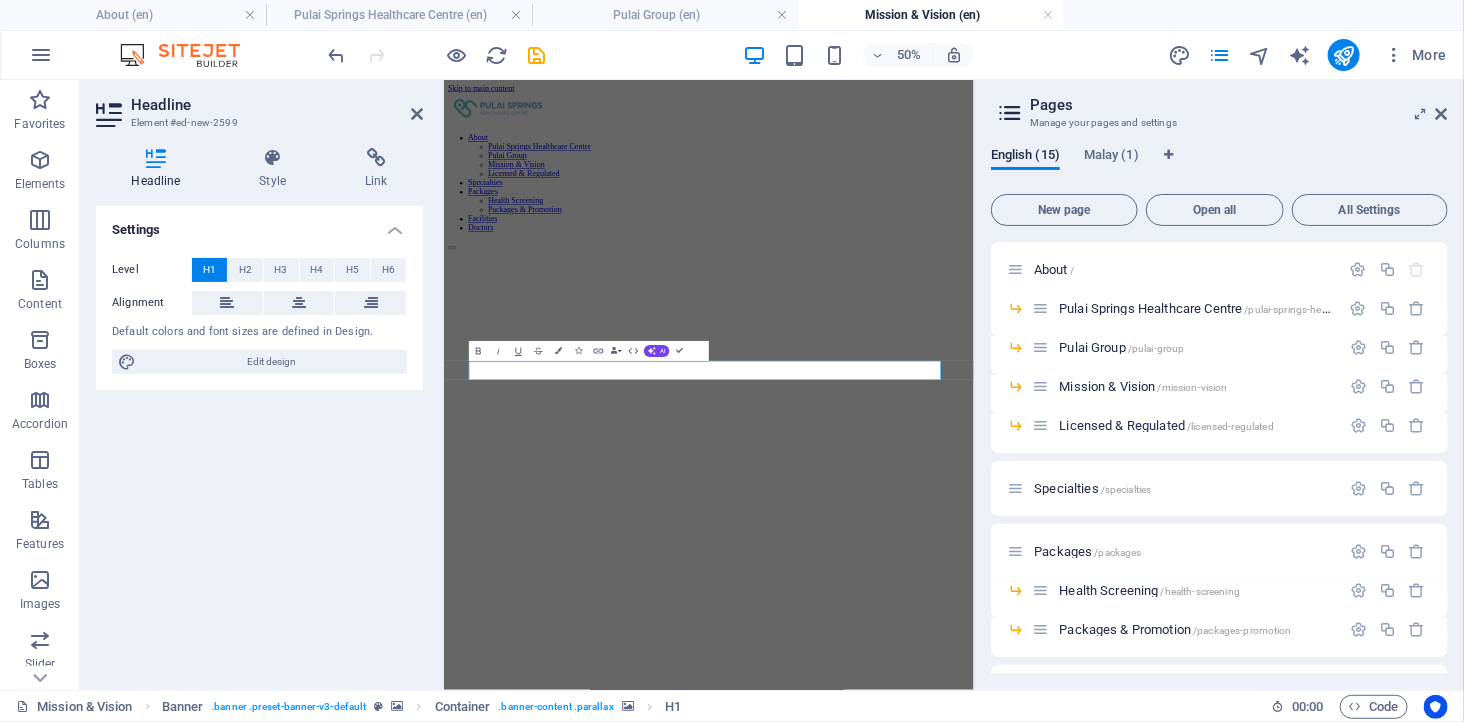 click at bounding box center (973, 980) 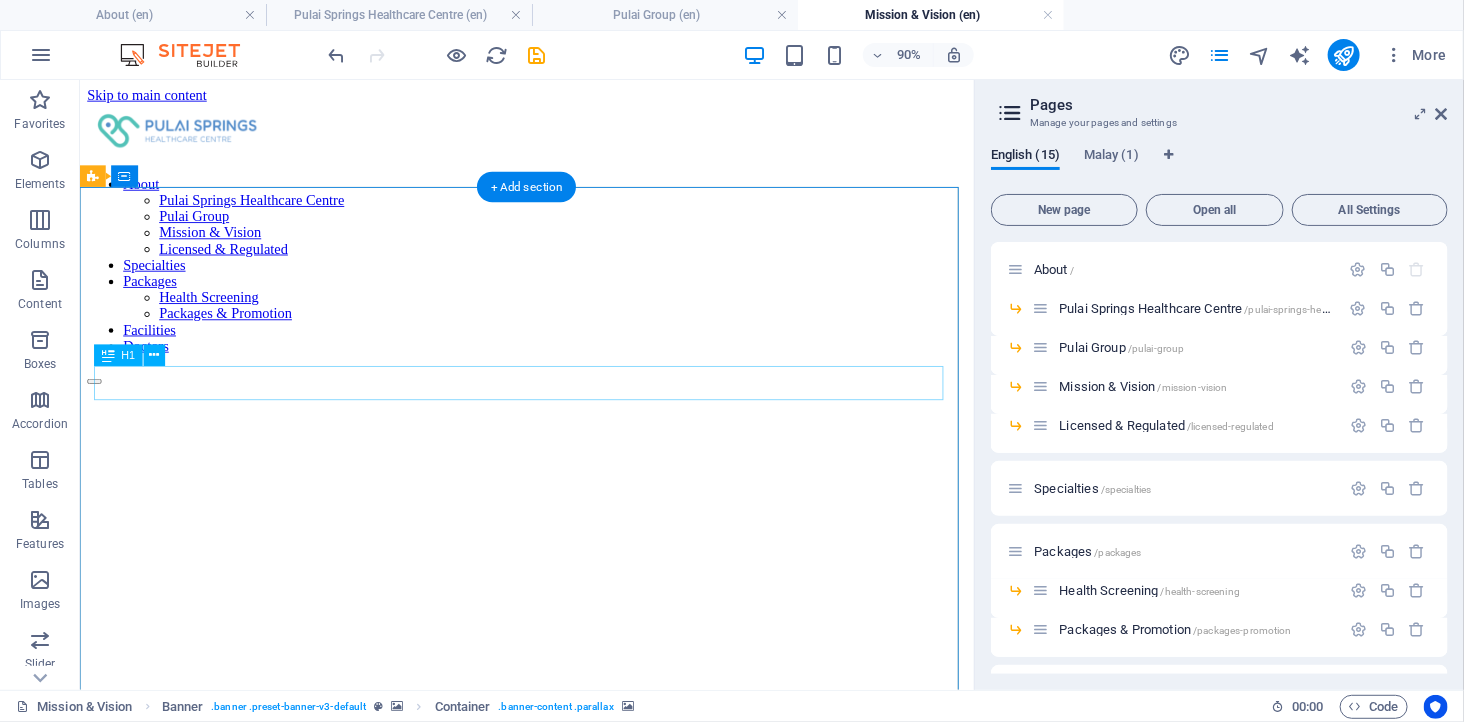 click on "Managed by Pulai Group" at bounding box center [575, 1722] 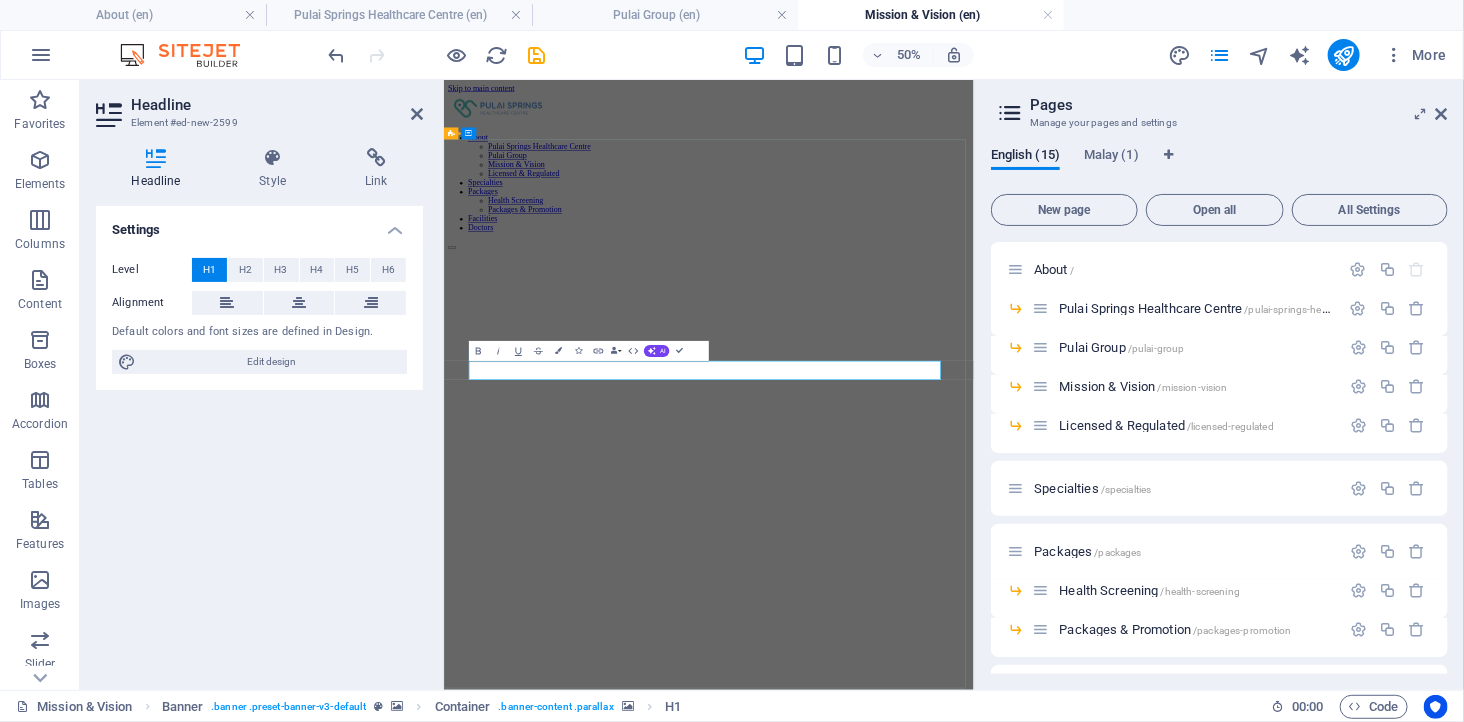 scroll, scrollTop: 0, scrollLeft: 8, axis: horizontal 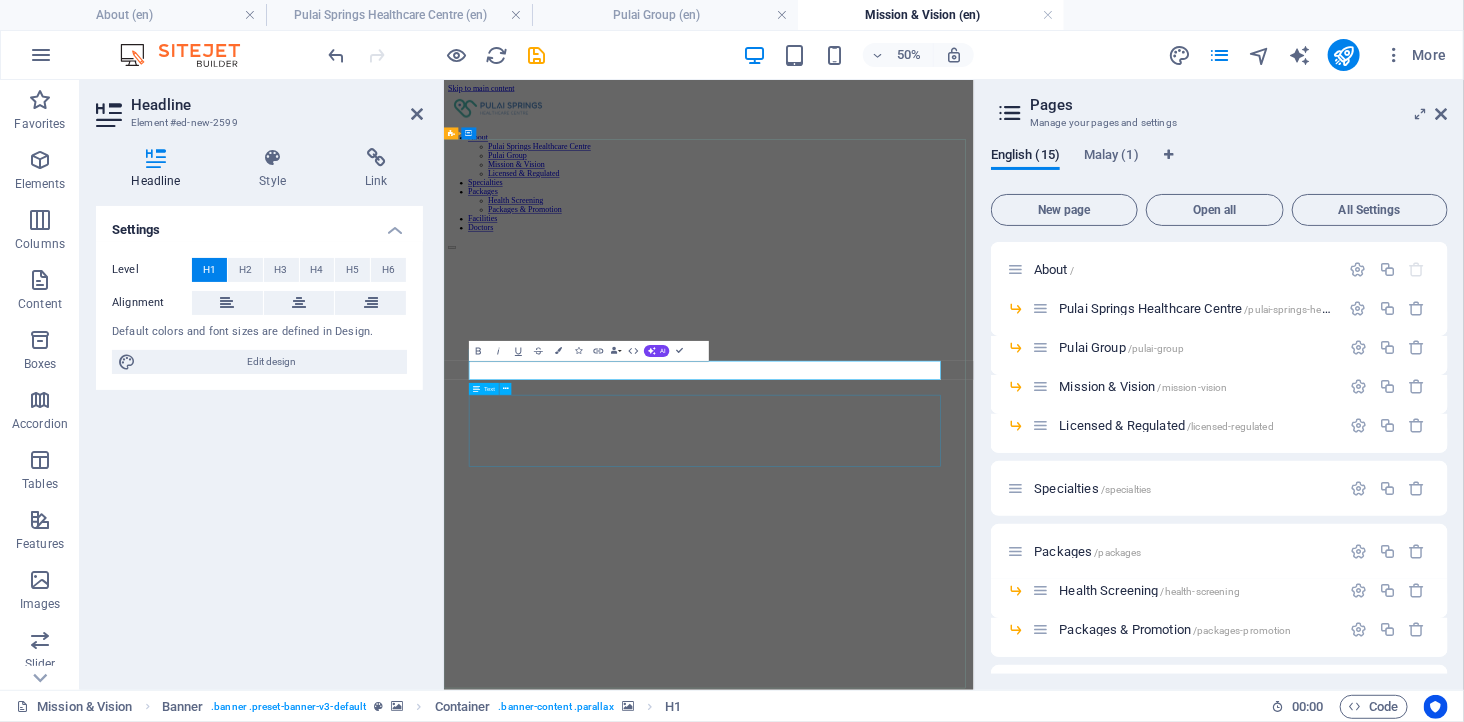 click on "Pulai Springs Healthcare Centre is proudly developed and managed by the Pulai Group, known for its excellence in lifestyle and hospitality development. With a legacy that includes the award-winning Pulai Springs Resort, the Group brings a unique perspective to healthcare – combining operational excellence with people-first service delivery." at bounding box center [973, 2651] 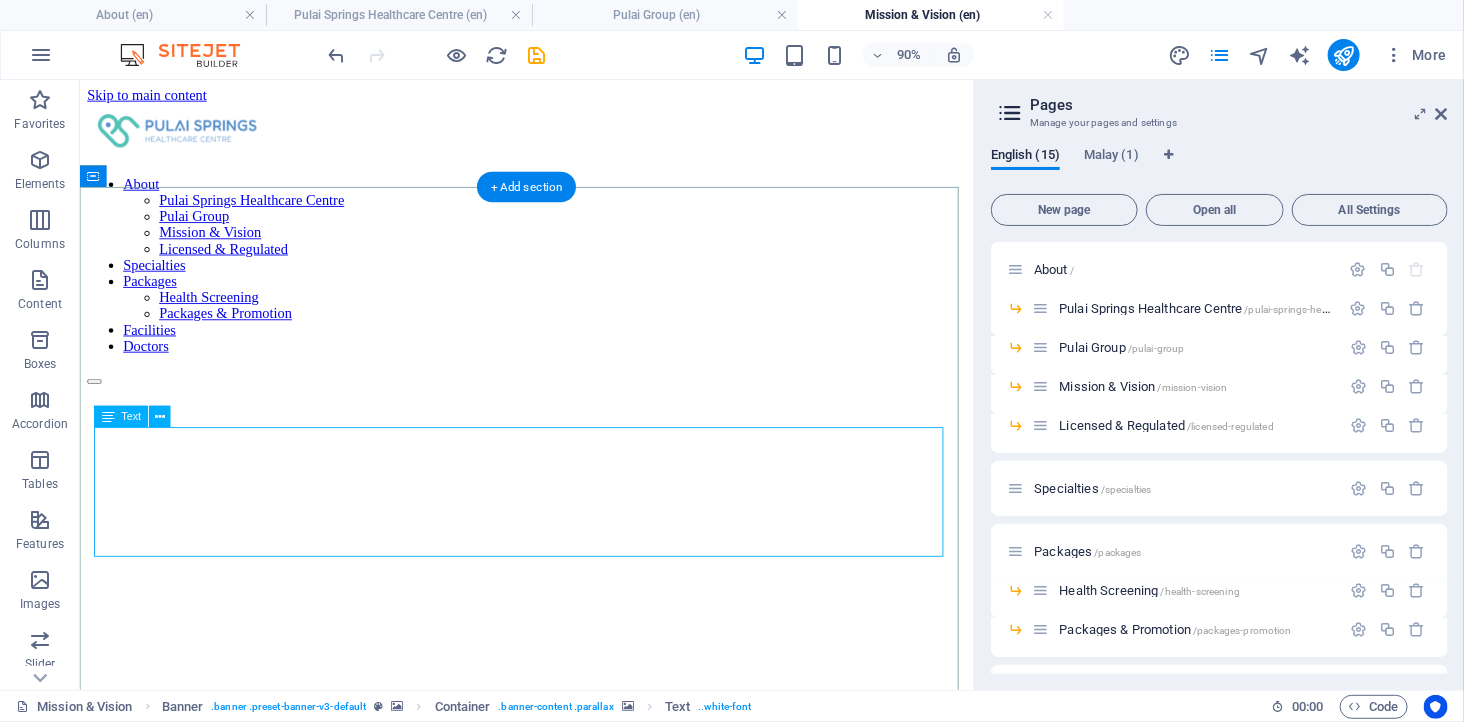 click on "Pulai Springs Healthcare Centre is proudly developed and managed by the Pulai Group, known for its excellence in lifestyle and hospitality development. With a legacy that includes the award-winning Pulai Springs Resort, the Group brings a unique perspective to healthcare – combining operational excellence with people-first service delivery." at bounding box center (575, 1870) 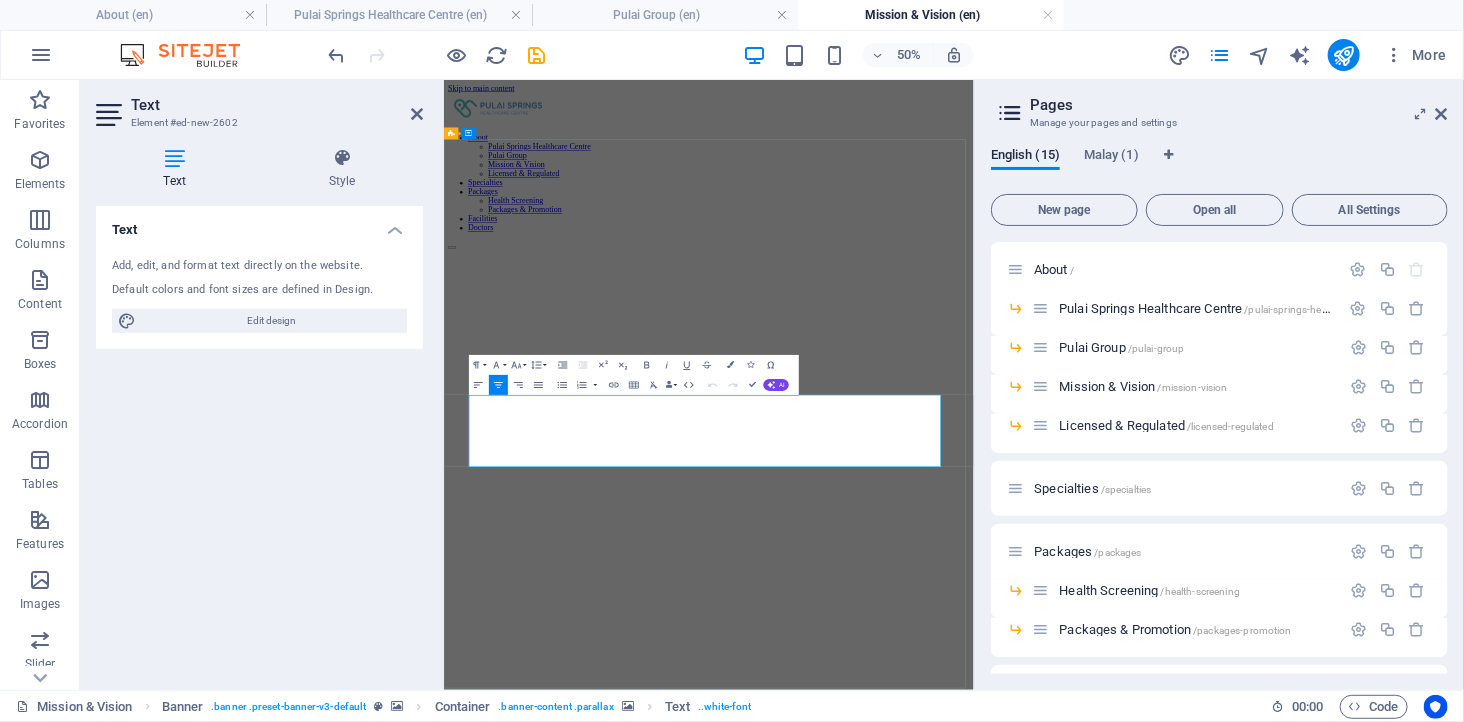click on "Pulai Springs Healthcare Centre is proudly developed and managed by the Pulai Group, known for its excellence in lifestyle and hospitality development. With a legacy that includes the award-winning Pulai Springs Resort, the Group brings a unique perspective to healthcare – combining operational excellence with people-first service delivery." at bounding box center [973, 1836] 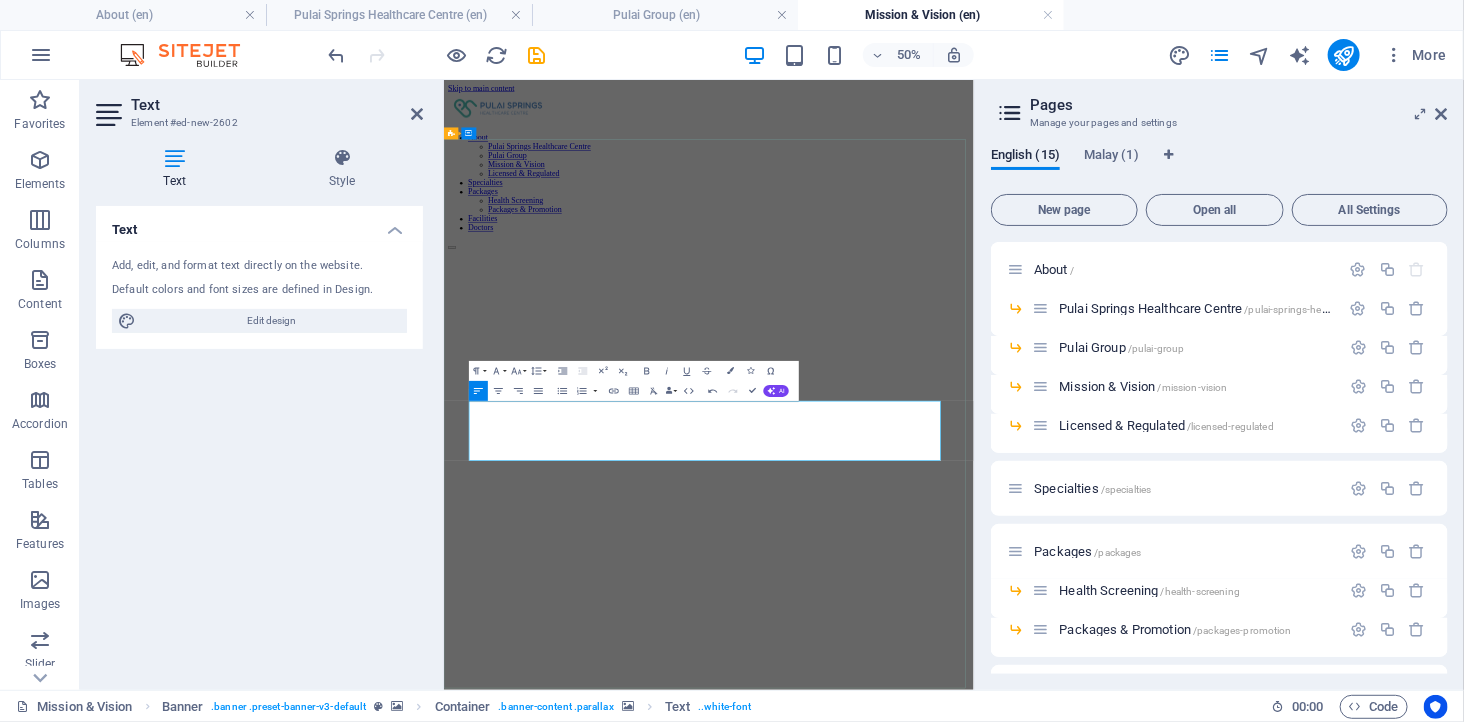 scroll, scrollTop: 4665, scrollLeft: 0, axis: vertical 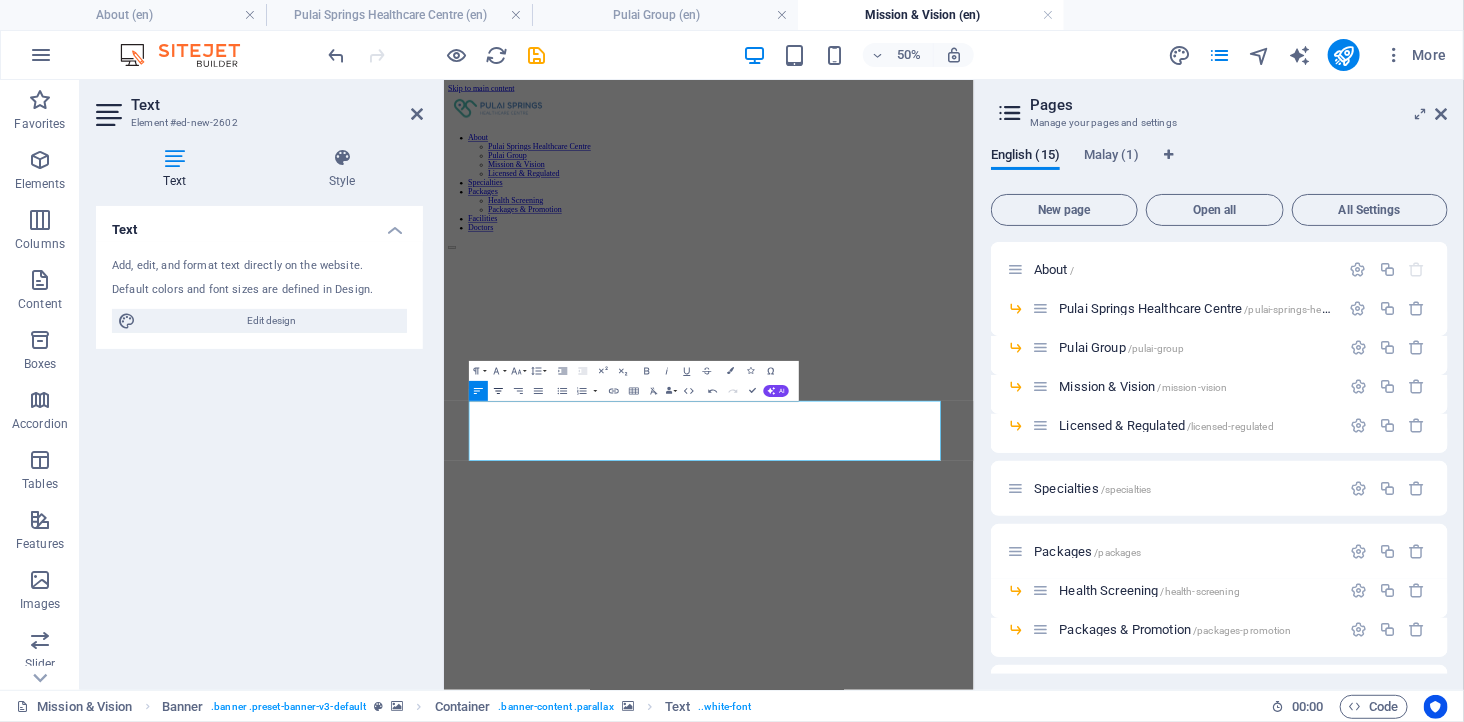 click 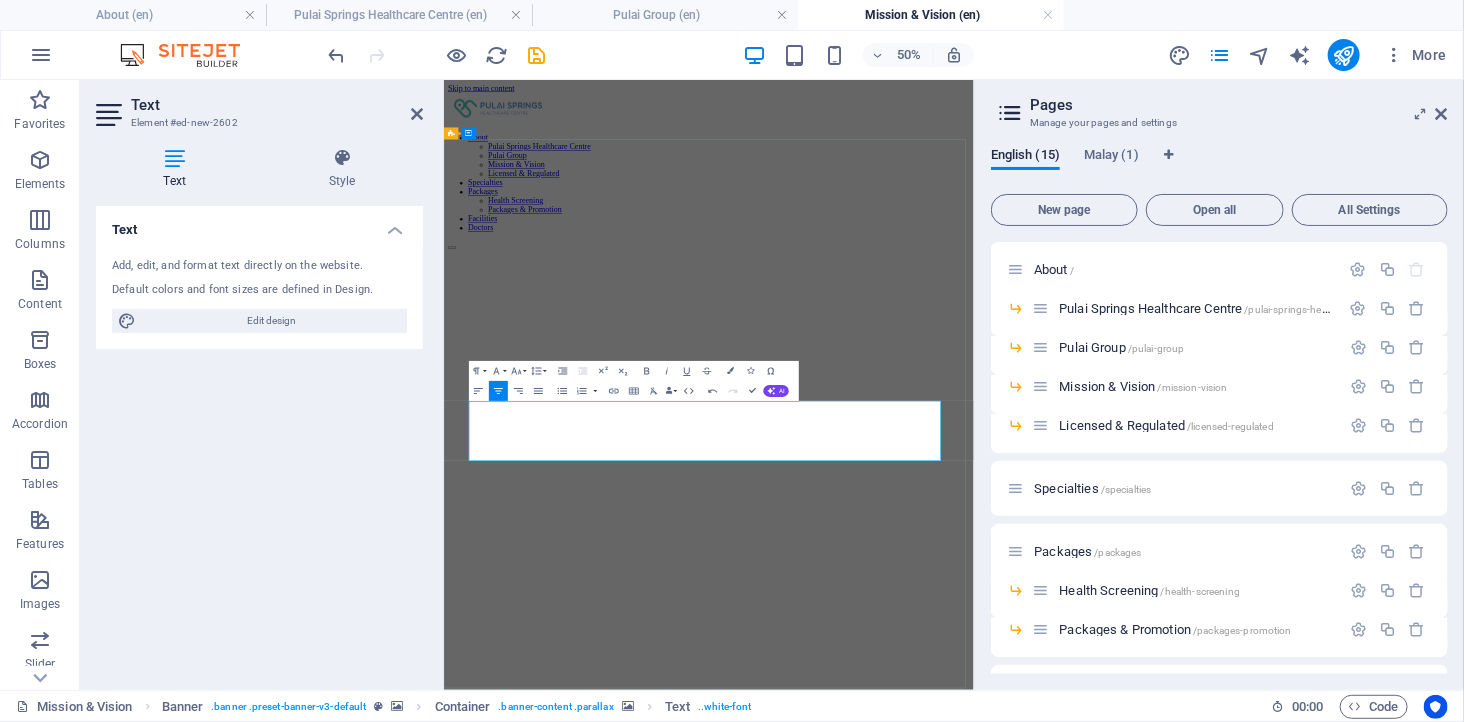 click on "At Pulai Springs Healthcare Centre, we provide convenient and accessible outpatient care, offering a wide range of specialized services to both local and international patients. Our focus is on delivering reliable healthcare, ensuring the highest standards of care in a comfortable and serene environment." at bounding box center [973, 2608] 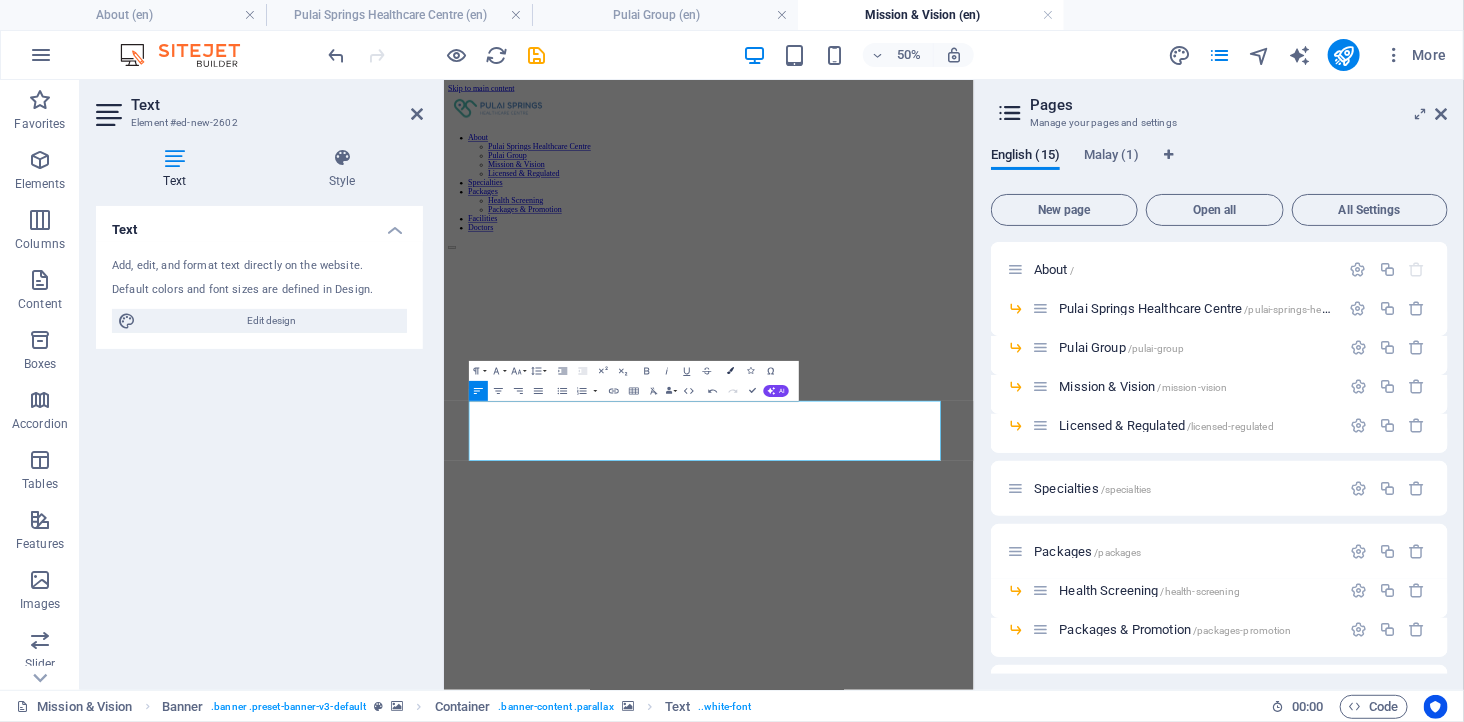 click at bounding box center [731, 371] 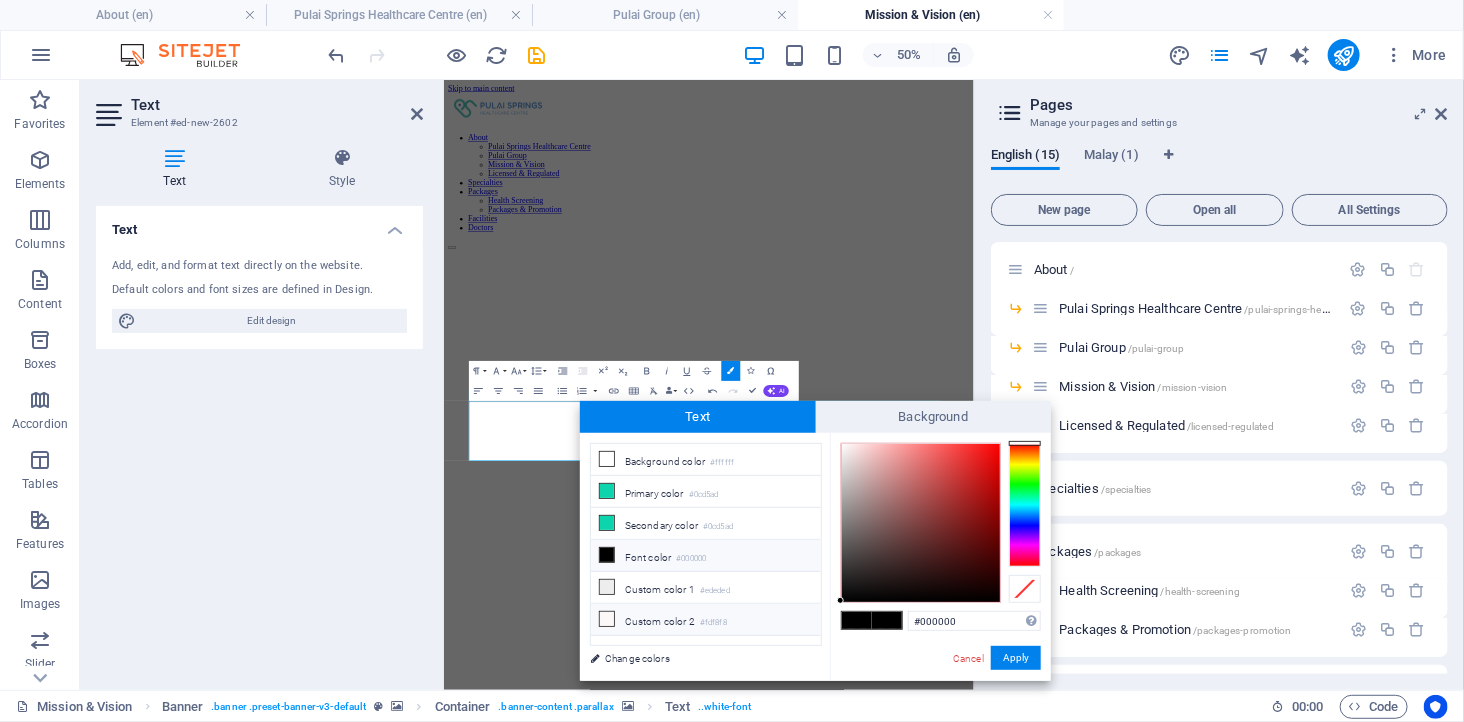 click at bounding box center (607, 619) 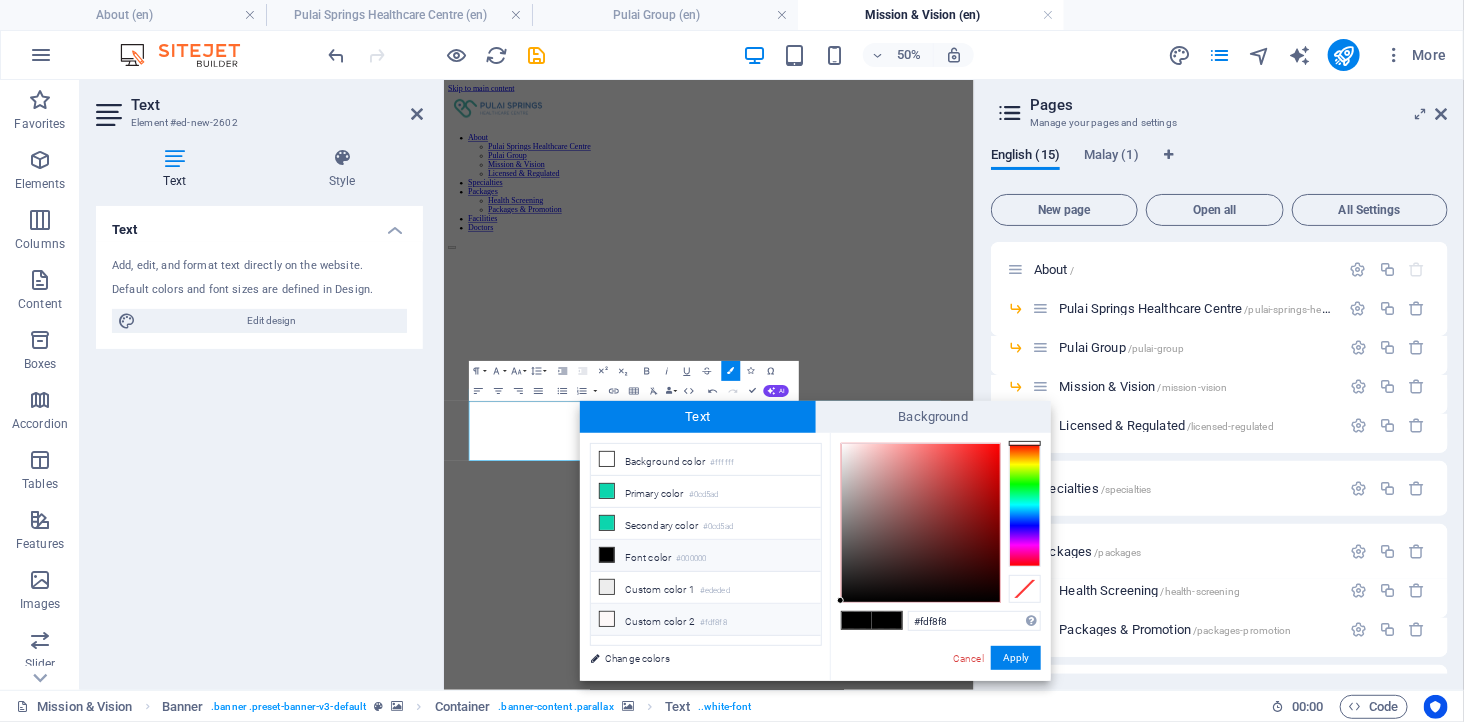 click at bounding box center [607, 619] 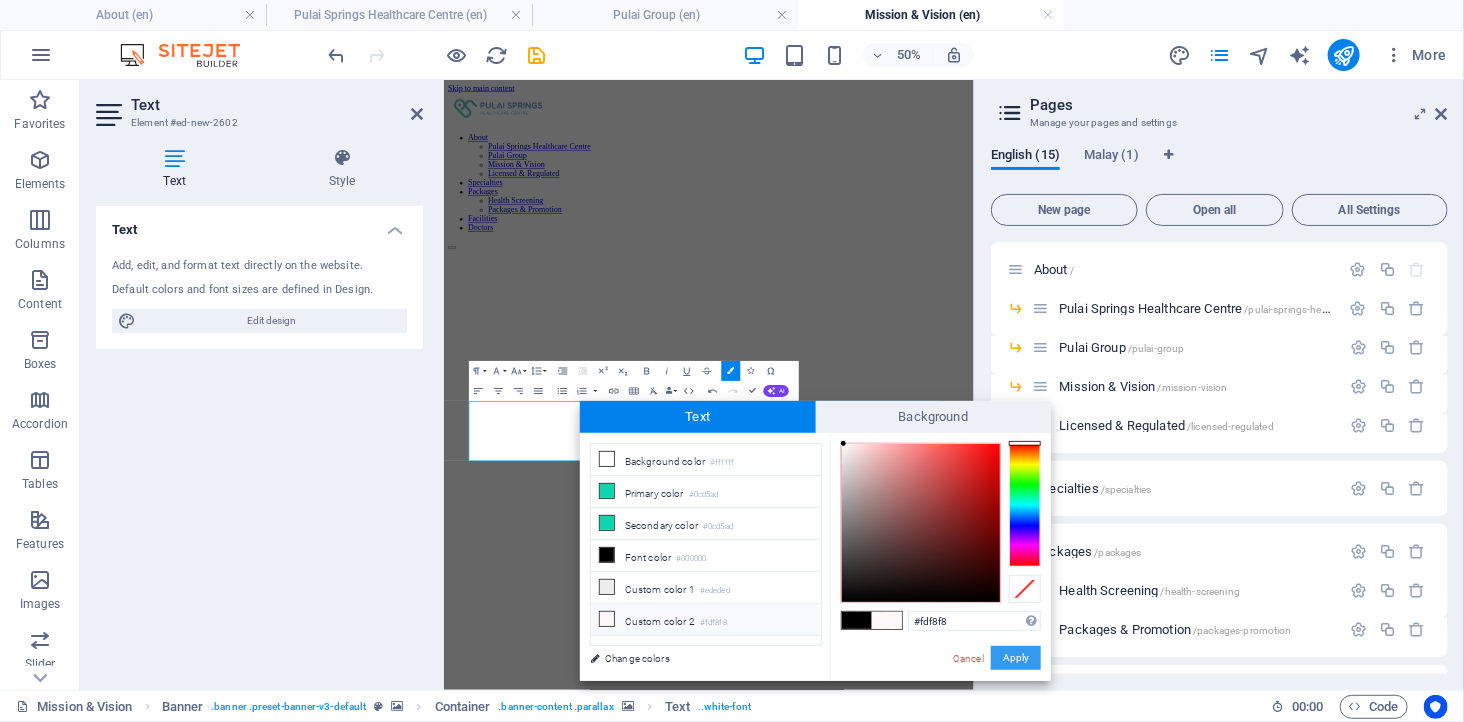 click on "Apply" at bounding box center (1016, 658) 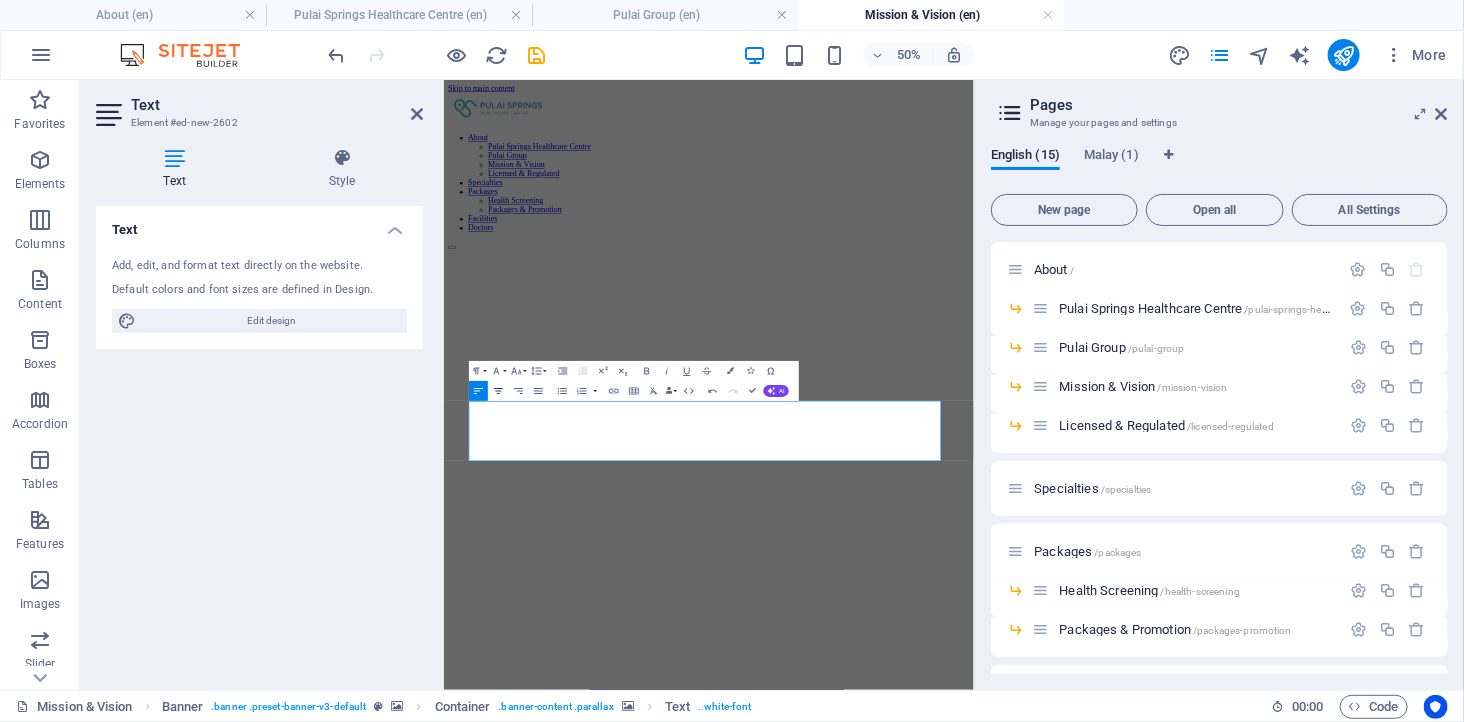 click 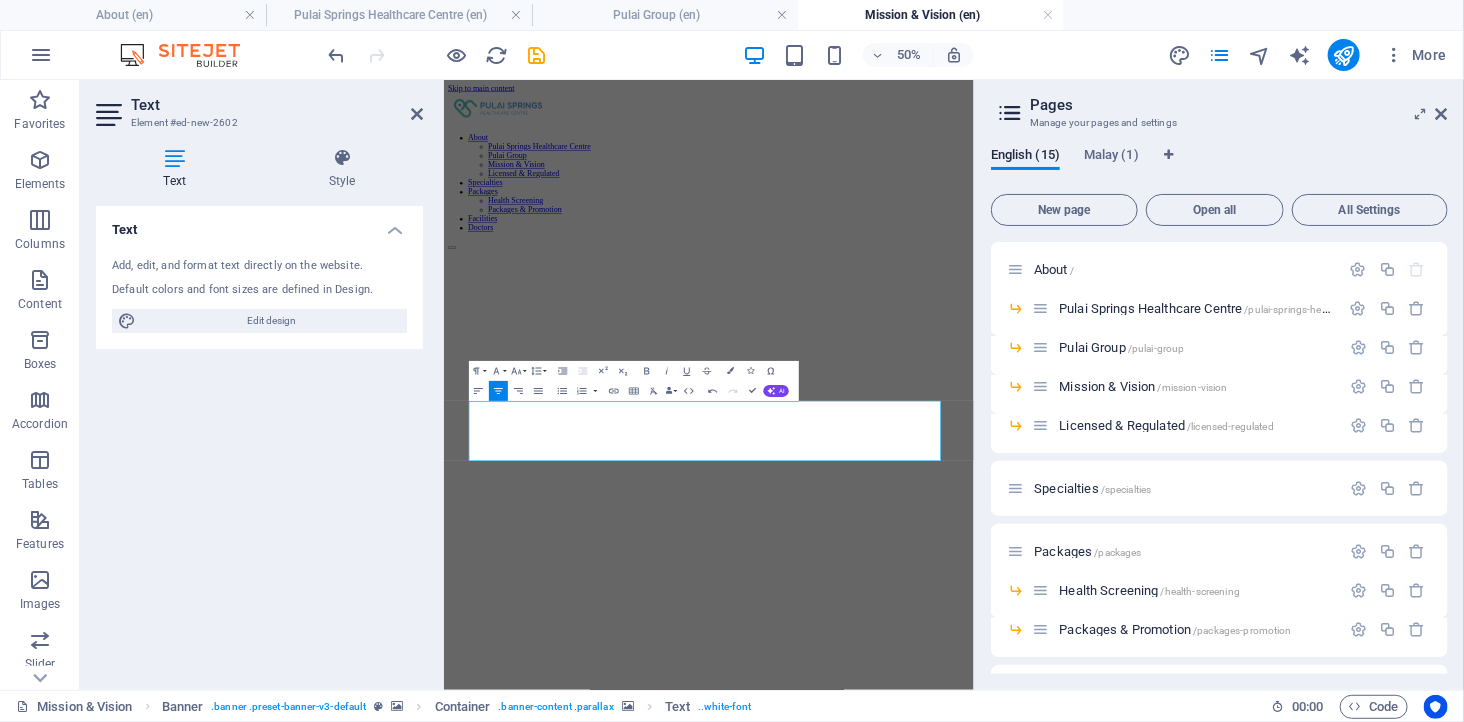 click at bounding box center [973, 1468] 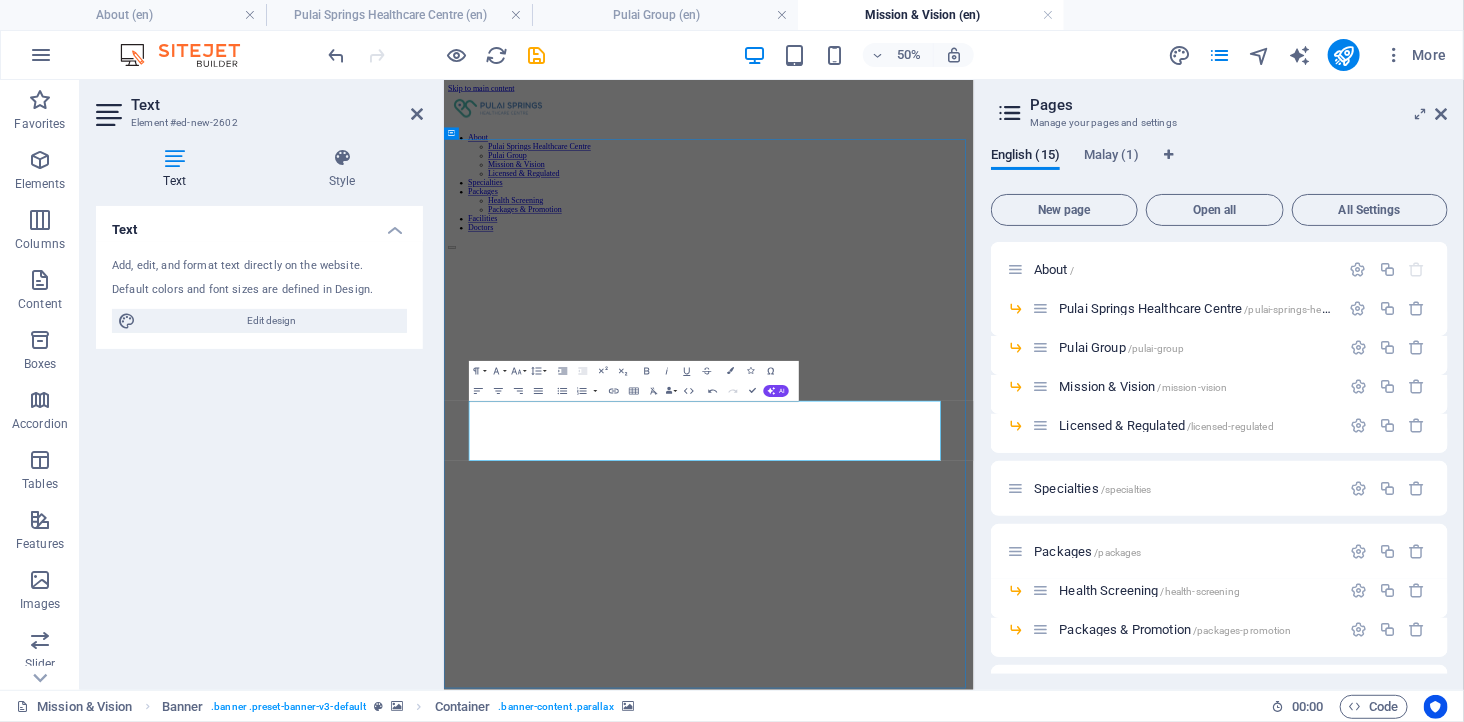 click on "At Pulai Springs Healthcare Centre, we provide convenient and accessible outpatient care, offering a wide range of specialized services to both local and international patients. Our focus is on delivering reliable healthcare, ensuring the highest standards of care in a comfortable and serene environment. At Pulai Springs Healthcare Centre, we provide convenient and accessible outpatient care, offering a wide range of specialized services to both local and international patients. Our focus is on delivering reliable healthcare, ensuring the highest standards of care in a comfortable and serene environment." at bounding box center [973, 2642] 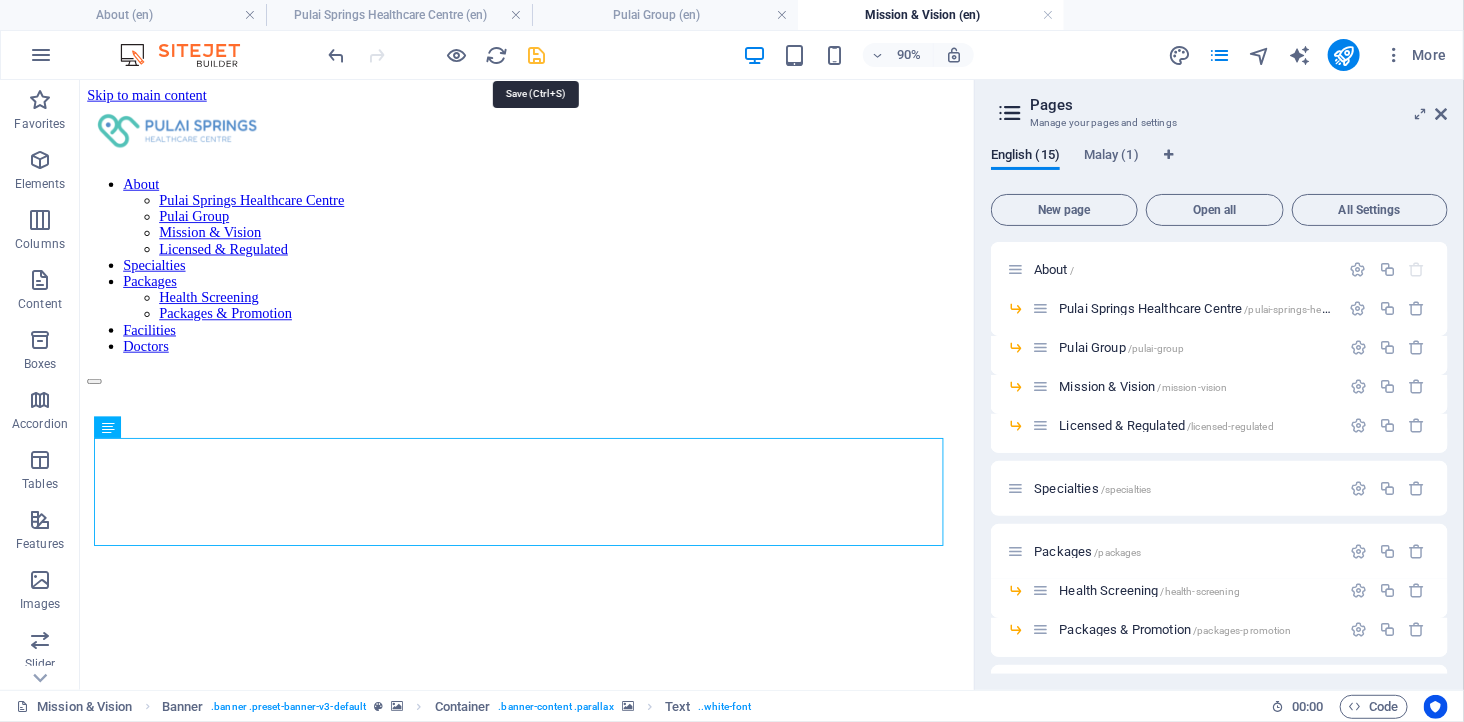 click at bounding box center [537, 55] 